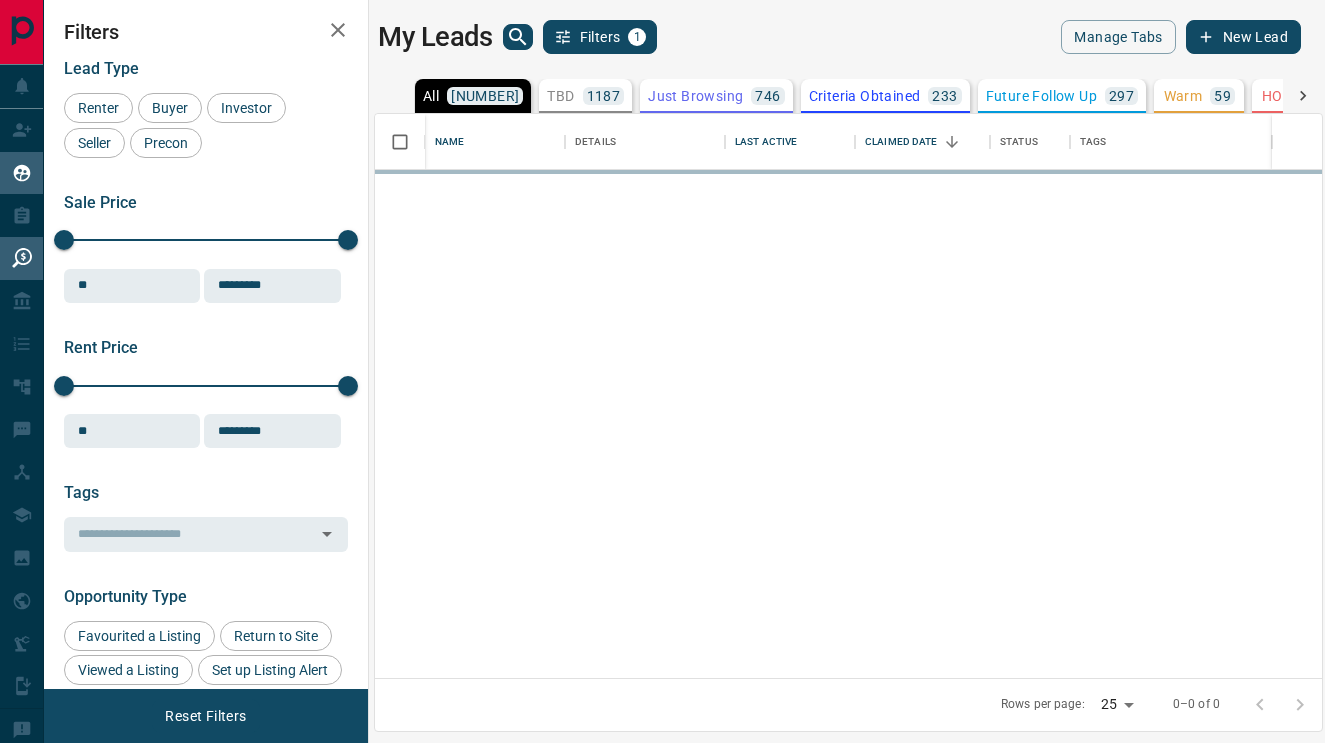 scroll, scrollTop: 0, scrollLeft: 0, axis: both 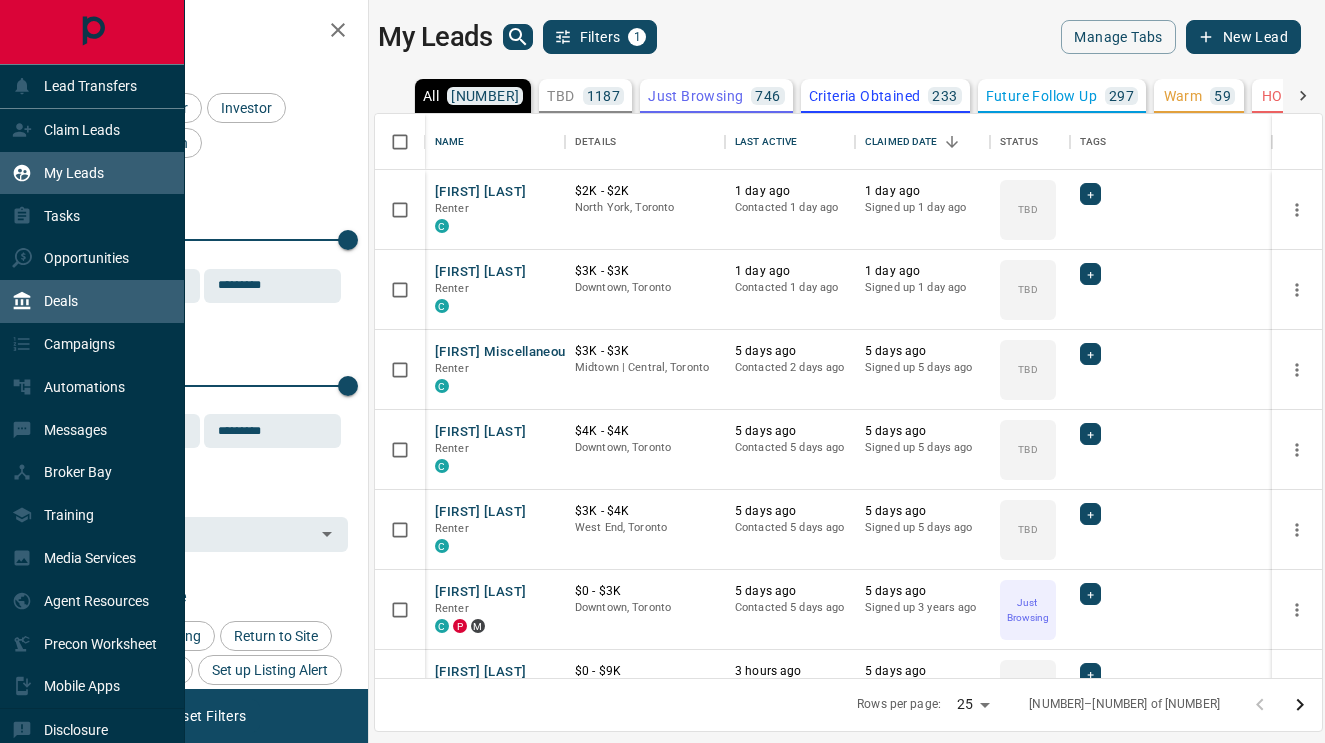 click on "Deals" at bounding box center [45, 301] 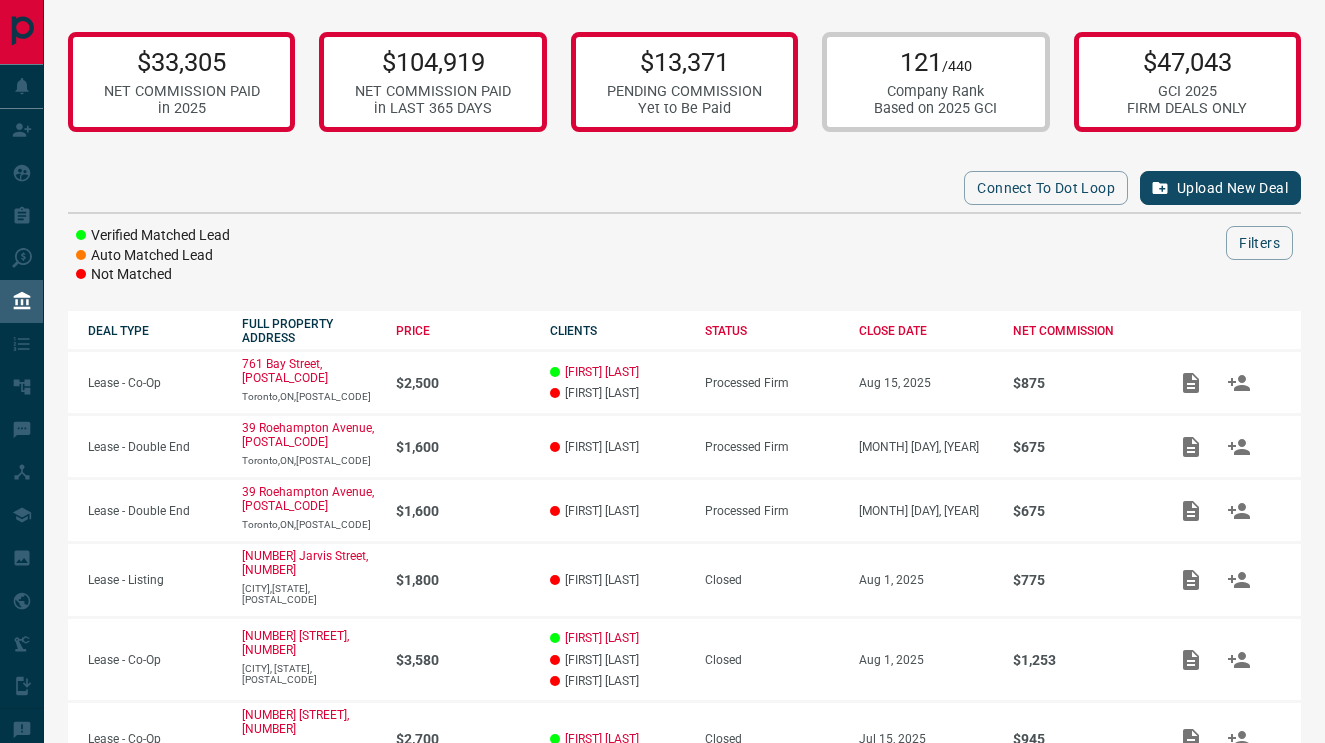 scroll, scrollTop: 0, scrollLeft: 0, axis: both 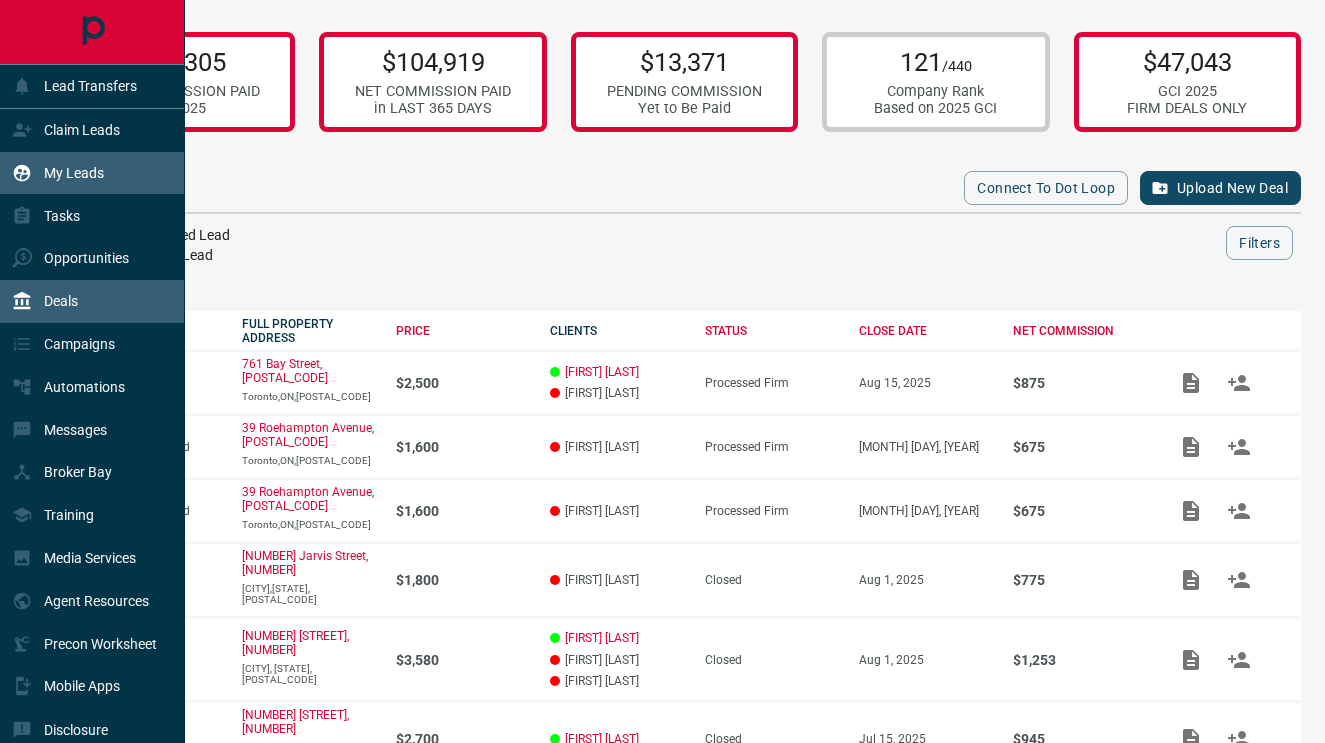 click on "My Leads" at bounding box center (58, 173) 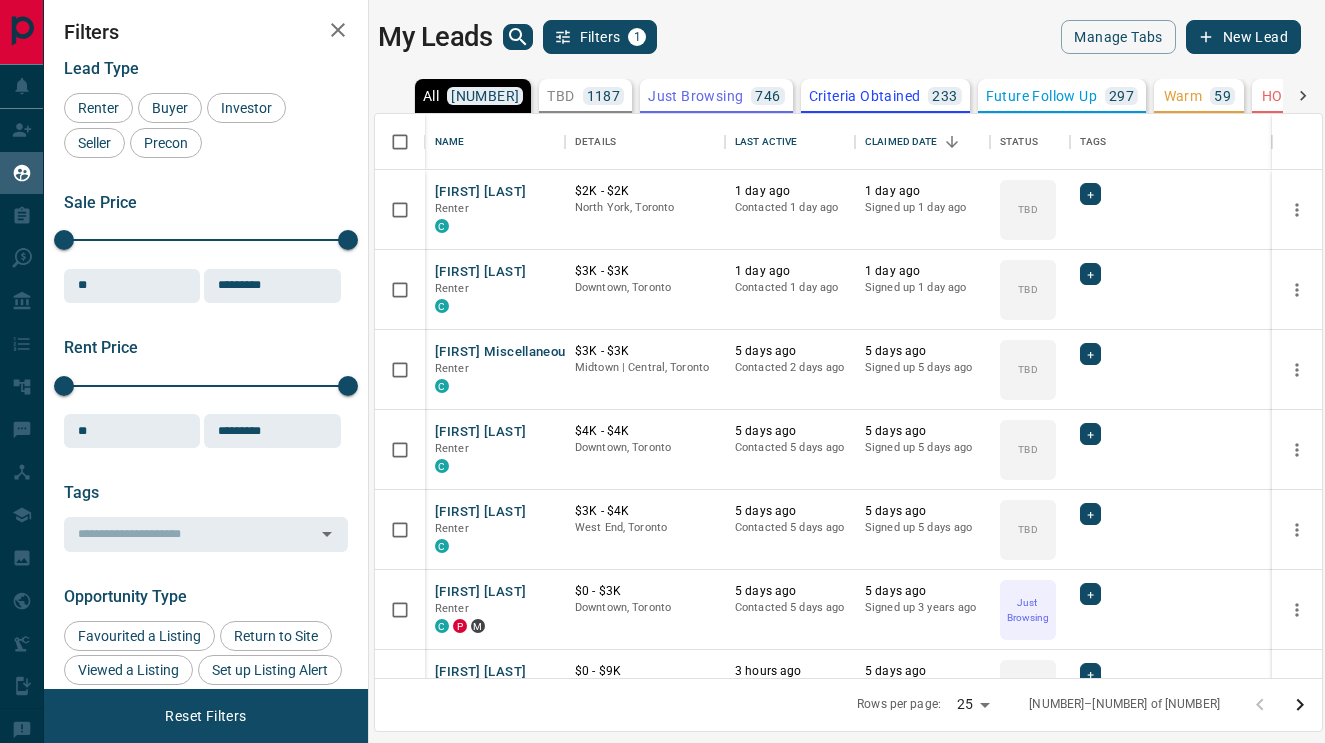 scroll, scrollTop: 564, scrollLeft: 947, axis: both 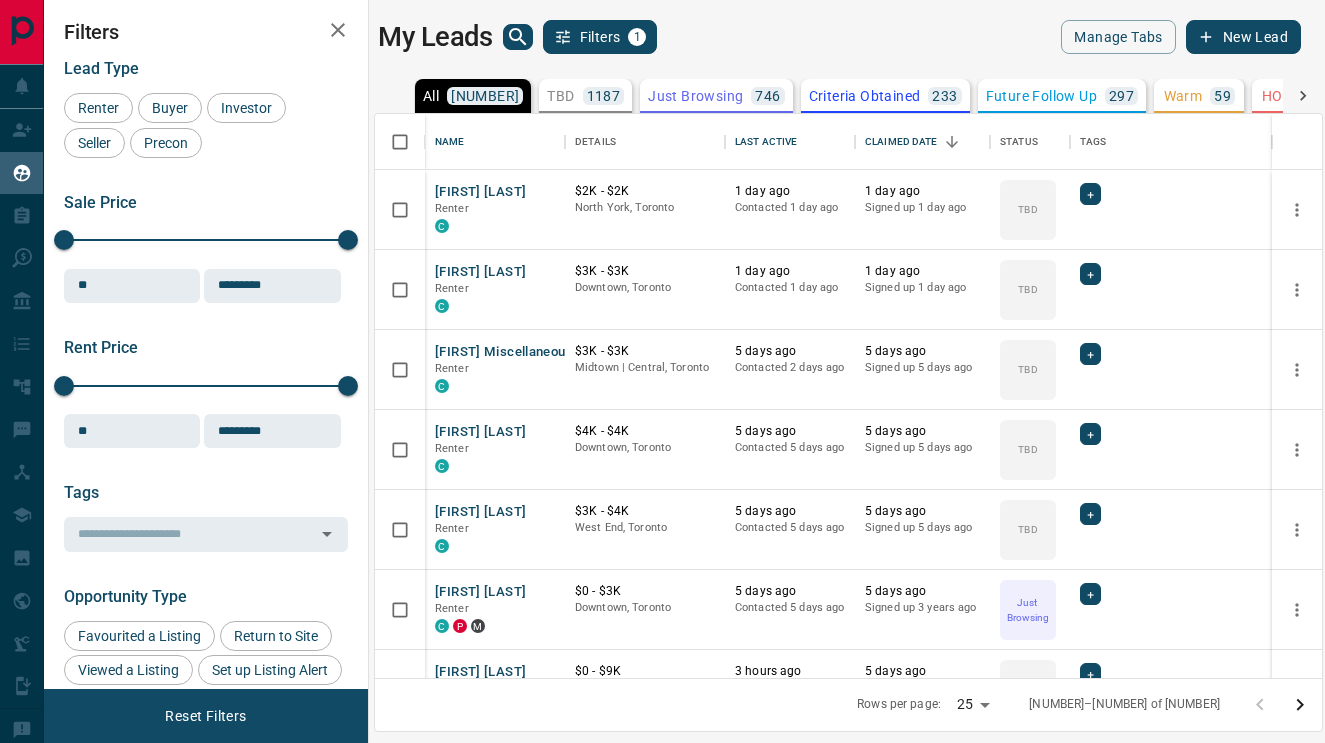 click 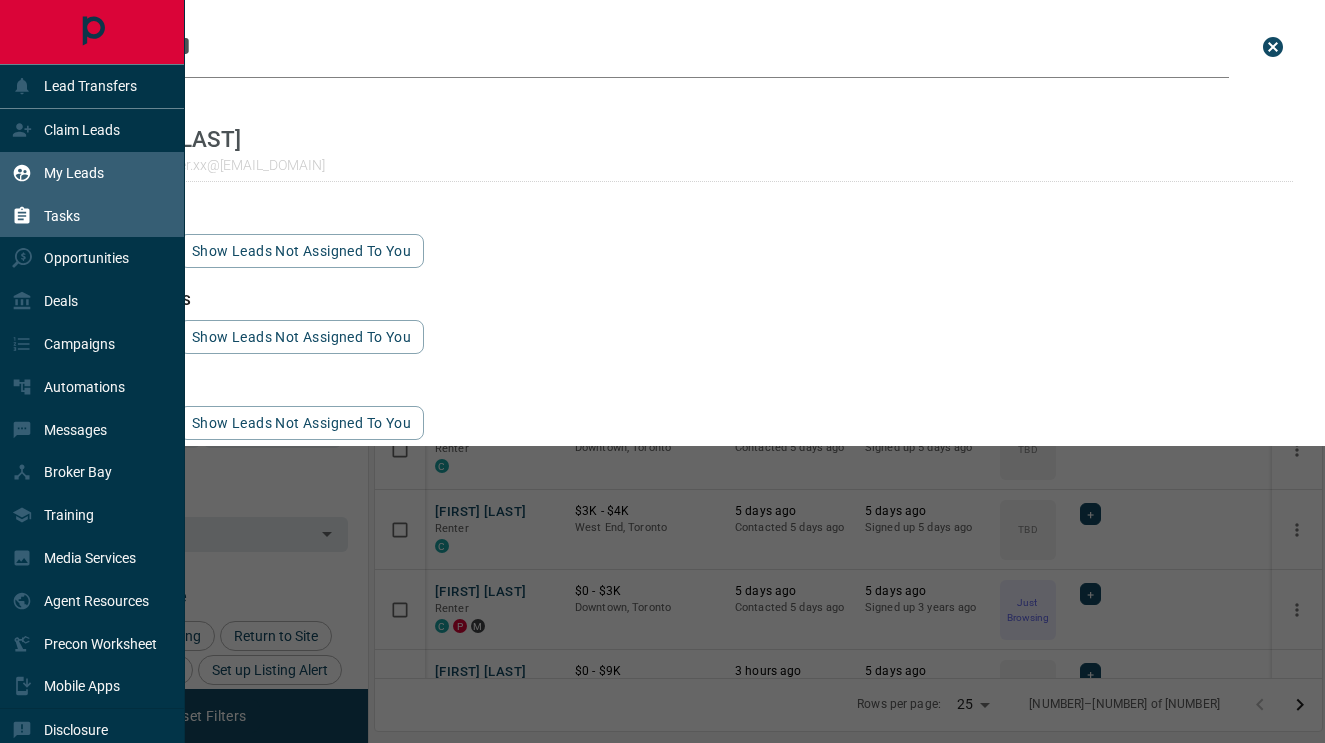 type on "*******" 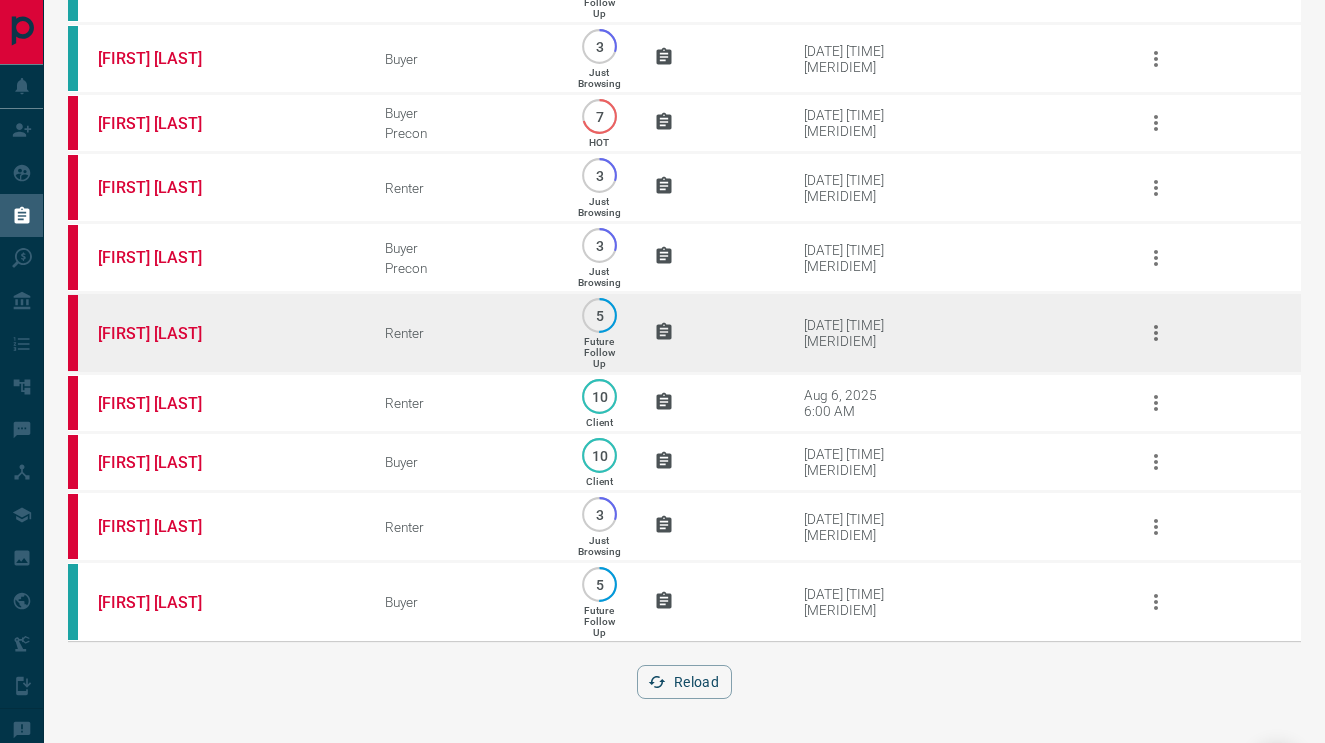 scroll, scrollTop: 391, scrollLeft: 0, axis: vertical 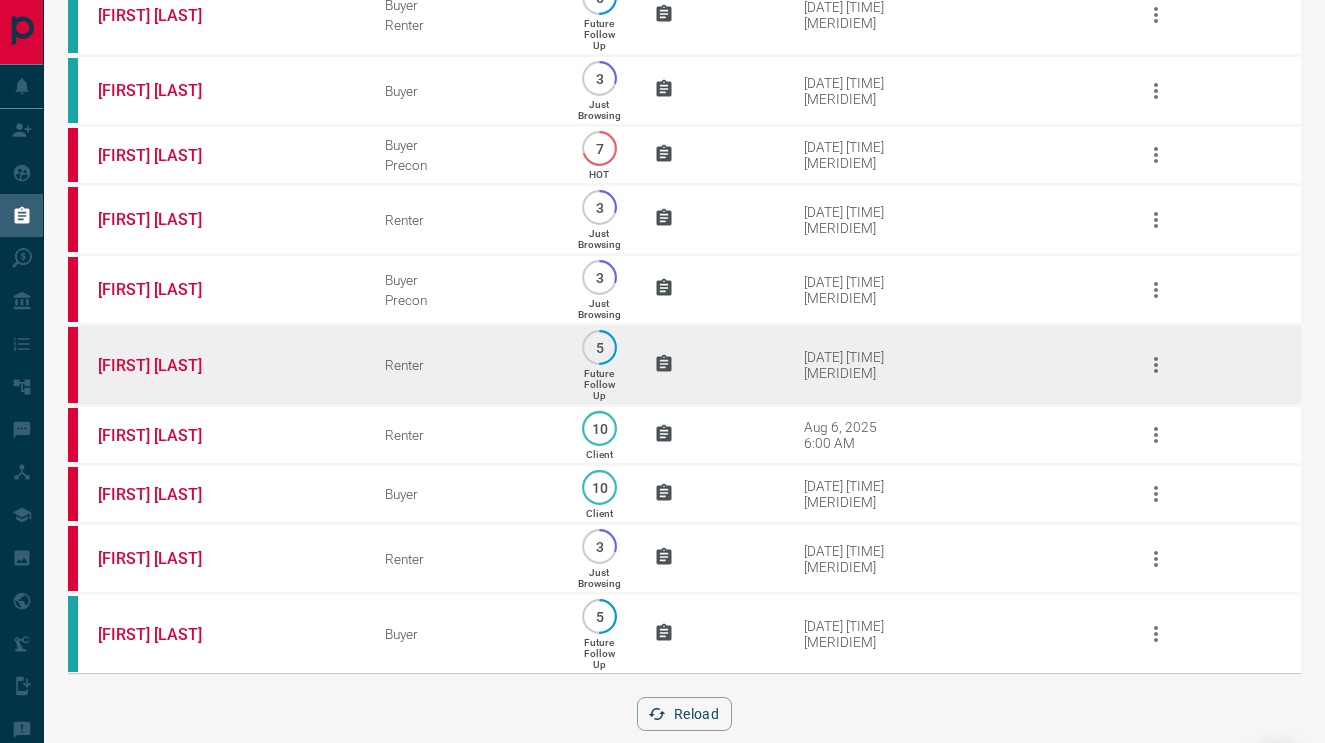 click on "[FIRST] [LAST]" at bounding box center (211, 365) 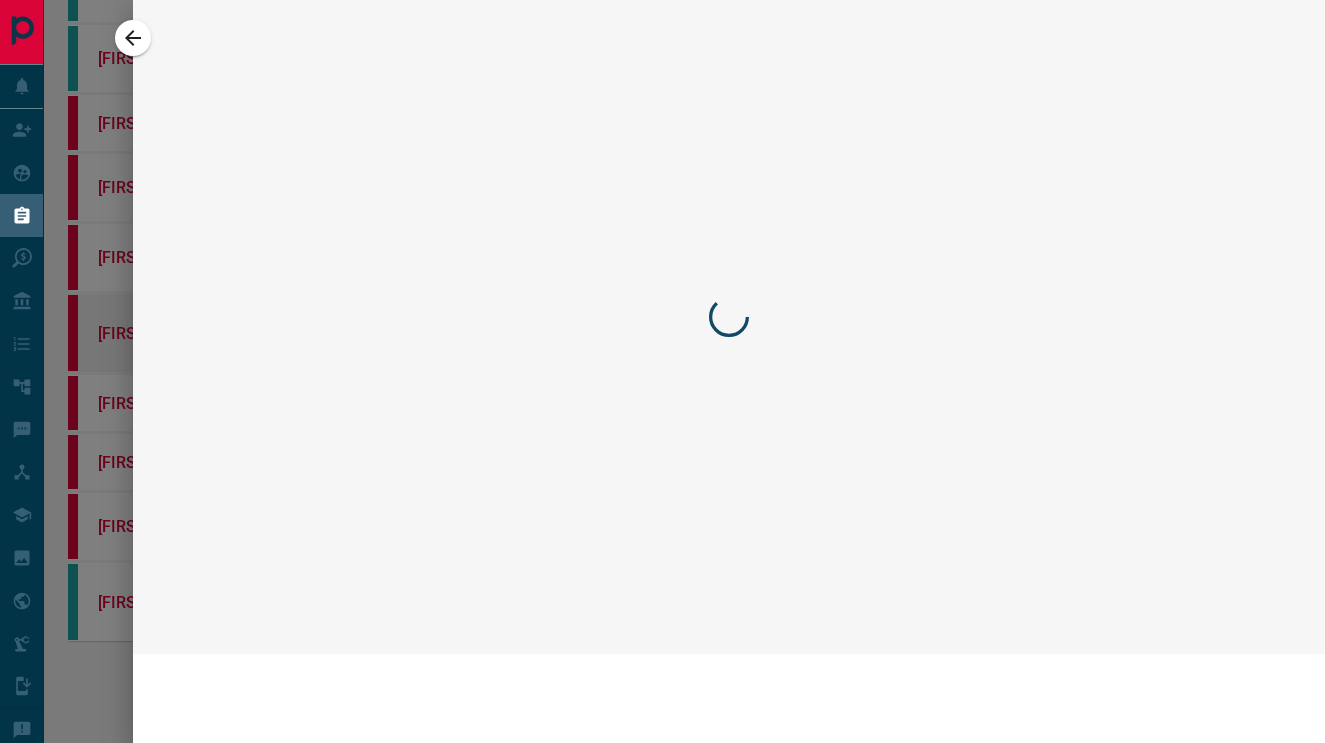 scroll, scrollTop: 326, scrollLeft: 0, axis: vertical 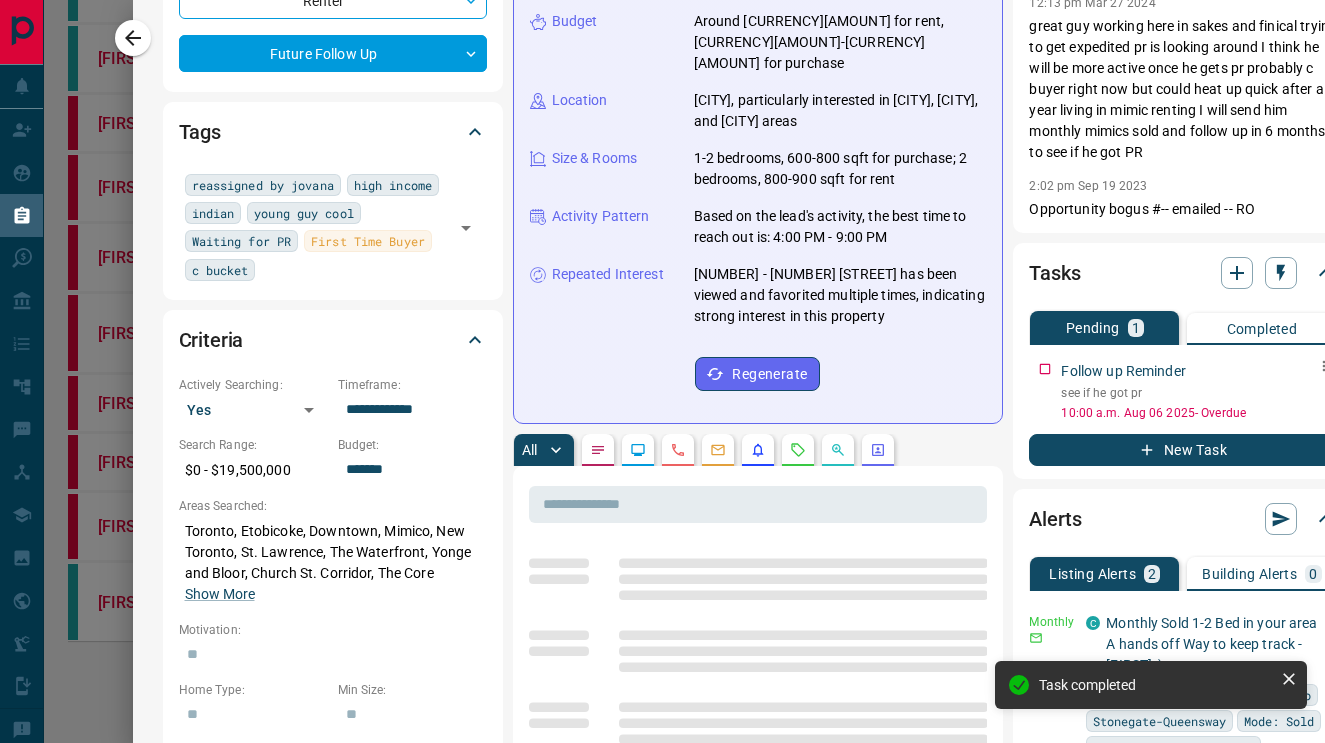 click 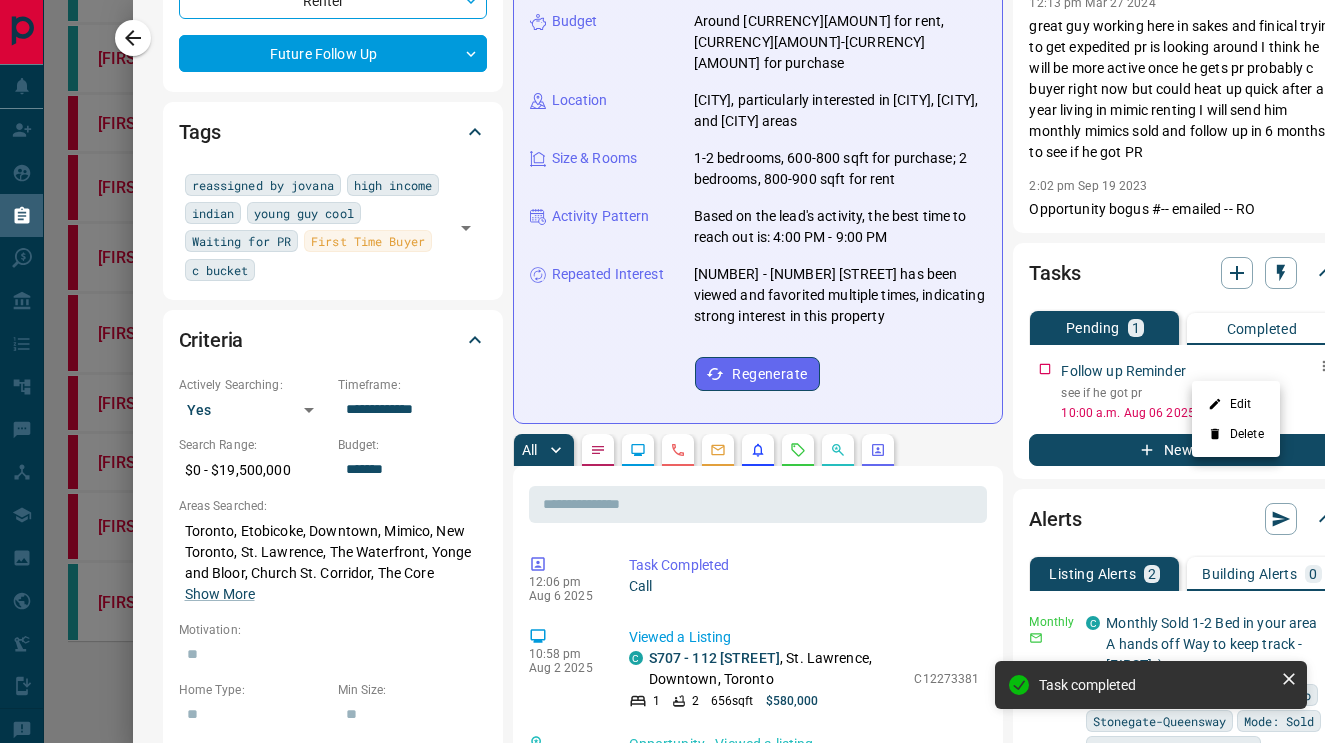 click on "Edit" at bounding box center [1236, 404] 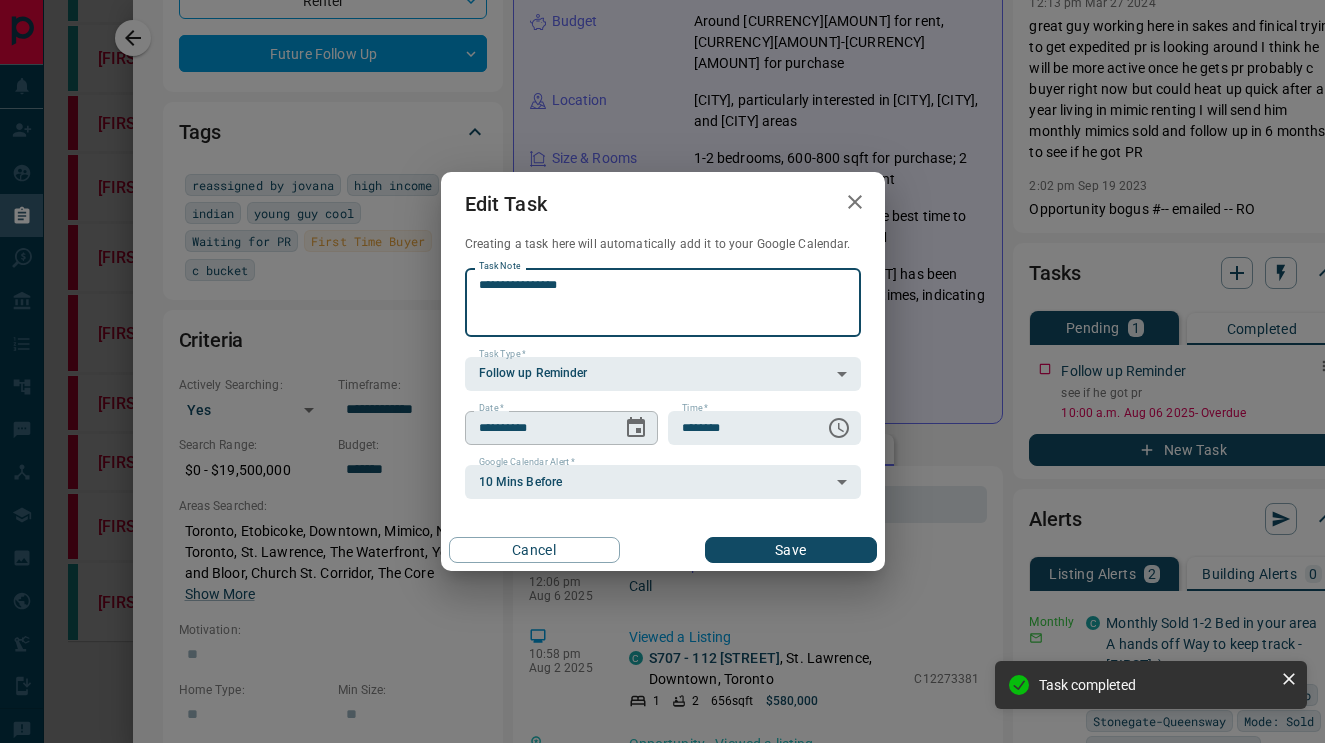click 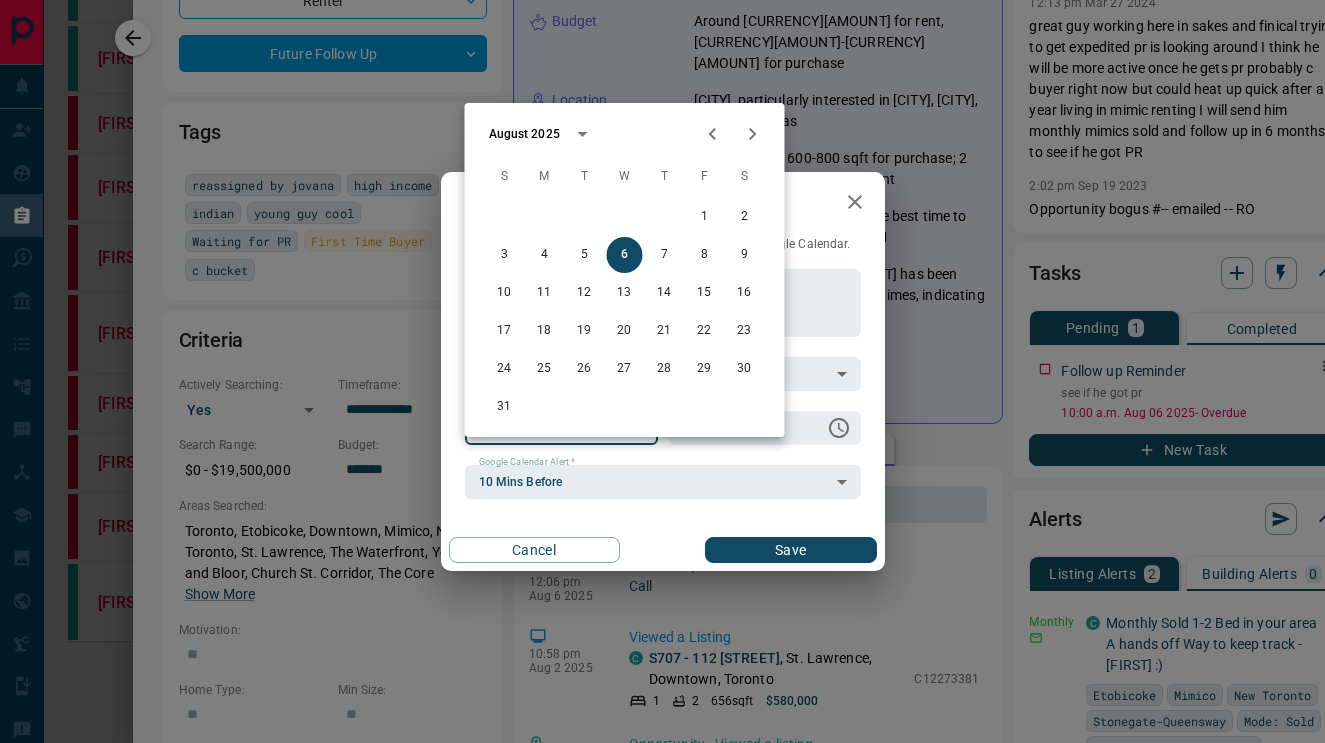 click 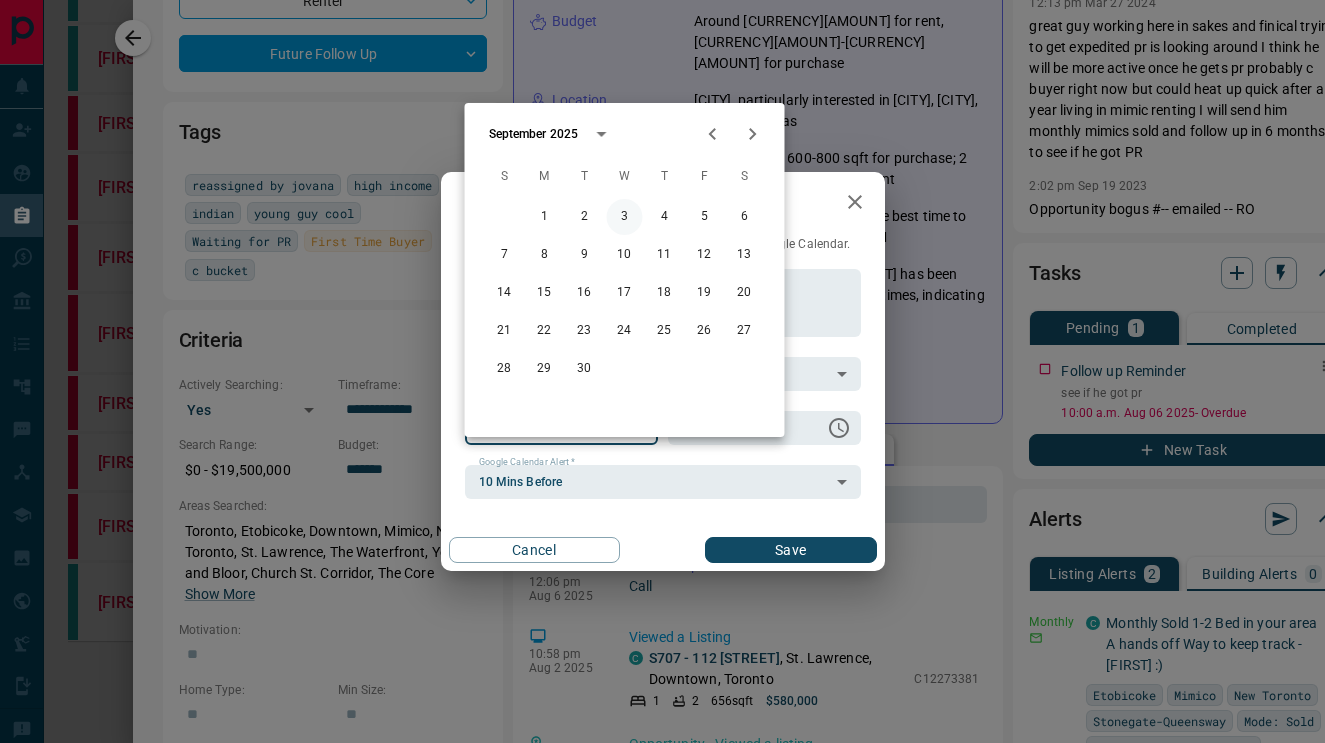 click on "3" at bounding box center [625, 217] 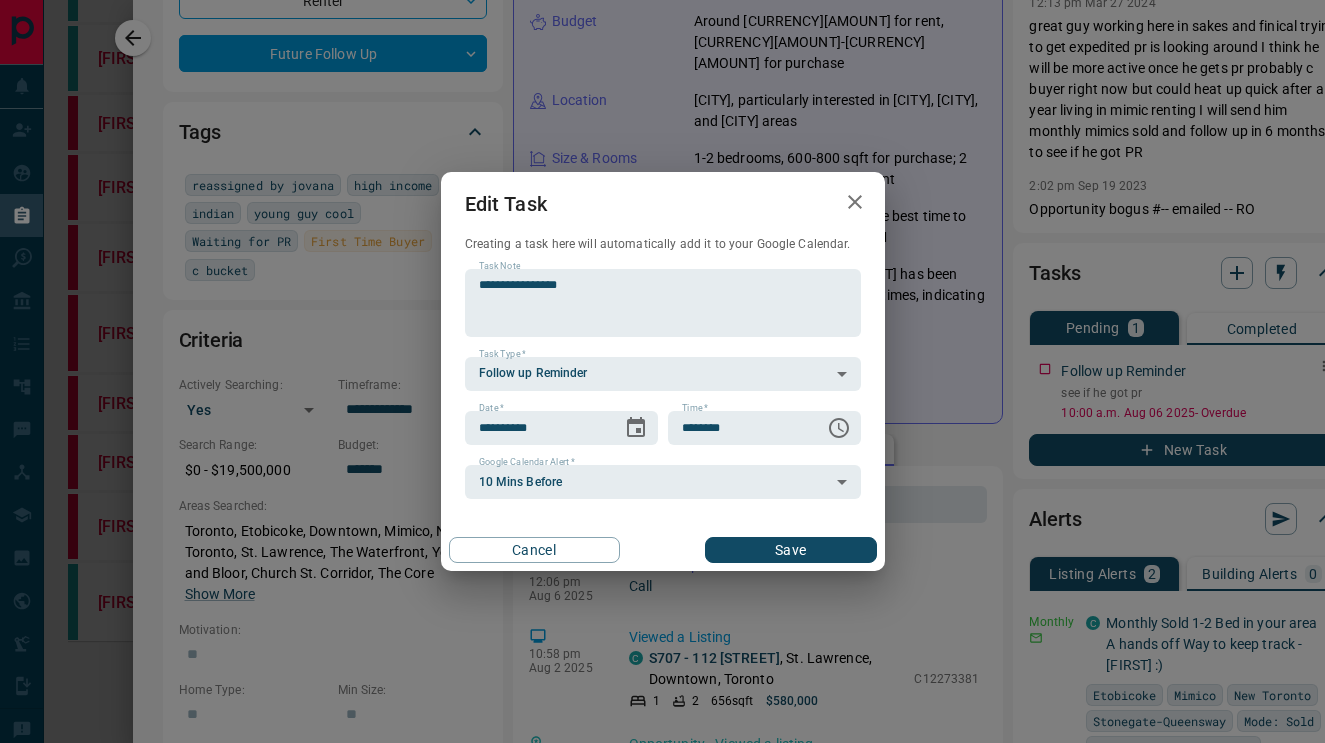 click on "Save" at bounding box center (790, 550) 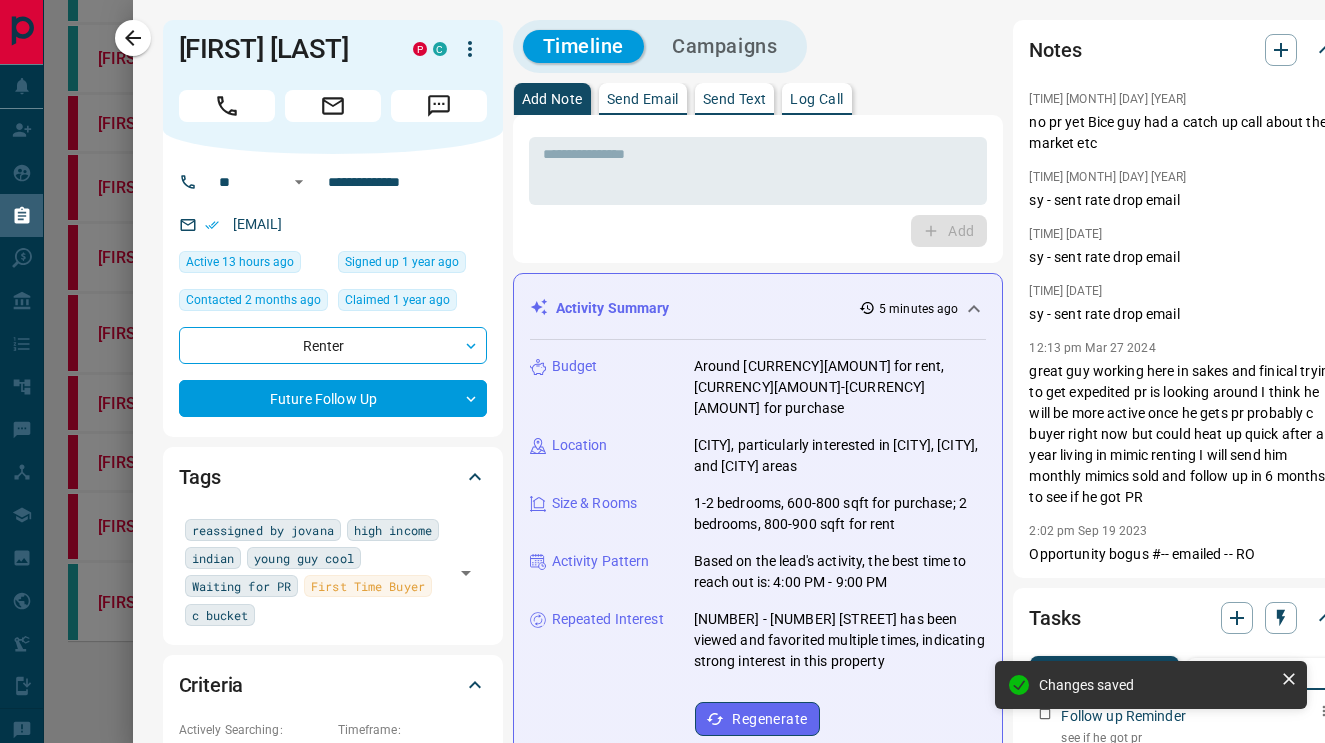 scroll, scrollTop: 0, scrollLeft: 0, axis: both 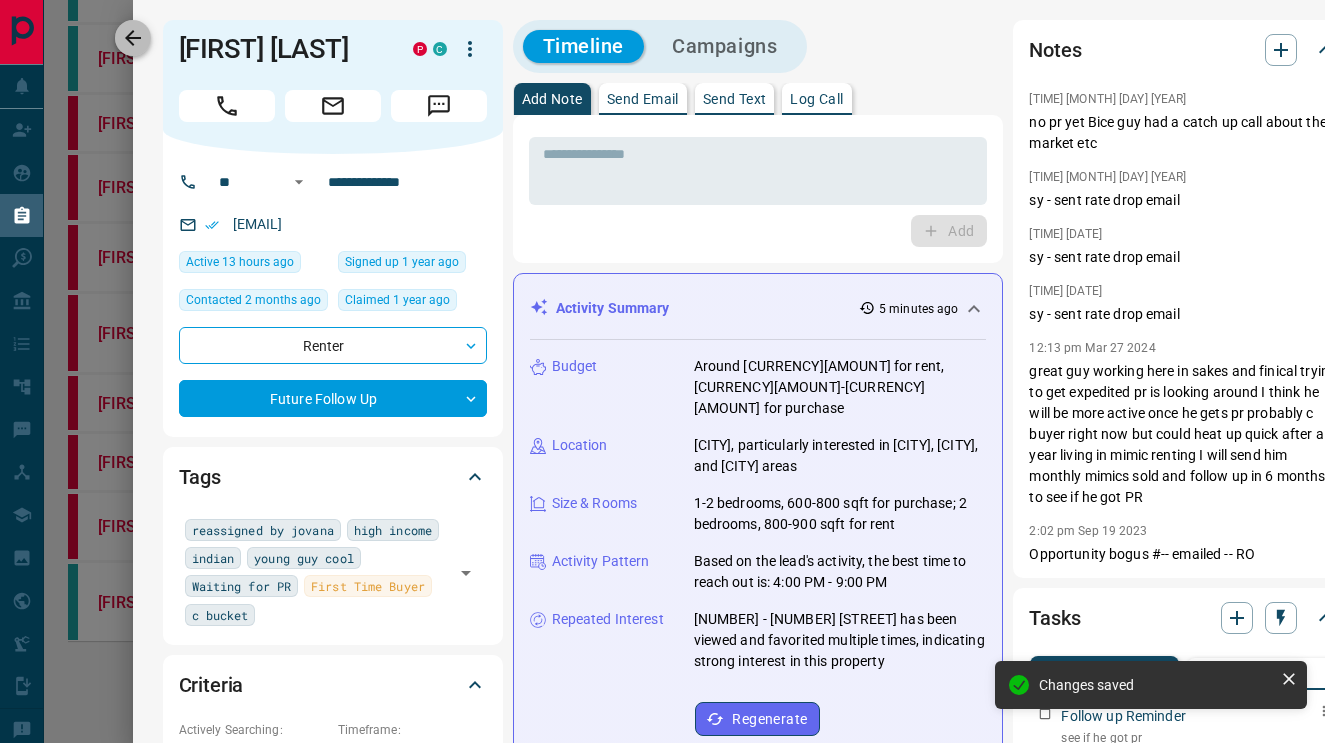 click at bounding box center (133, 38) 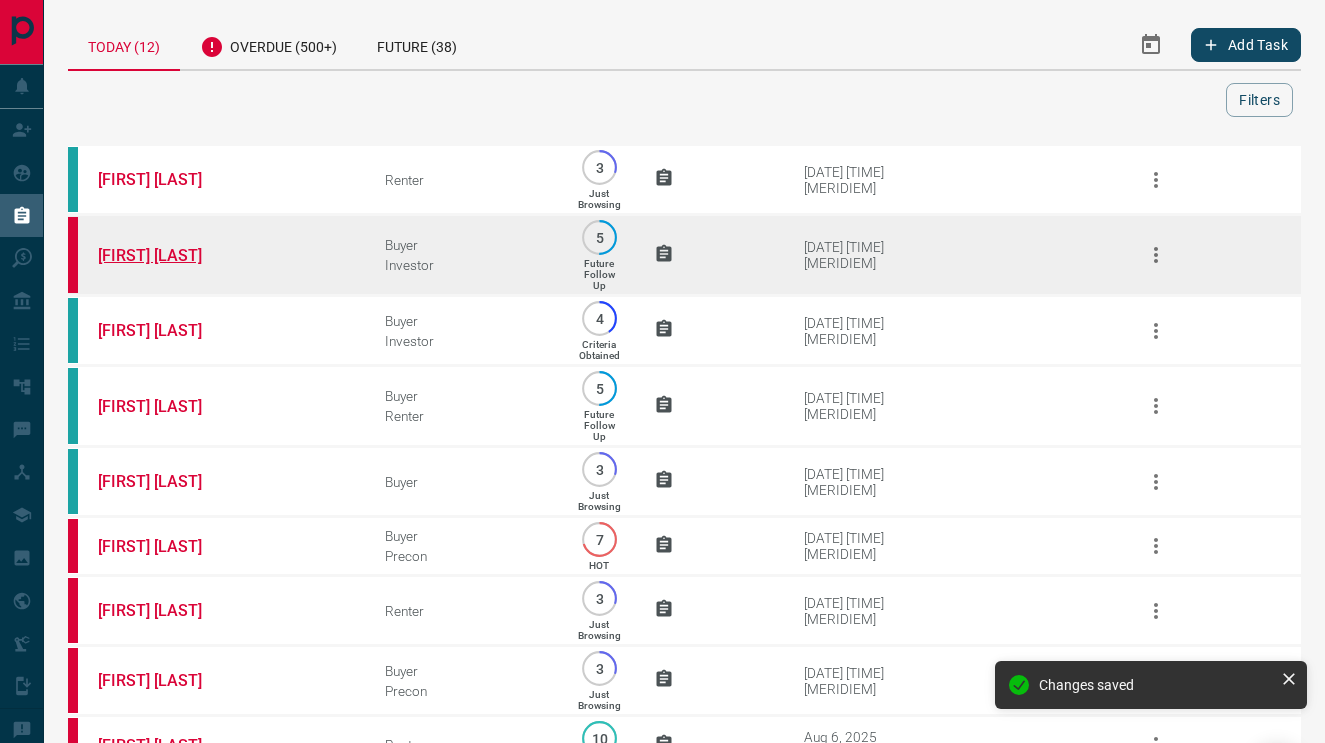 scroll, scrollTop: 0, scrollLeft: 0, axis: both 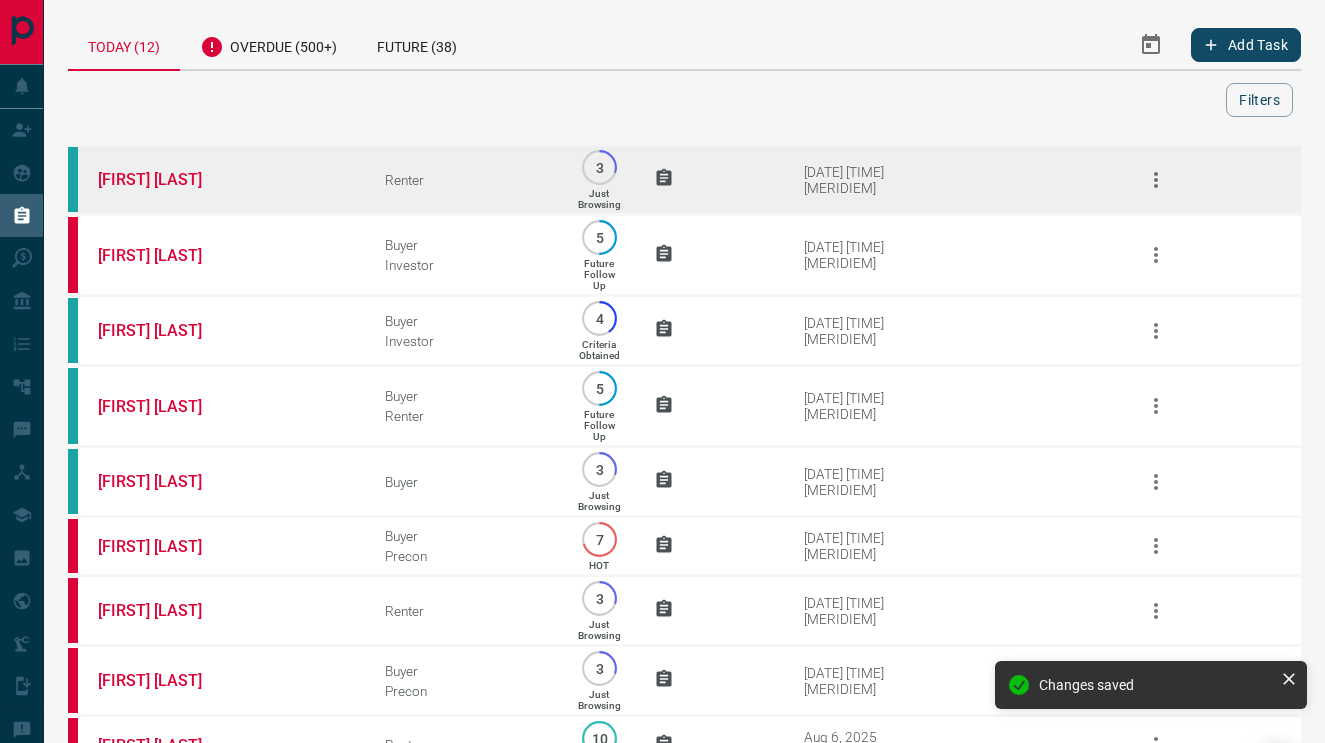 click on "[FIRST] [LAST]" at bounding box center [211, 180] 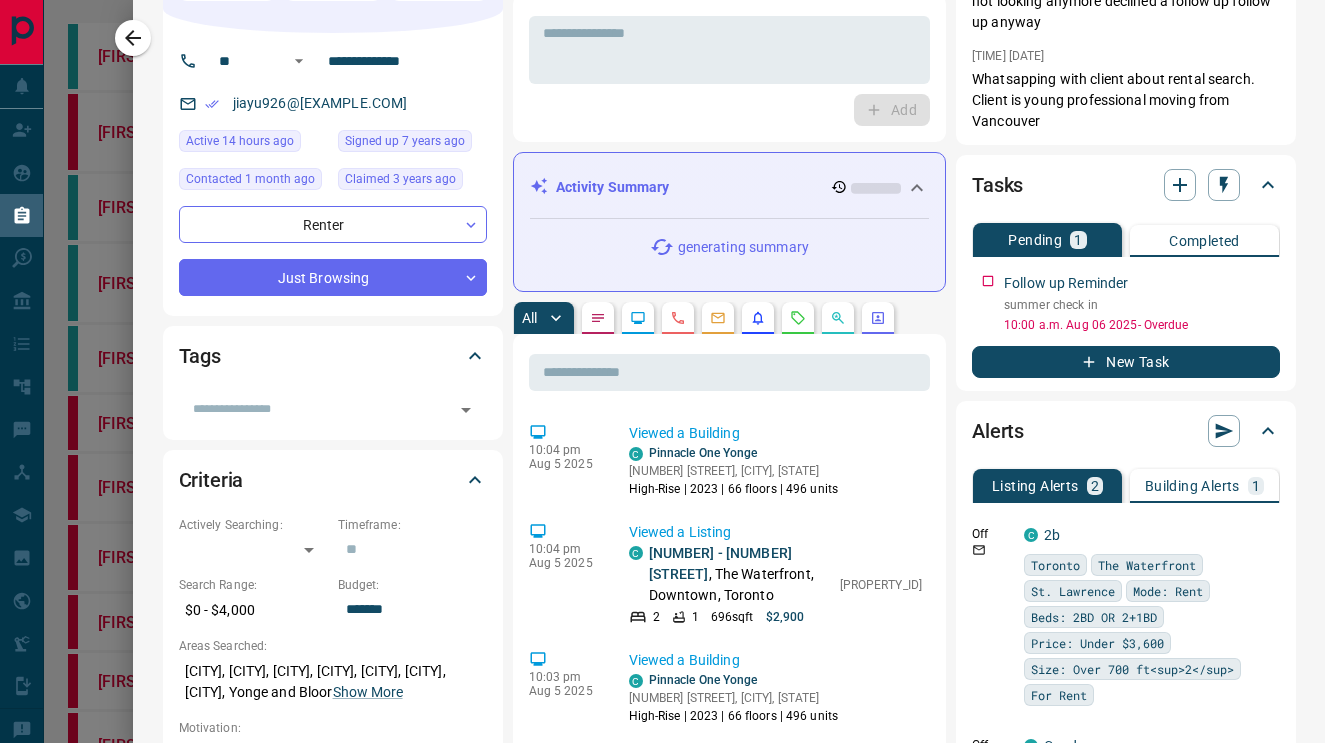 scroll, scrollTop: 123, scrollLeft: 0, axis: vertical 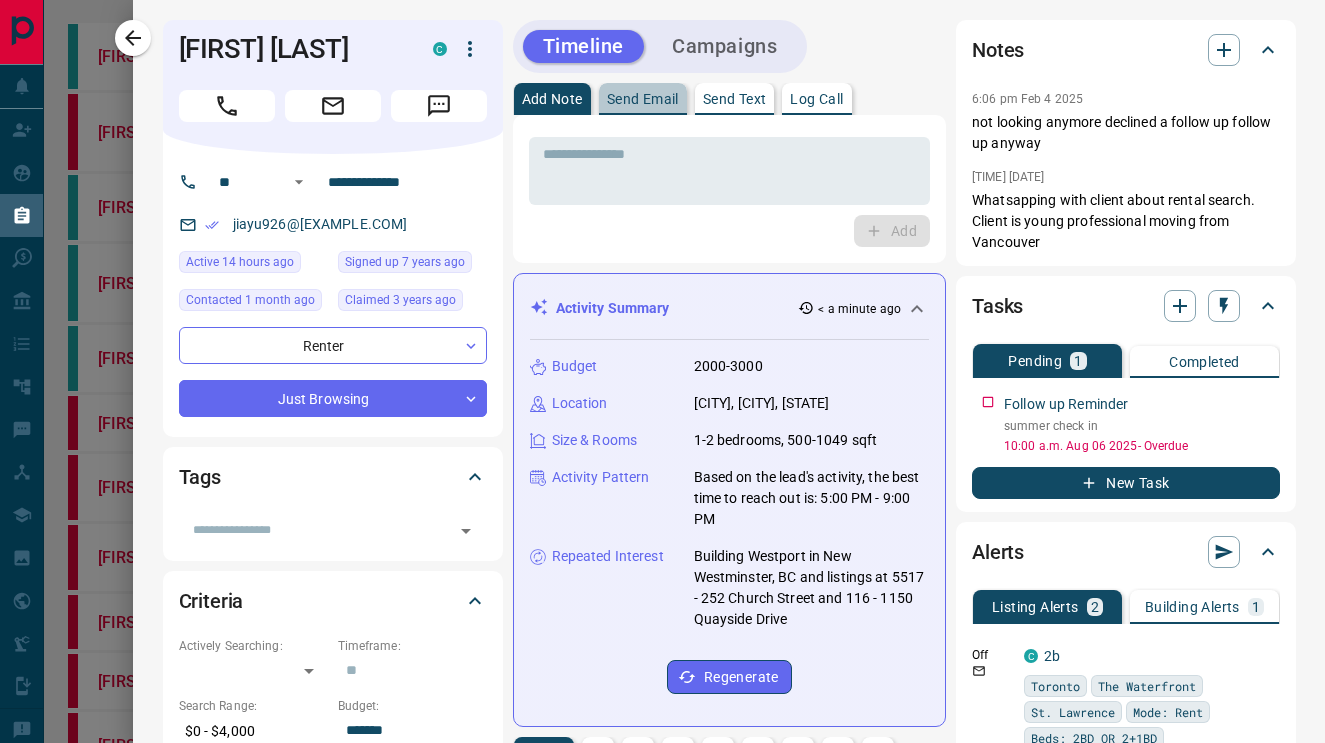 click on "Send Email" at bounding box center [643, 99] 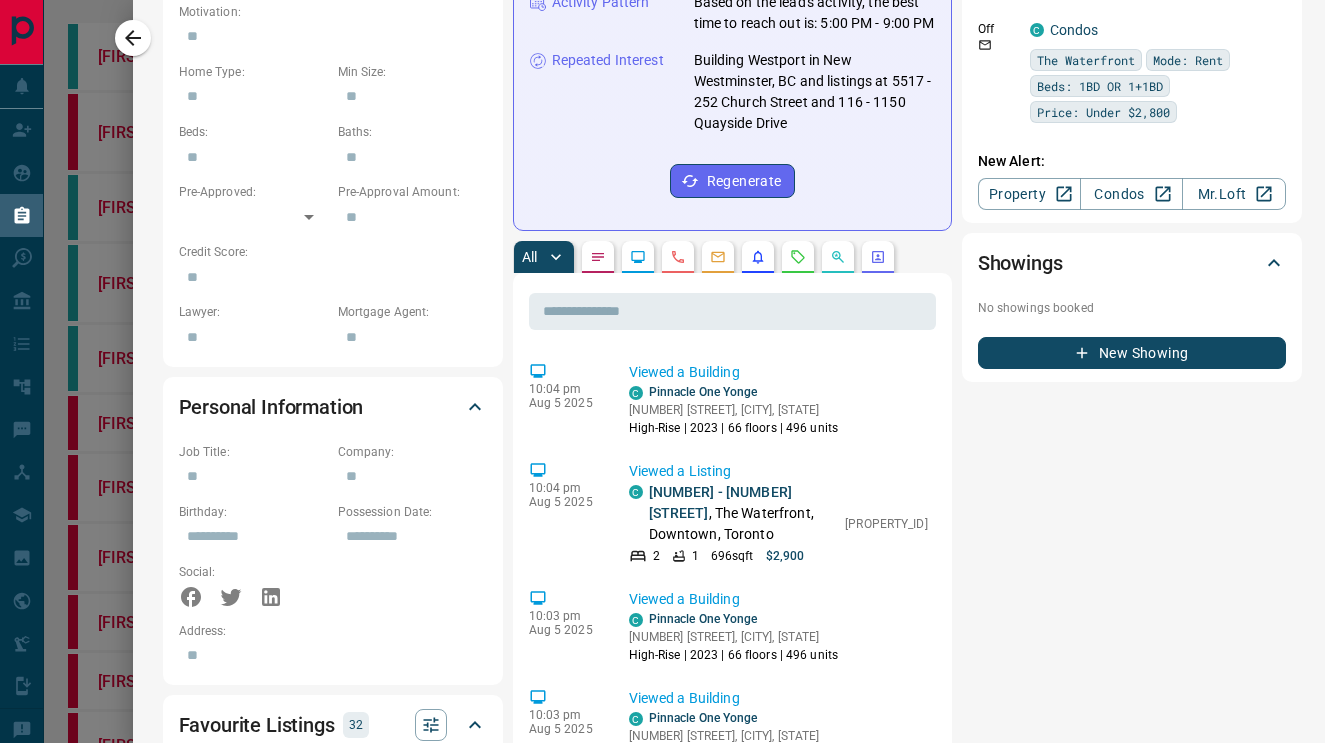 scroll, scrollTop: 868, scrollLeft: 0, axis: vertical 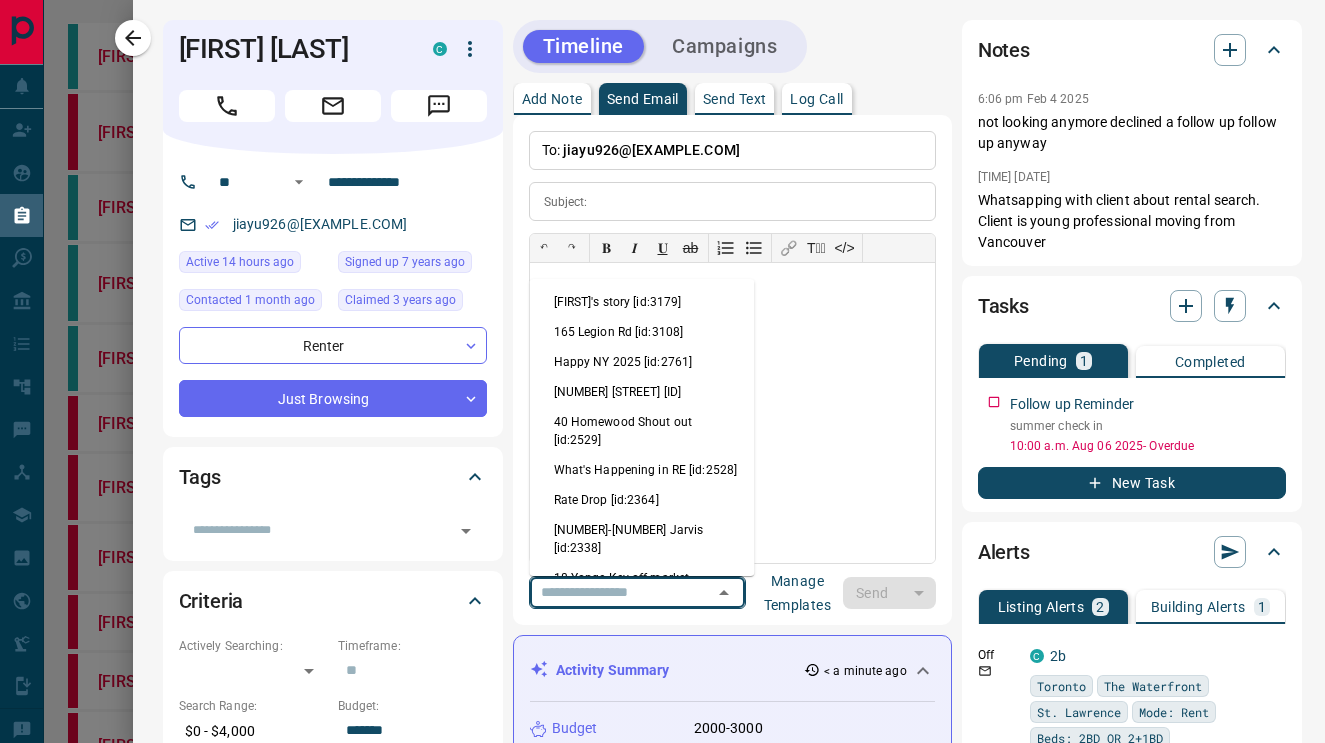 click at bounding box center [609, 592] 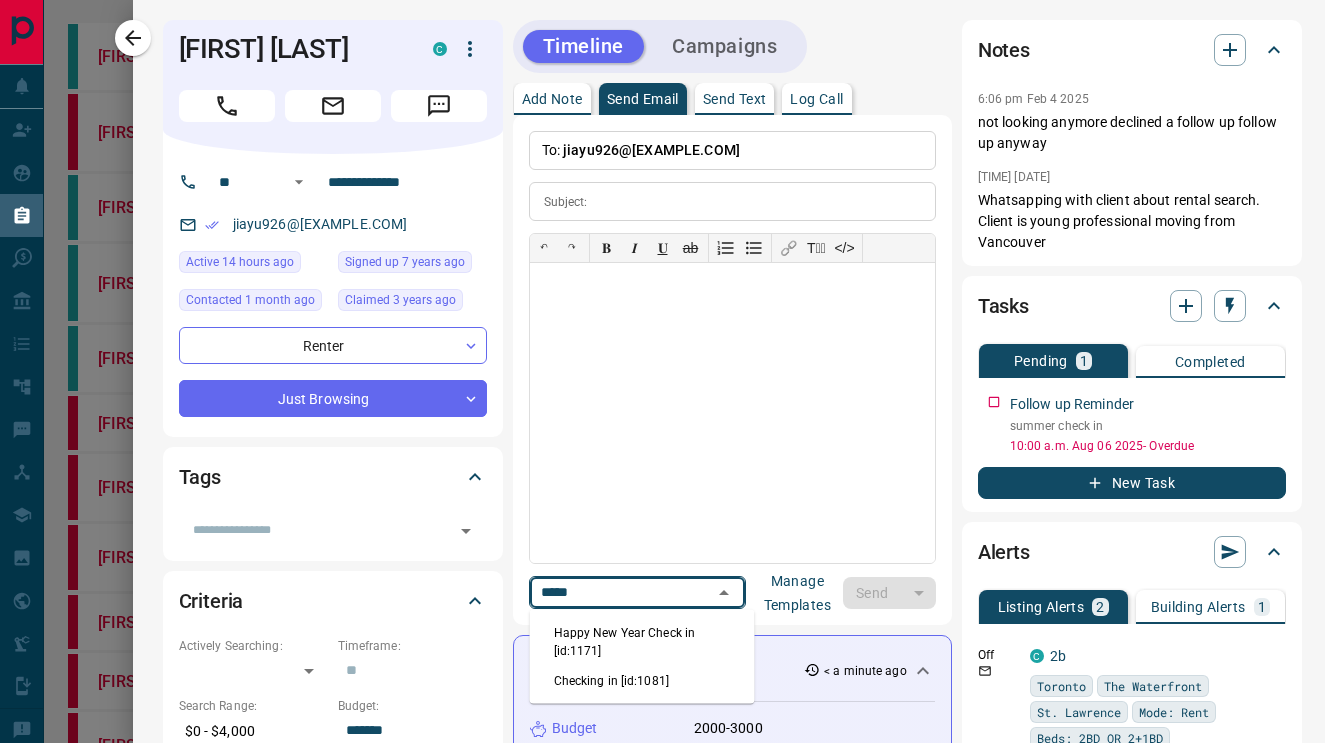 click on "Checking in [id:1081]" at bounding box center (642, 681) 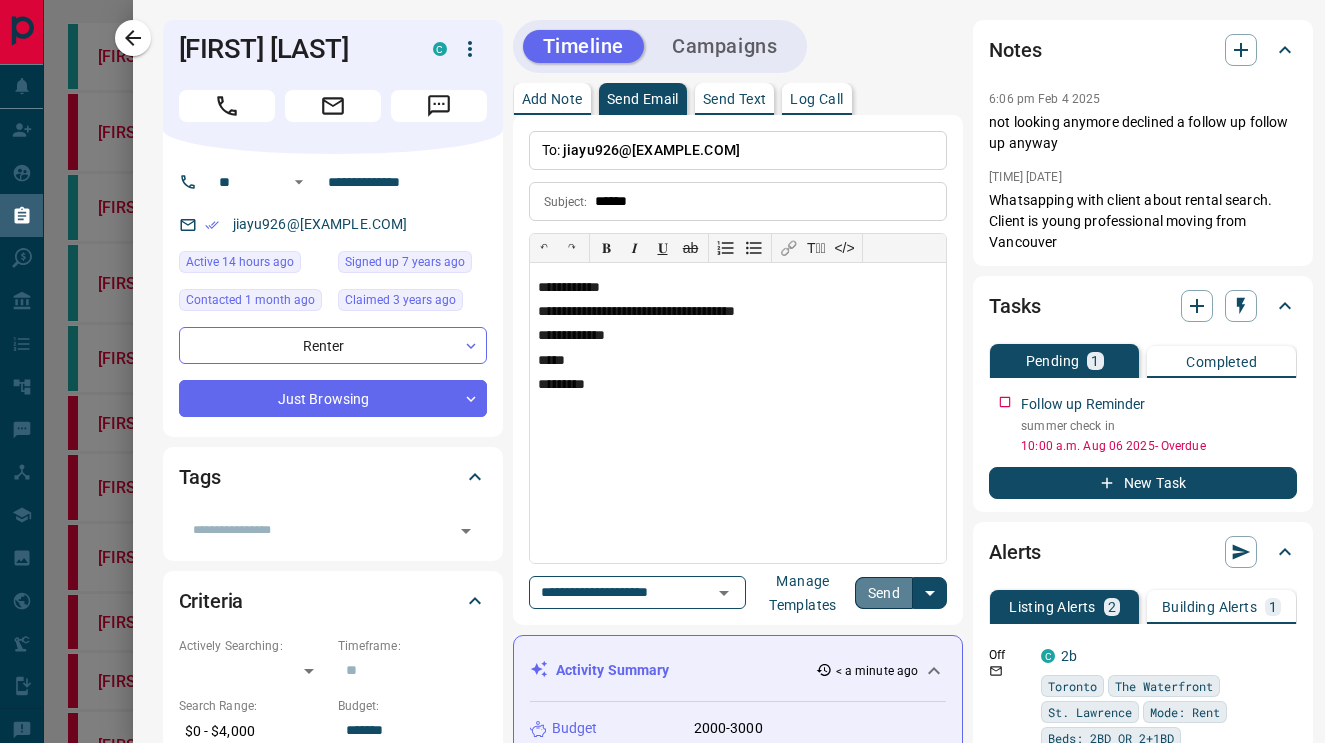 click on "Send" at bounding box center [884, 593] 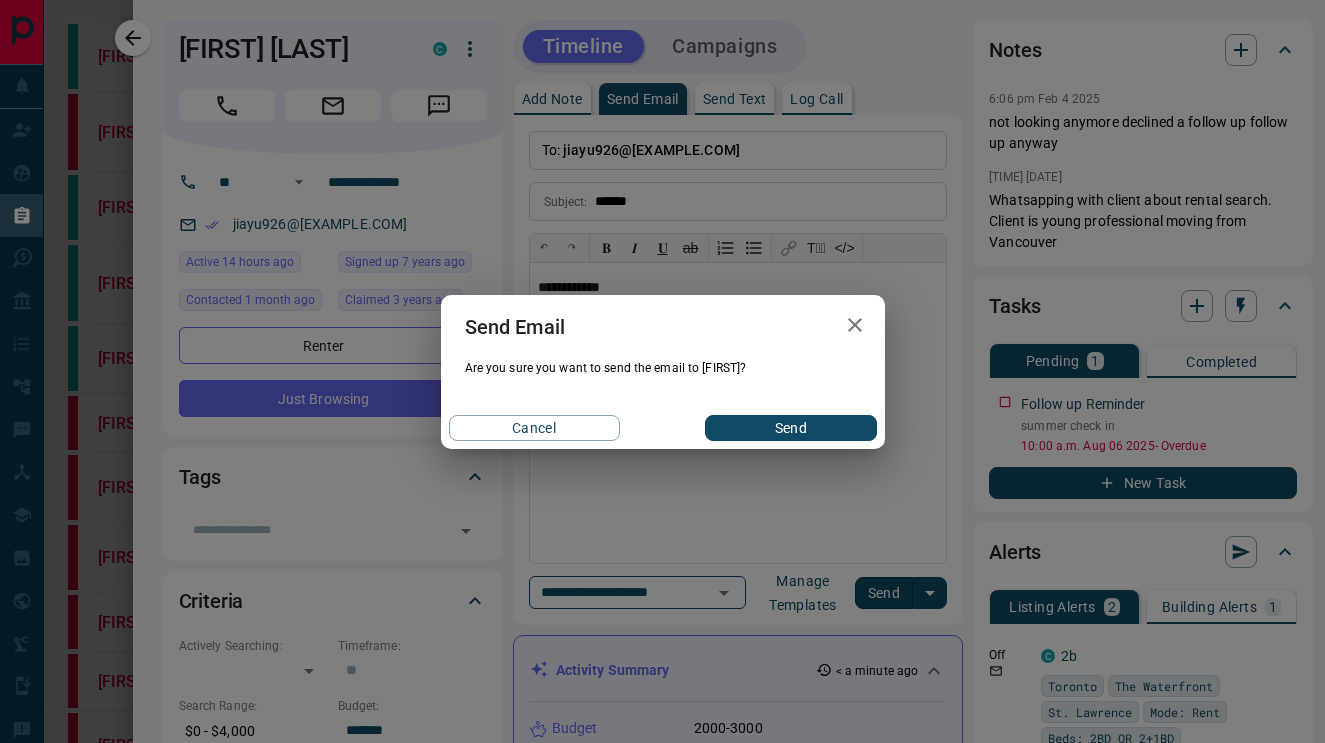 click on "Send" at bounding box center [790, 428] 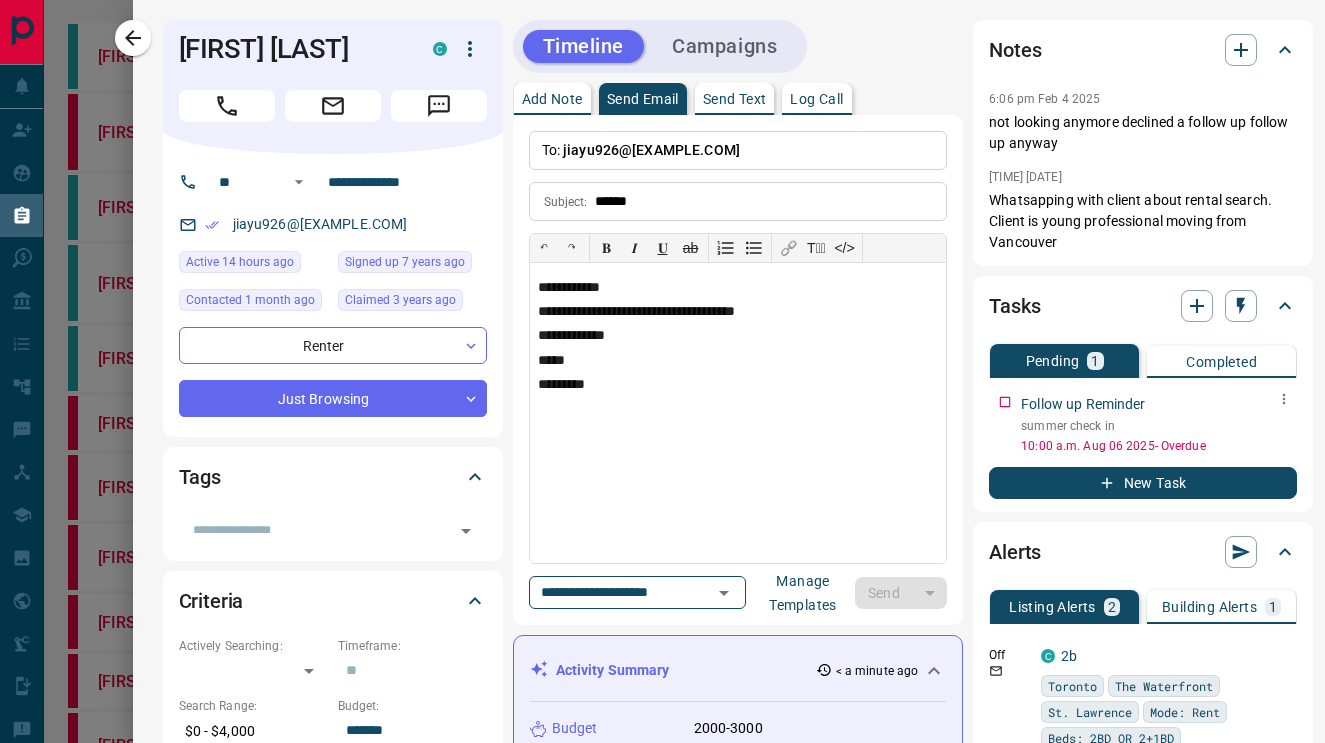 type 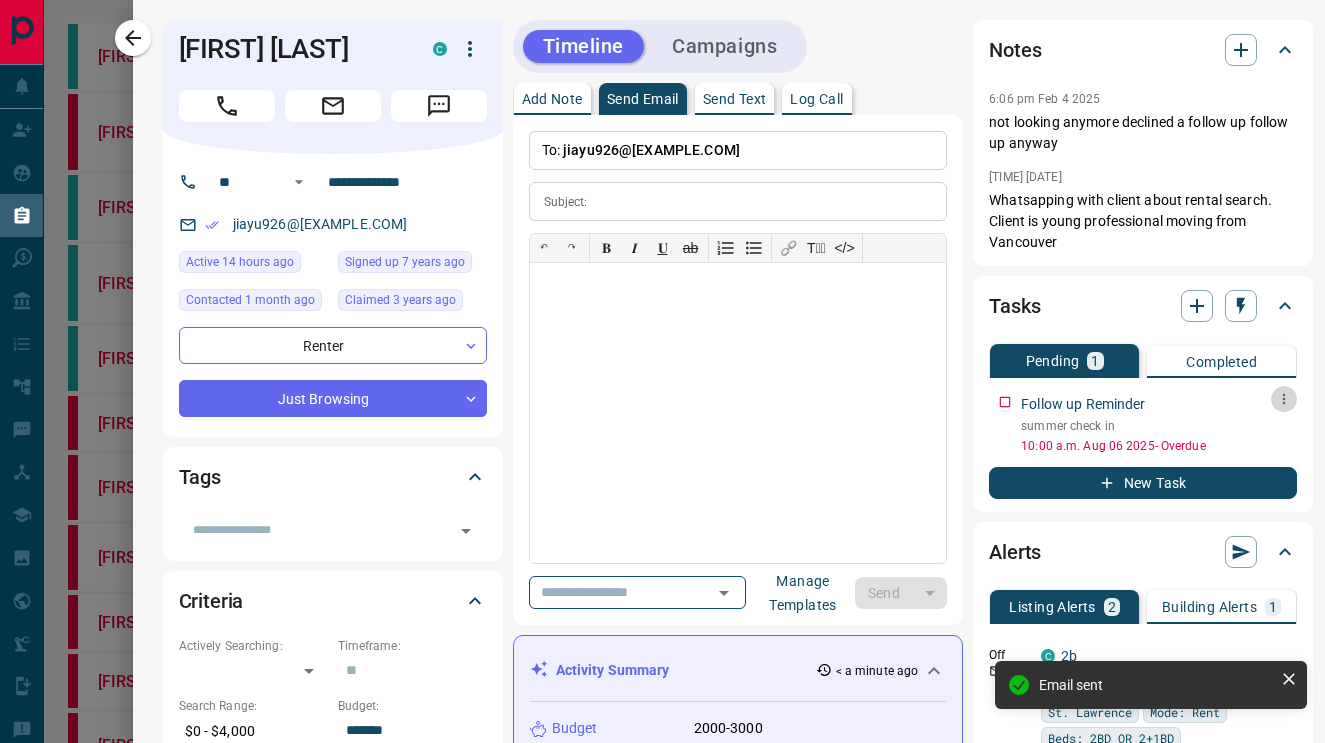 click 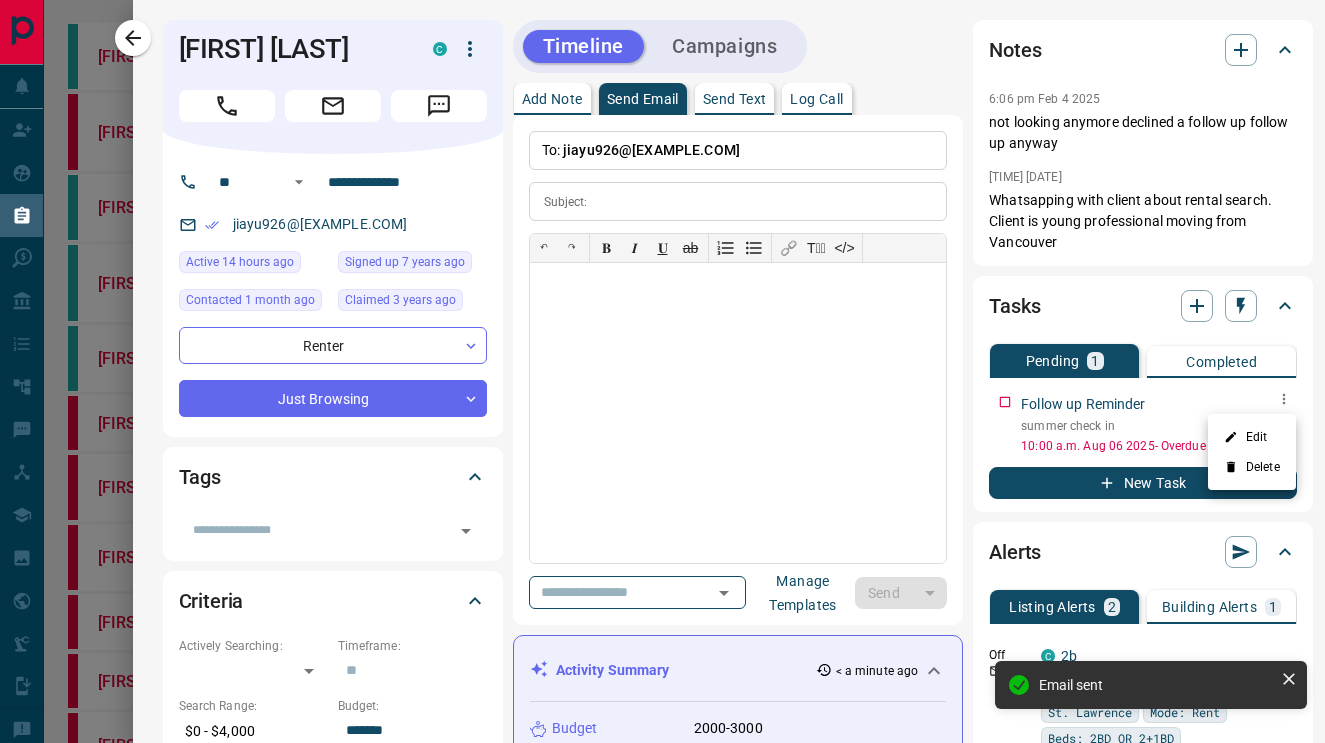click on "Edit" at bounding box center [1252, 437] 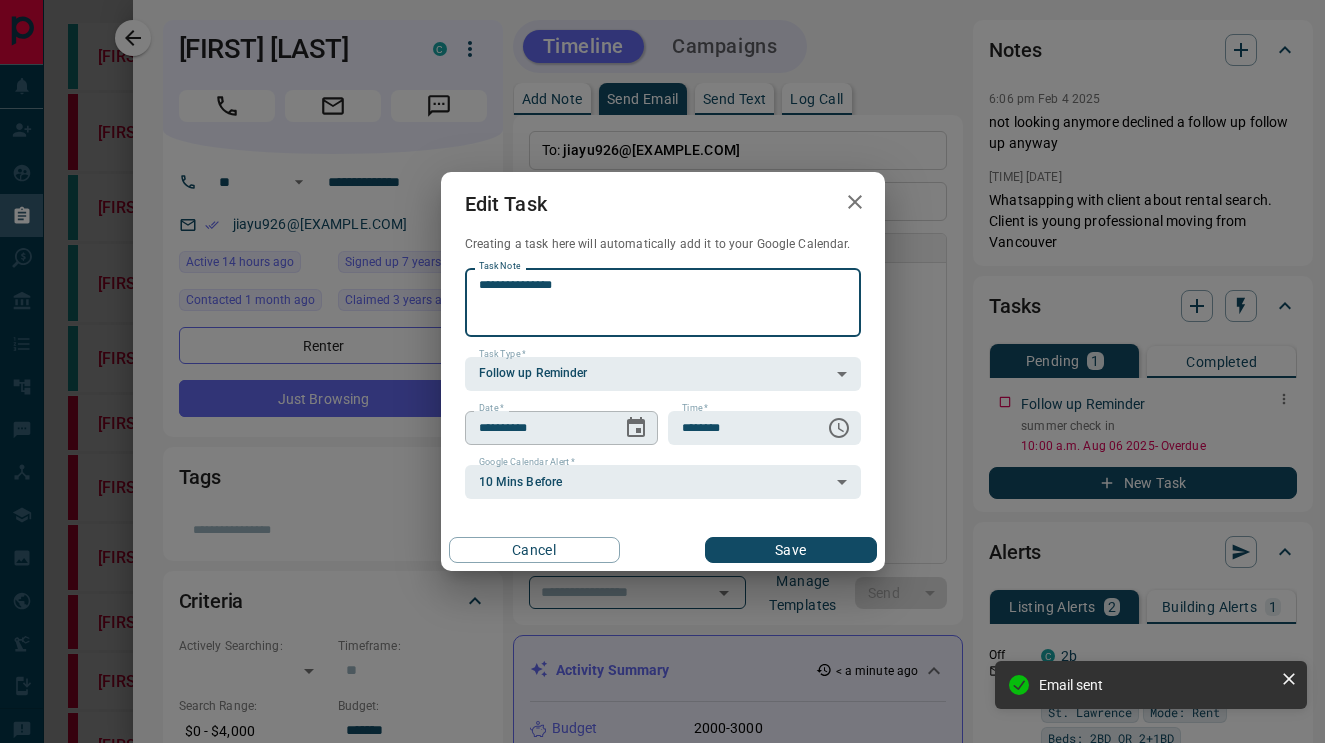 click 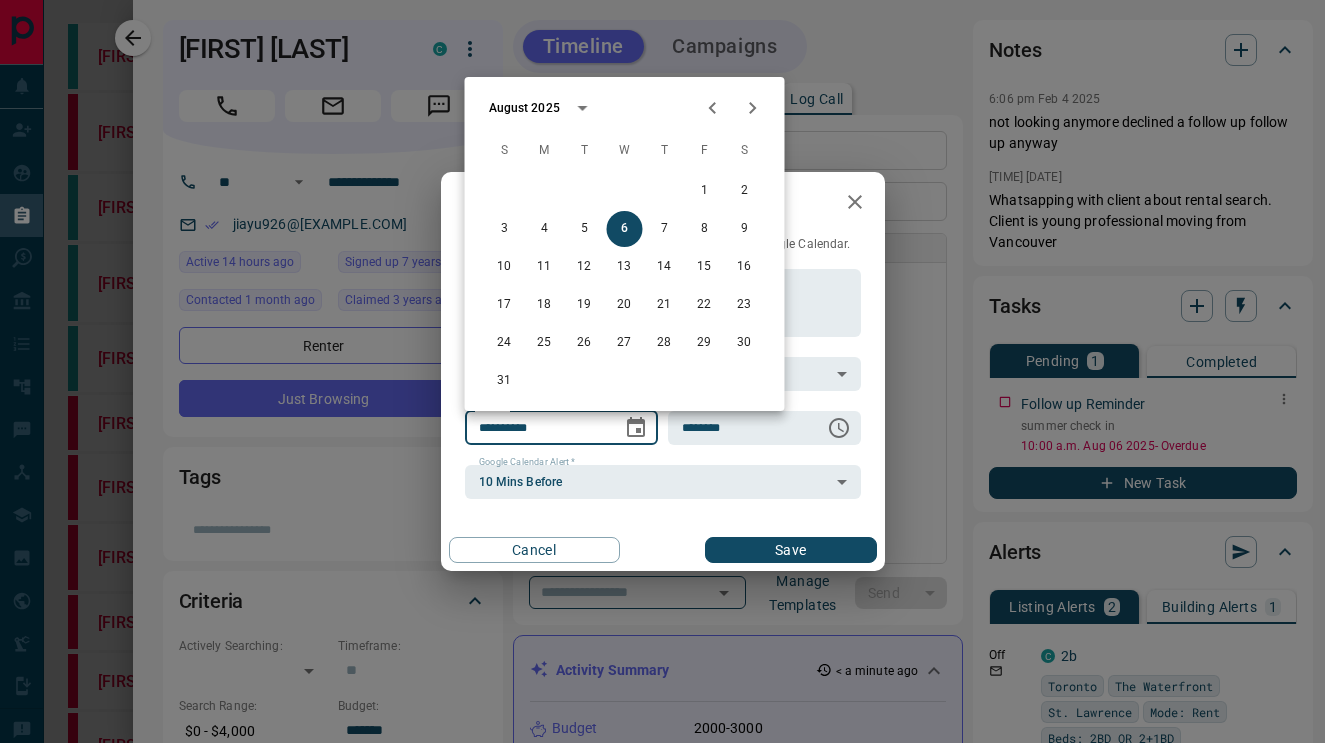 click 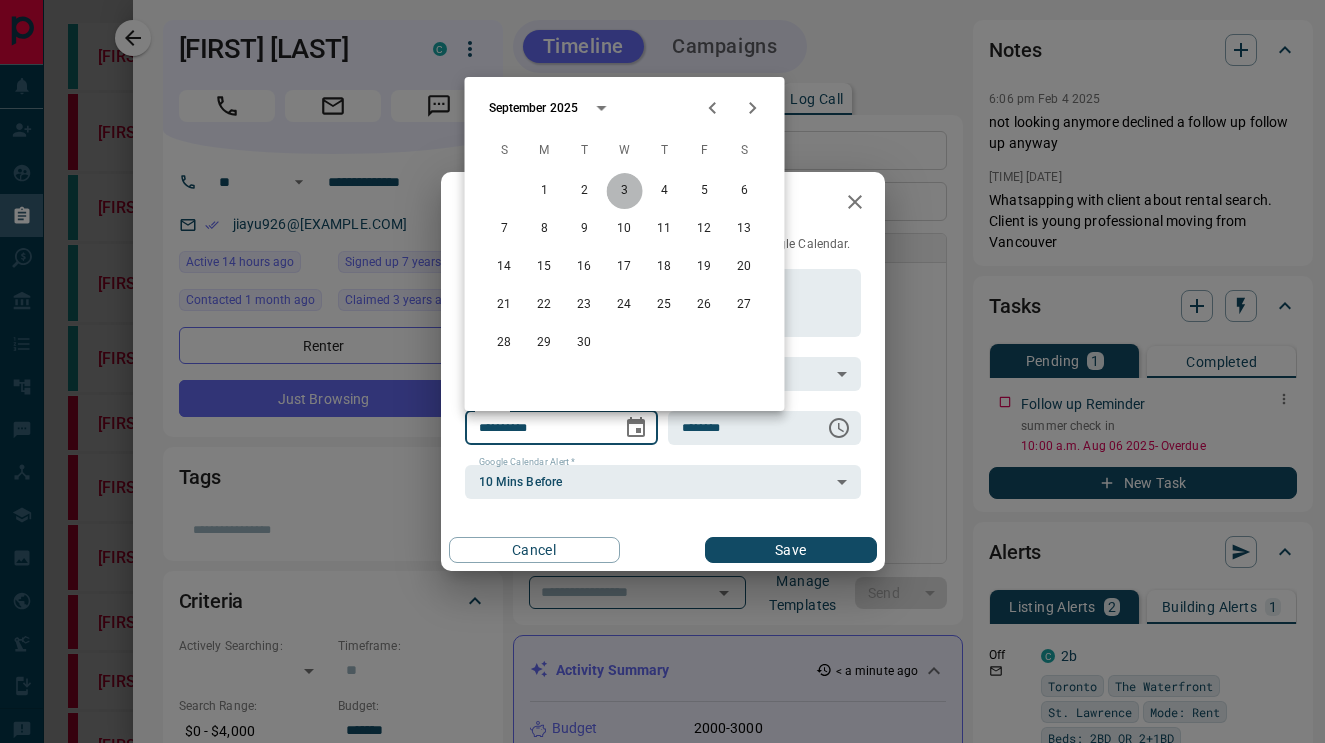 click on "3" at bounding box center [625, 191] 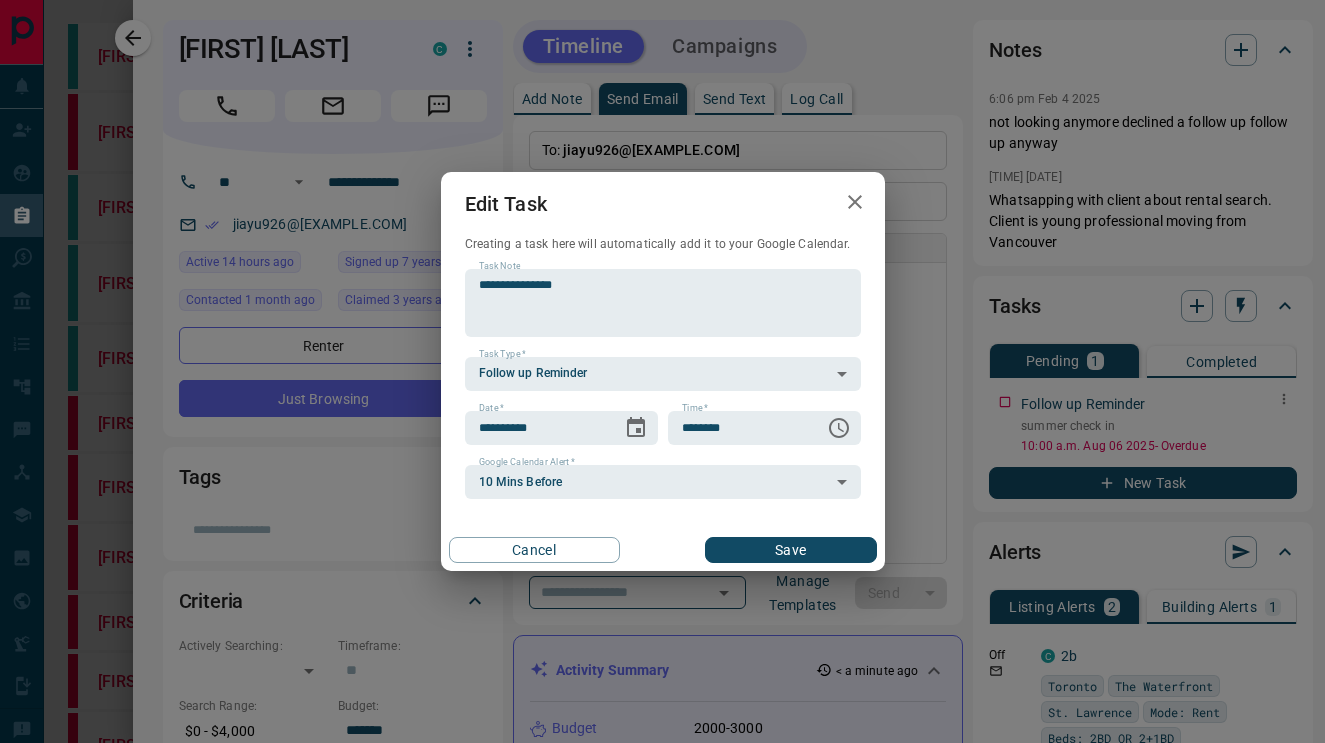click on "Save" at bounding box center [790, 550] 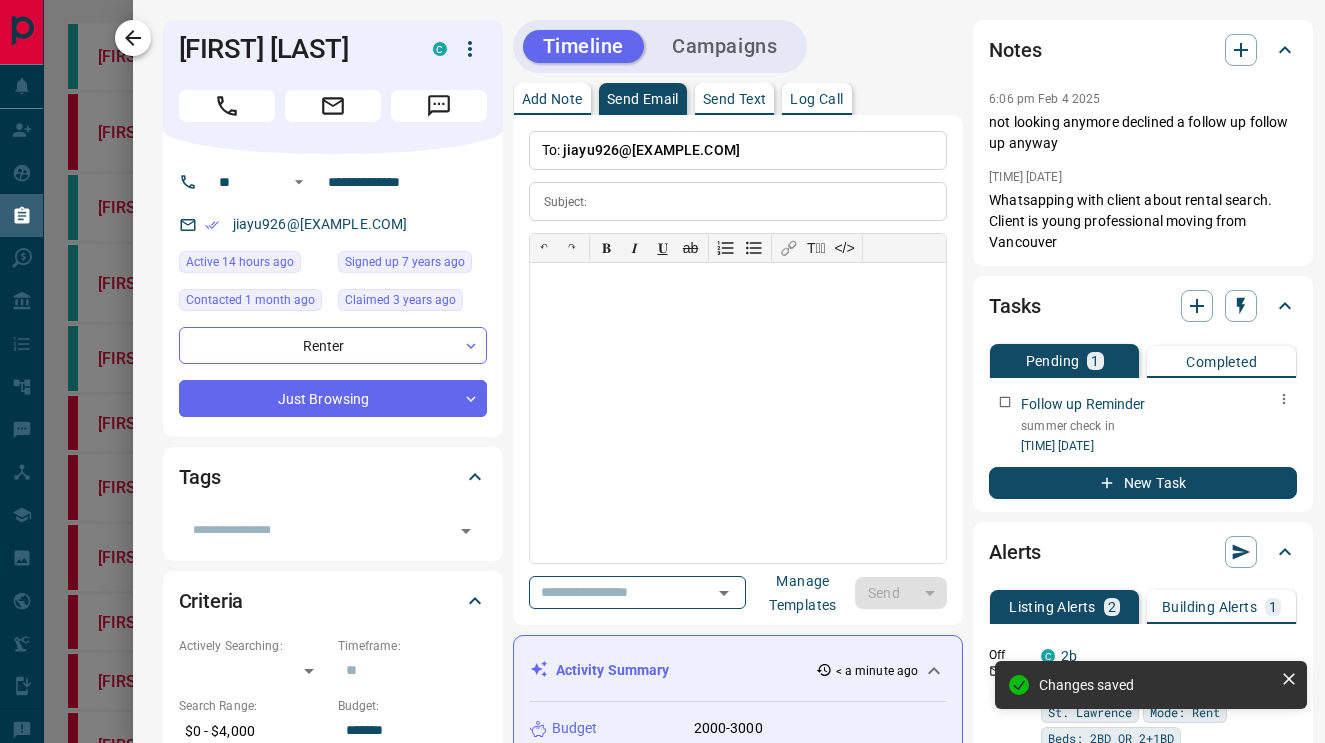 click at bounding box center [133, 38] 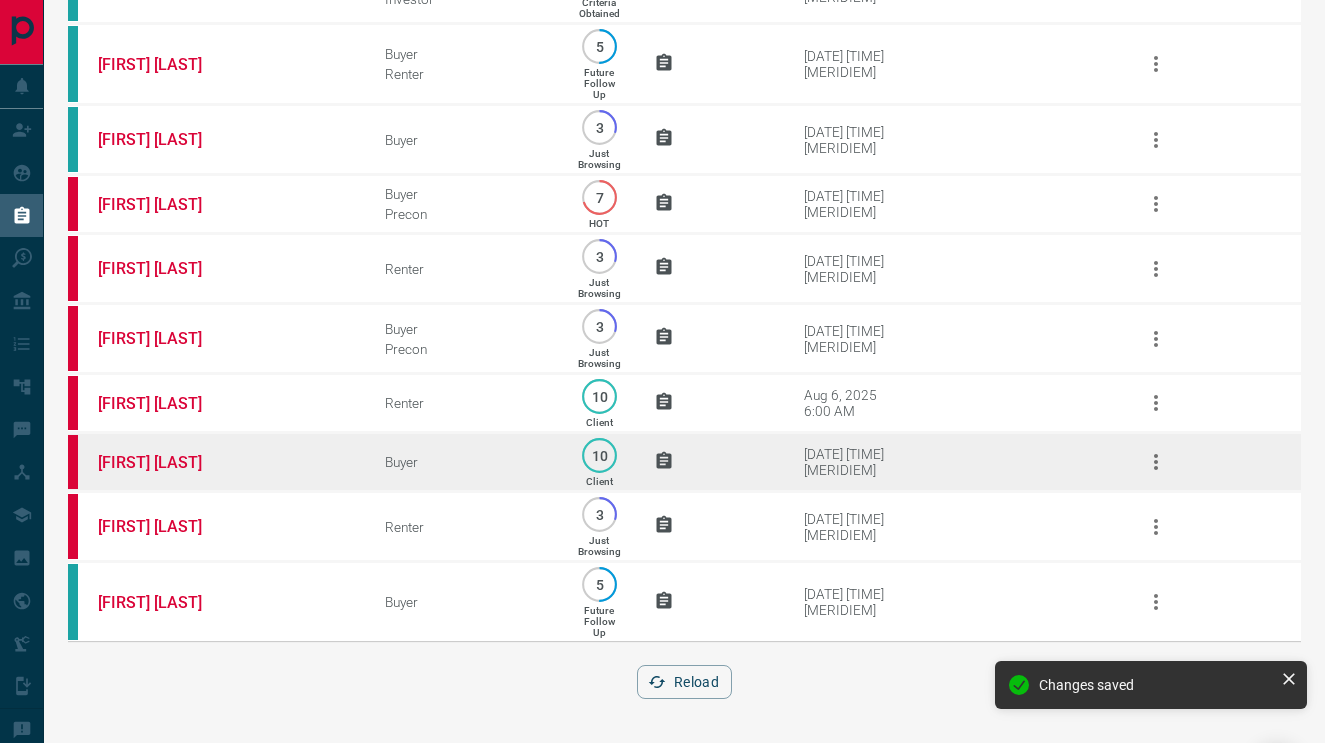 scroll, scrollTop: 255, scrollLeft: 0, axis: vertical 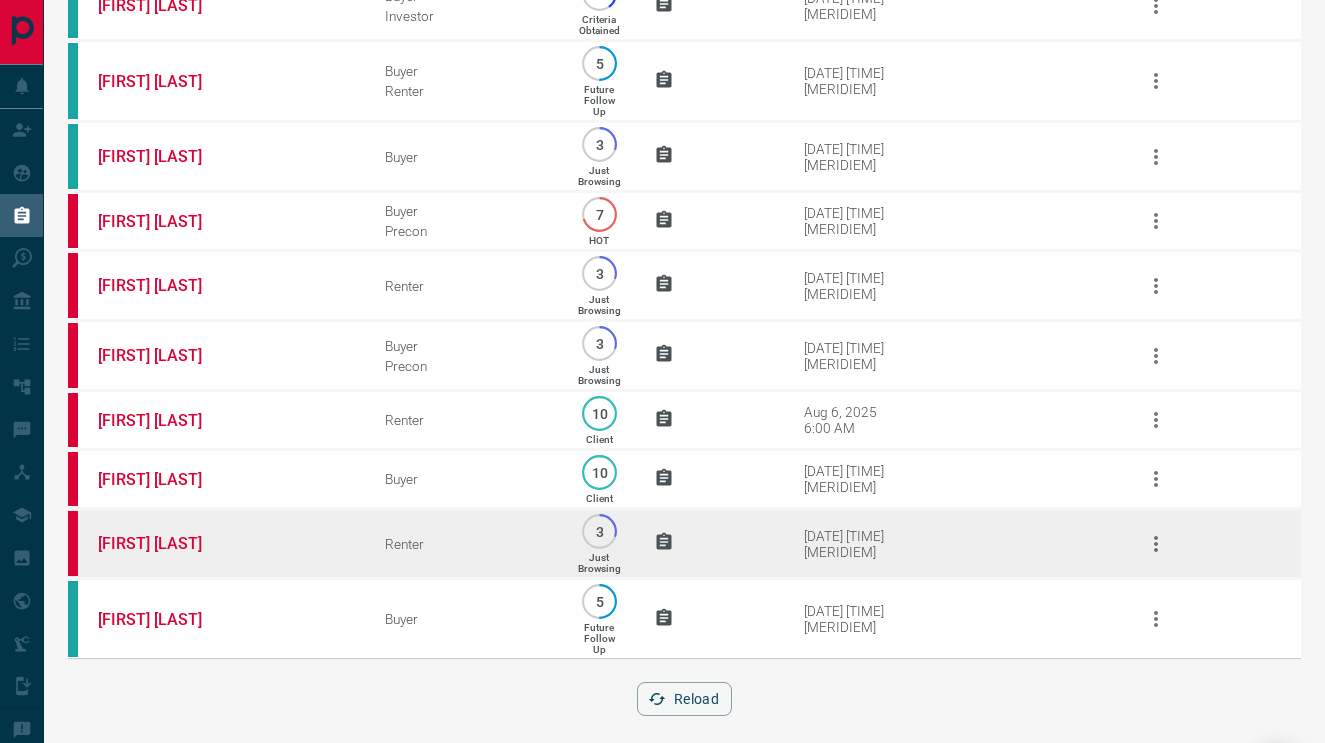 click on "[FIRST] [LAST]" at bounding box center [211, 544] 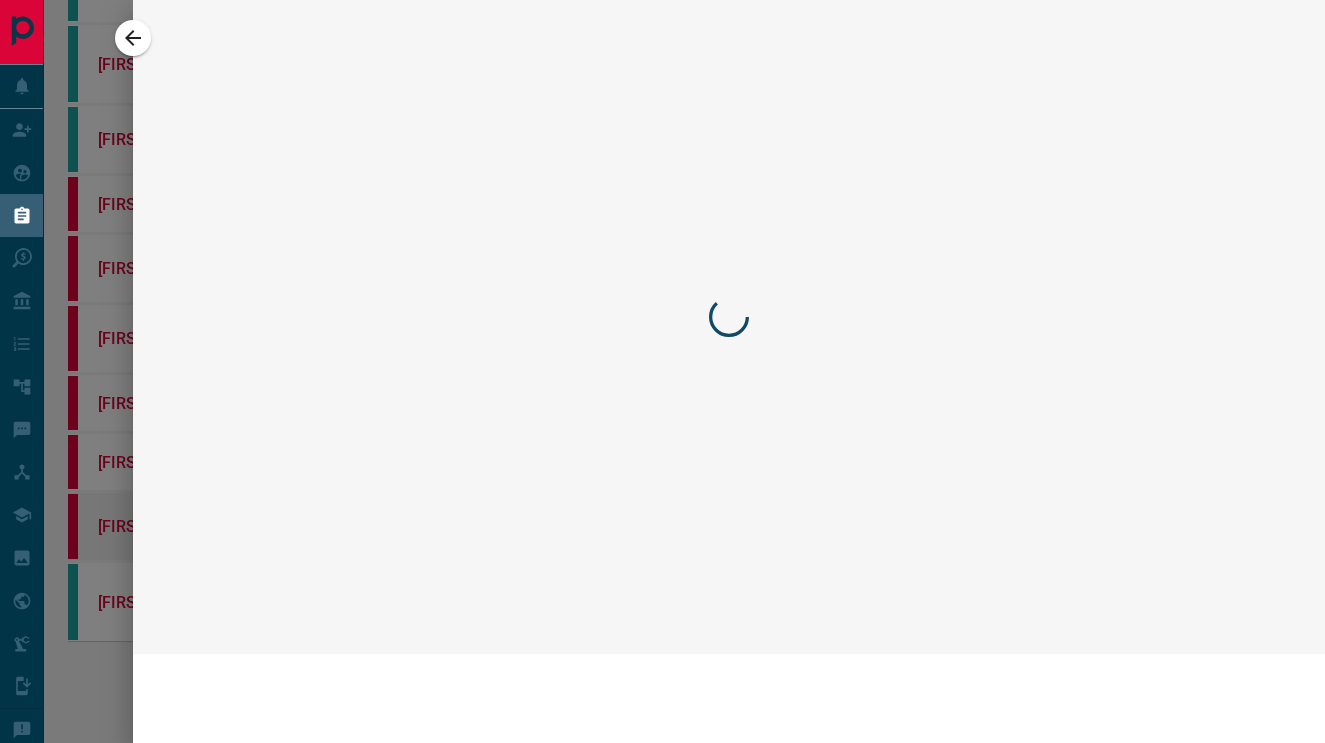 scroll, scrollTop: 170, scrollLeft: 0, axis: vertical 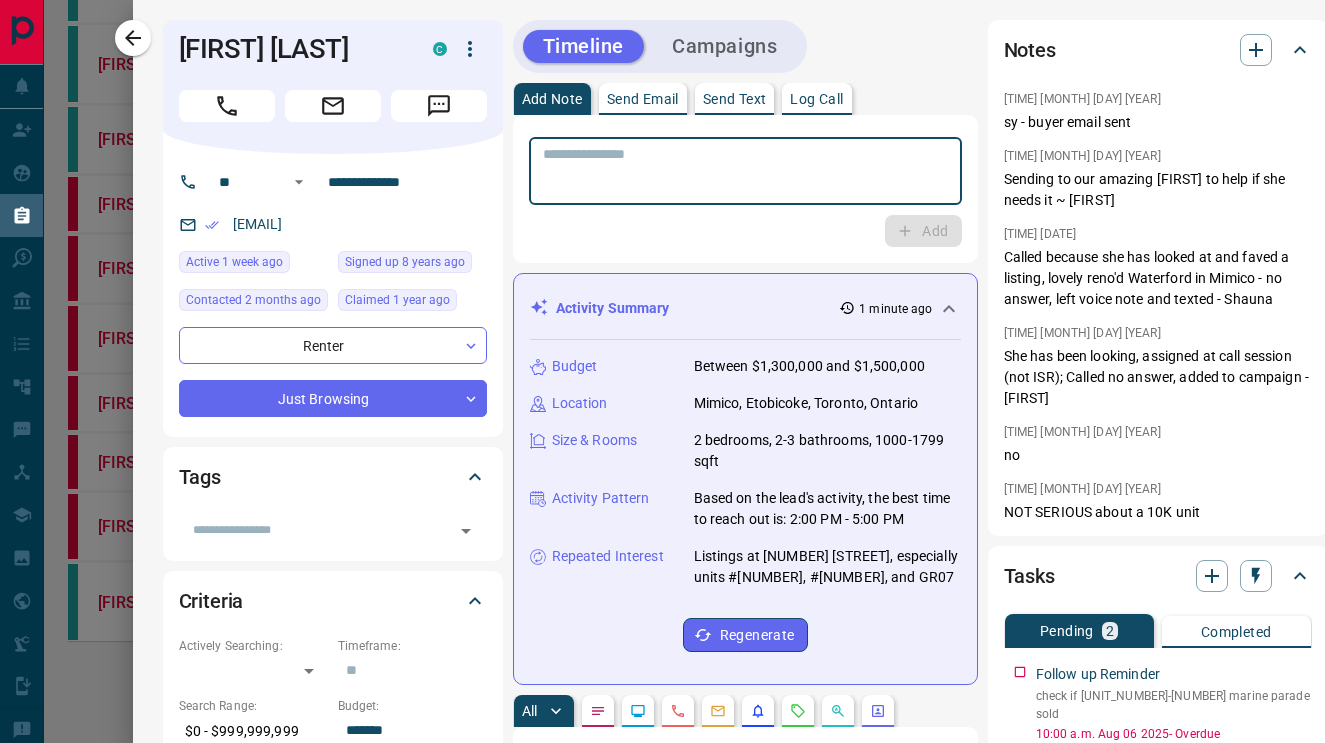click at bounding box center (745, 171) 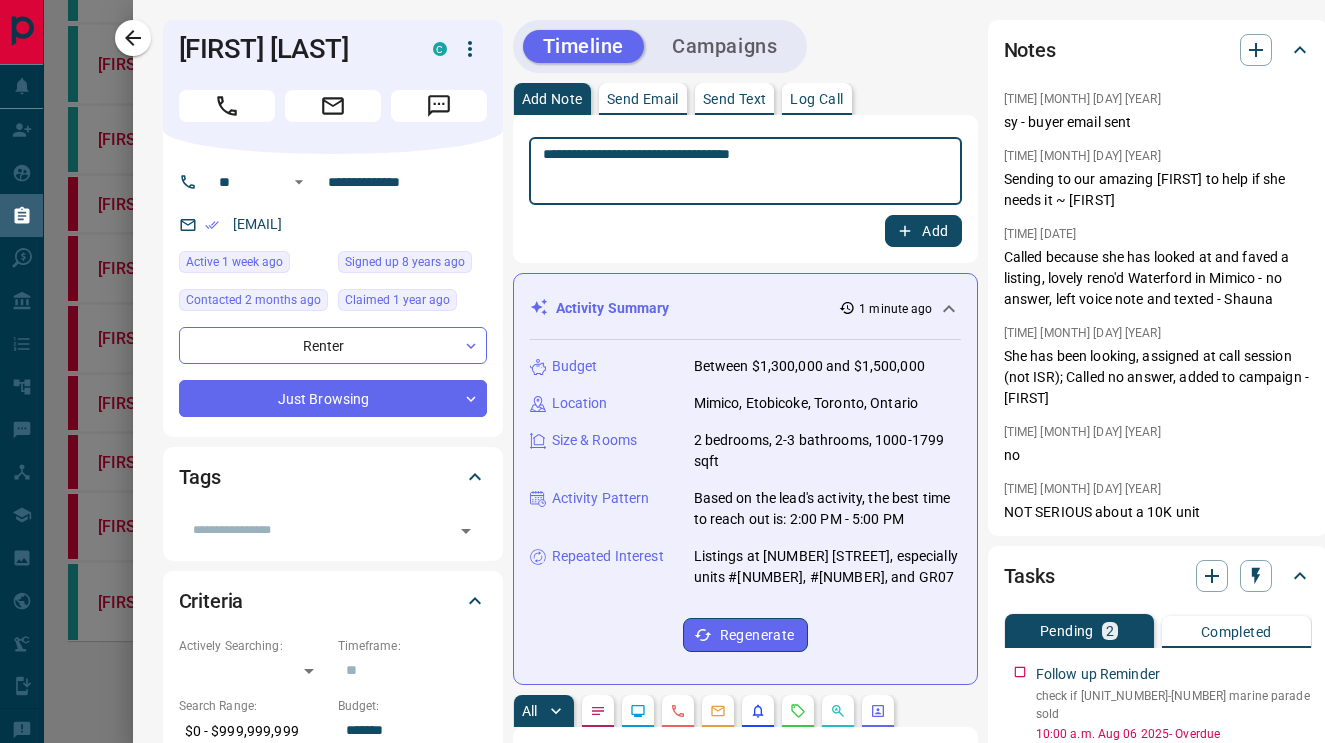 type on "**********" 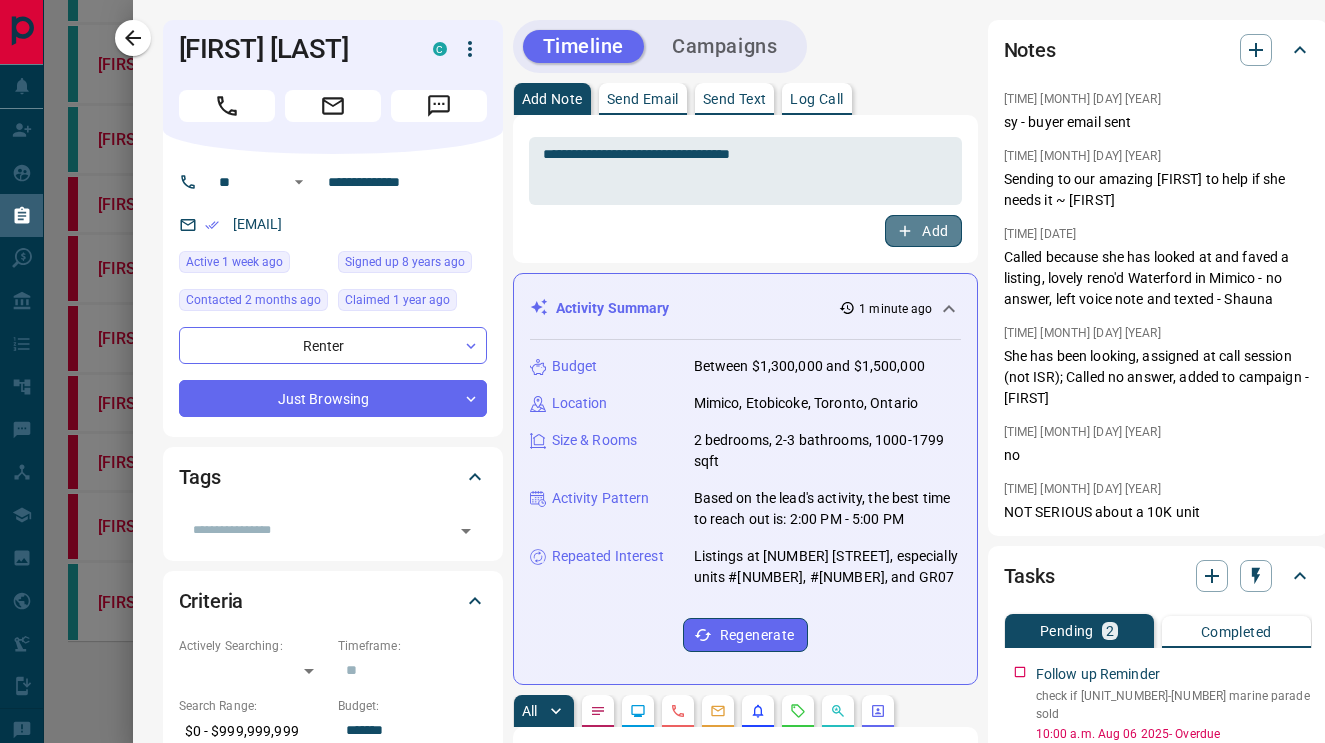 click 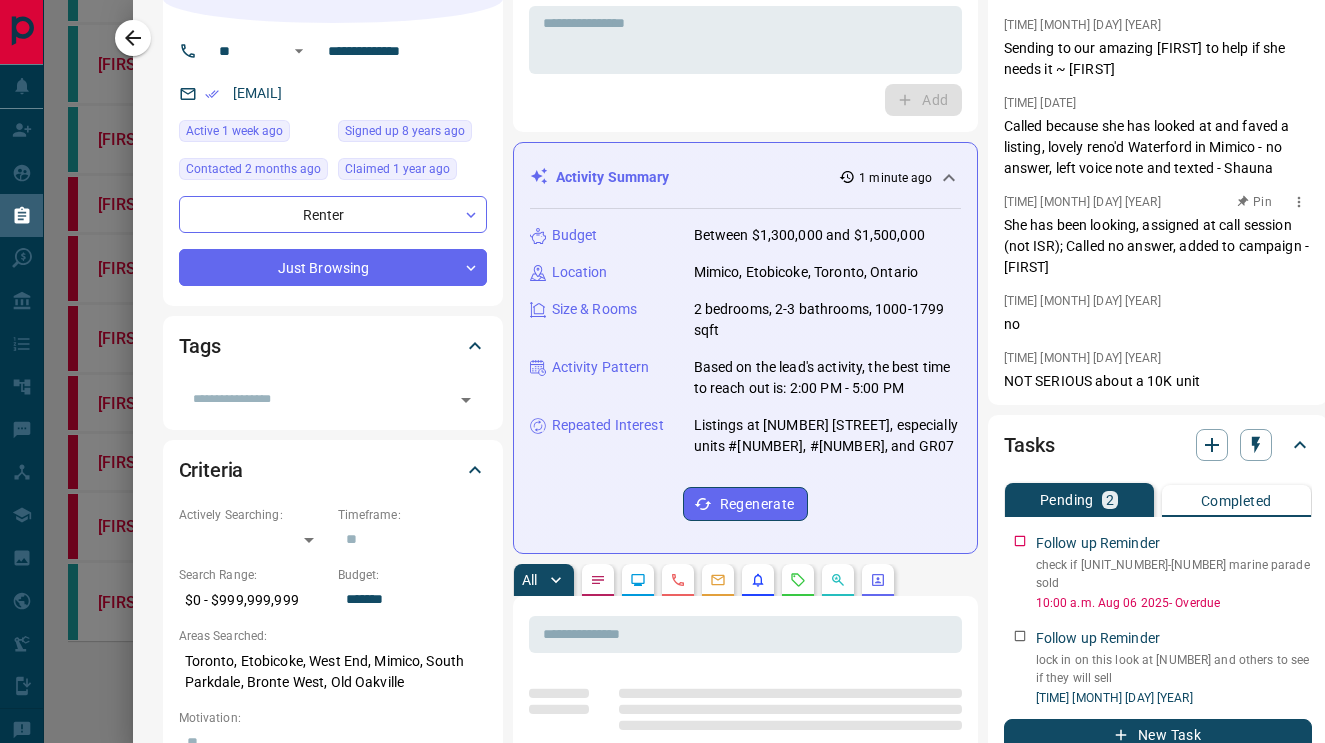 scroll, scrollTop: 133, scrollLeft: 0, axis: vertical 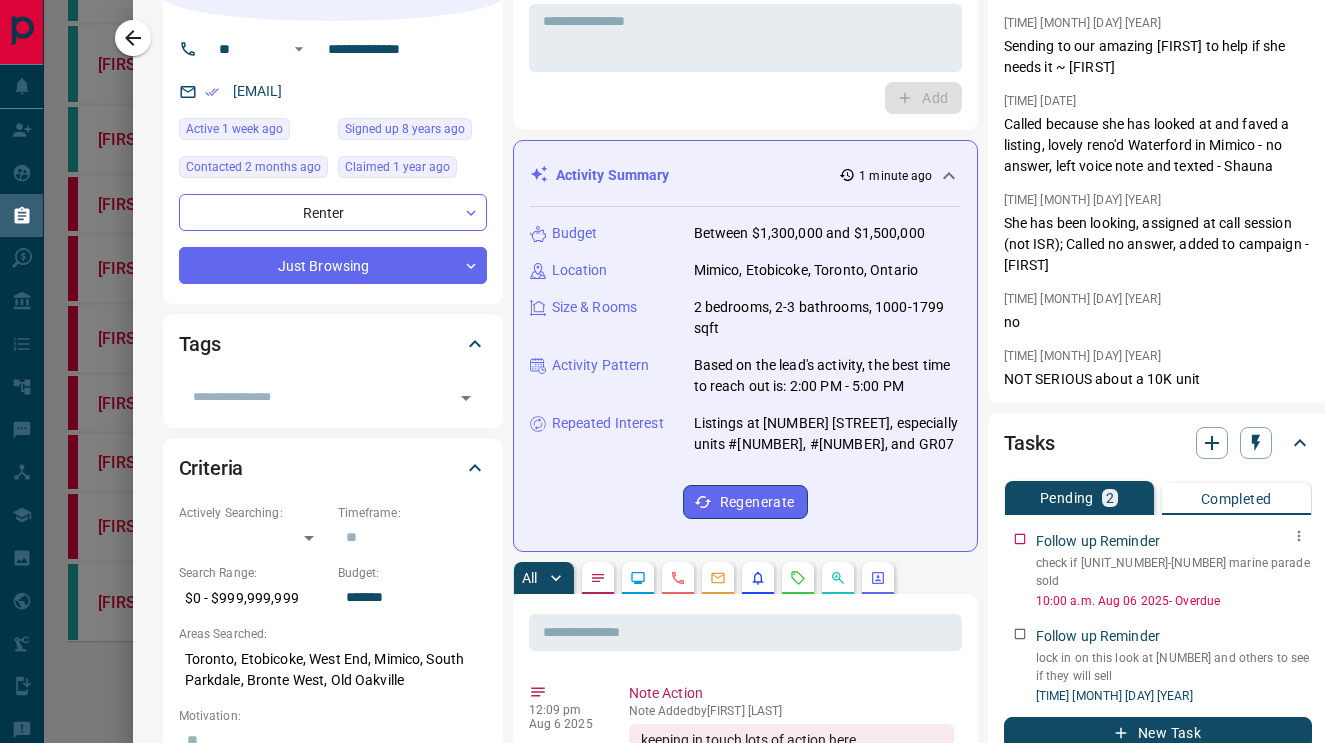 click 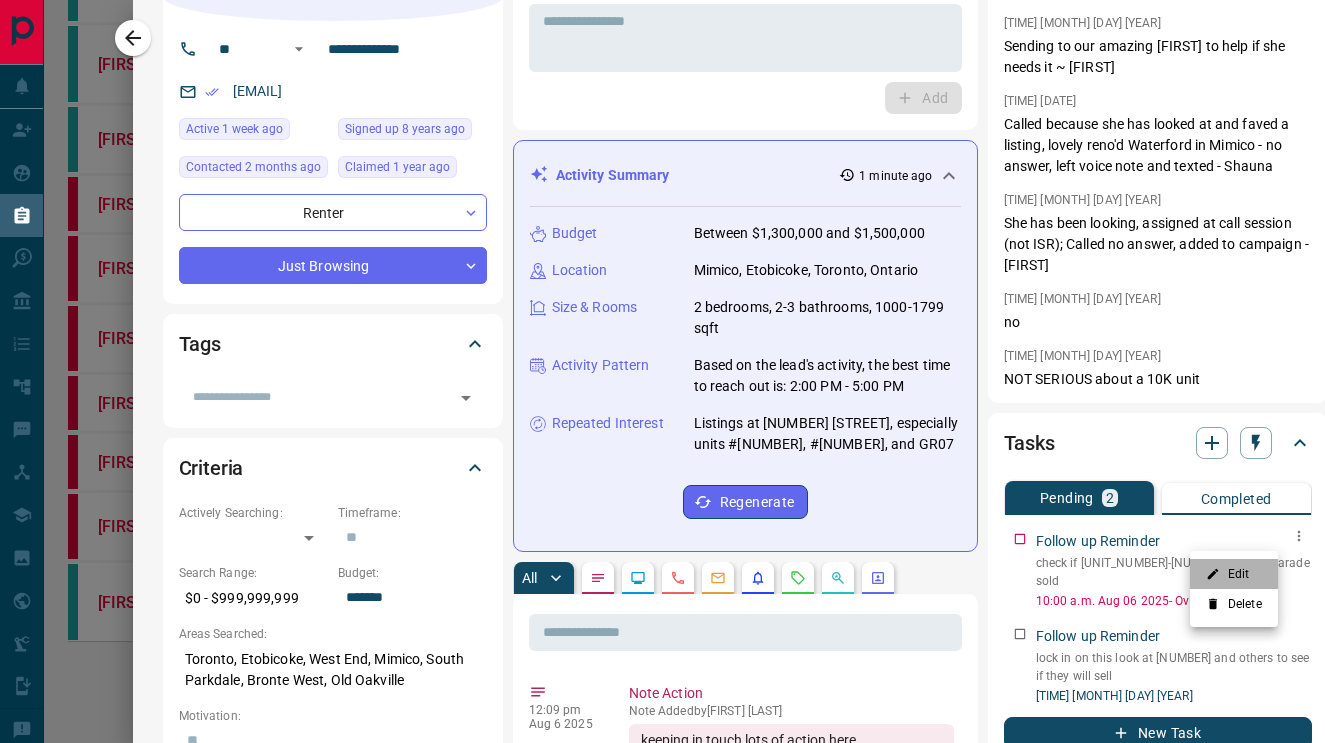 click on "Edit" at bounding box center (1234, 574) 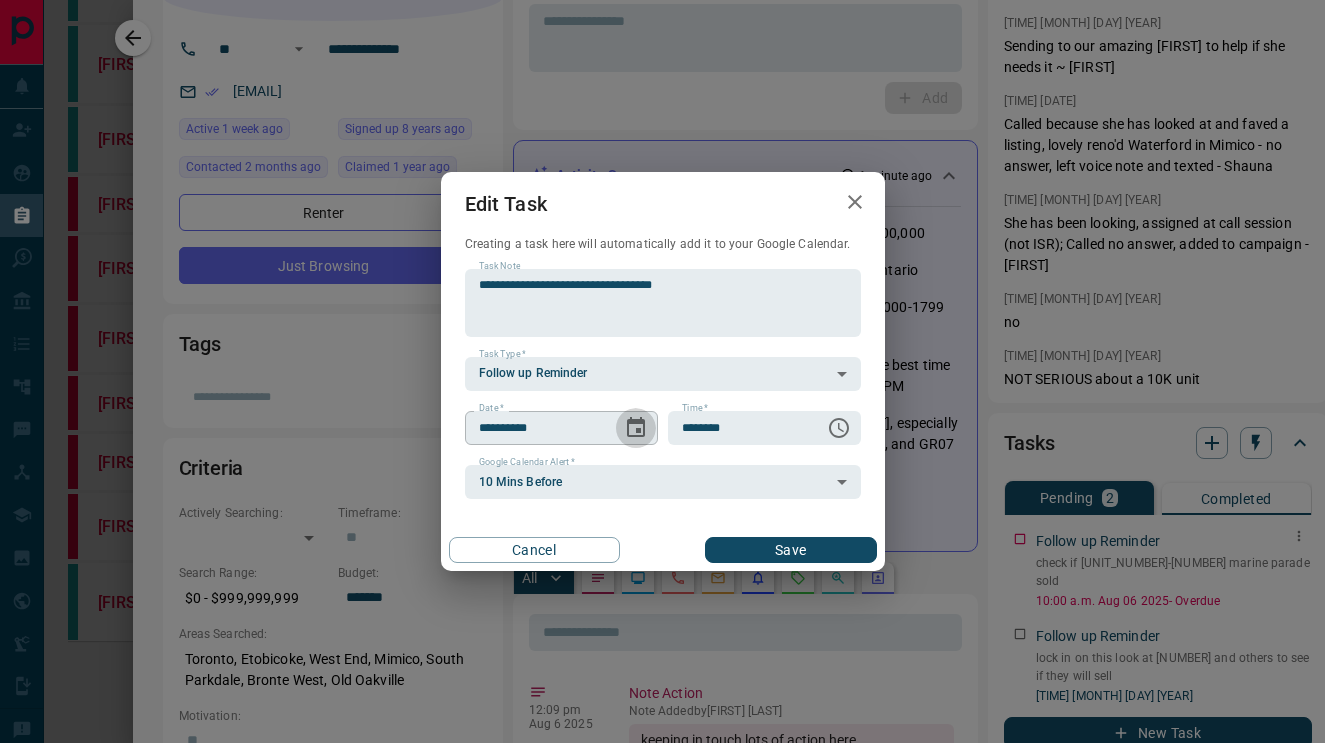 click 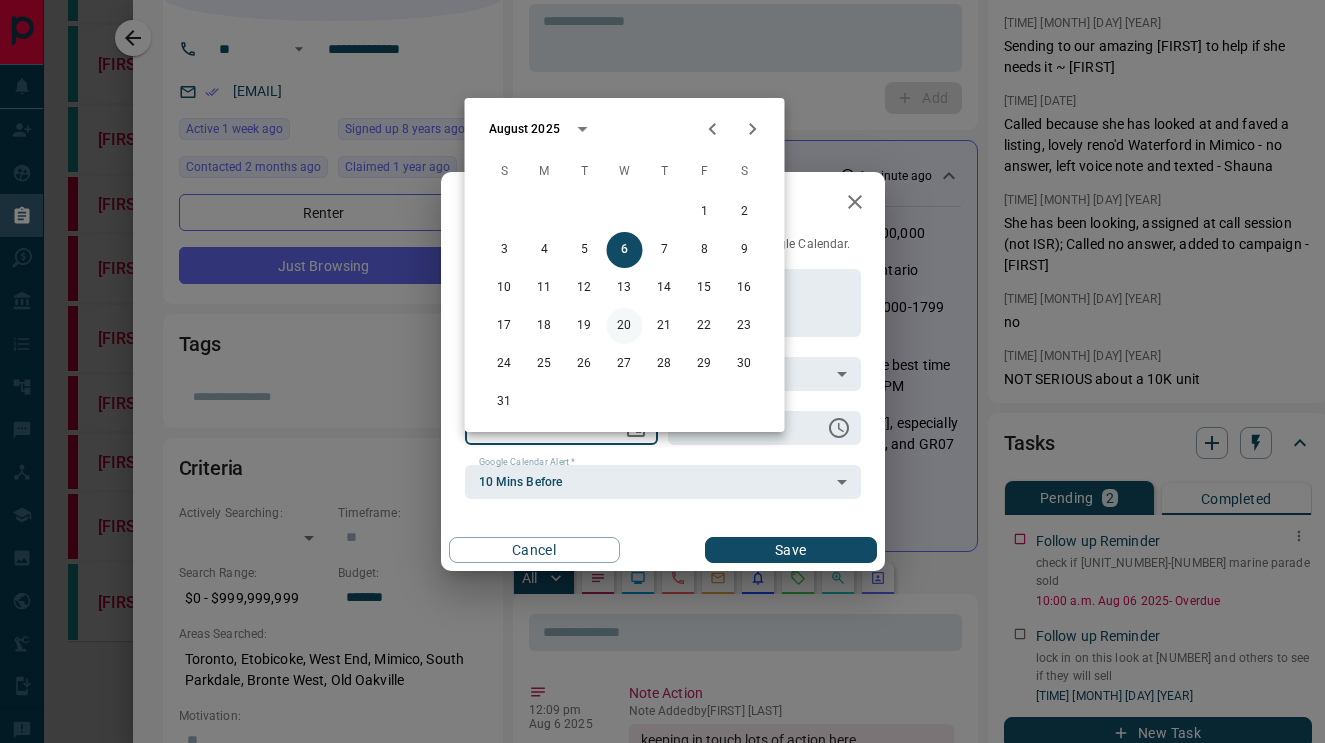 click on "20" at bounding box center (625, 326) 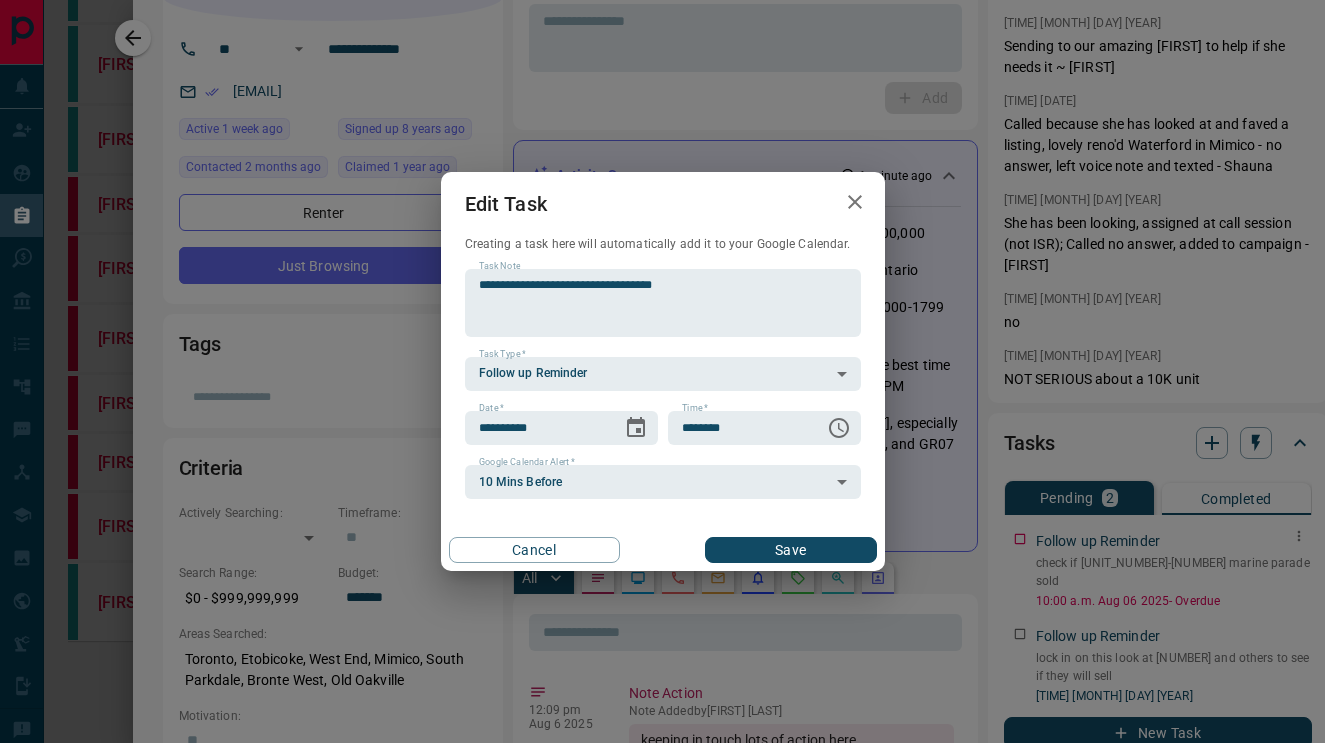 click on "Save" at bounding box center [790, 550] 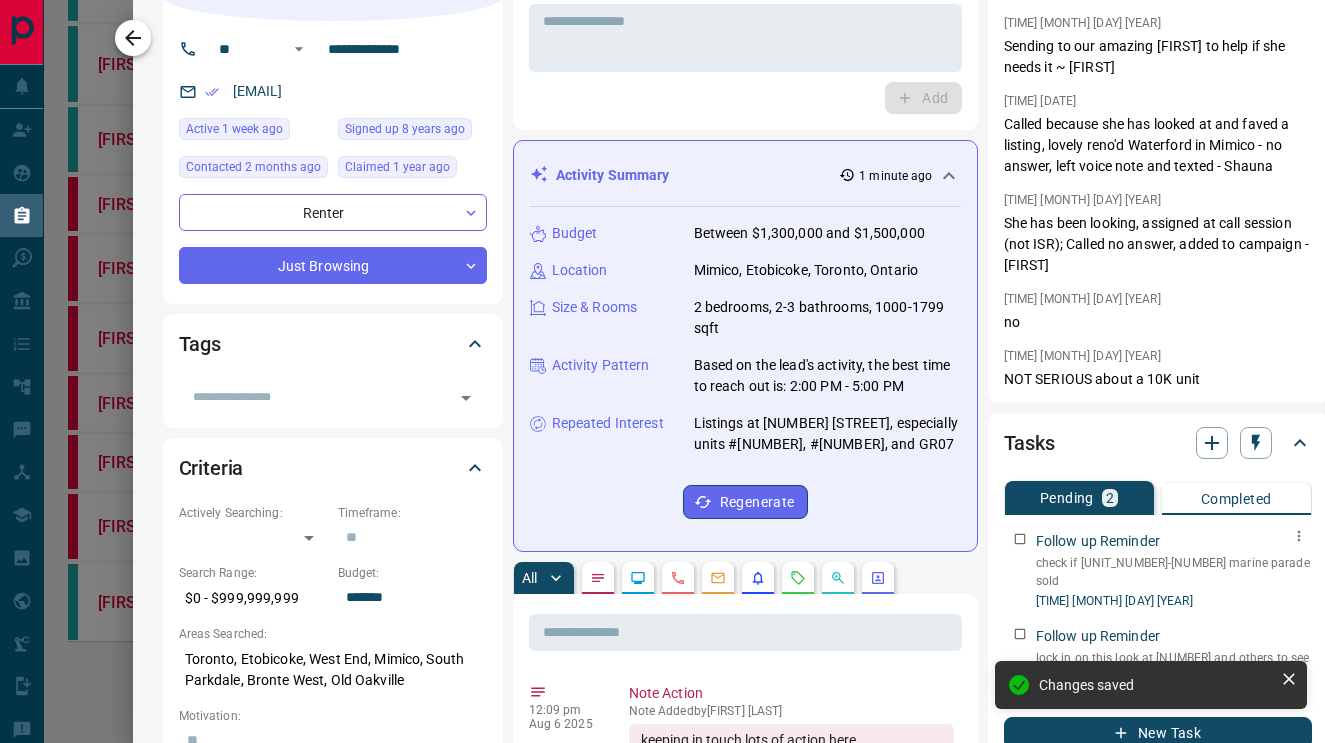 click at bounding box center [133, 38] 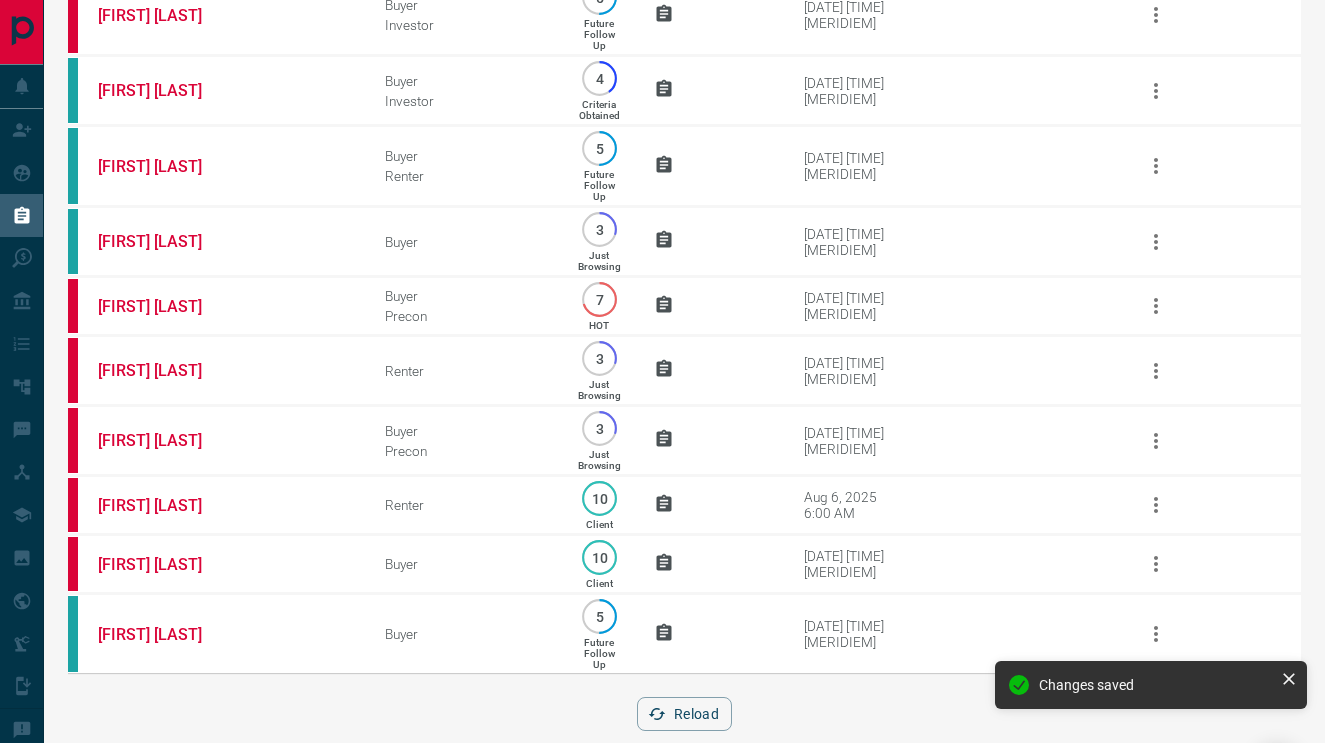scroll, scrollTop: 0, scrollLeft: 0, axis: both 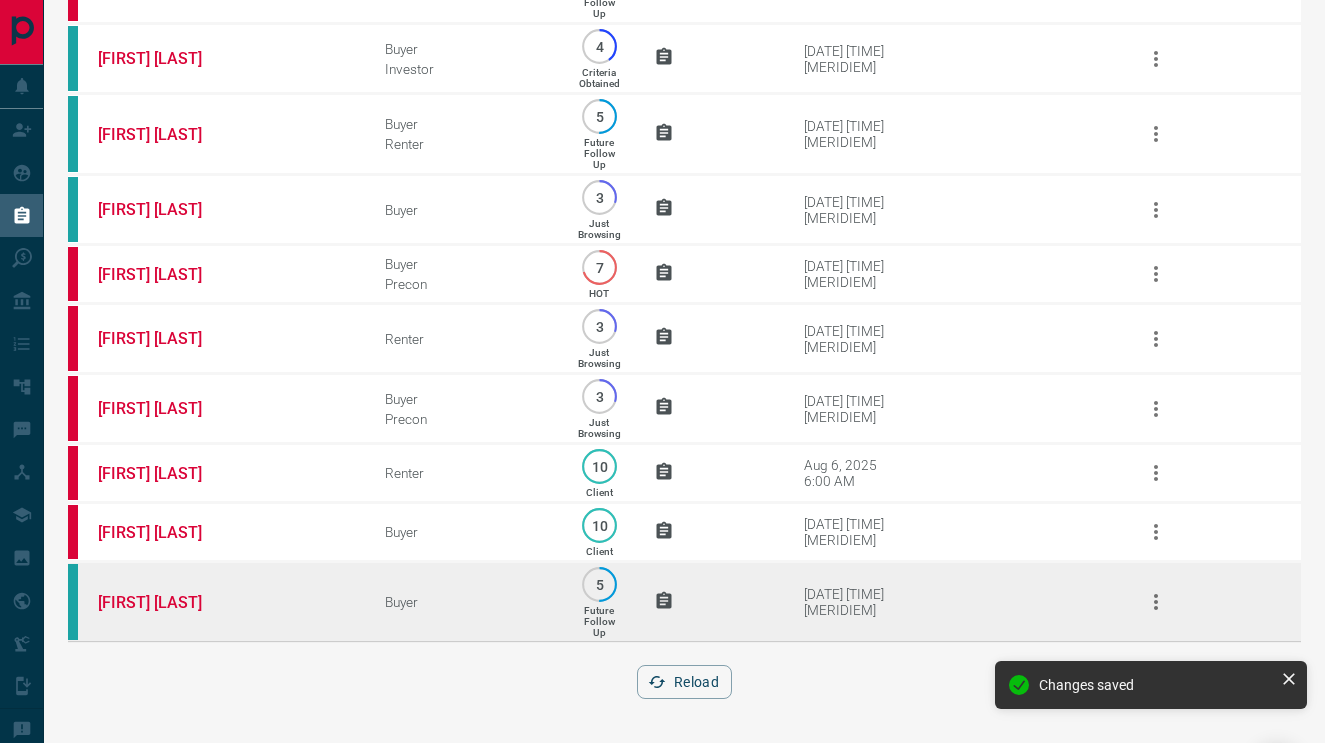 click on "[FIRST] [LAST]" at bounding box center (211, 602) 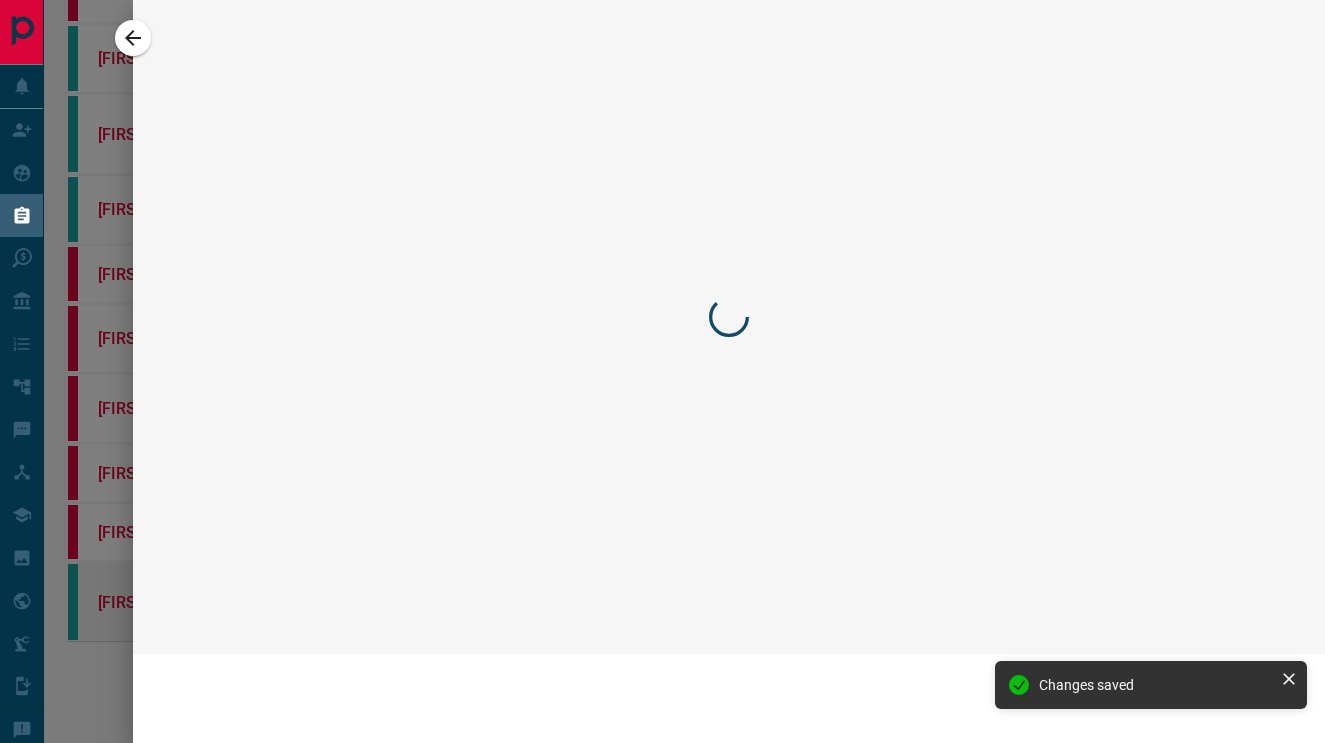 scroll, scrollTop: 98, scrollLeft: 0, axis: vertical 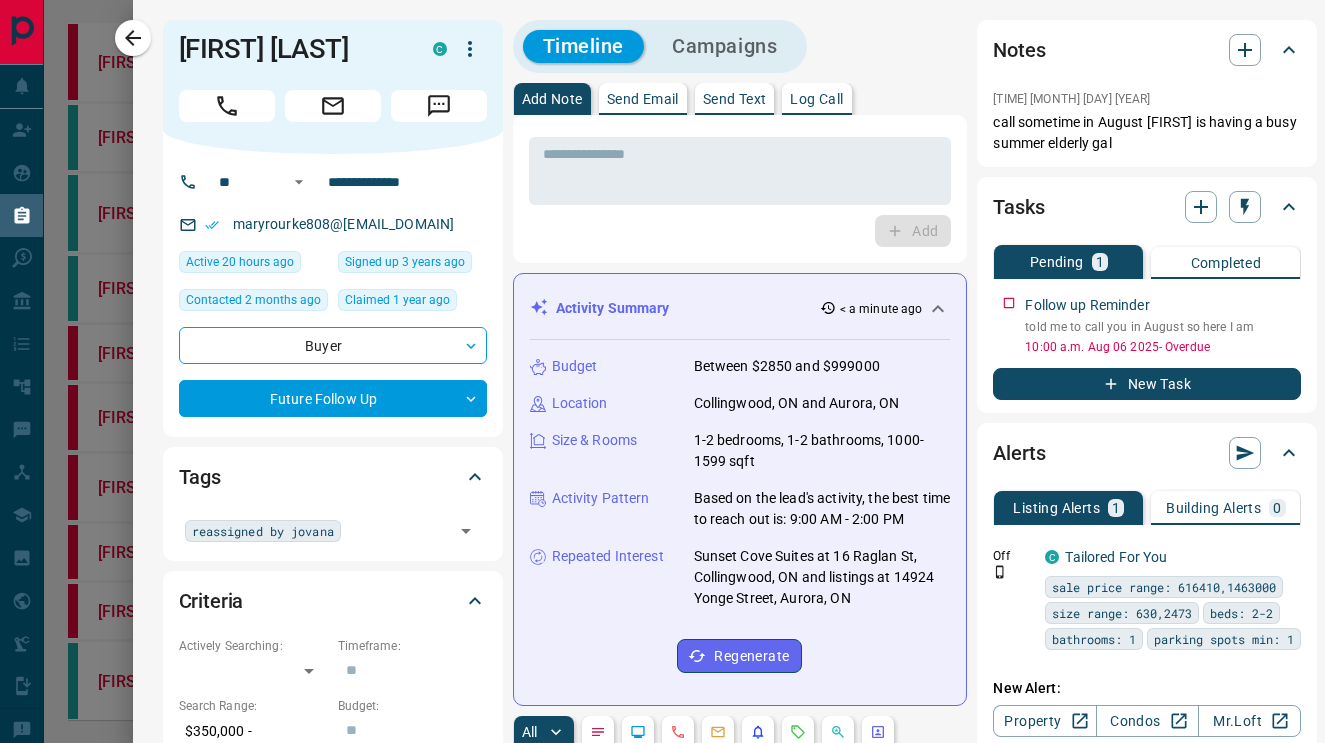 click on "Send Email" at bounding box center [643, 99] 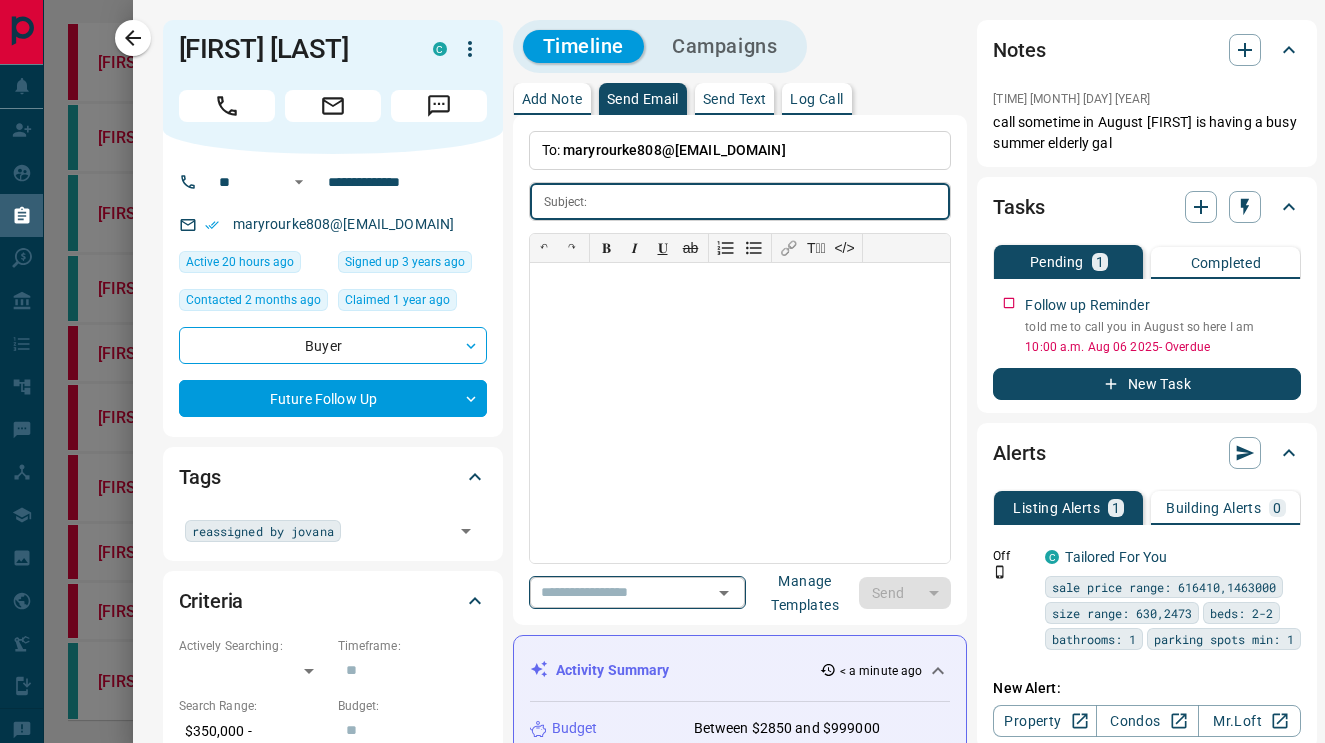 click on "​" at bounding box center [637, 592] 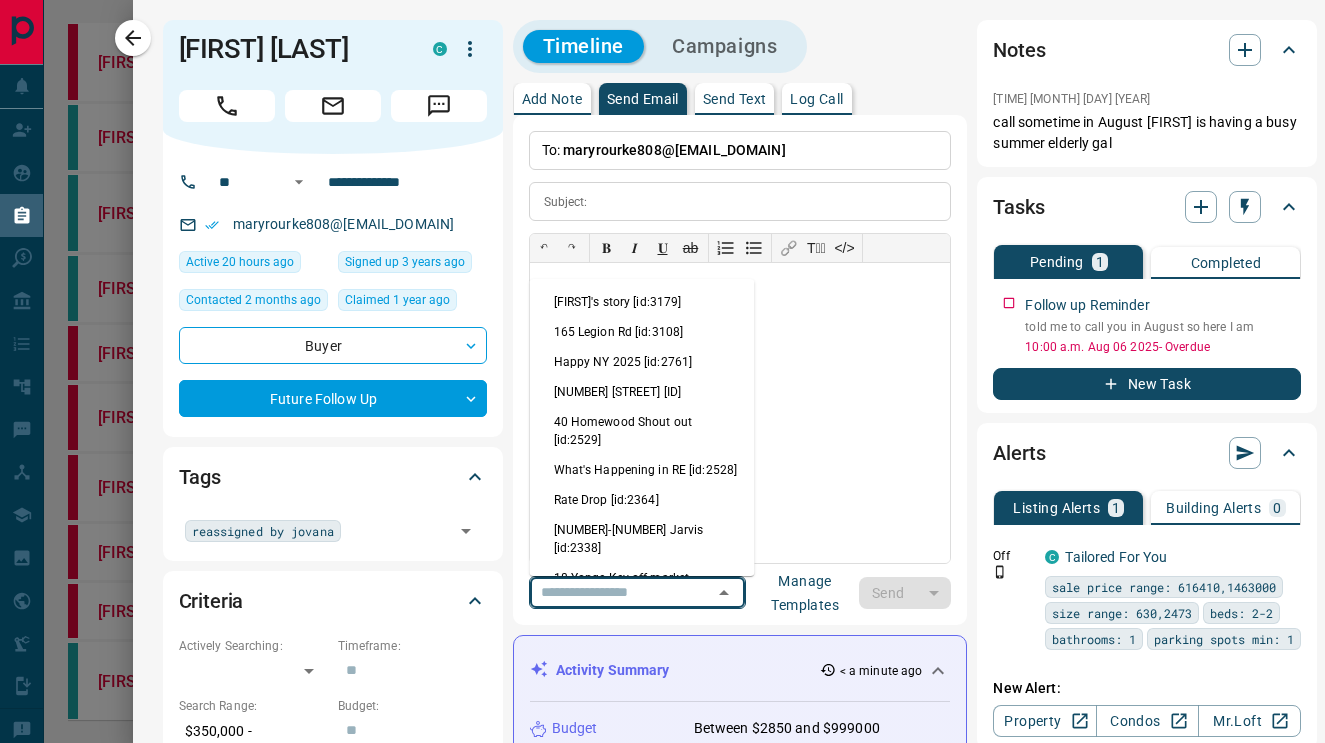 scroll, scrollTop: 0, scrollLeft: 0, axis: both 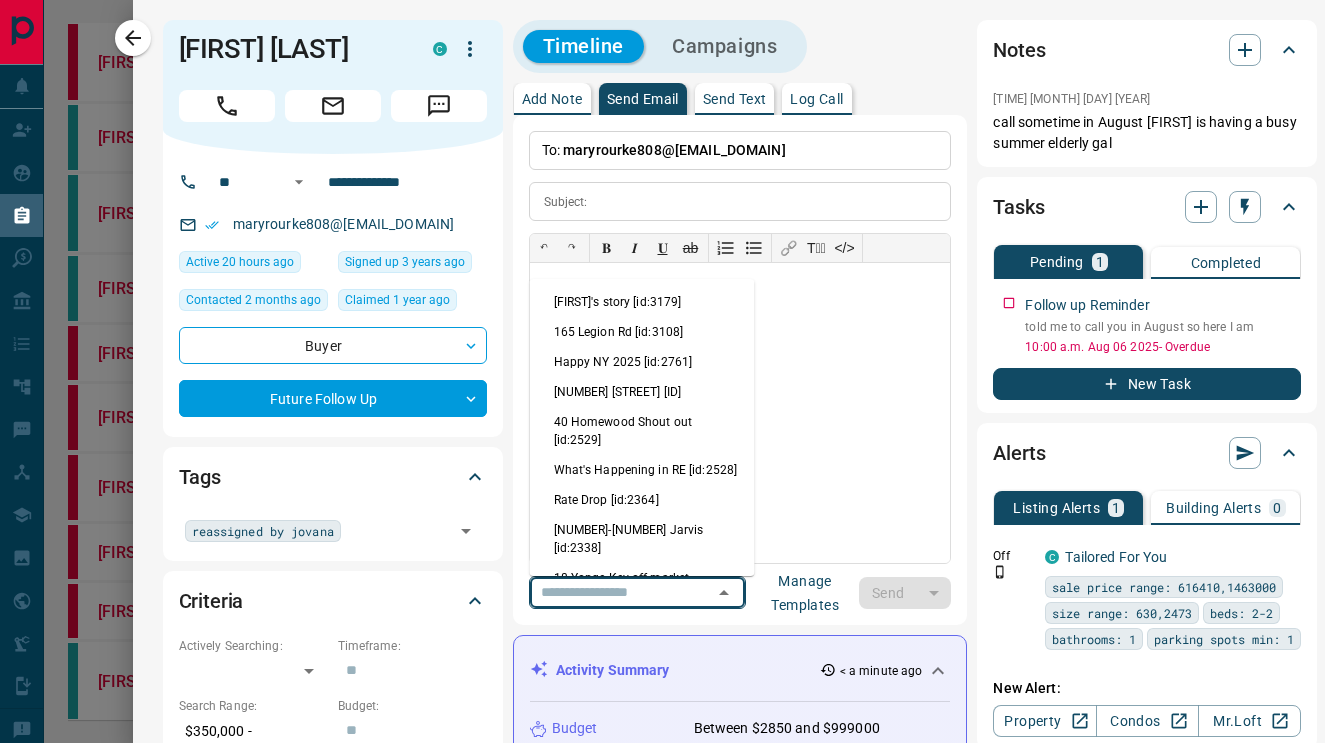 type on "*" 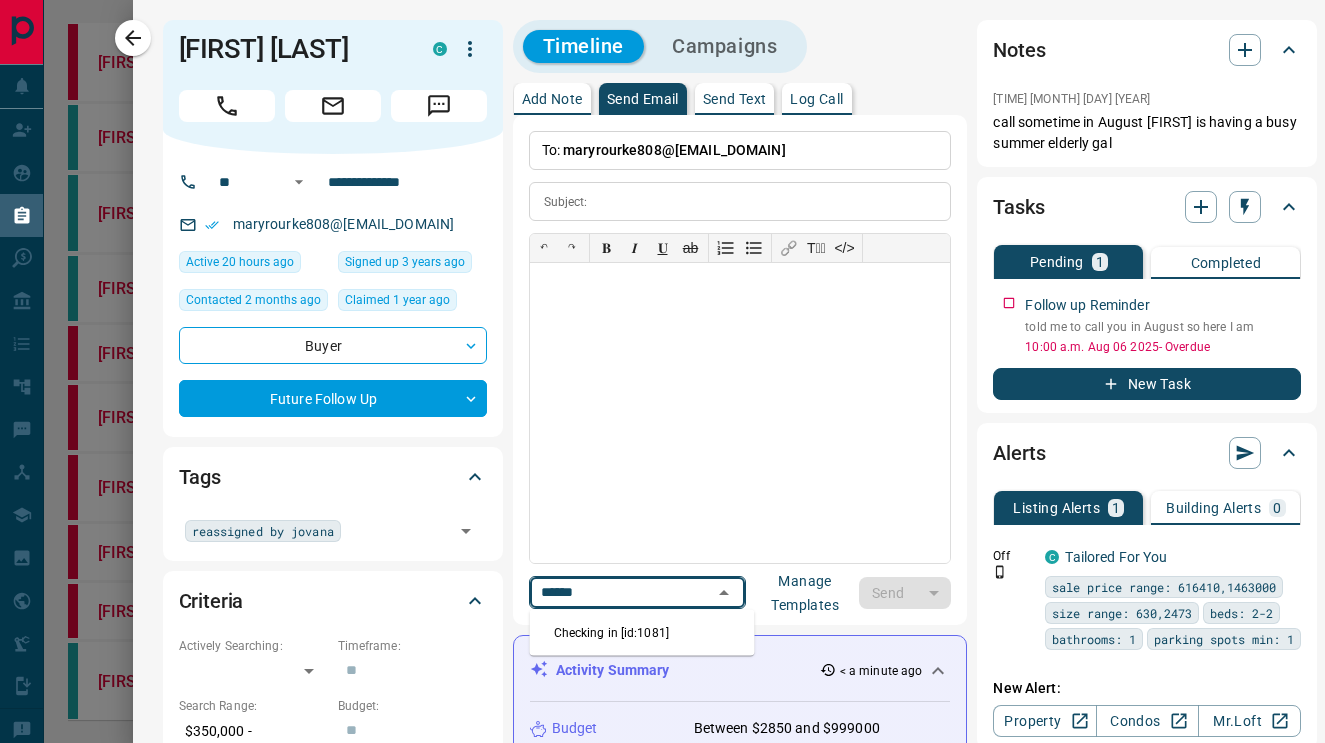click on "Checking in [id:1081]" at bounding box center [642, 633] 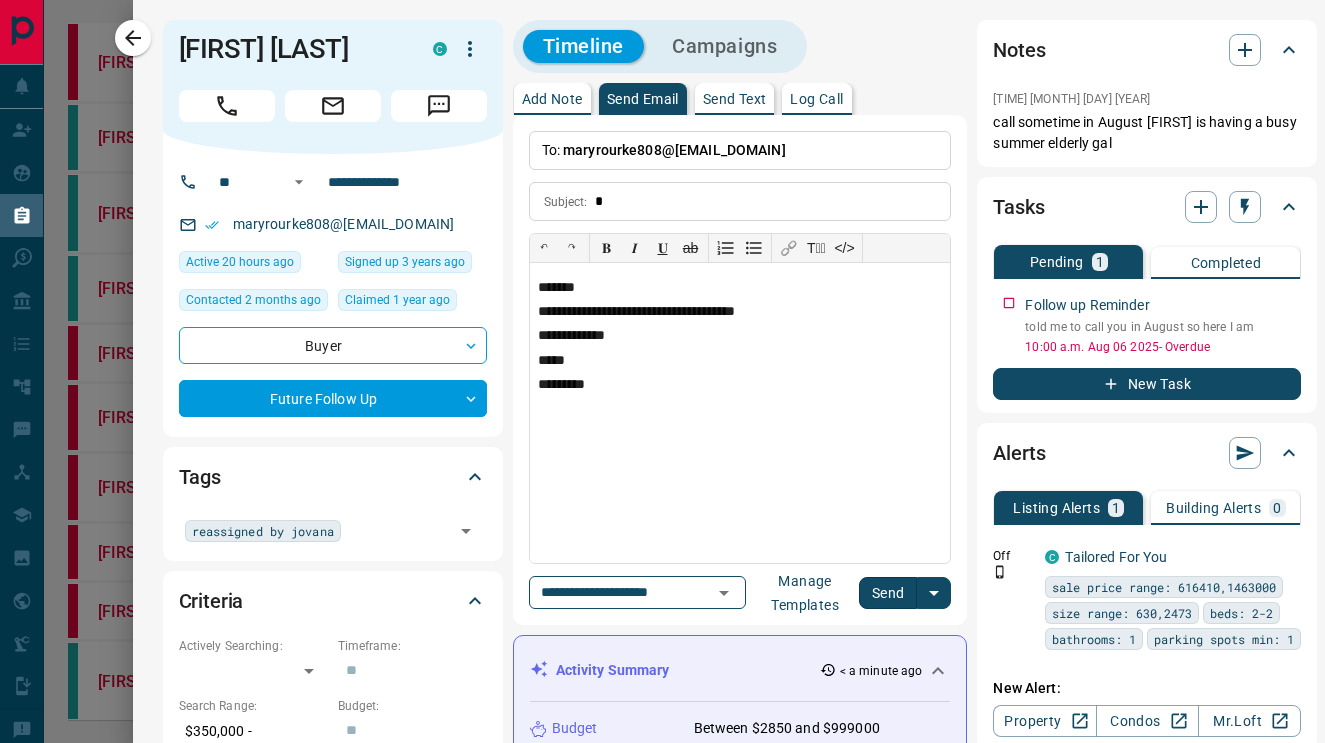 click on "Send" at bounding box center (888, 593) 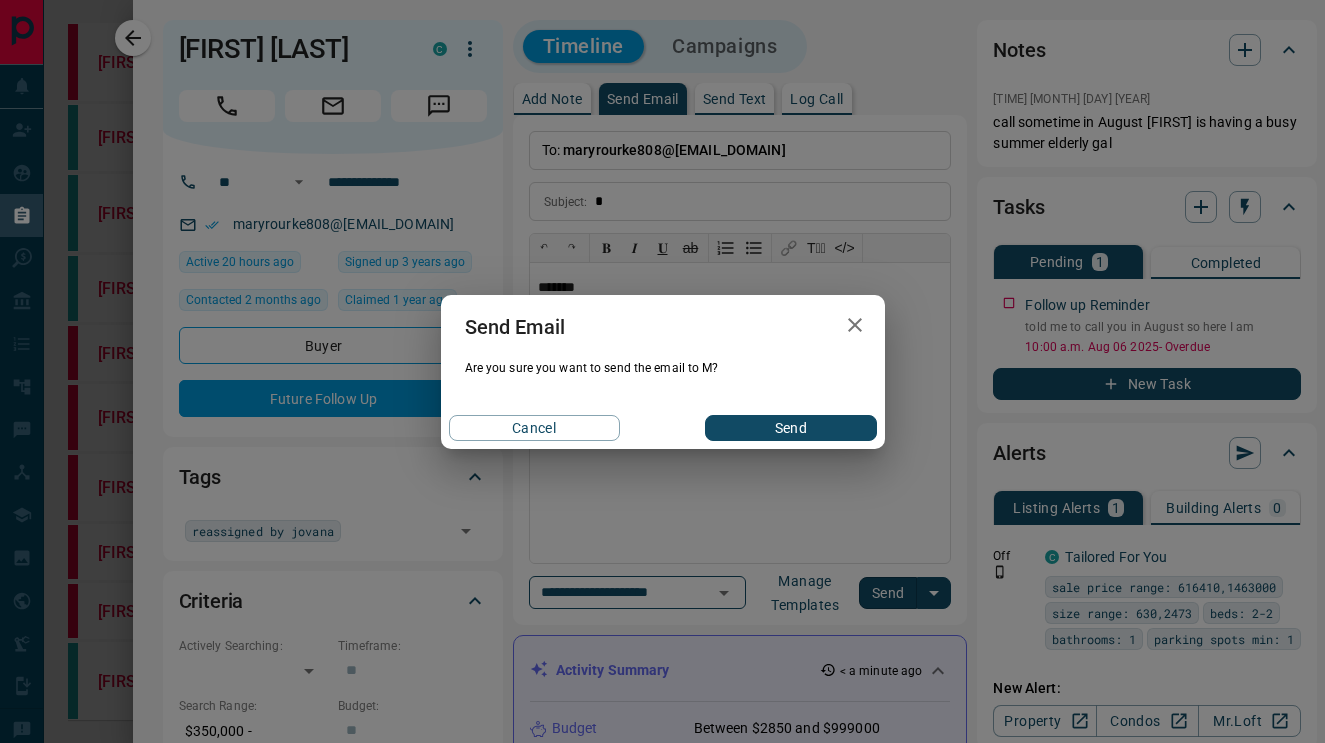 click on "Send" at bounding box center (790, 428) 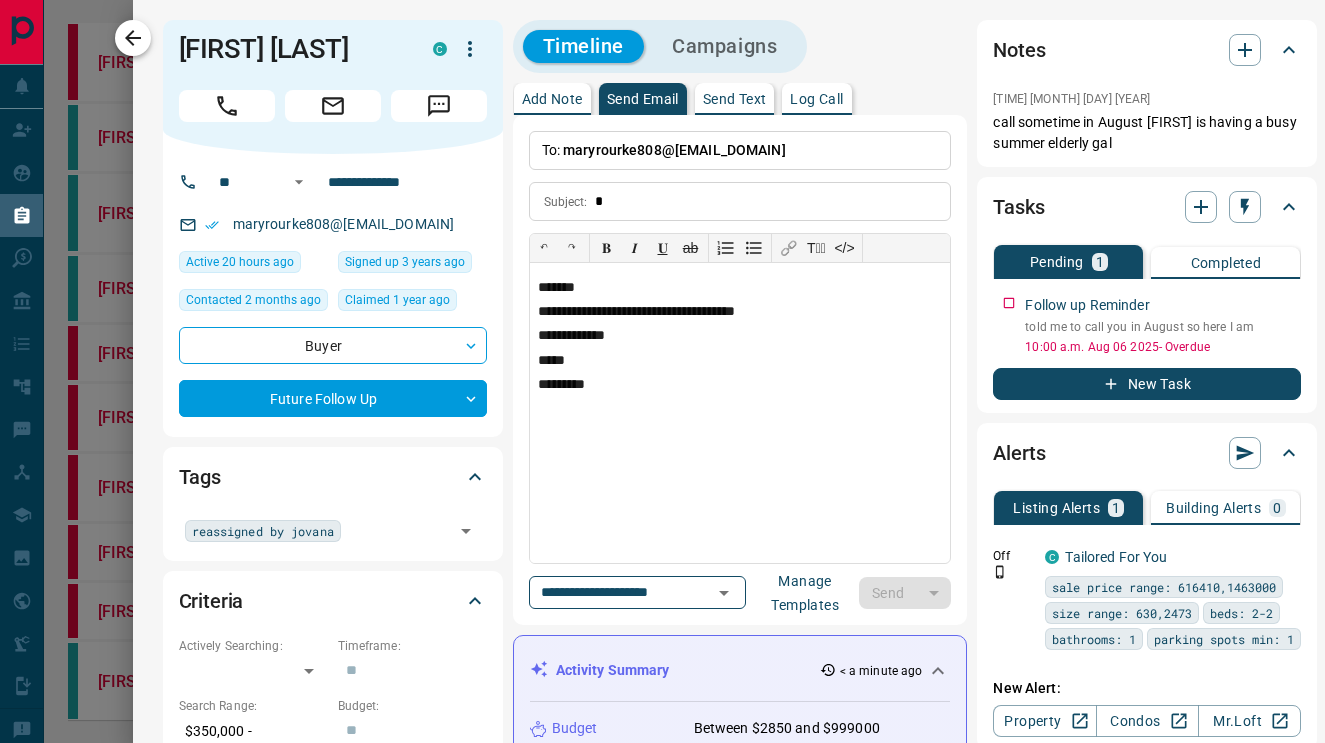 type 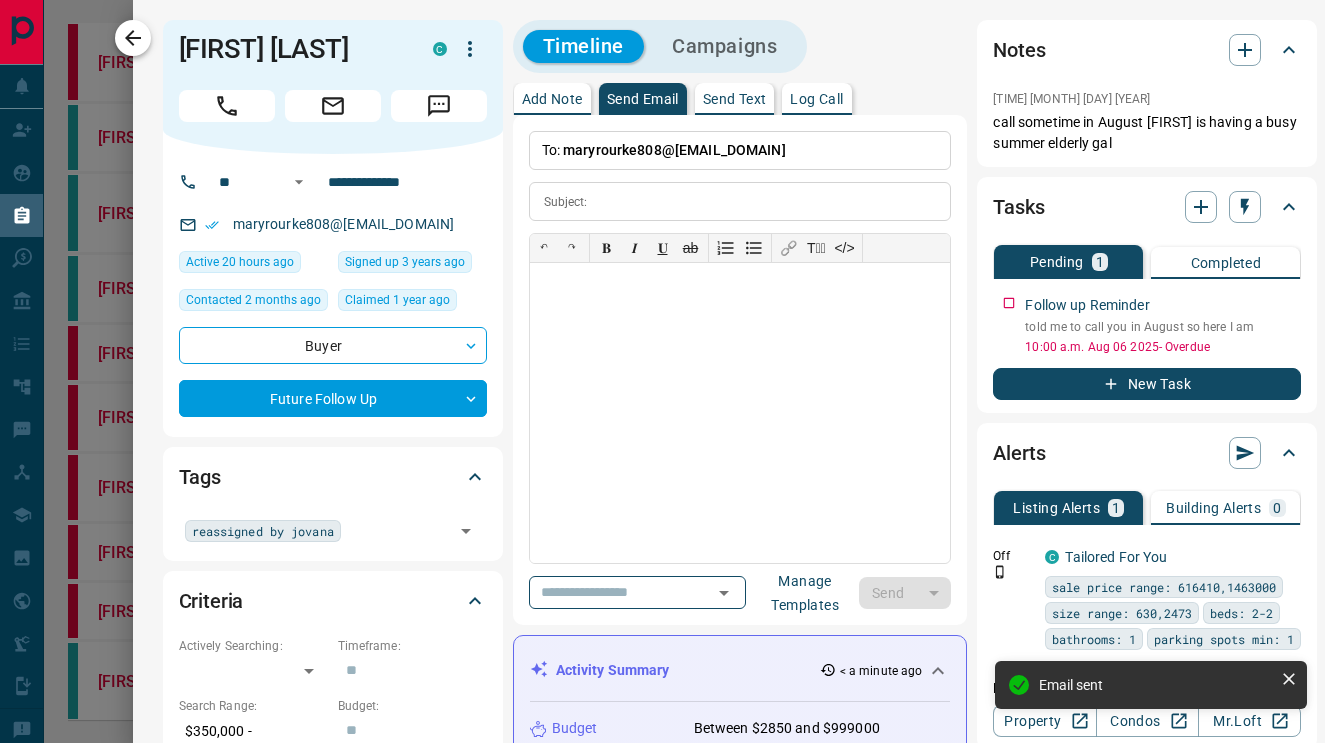click 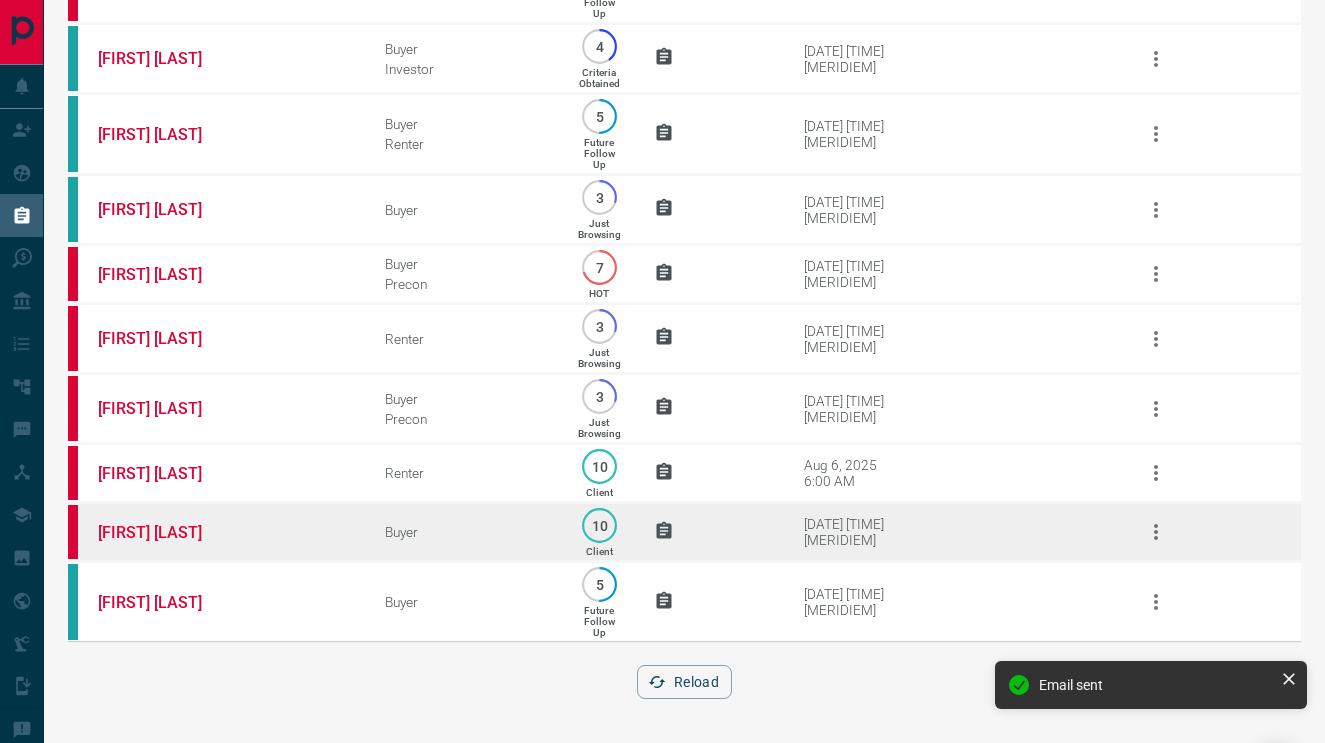 click on "[FIRST] [LAST]" at bounding box center [211, 532] 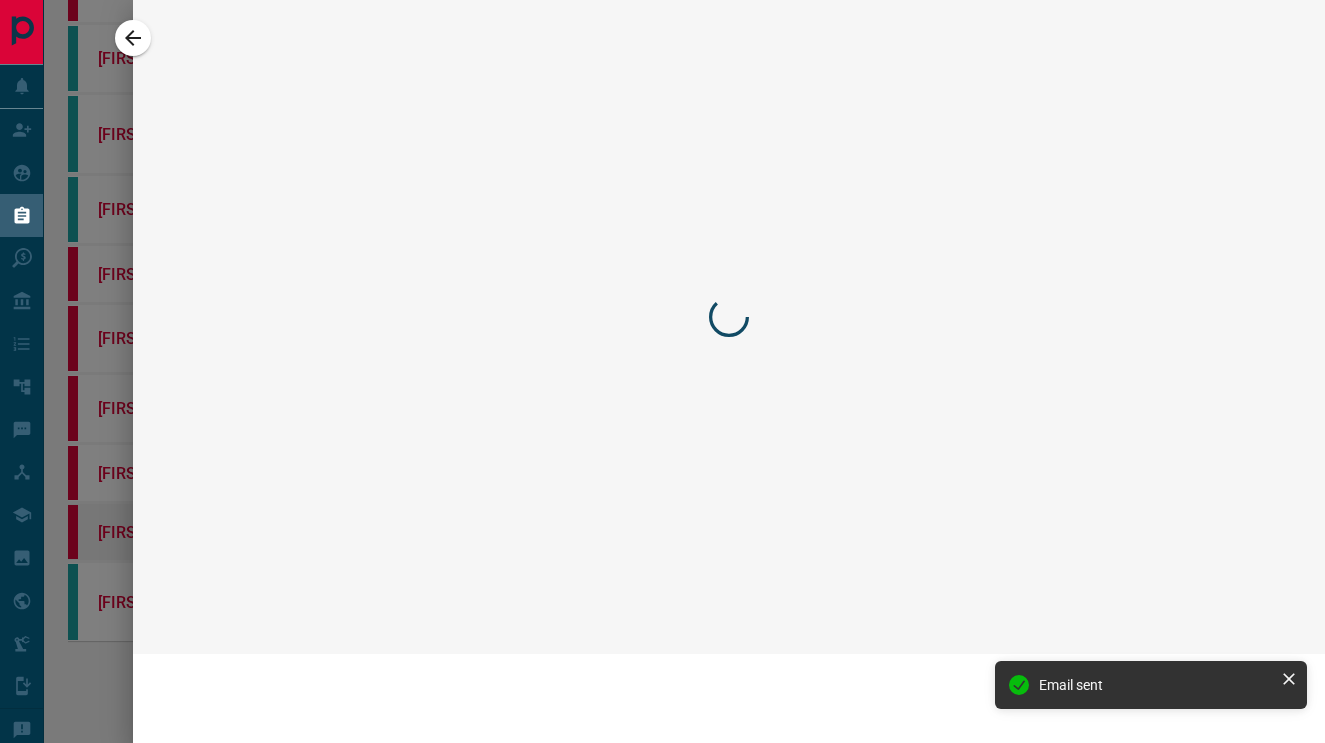 scroll, scrollTop: 98, scrollLeft: 0, axis: vertical 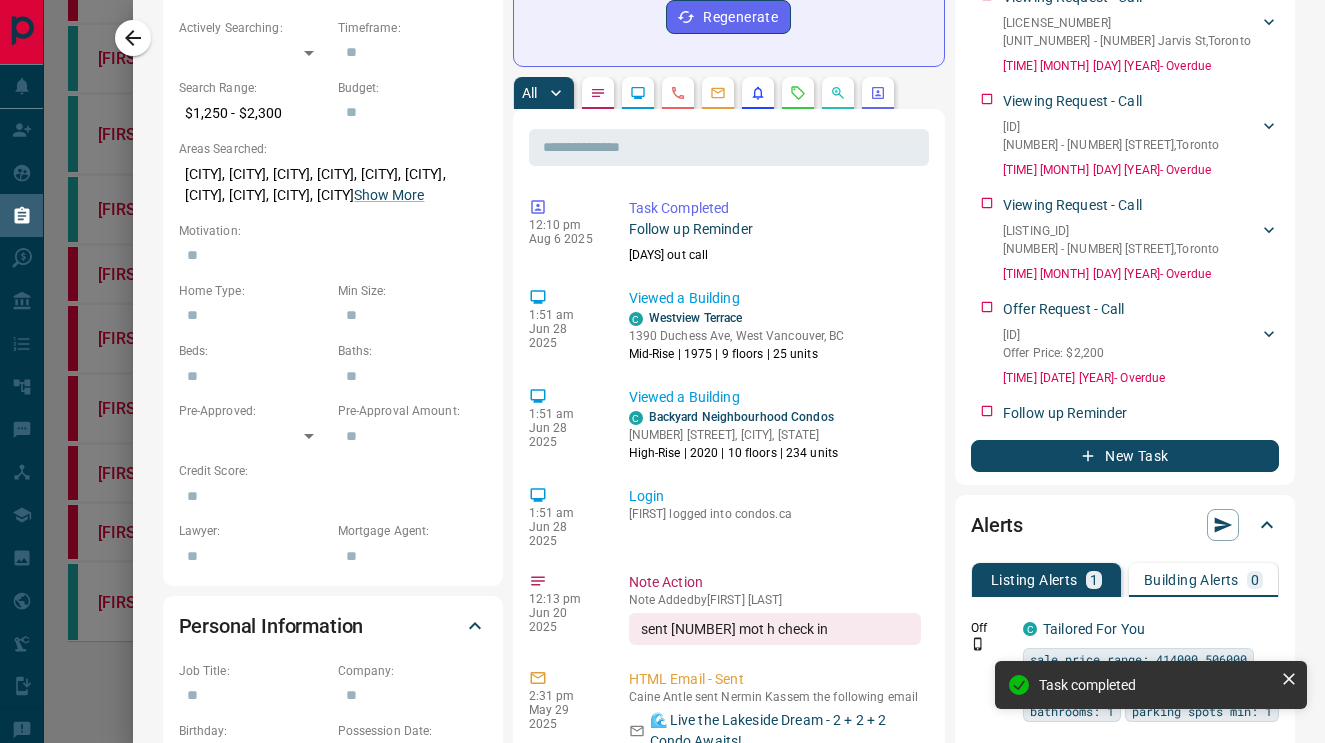 click on "Offer Request - Call W9006574 Offer Price:   $2,200 [FIRST] [LAST] [PHONE] [EMAIL] 7:54 p.m. Jul 02 2024  - Overdue Offer Request - Call C9007484 Offer Price:   $2,200 [FIRST] [LAST] [PHONE] [EMAIL] 7:55 p.m. Jul 02 2024  - Overdue Offer Request - Call C9012865 Offer Price:   $2,200 [FIRST] [LAST] [PHONE] [EMAIL] 9:41 a.m. Jul 05 2024  - Overdue Viewing Request - Call C9039288 913 - 21 [STREET] ,  [CITY] [FIRST] [LAST] [PHONE] [EMAIL] 5:06 p.m. Jul 15 2024  - Overdue Viewing Request - Call C9042545 502 - 11 [STREET] ,  [CITY] [FIRST] [LAST] [PHONE] [EMAIL] 1:01 p.m. Jul 20 2024  - Overdue Viewing Request - Call C9044016 1003 - 12 [STREET] ,  [CITY] [FIRST] [LAST] [PHONE] [EMAIL] 1:03 p.m. Jul 20 2024  - Overdue Viewing Request - Call C9040519 956 - 313 [STREET] ,  [CITY] [FIRST] [LAST] [PHONE] [EMAIL] 1:07 p.m. Jul 20 2024  - Overdue Viewing Request - Call" at bounding box center [1125, 208] 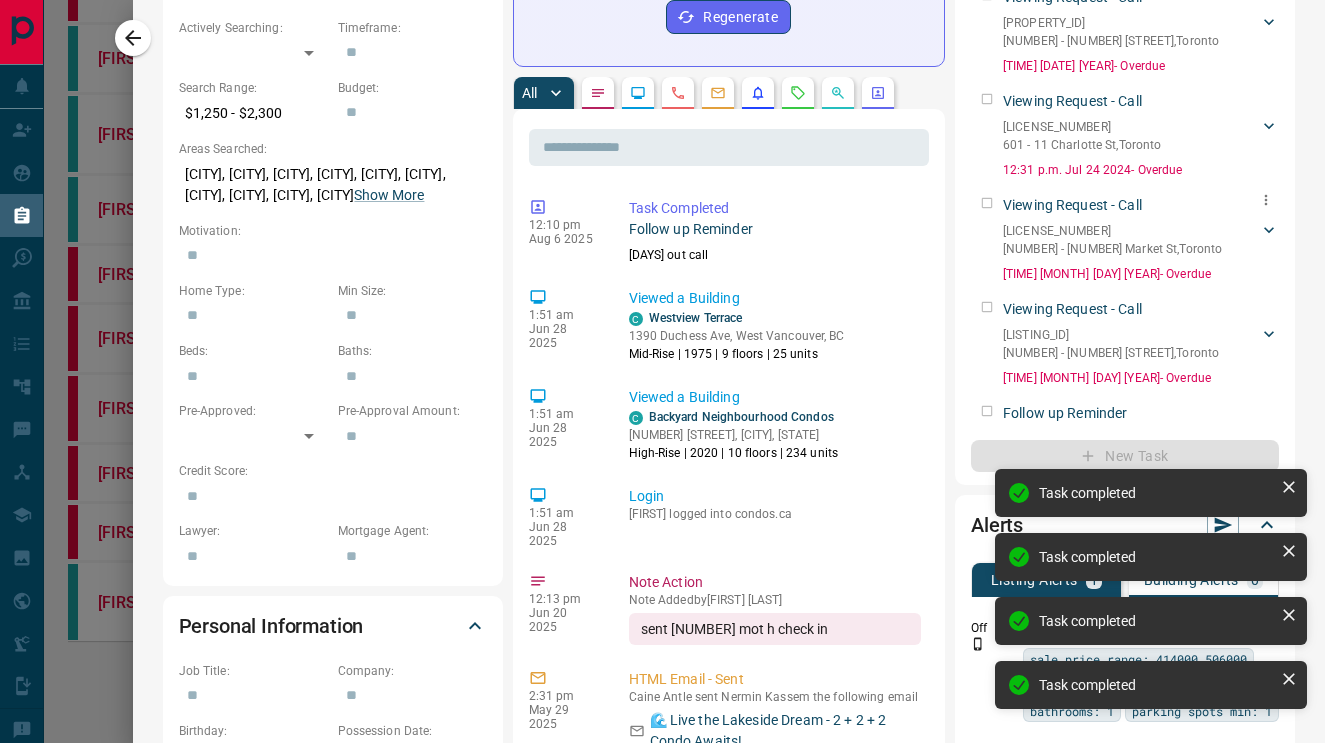click on "Viewing Request - Call C9054568 1401 - 1 [STREET] ,  [CITY] [FIRST] [LAST] [PHONE] [EMAIL] 9:58 a.m. Jul 29 2024  - Overdue" at bounding box center [1125, 235] 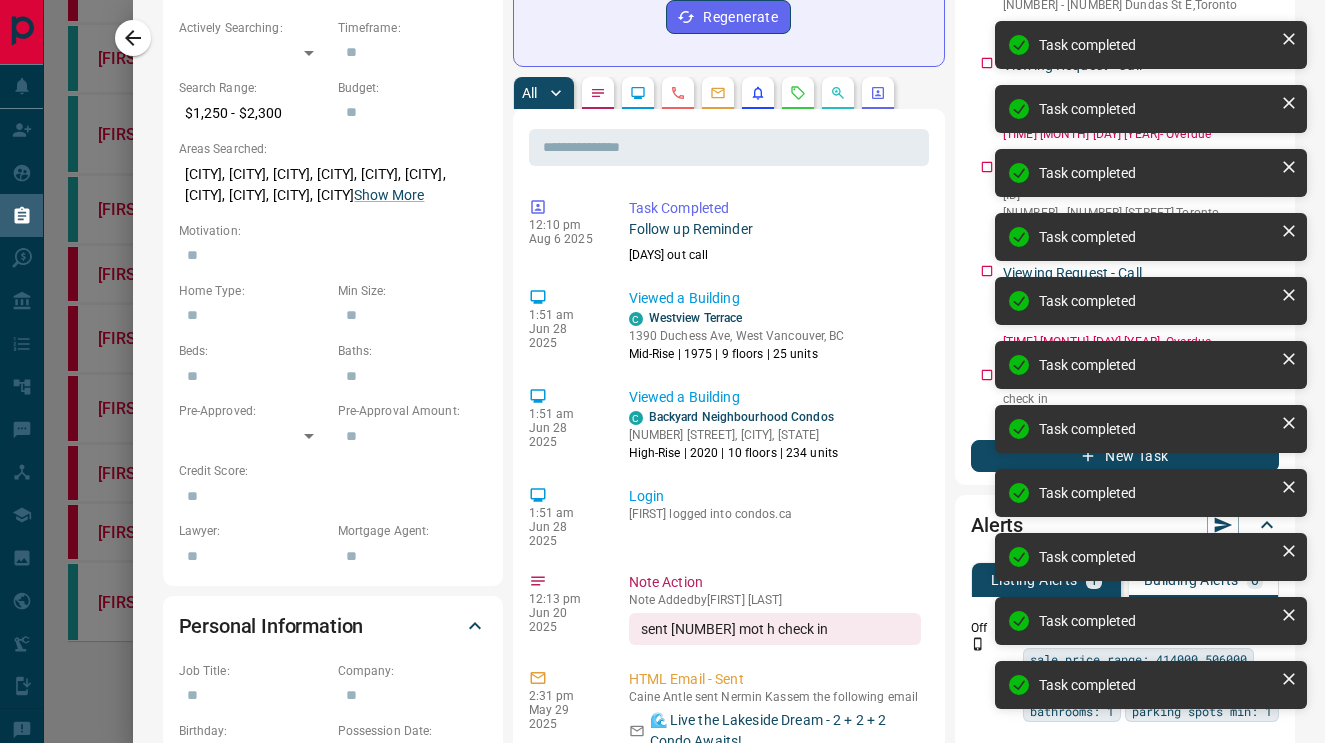 scroll, scrollTop: 989, scrollLeft: 0, axis: vertical 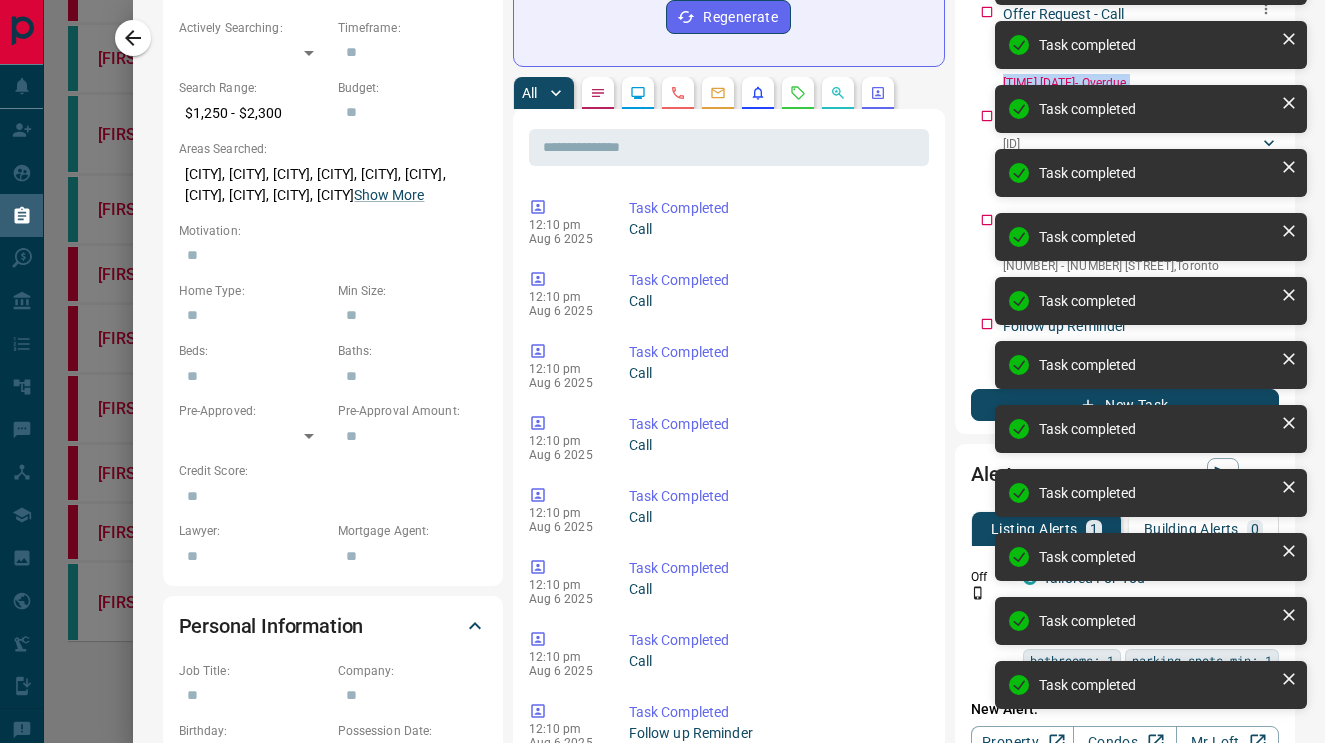 click on "Offer Request - Call [PROPERTY_ID] Offer Price:   $2,200 [FIRST] [LAST] [PHONE] [EMAIL] [TIME] [DATE]  - Overdue" at bounding box center (1125, 44) 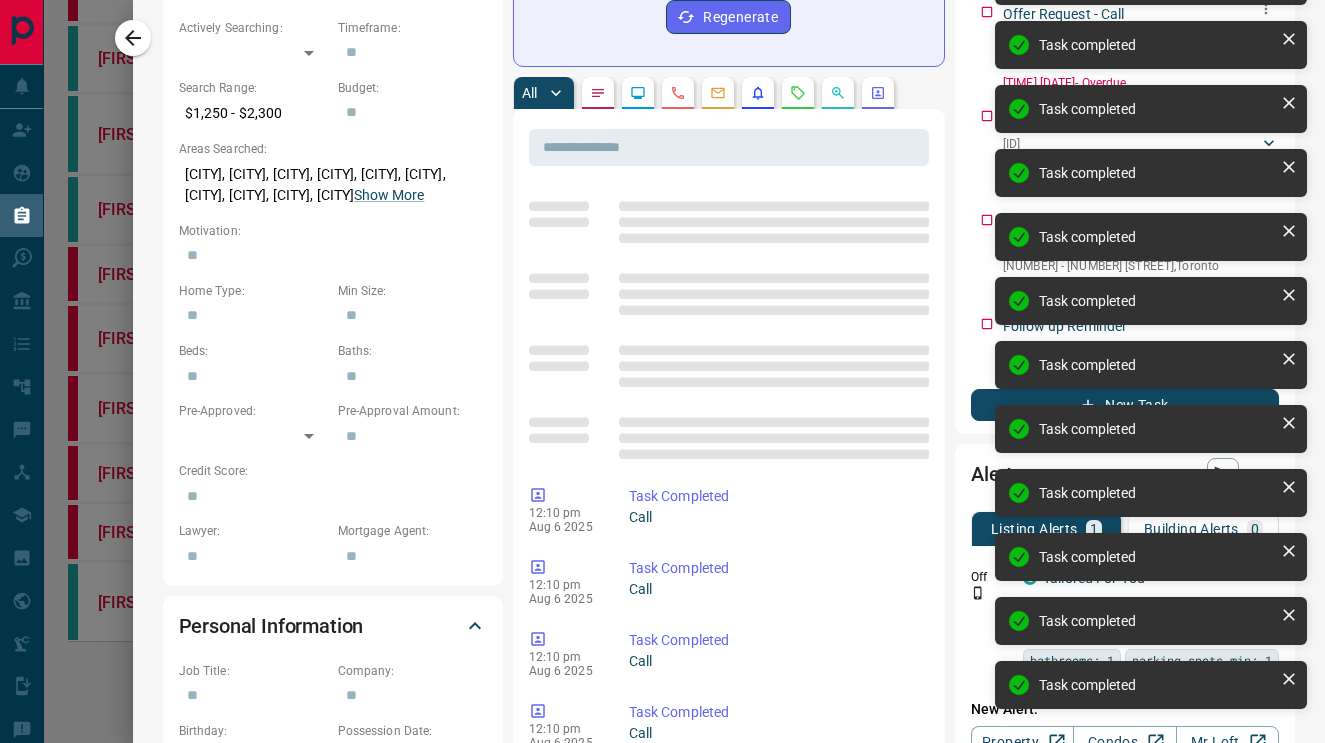 click on "Offer Request - Call [PROPERTY_ID] Offer Price:   $2,200 [FIRST] [LAST] [PHONE] [EMAIL] [TIME] [DATE]  - Overdue" at bounding box center [1125, 44] 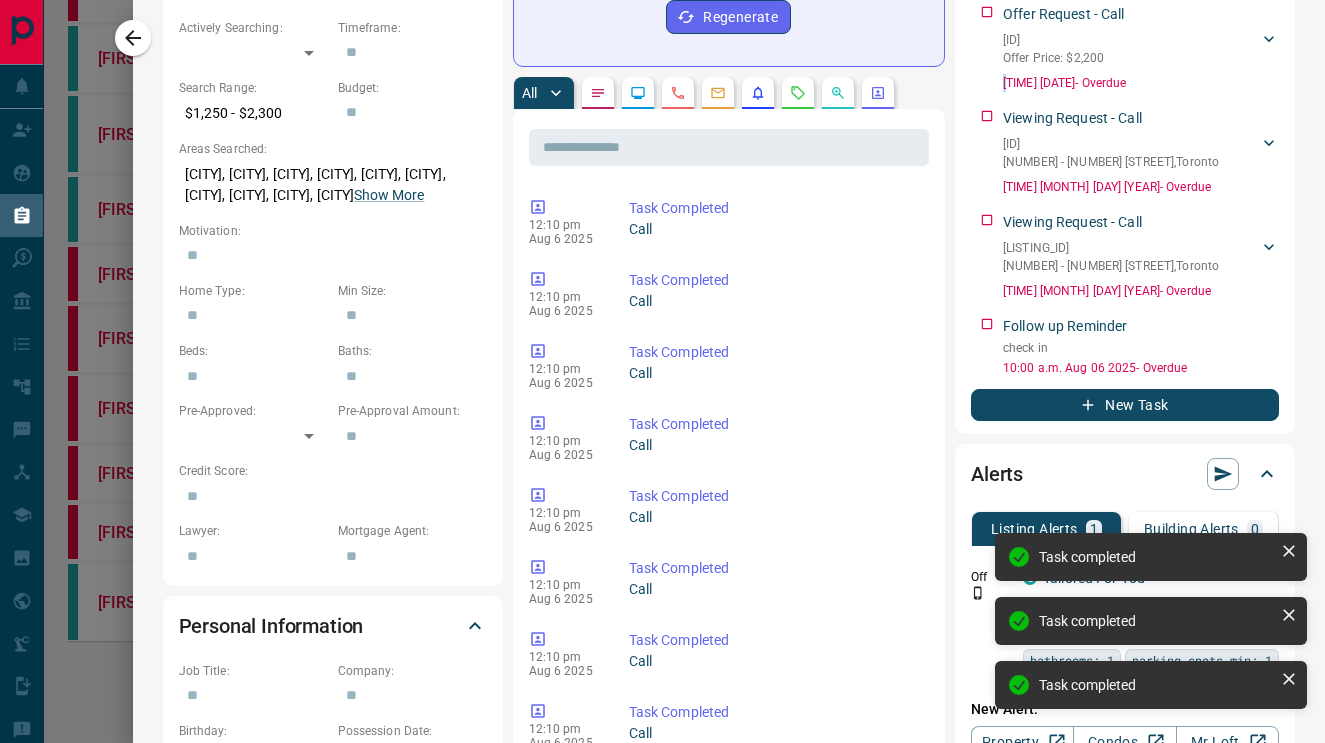scroll, scrollTop: 645, scrollLeft: 0, axis: vertical 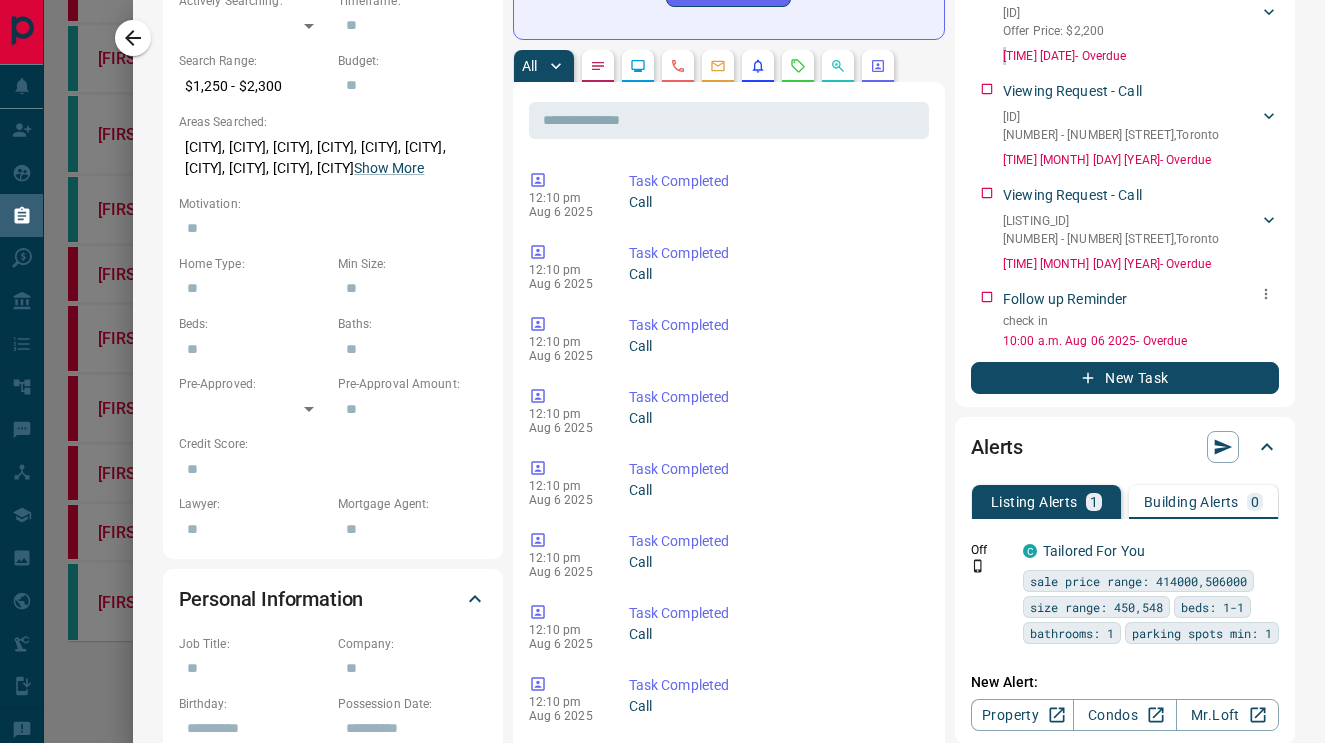 click at bounding box center (1266, 294) 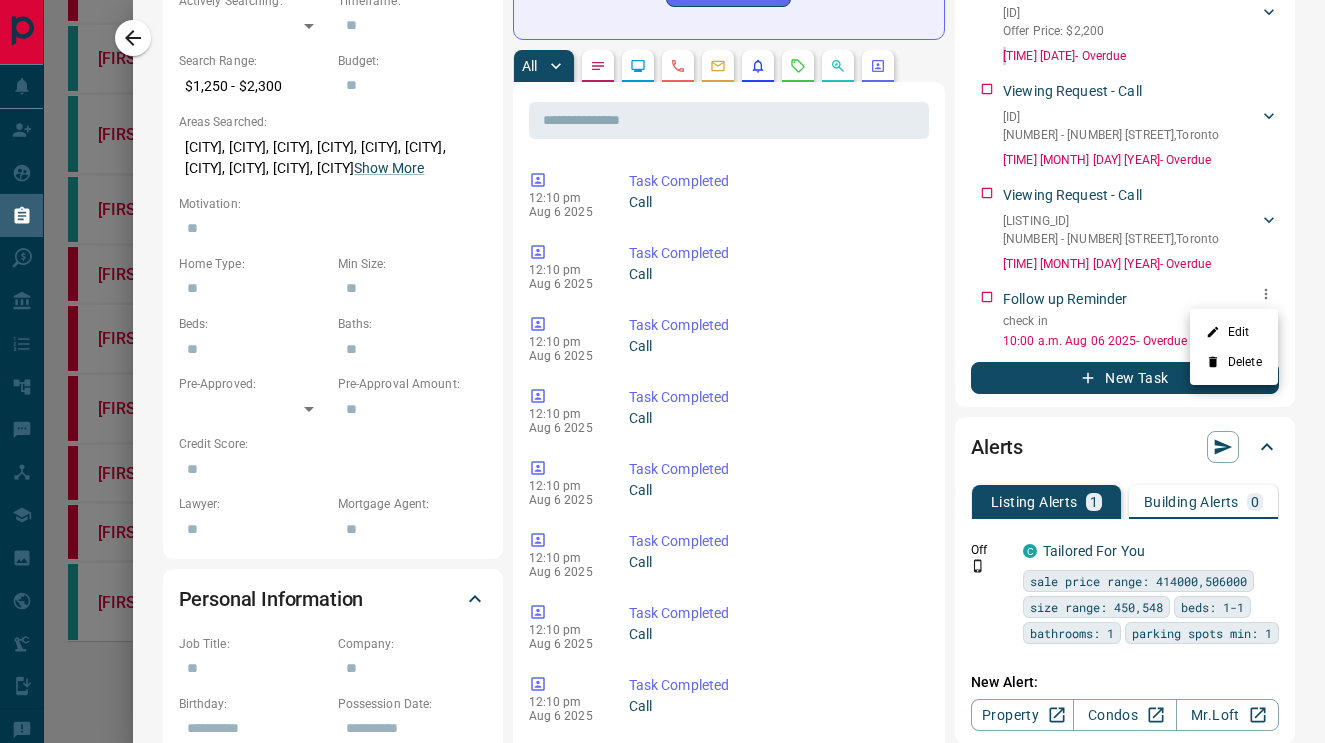 click on "Edit" at bounding box center [1234, 332] 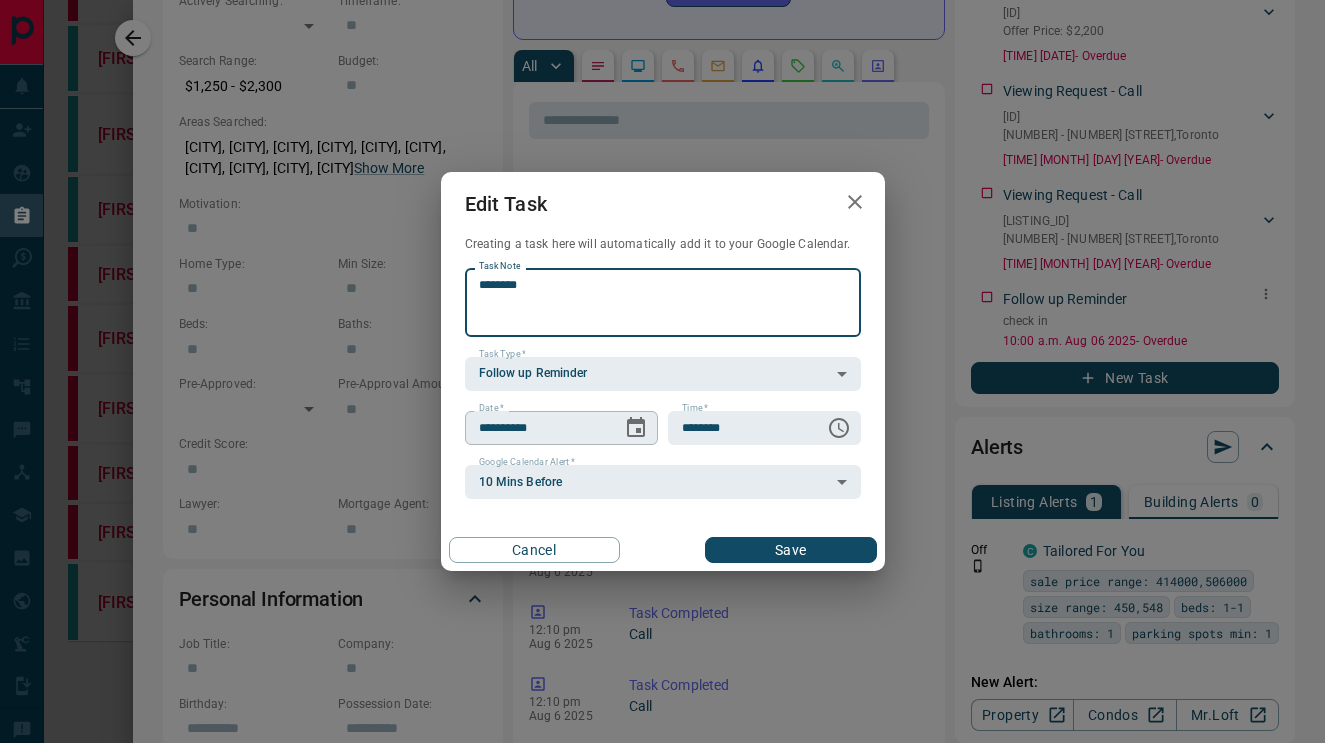click at bounding box center [636, 428] 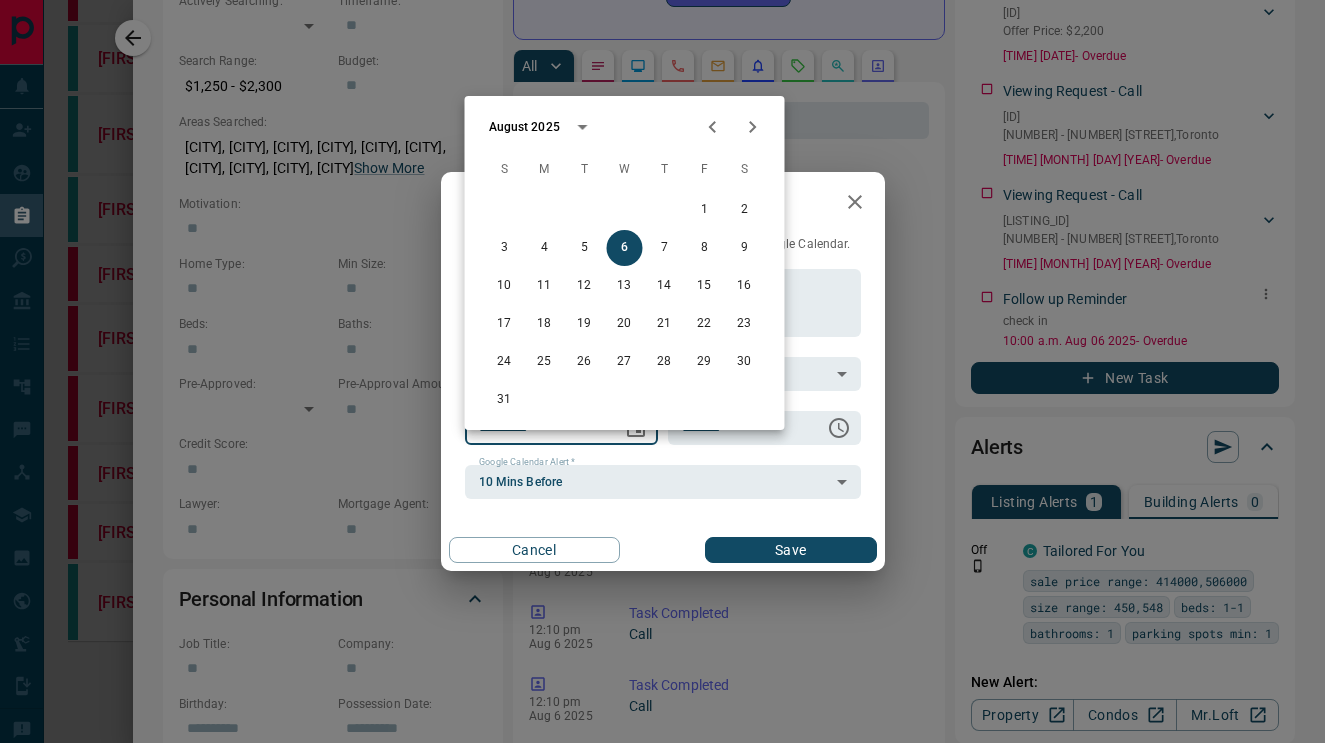 click 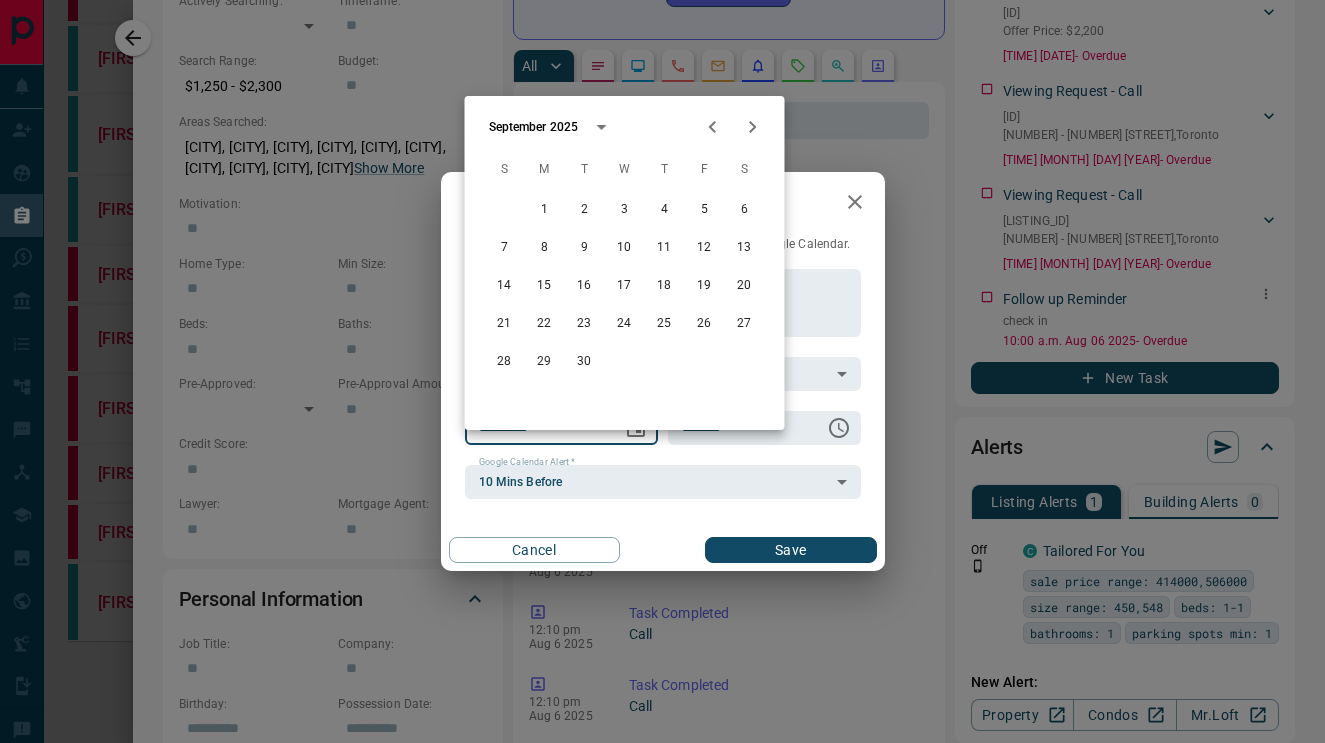 click 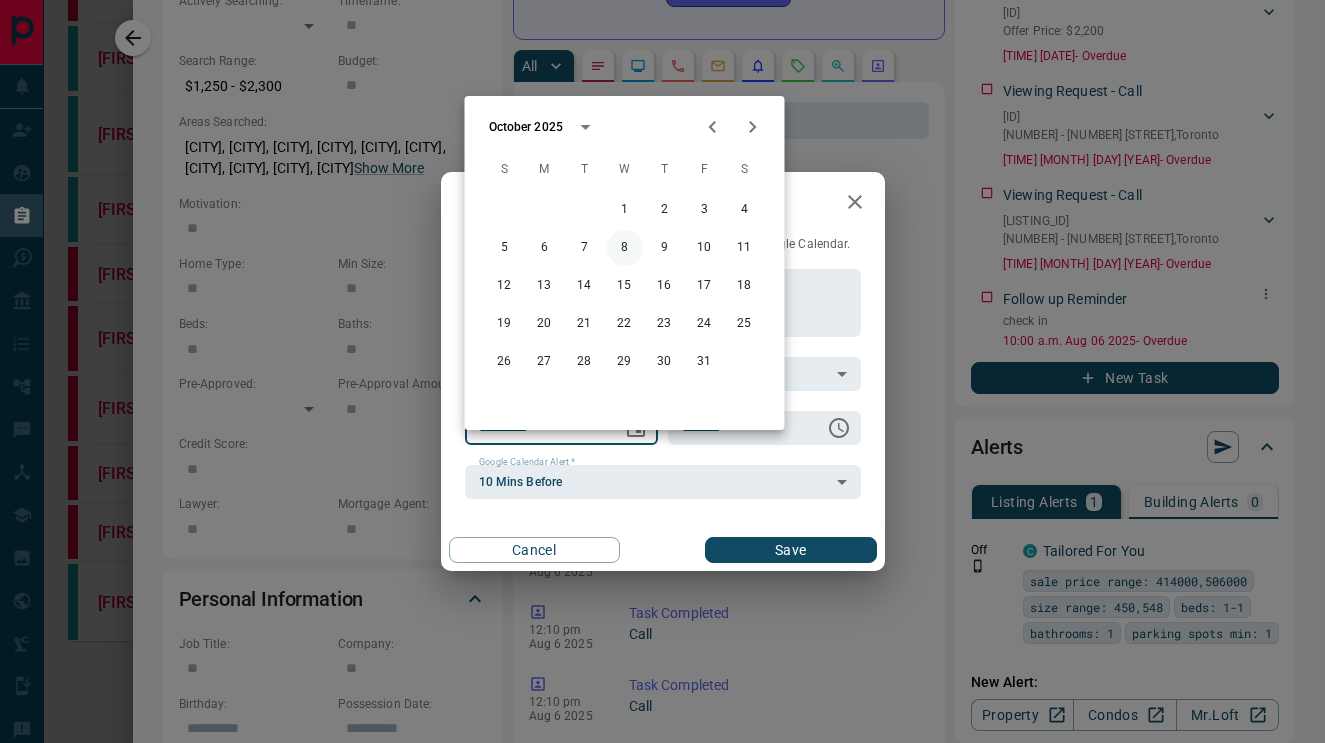 click on "8" at bounding box center [625, 248] 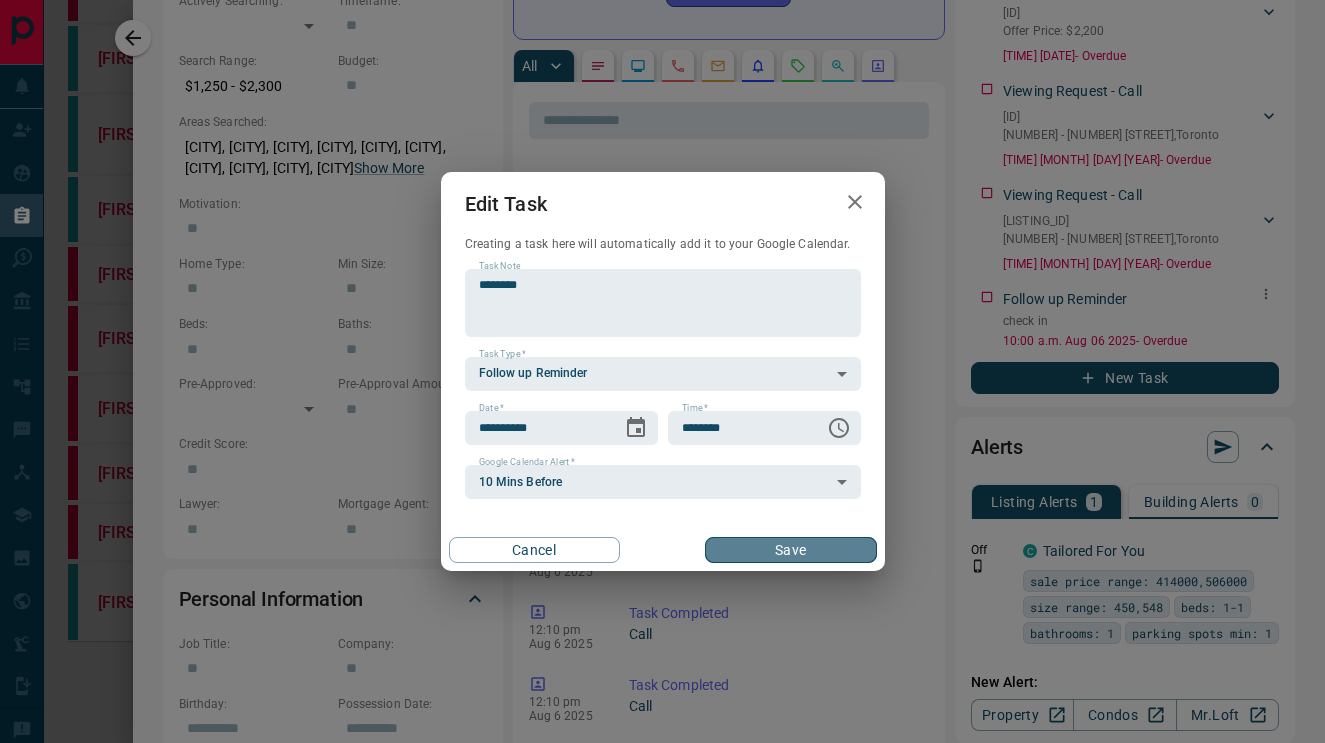 click on "Save" at bounding box center [790, 550] 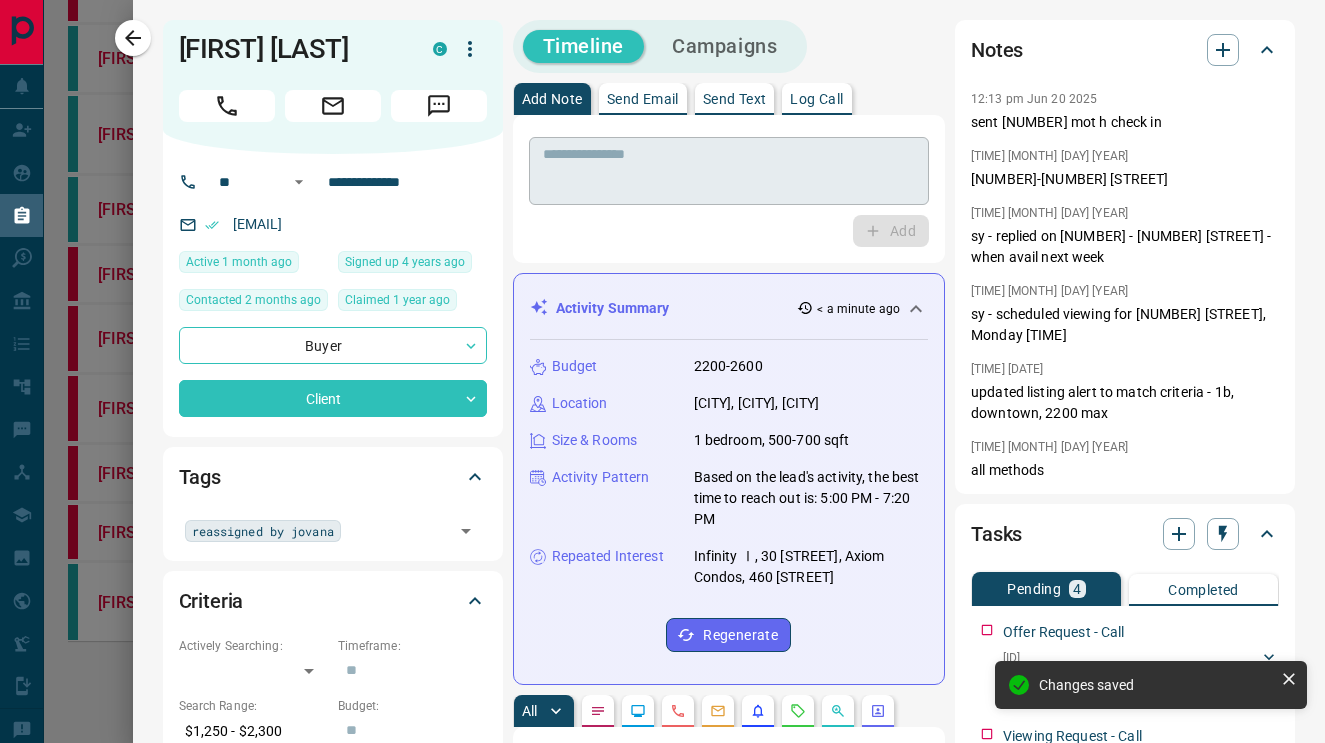 scroll, scrollTop: 0, scrollLeft: 0, axis: both 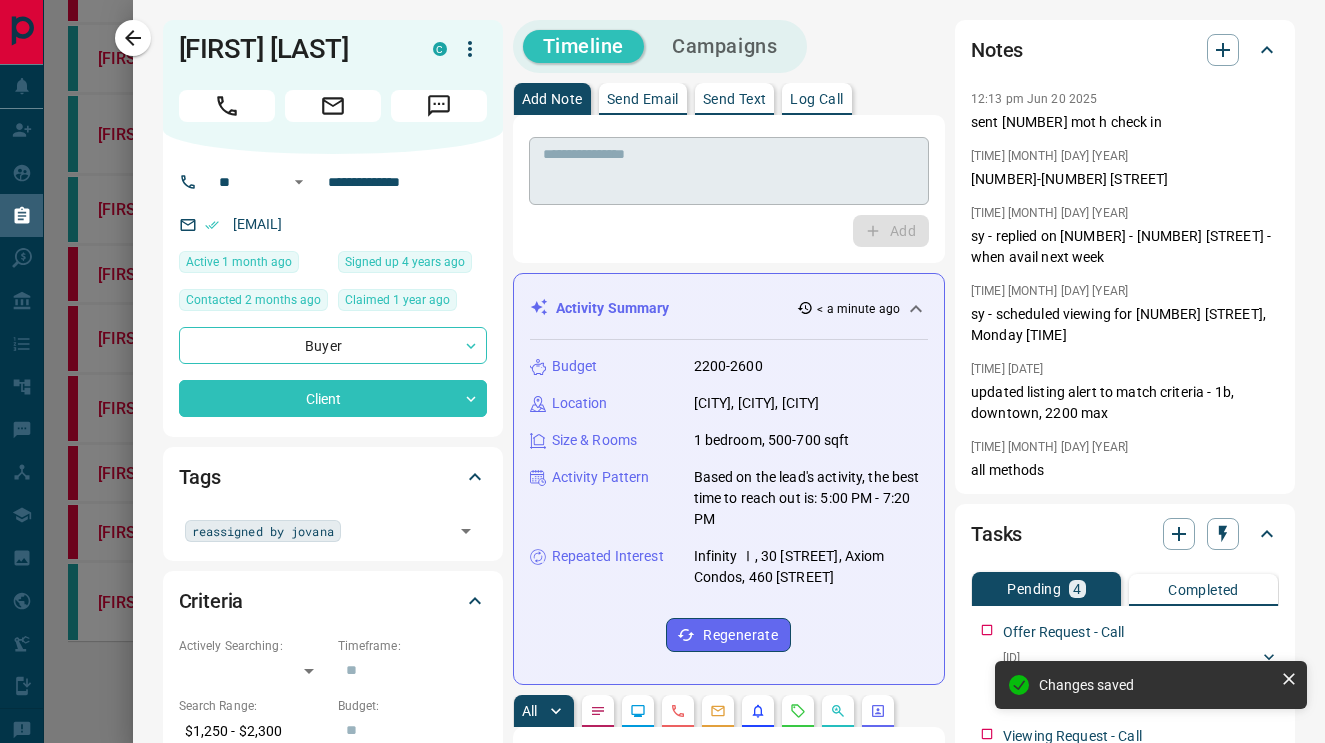 click at bounding box center [729, 171] 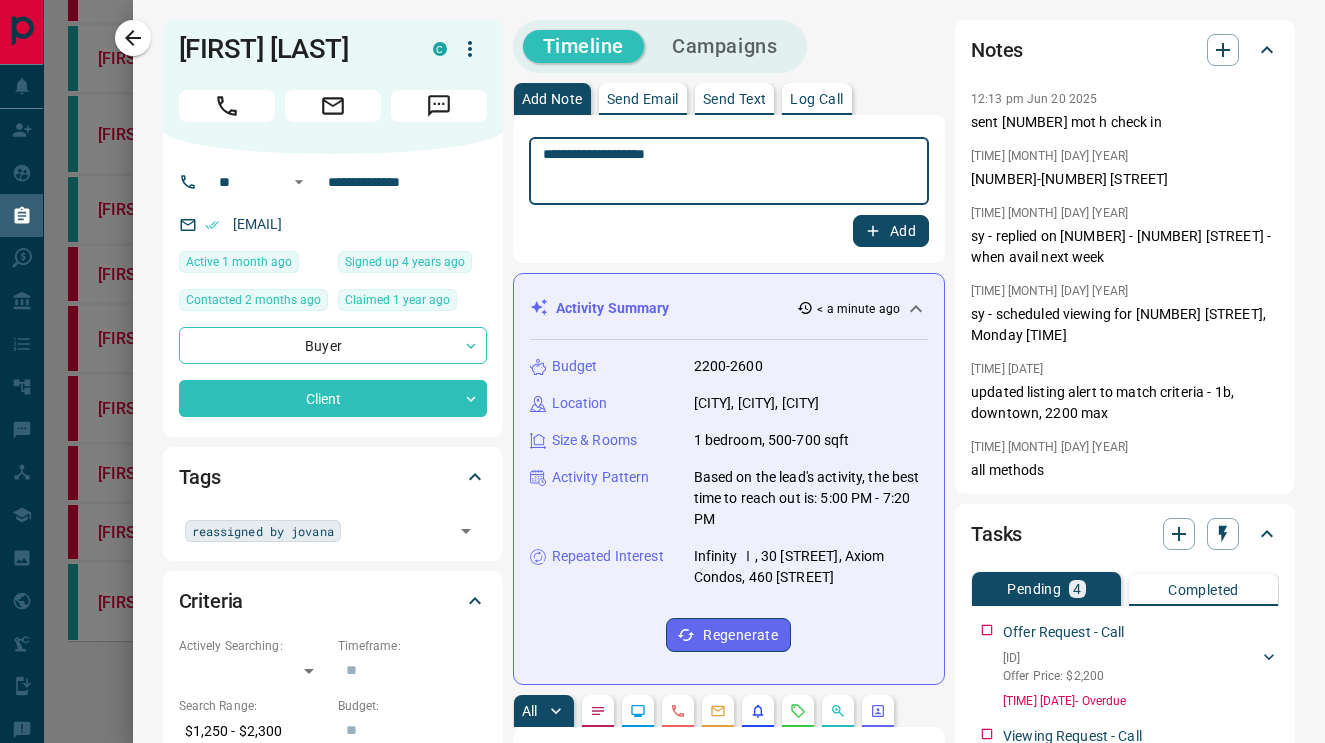 type on "**********" 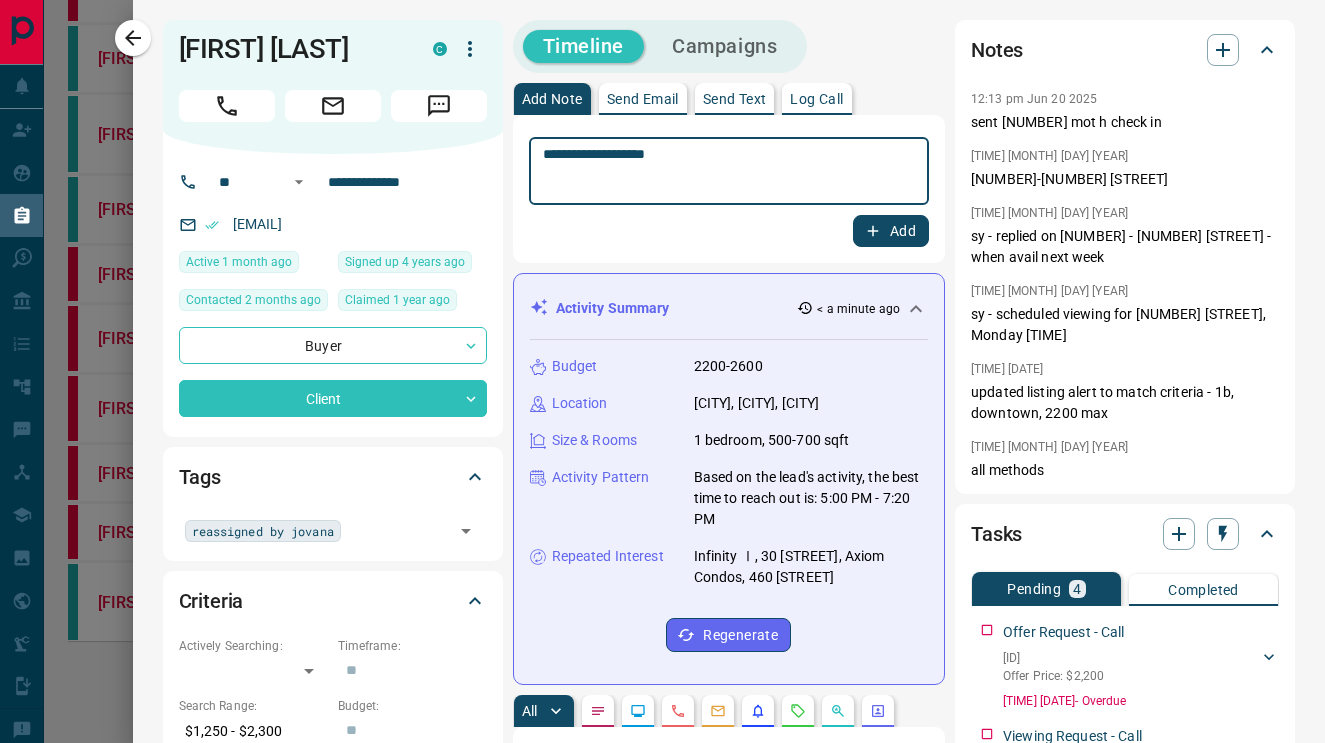 click on "Add" at bounding box center [891, 231] 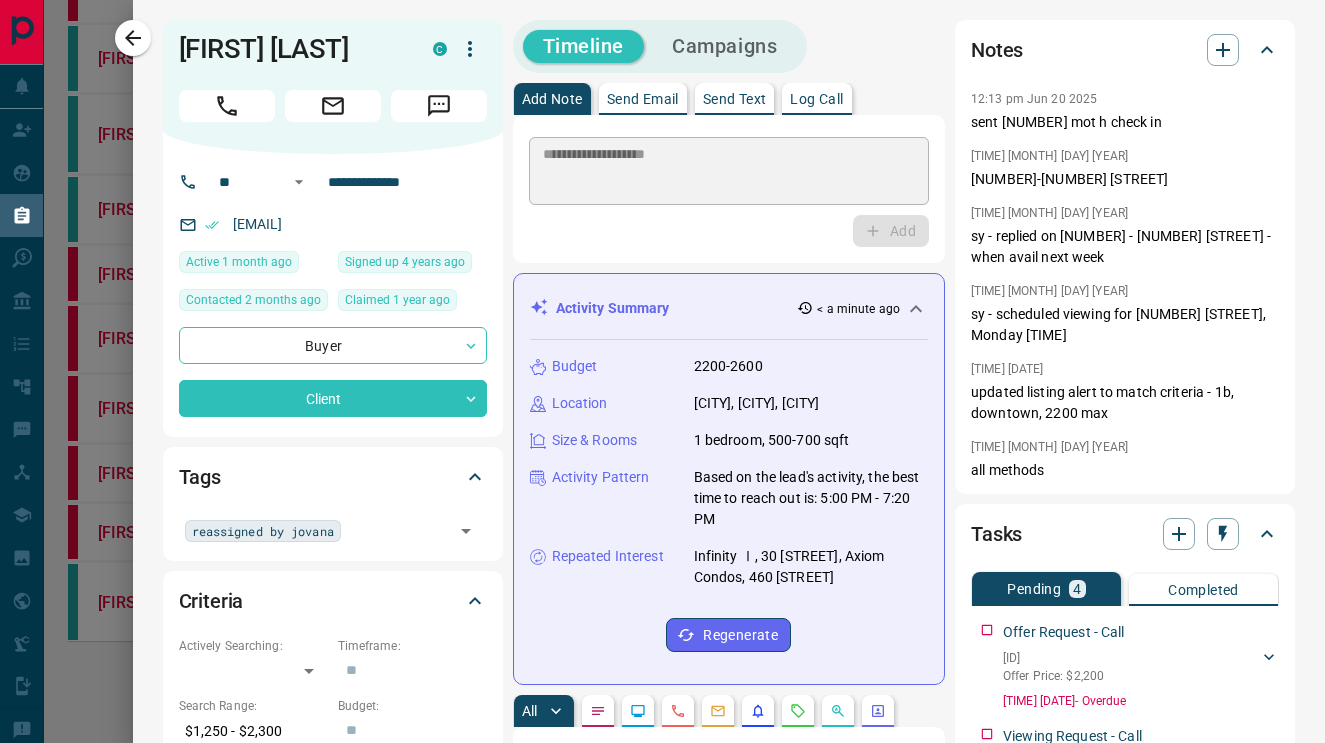 type 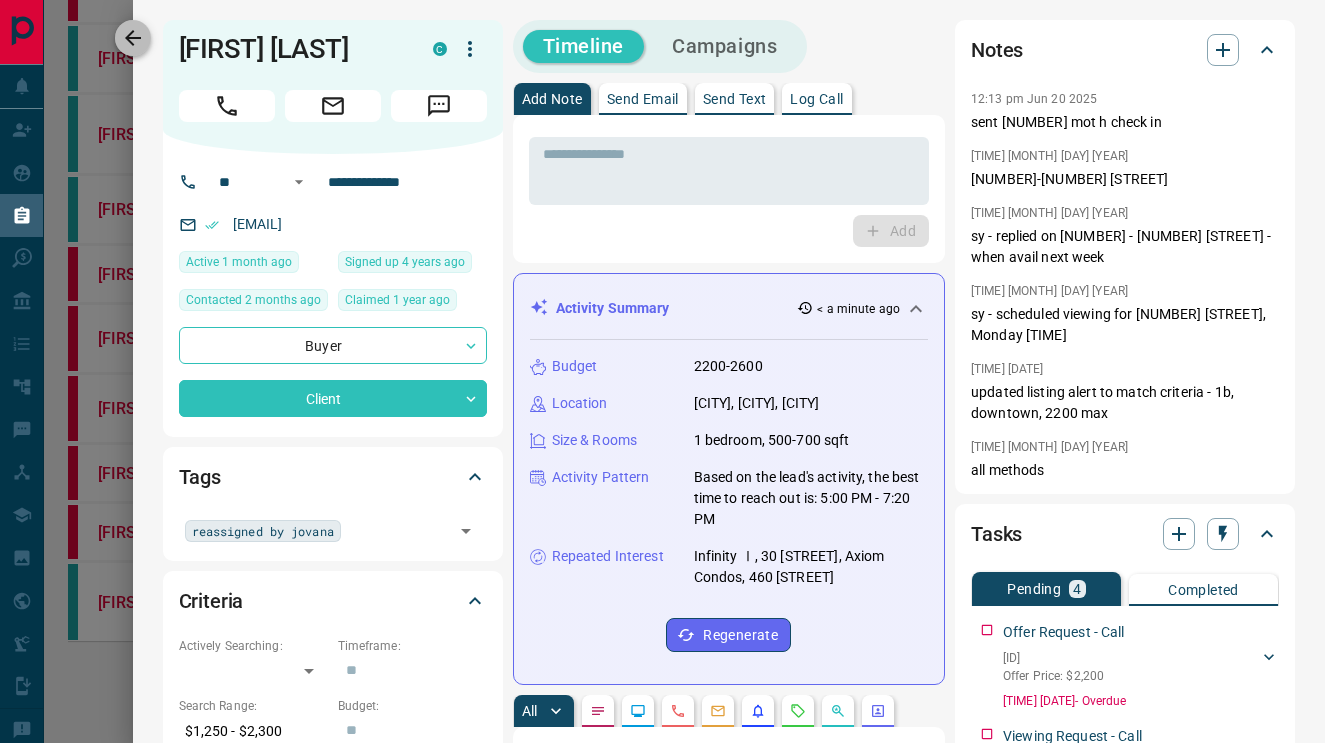click at bounding box center (133, 38) 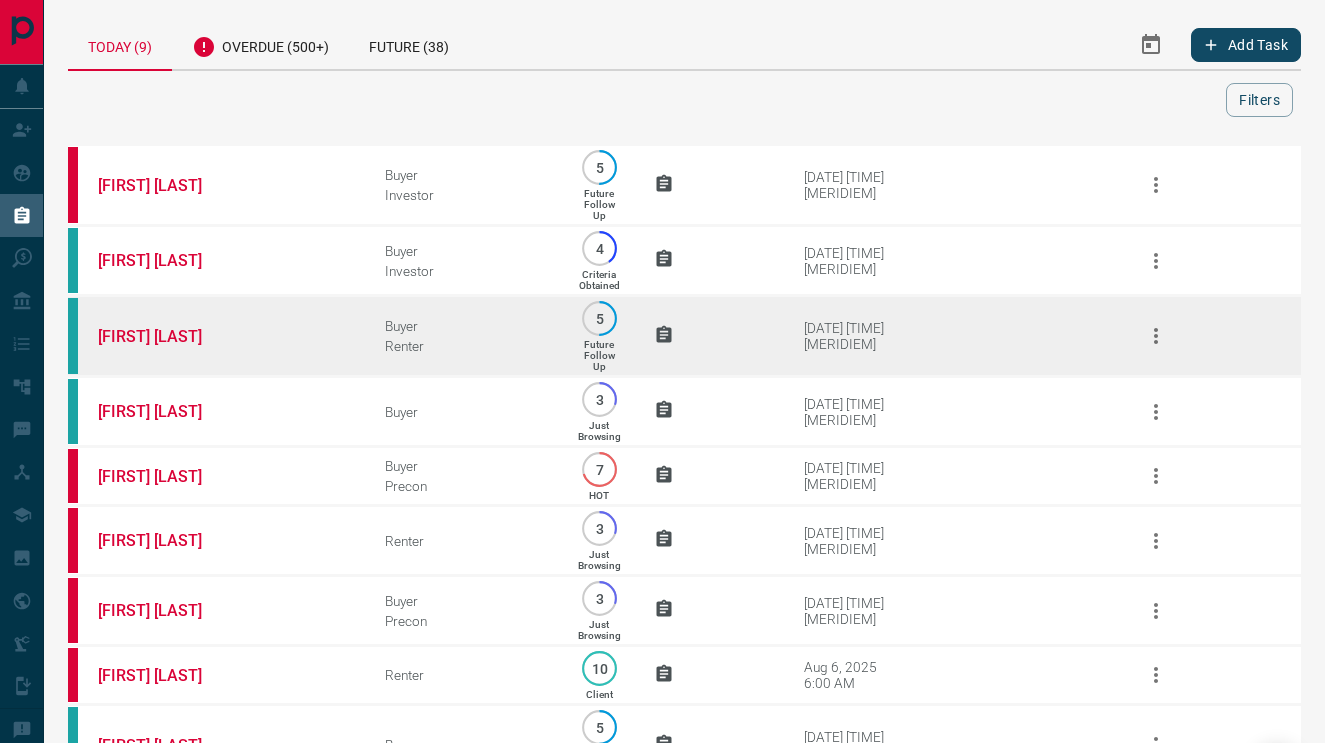 scroll, scrollTop: 0, scrollLeft: 0, axis: both 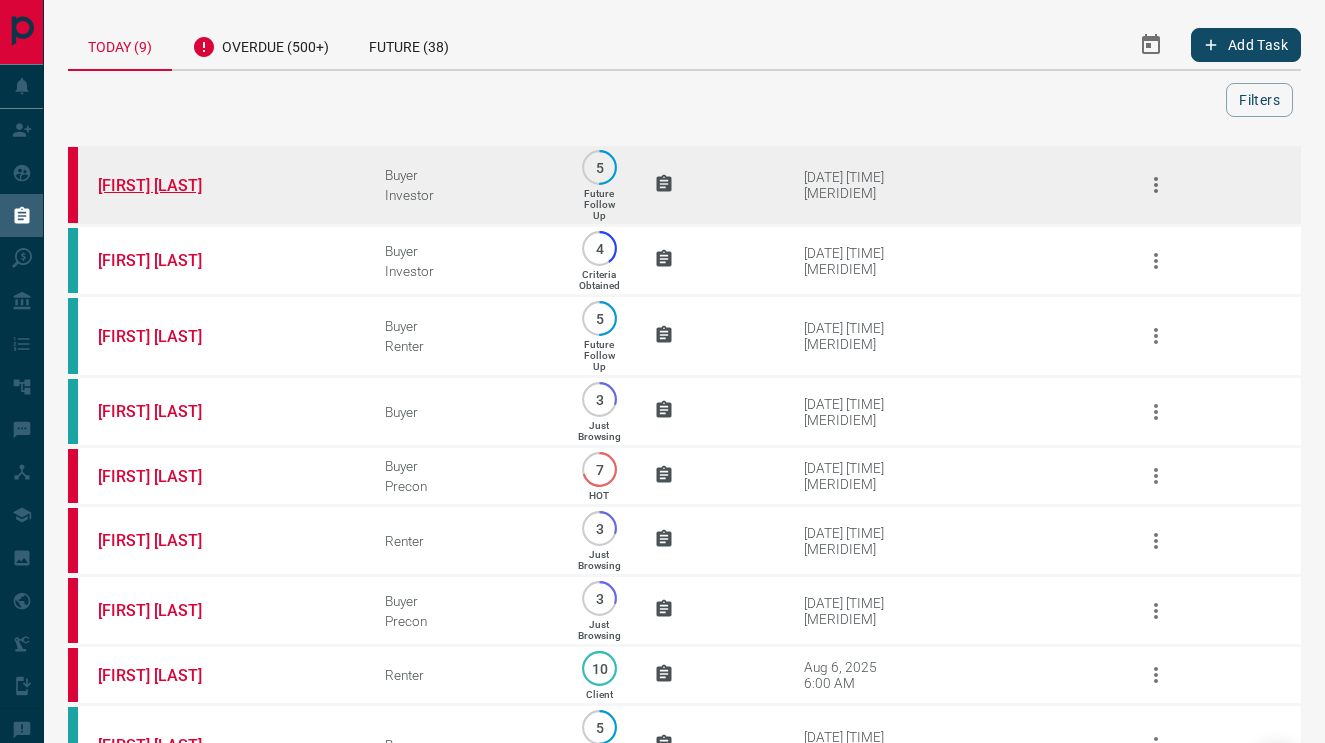click on "[FIRST] [LAST]" at bounding box center (173, 185) 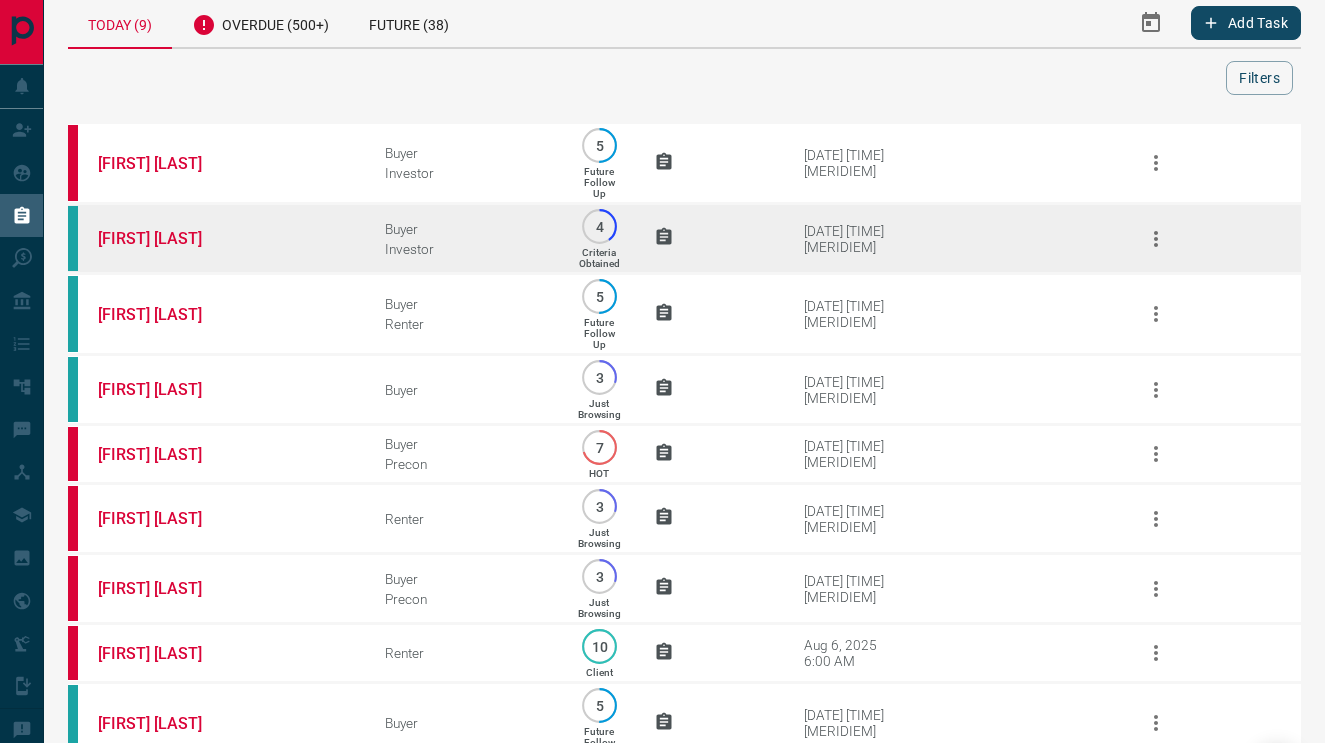 scroll, scrollTop: 24, scrollLeft: 0, axis: vertical 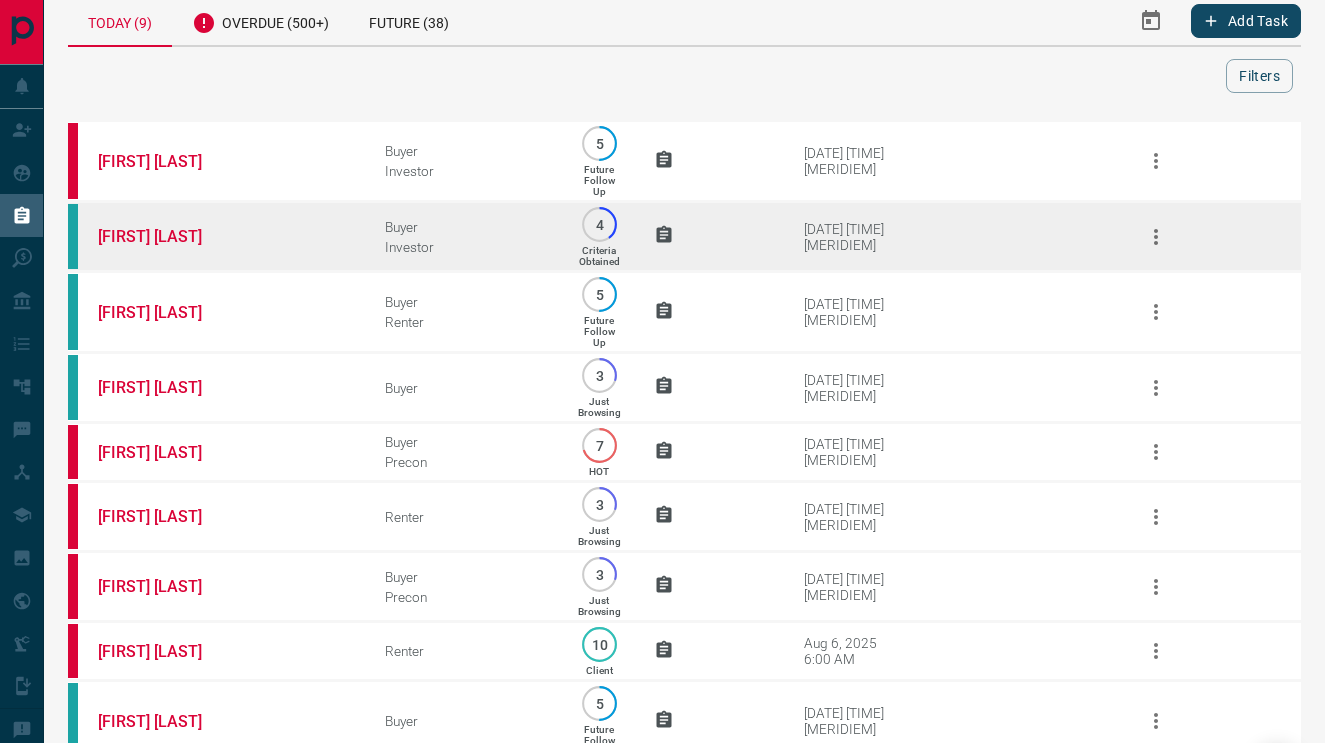 click on "[FIRST] [LAST]" at bounding box center (211, 237) 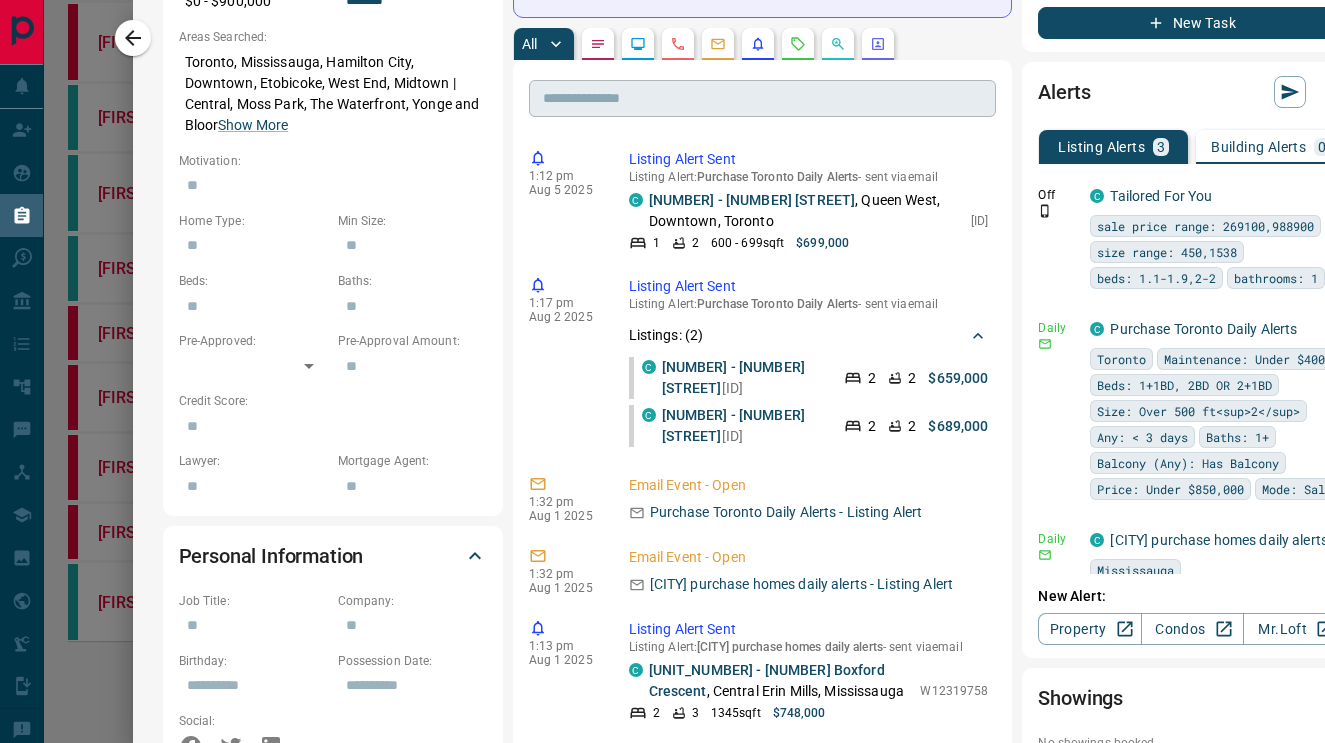 scroll, scrollTop: 733, scrollLeft: 0, axis: vertical 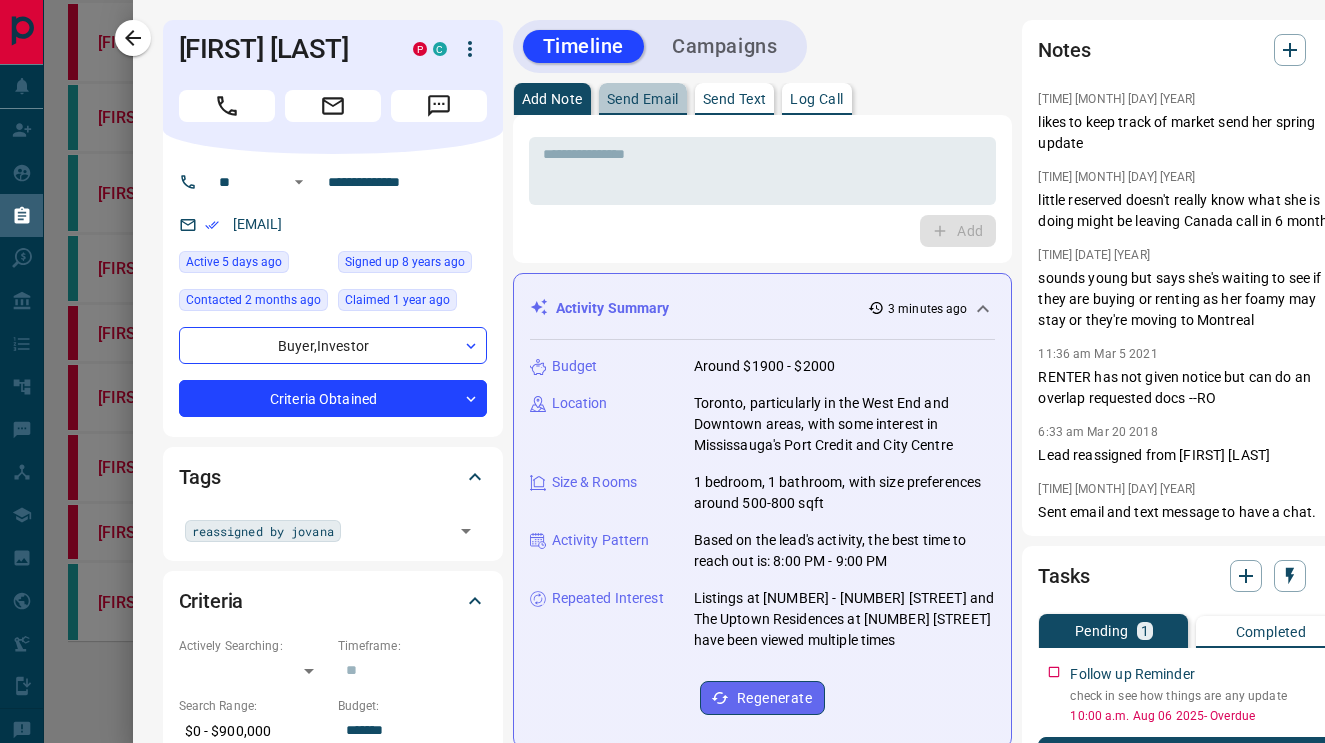 click on "Send Email" at bounding box center (643, 99) 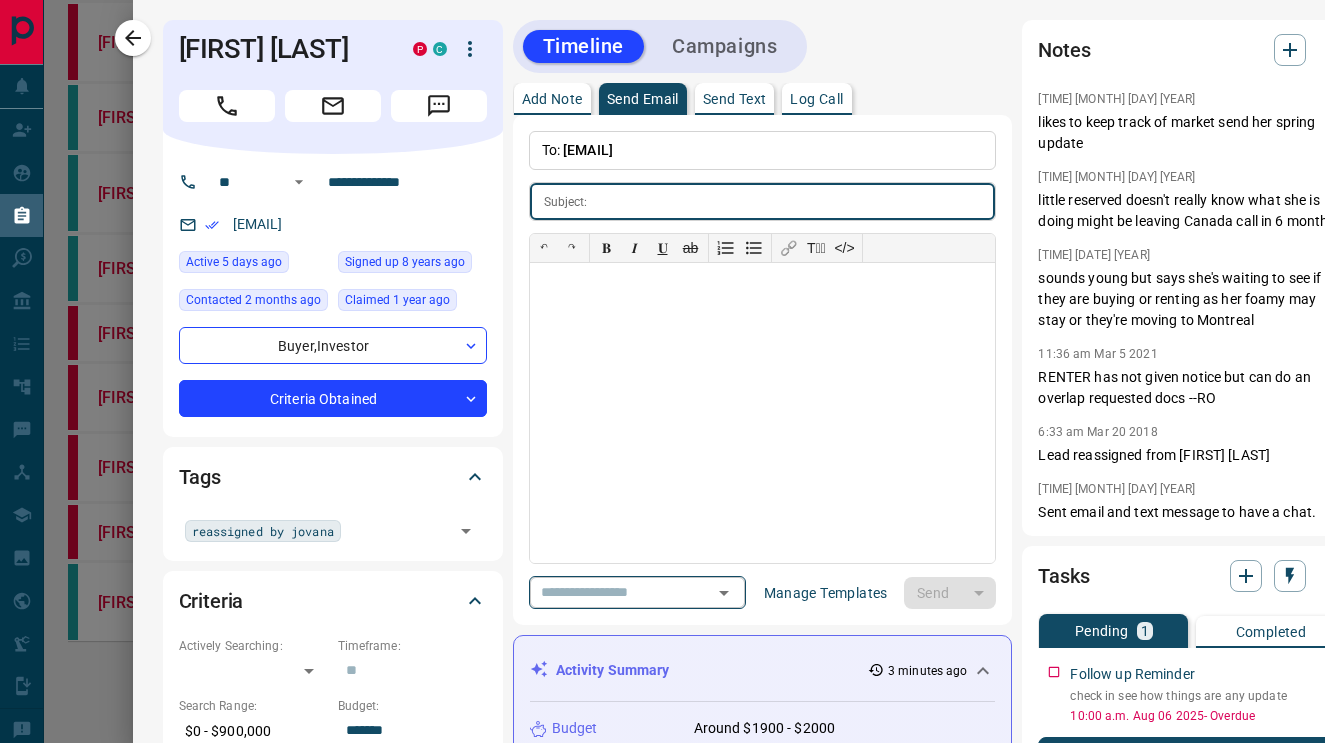 click at bounding box center [609, 592] 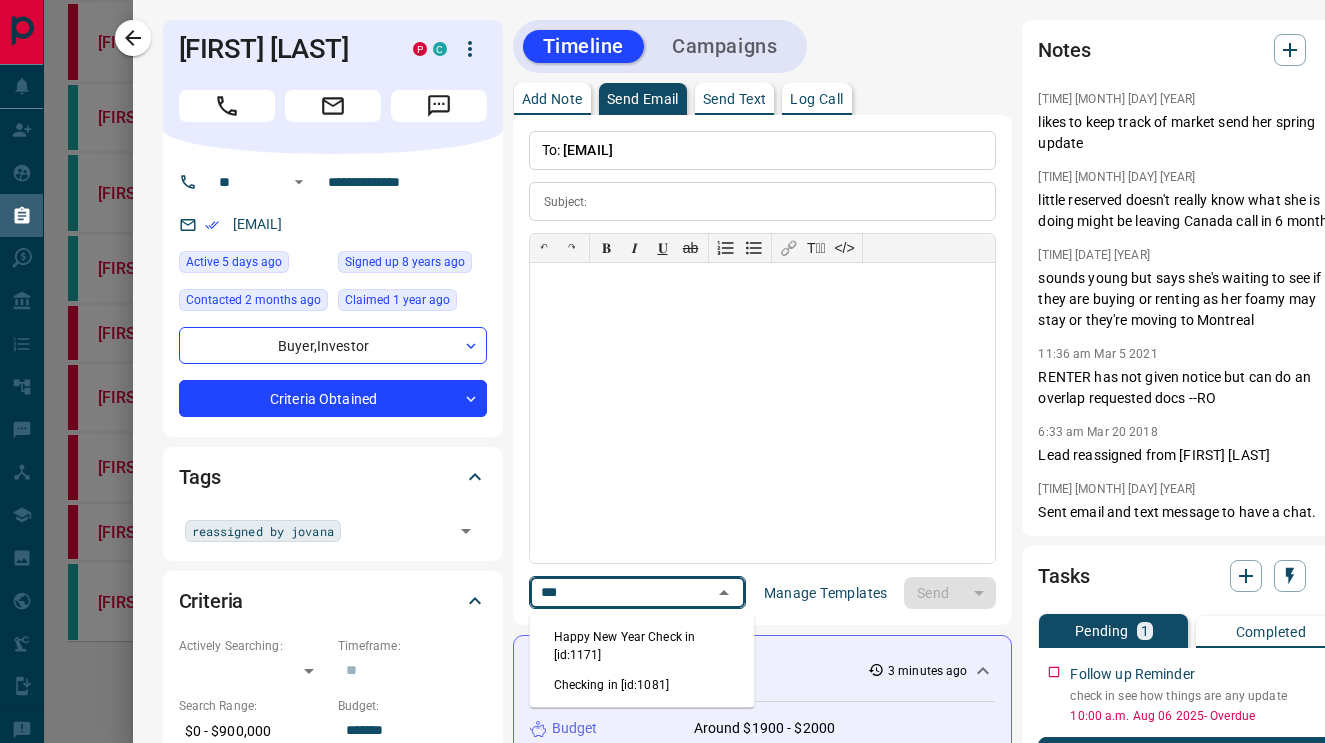 click on "Checking in [id:1081]" at bounding box center (642, 685) 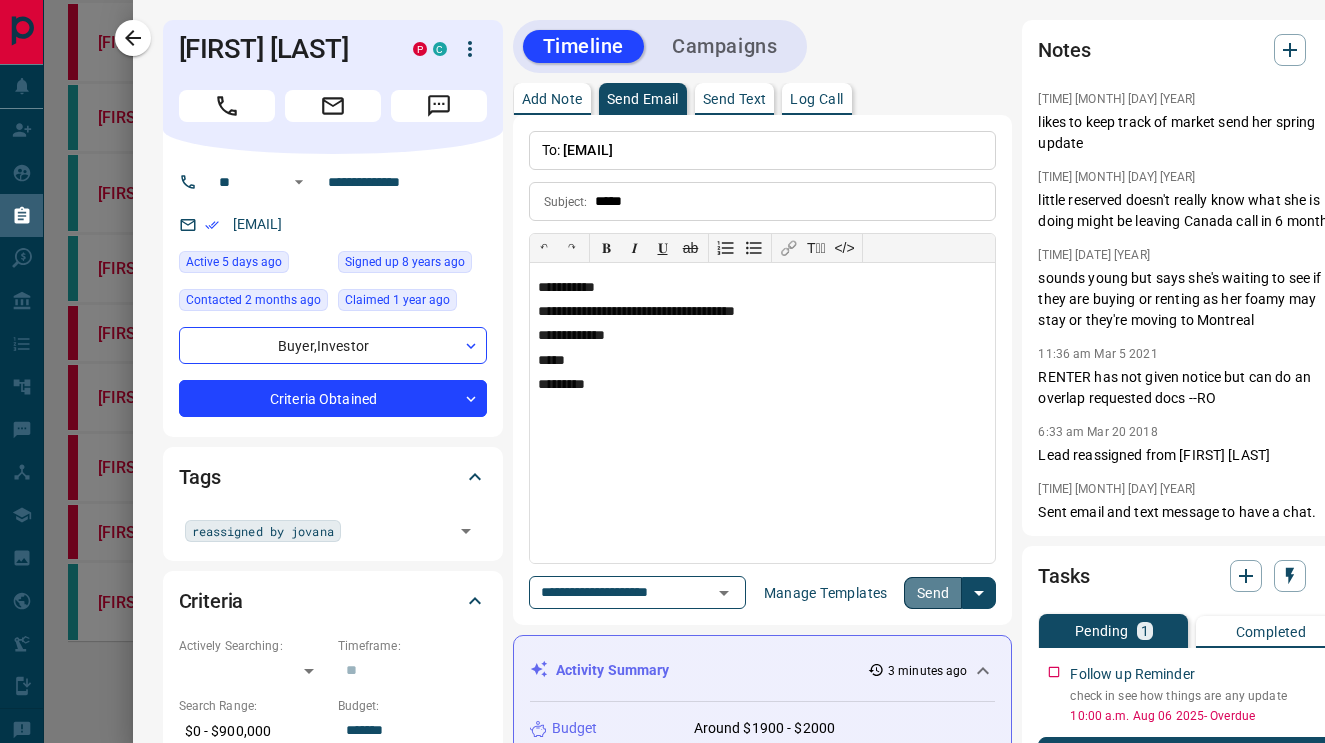 click on "Send" at bounding box center [933, 593] 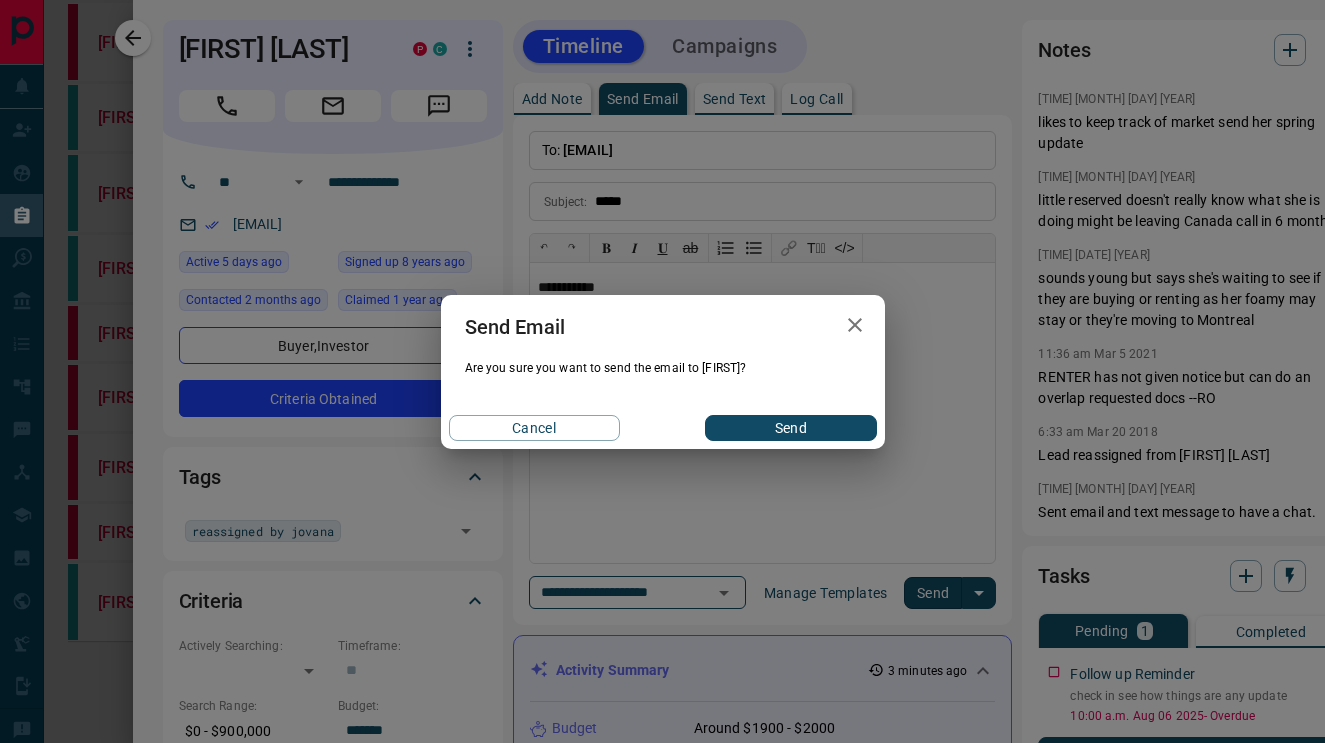 click on "Send" at bounding box center (790, 428) 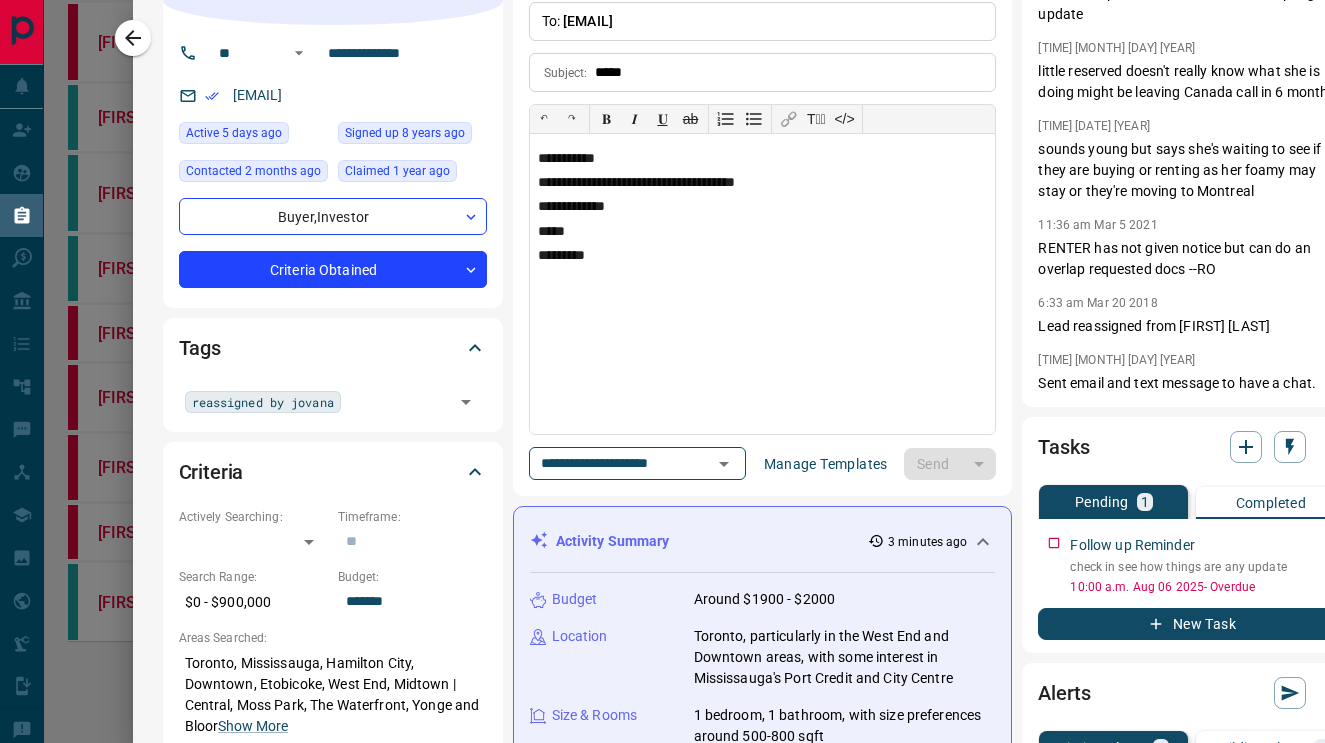 scroll, scrollTop: 131, scrollLeft: 0, axis: vertical 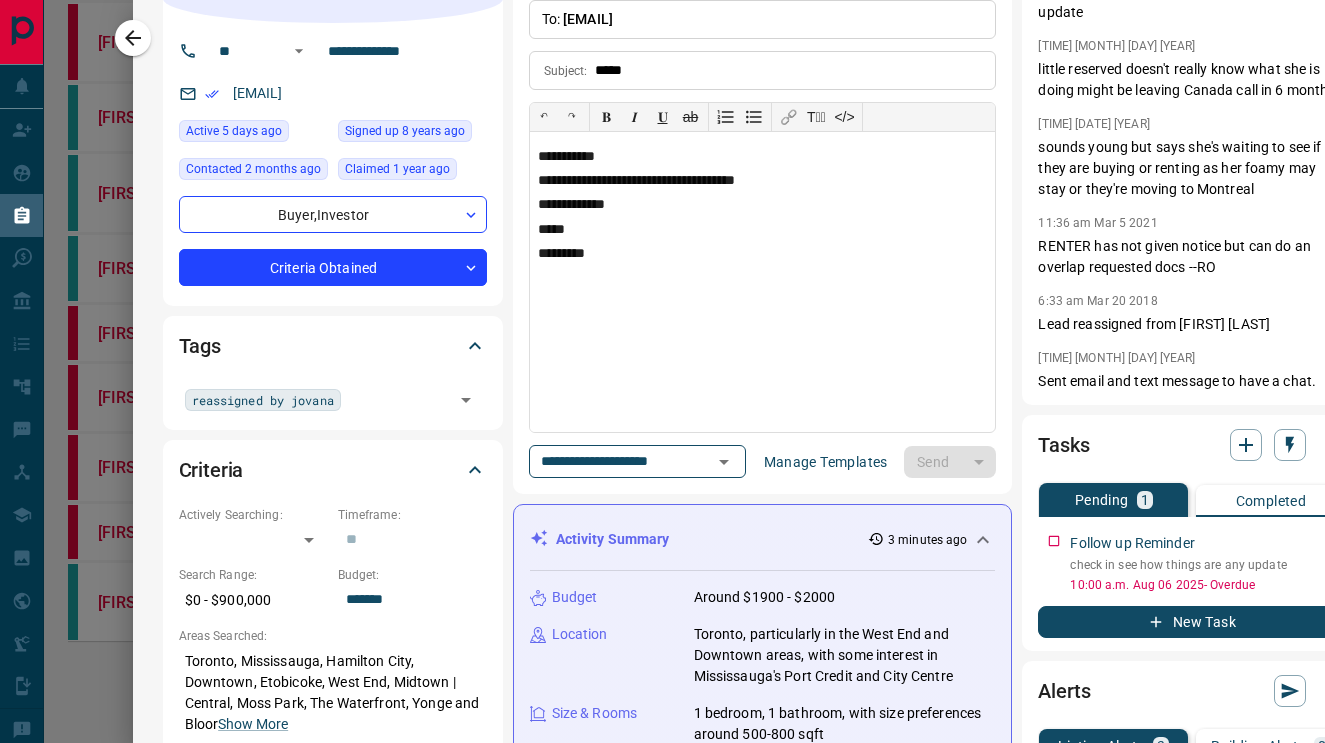 type 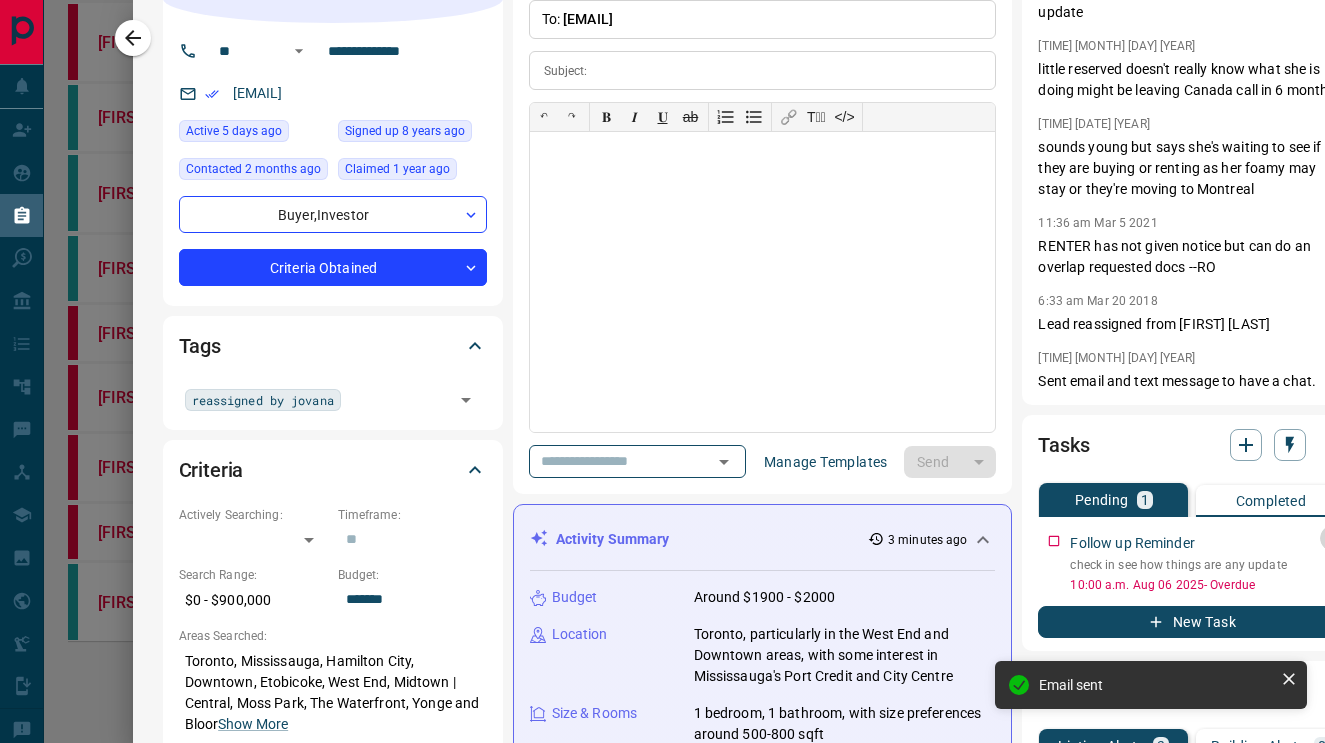 click 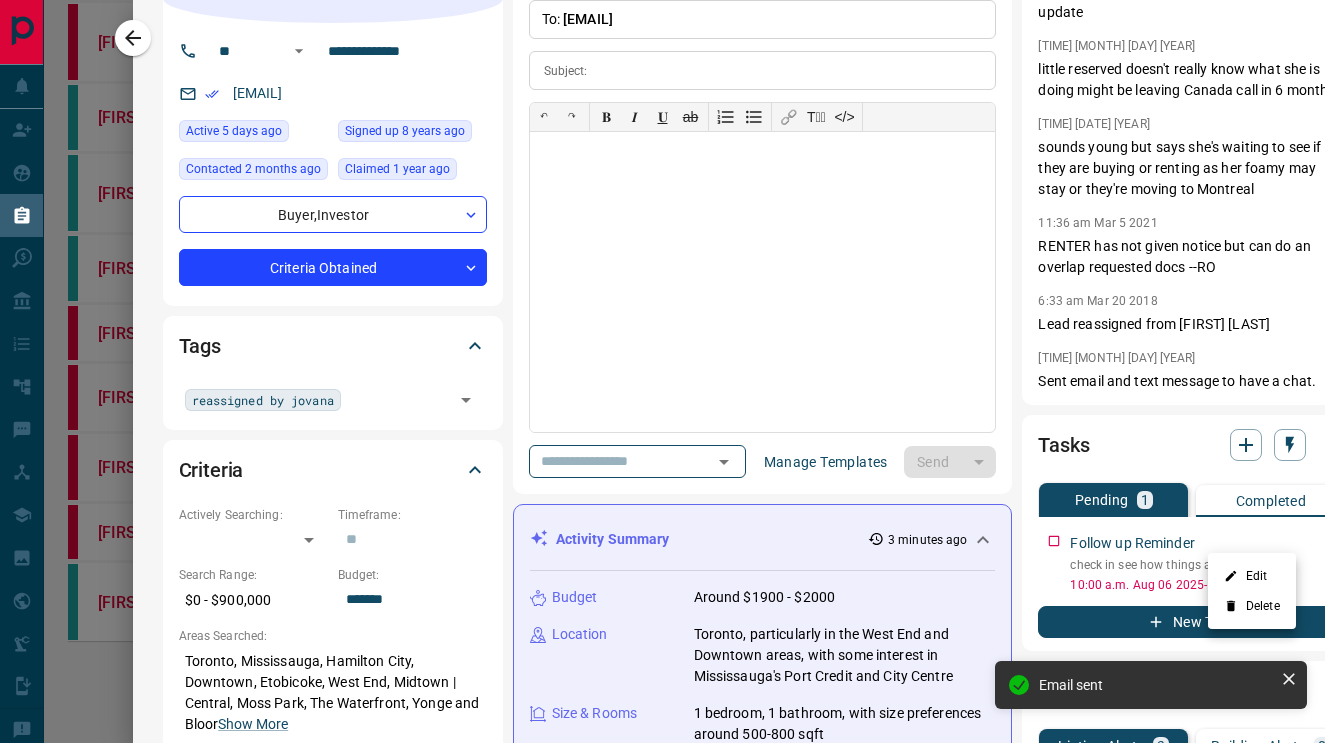 click on "Edit" at bounding box center (1252, 576) 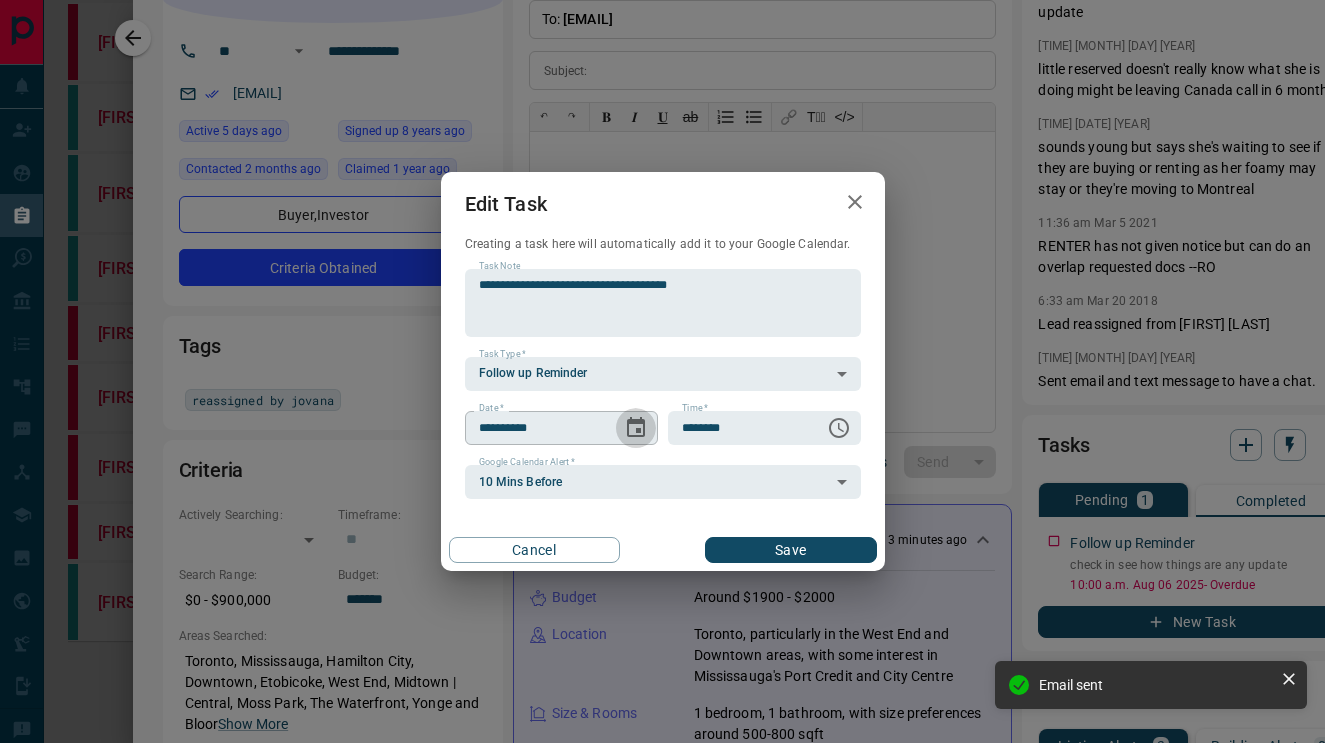 click 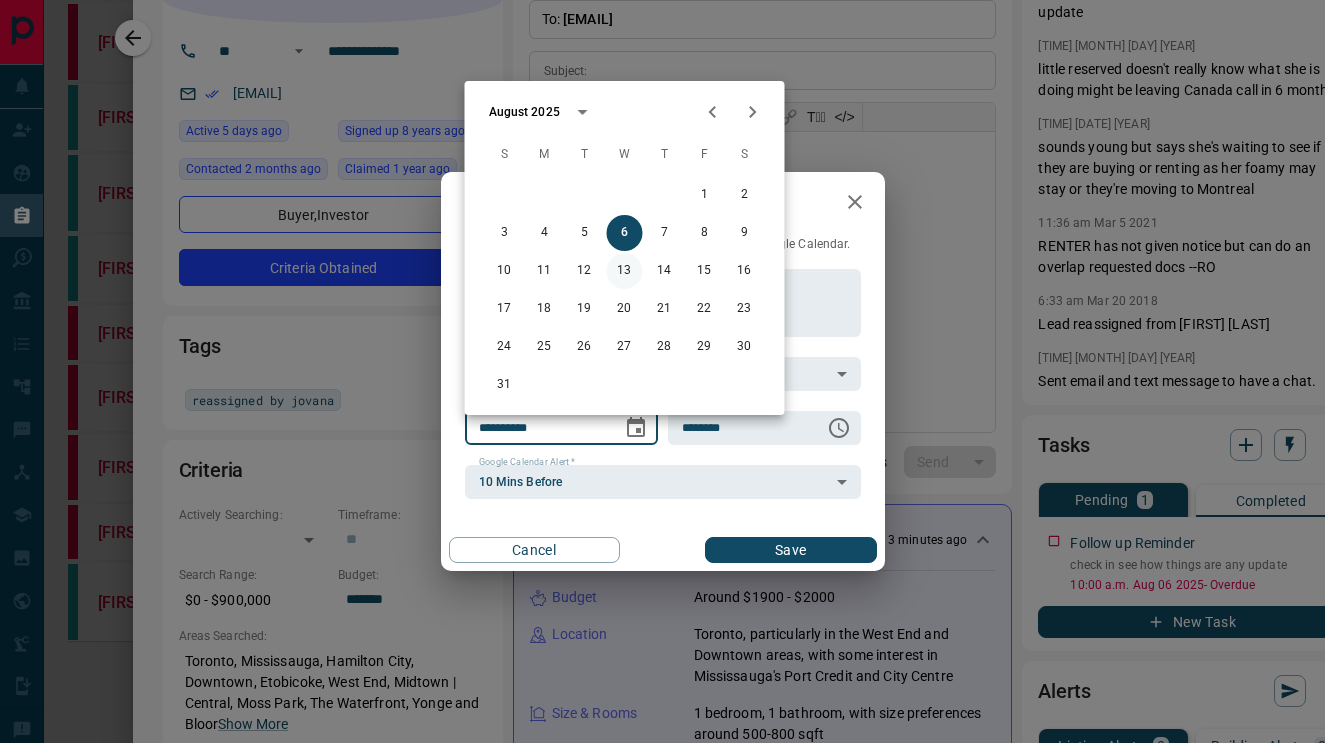 click on "13" at bounding box center (625, 271) 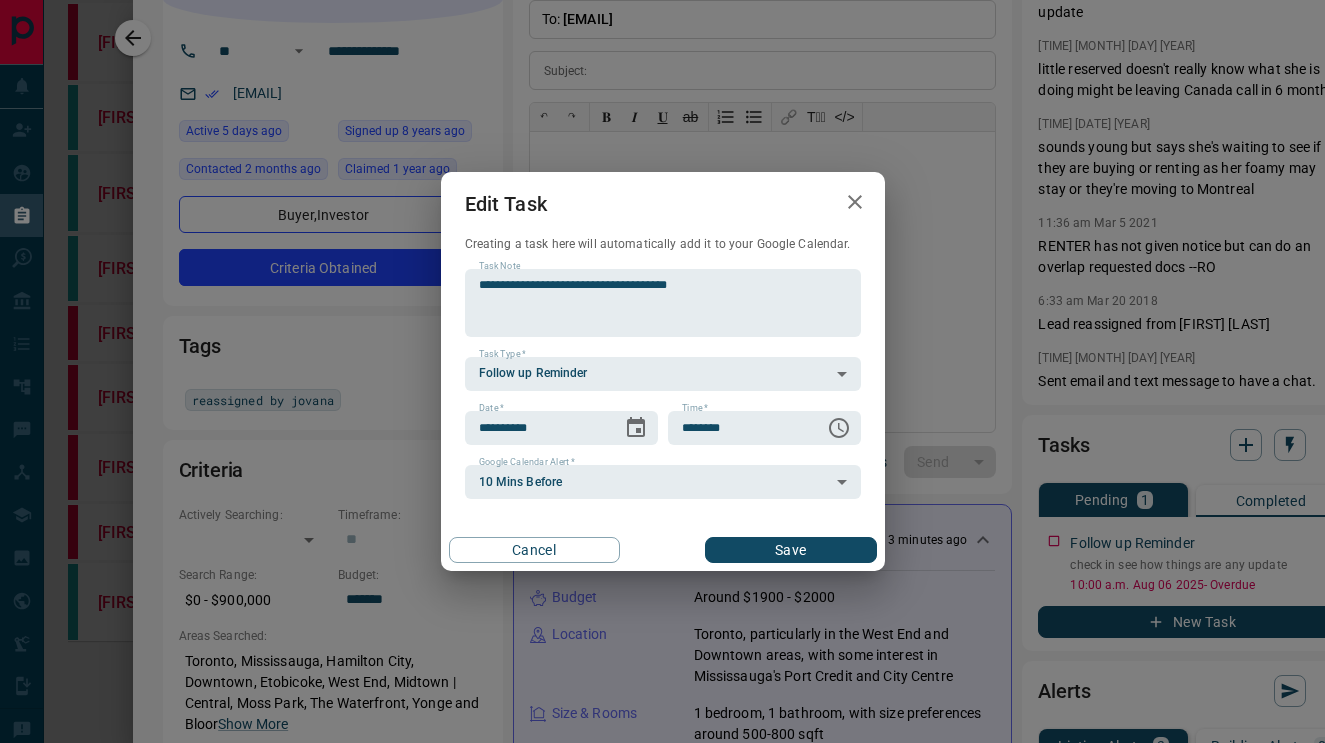 click on "Save" at bounding box center (790, 550) 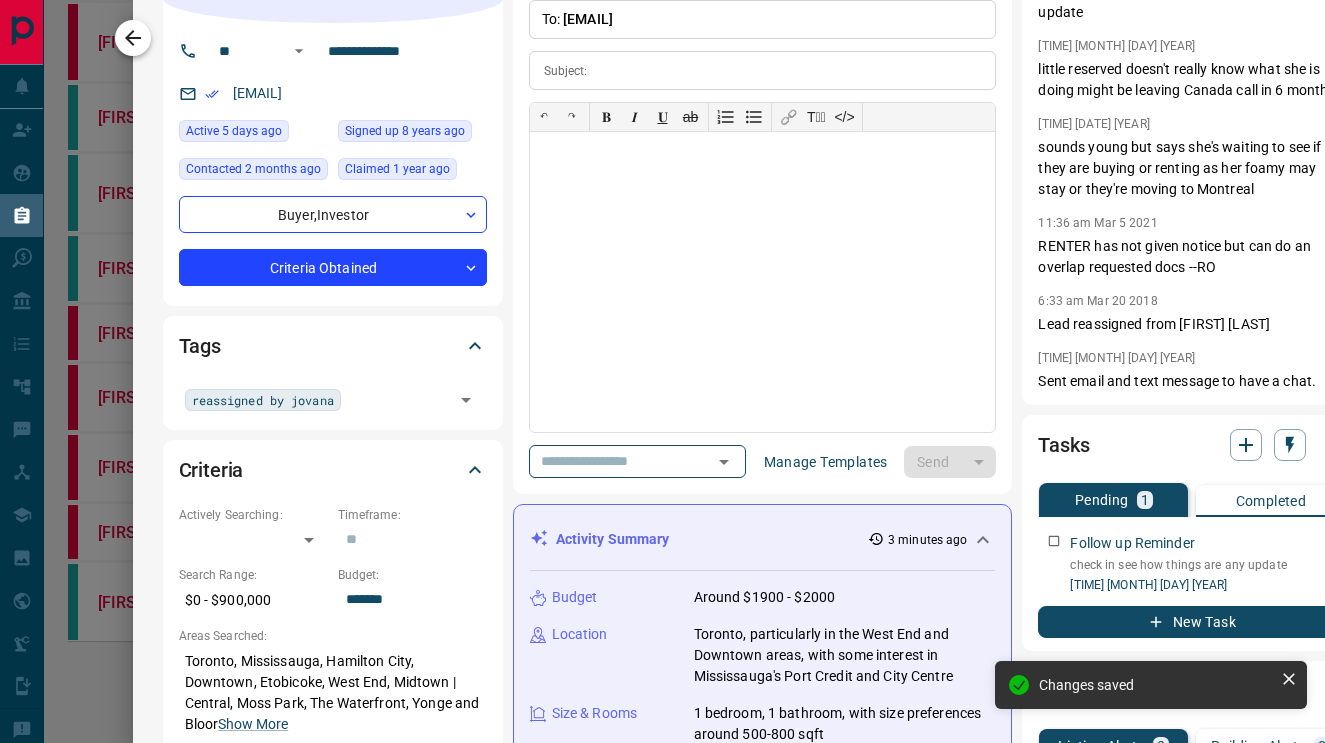 click 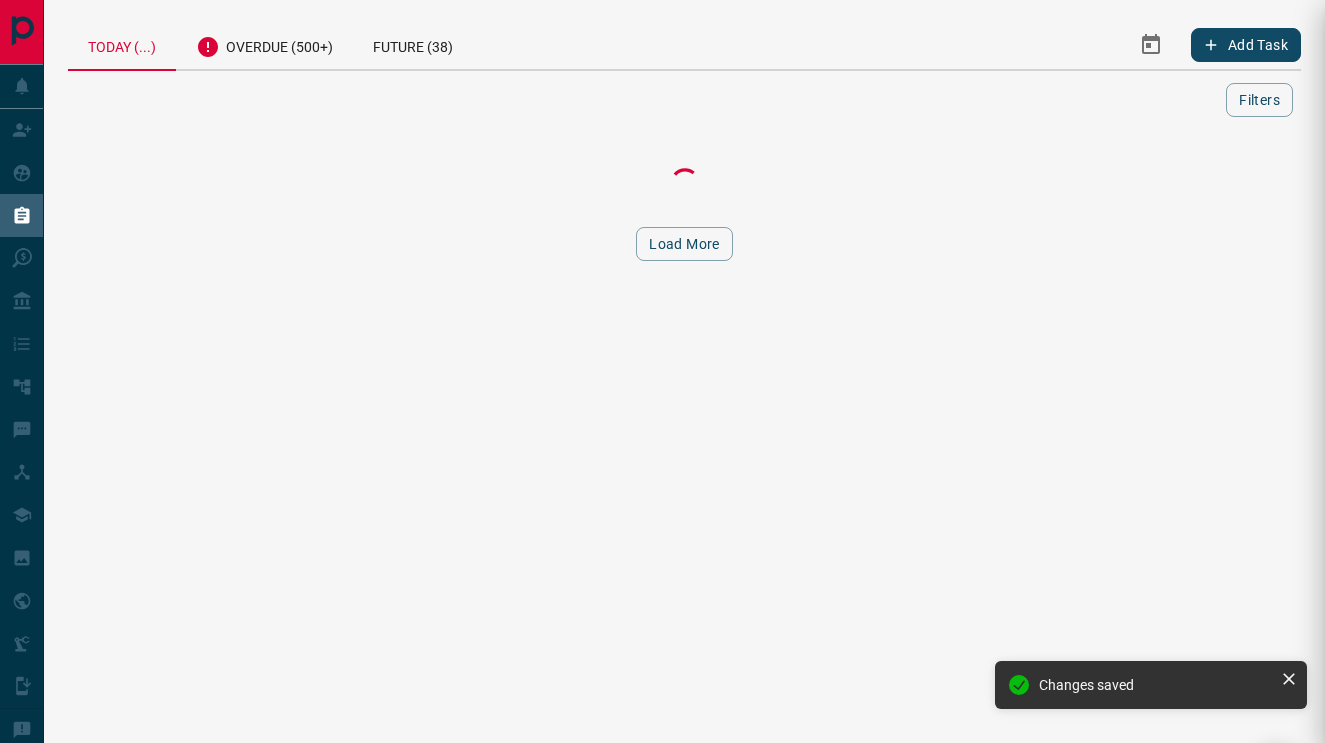 scroll, scrollTop: 0, scrollLeft: 0, axis: both 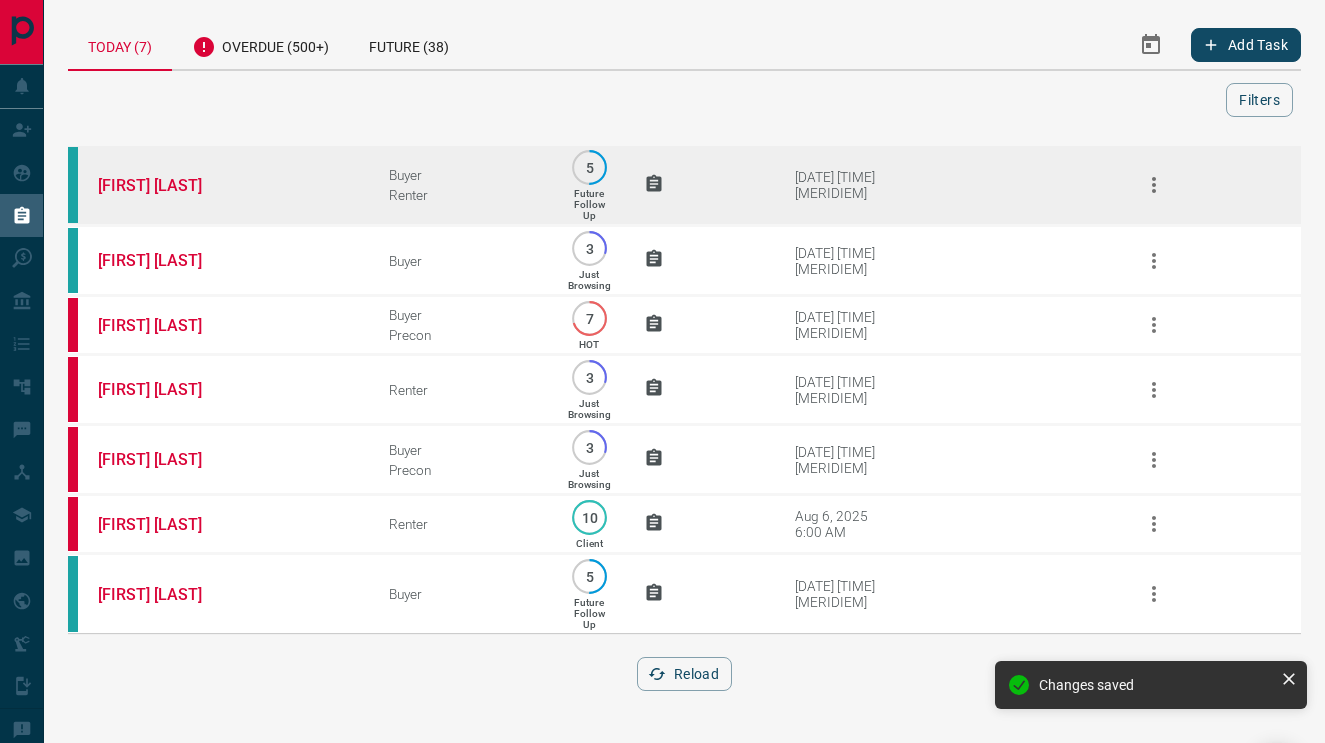 click on "[FIRST] [LAST]" at bounding box center [213, 185] 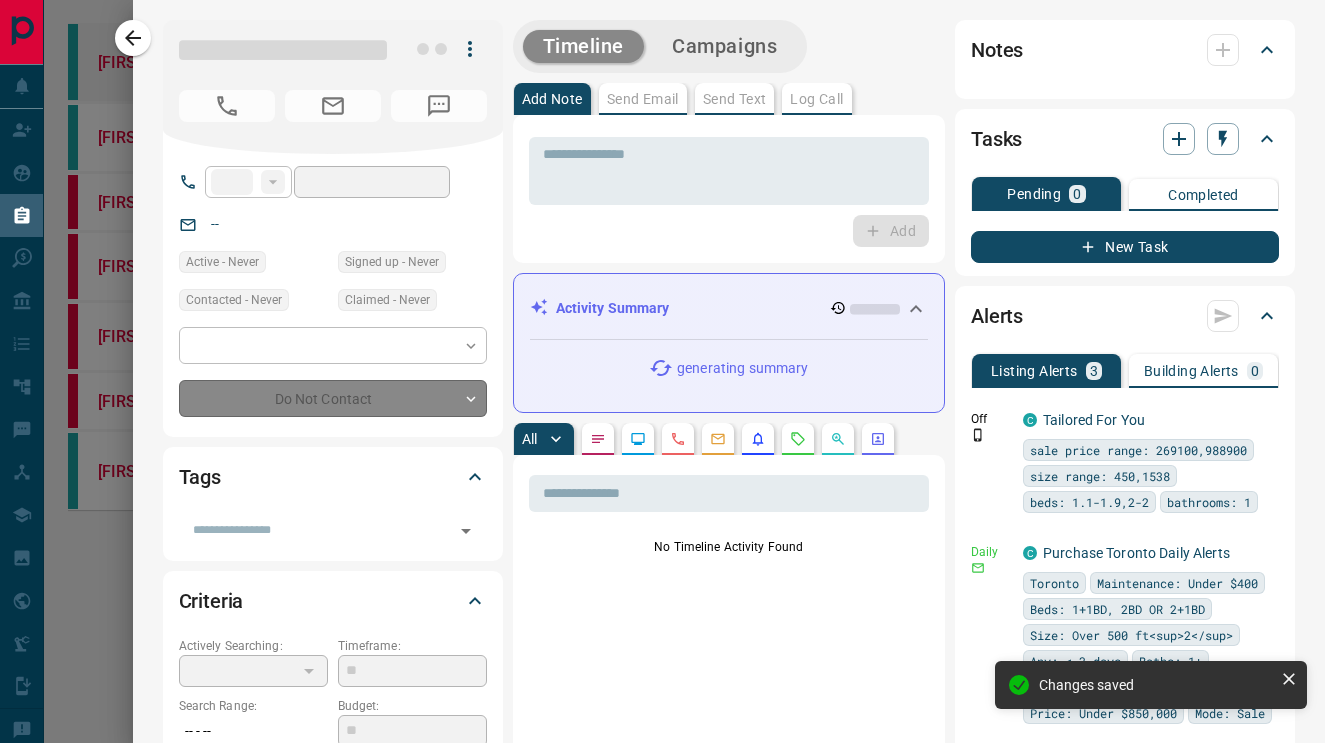 type on "**" 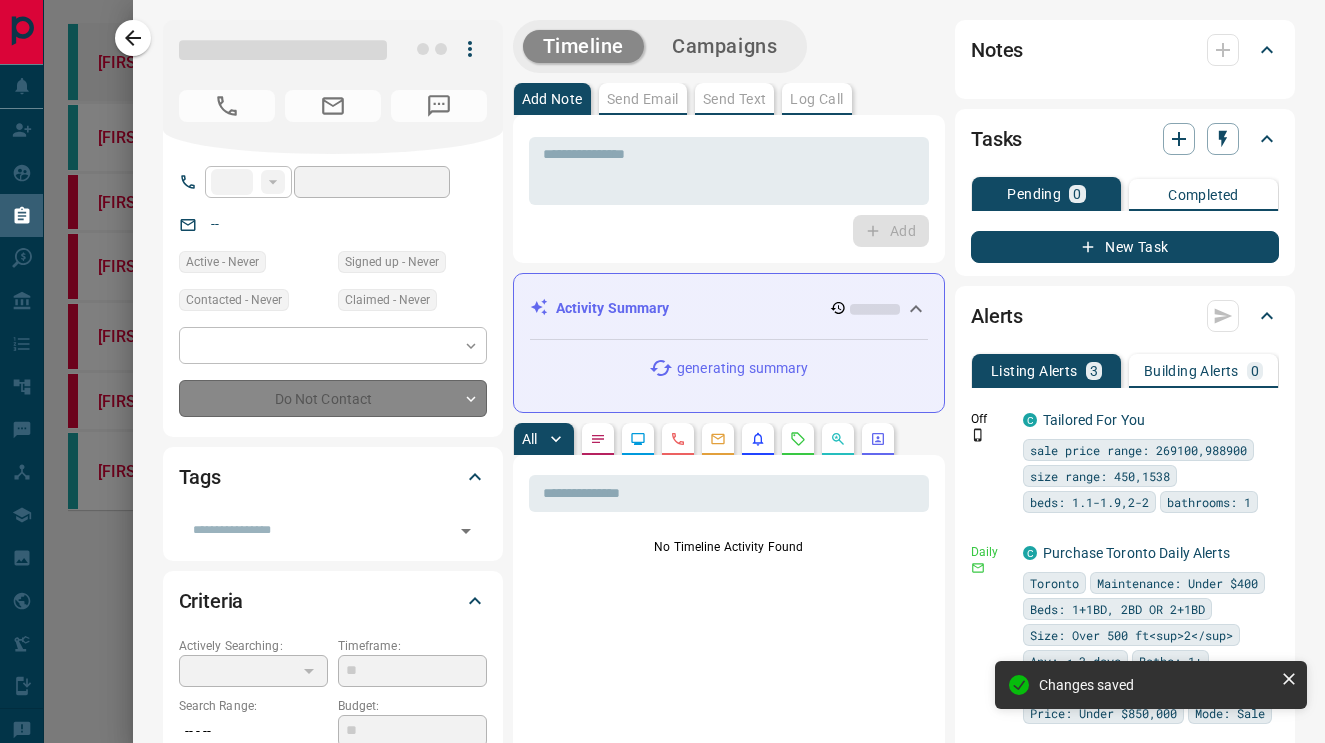 type on "**********" 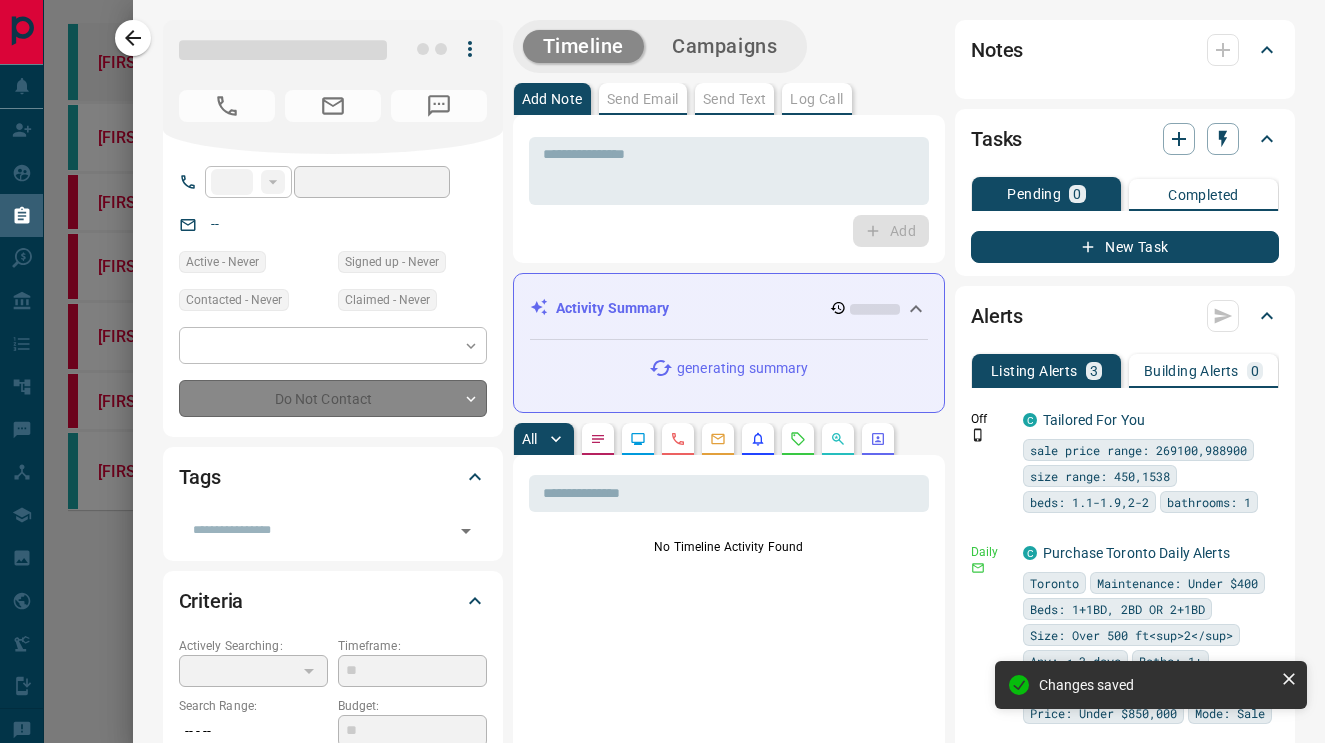 type on "**********" 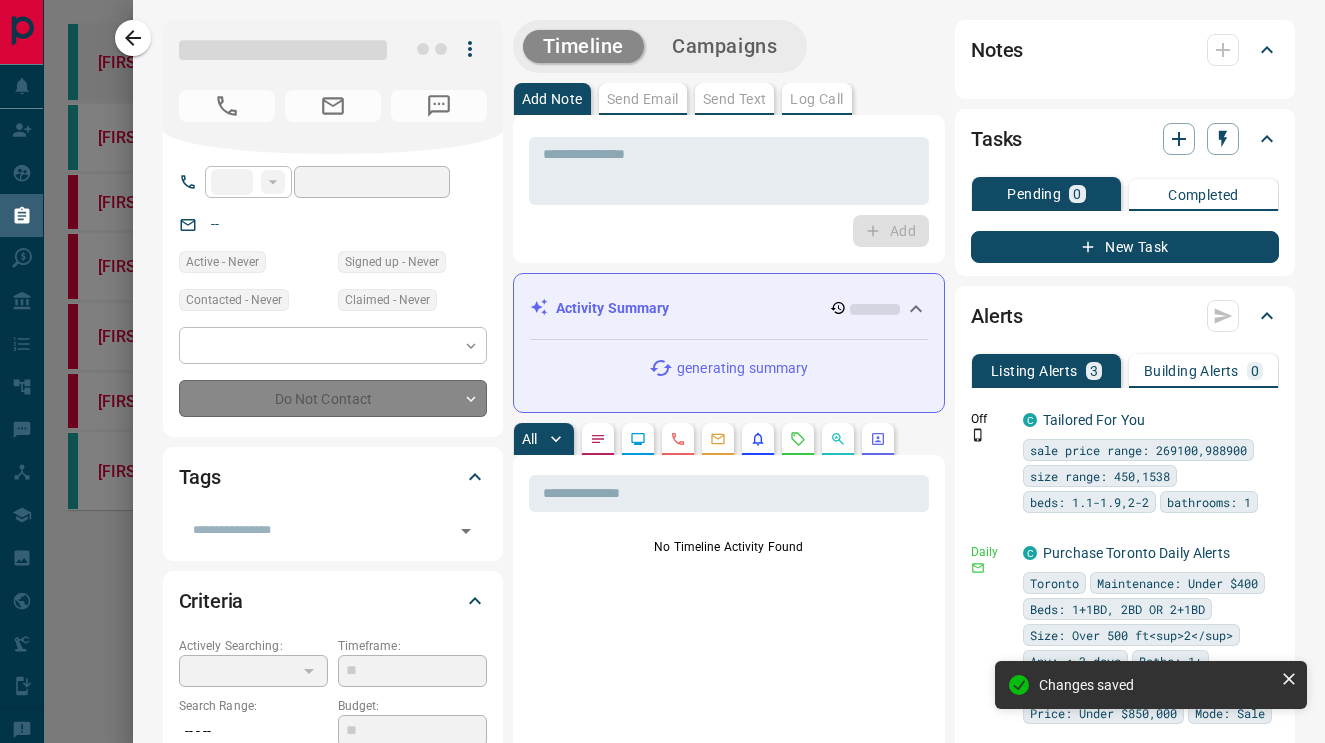 type on "*" 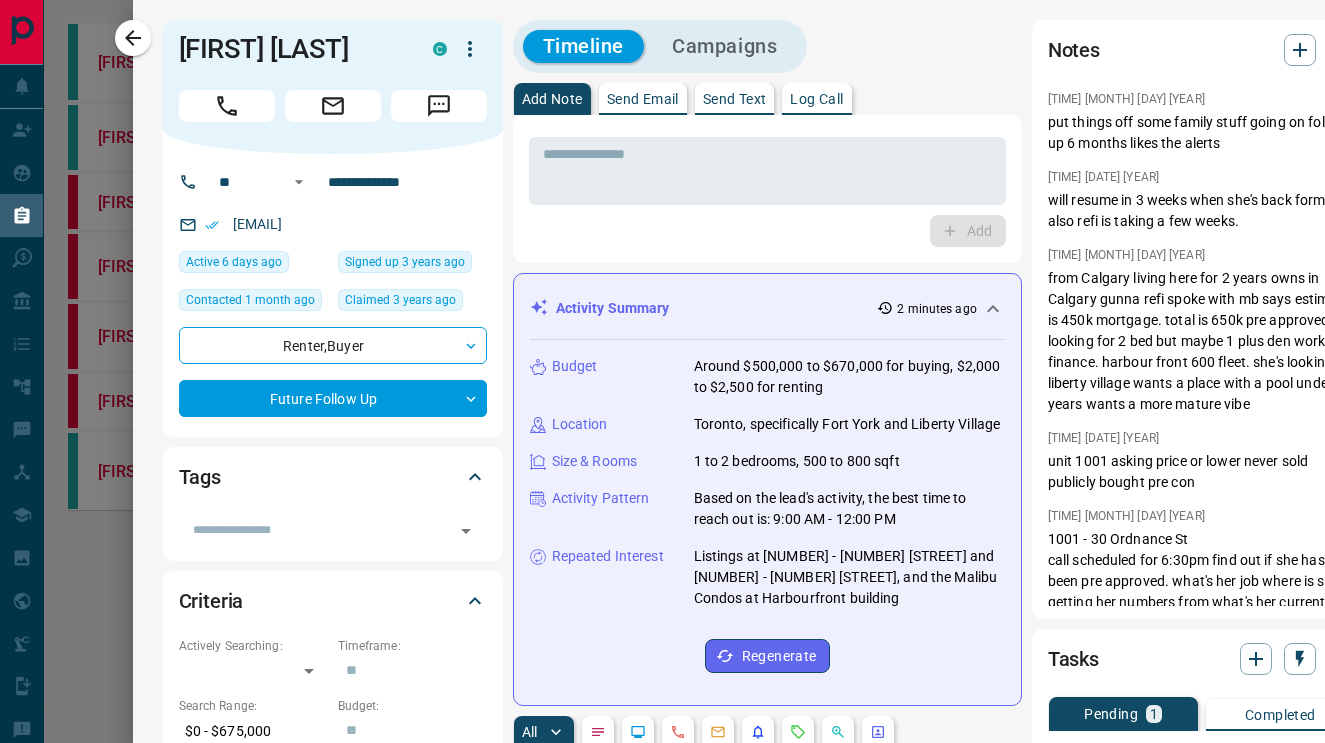 scroll, scrollTop: 599, scrollLeft: 0, axis: vertical 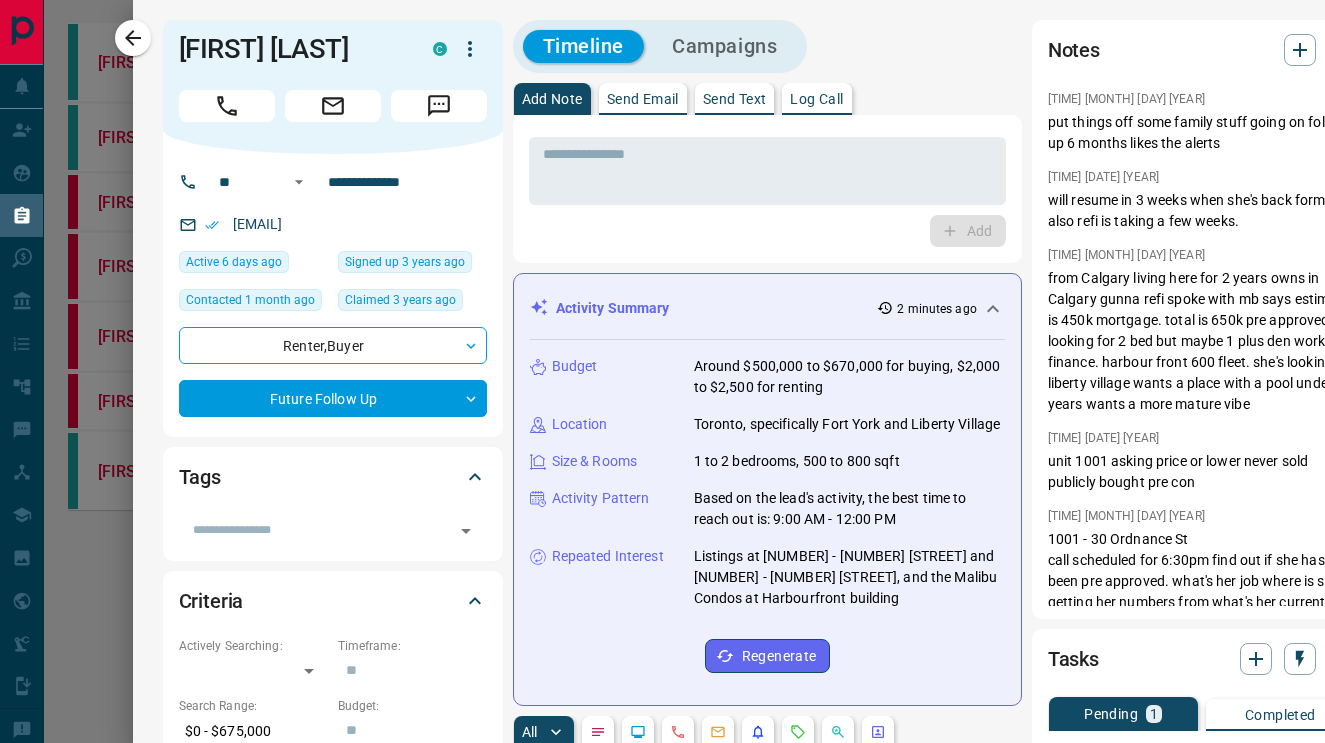 click on "Send Email" at bounding box center (643, 99) 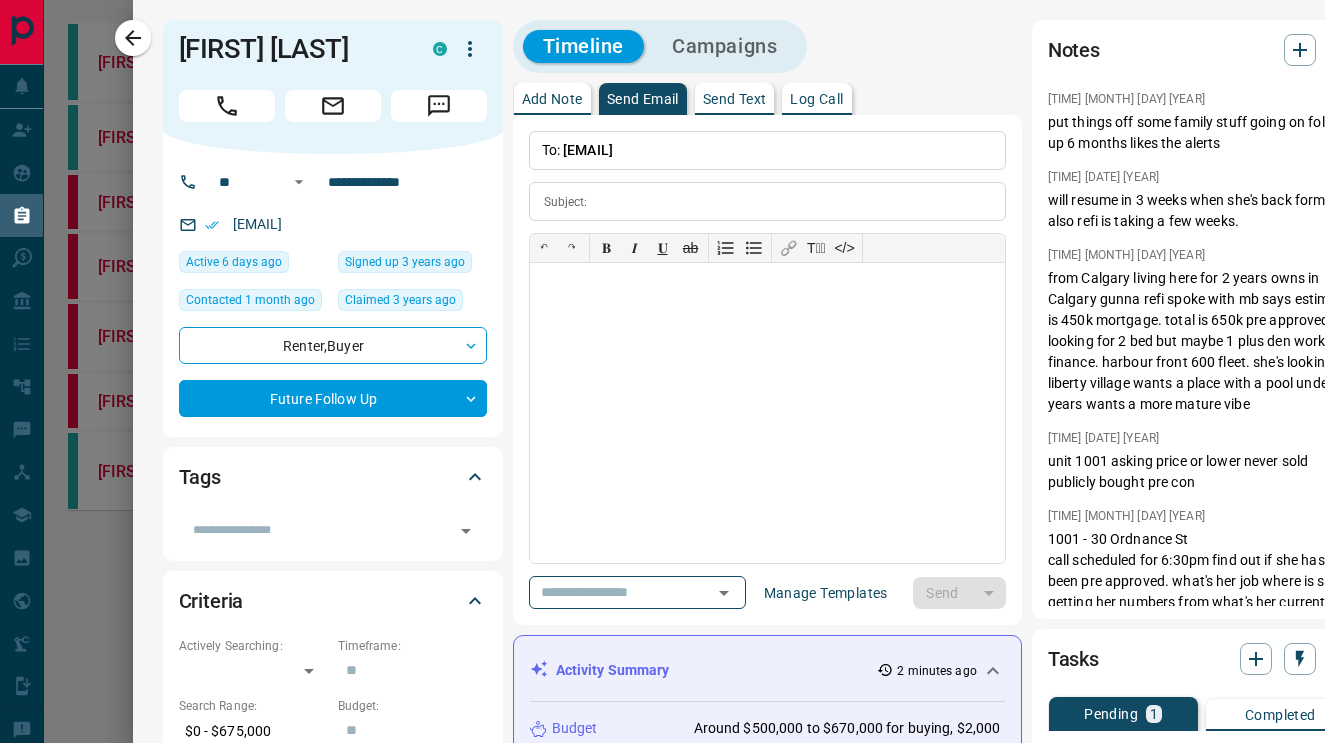 click on "**********" at bounding box center (767, 370) 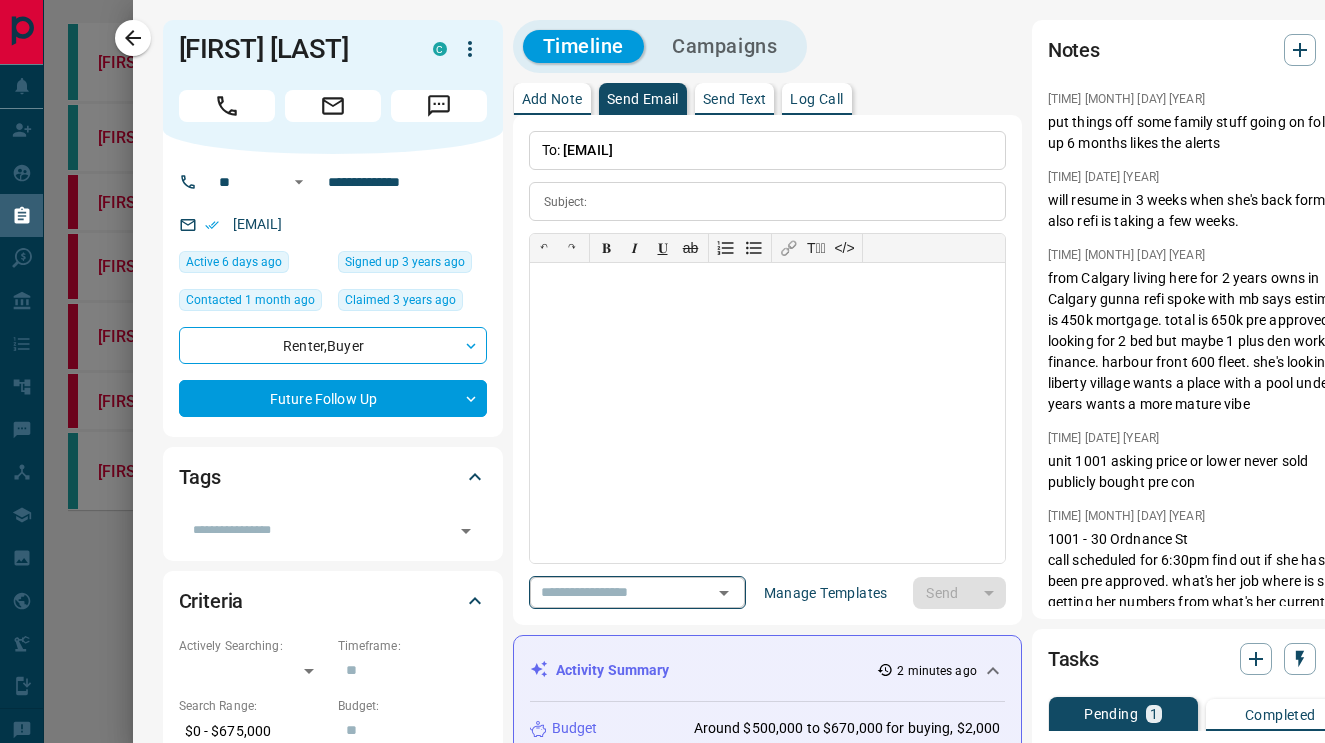 click at bounding box center [609, 592] 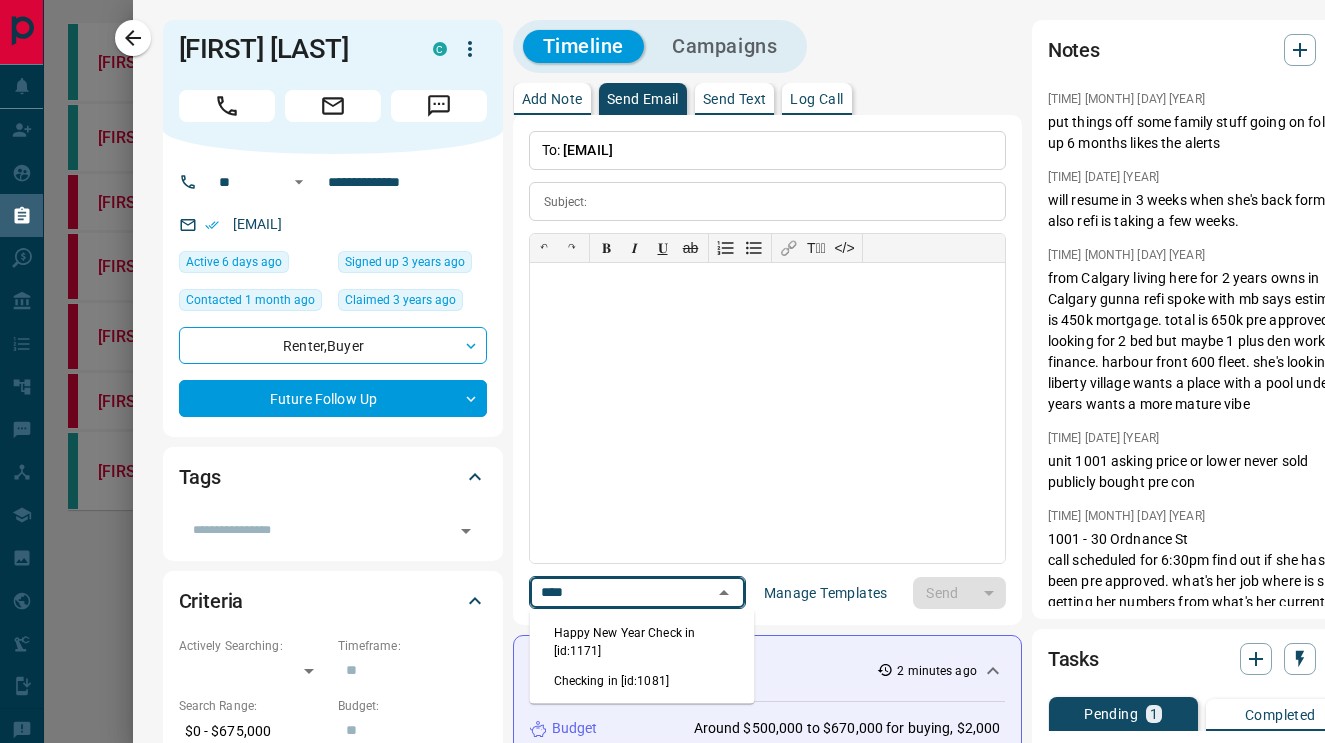 click on "Checking in [id:1081]" at bounding box center [642, 681] 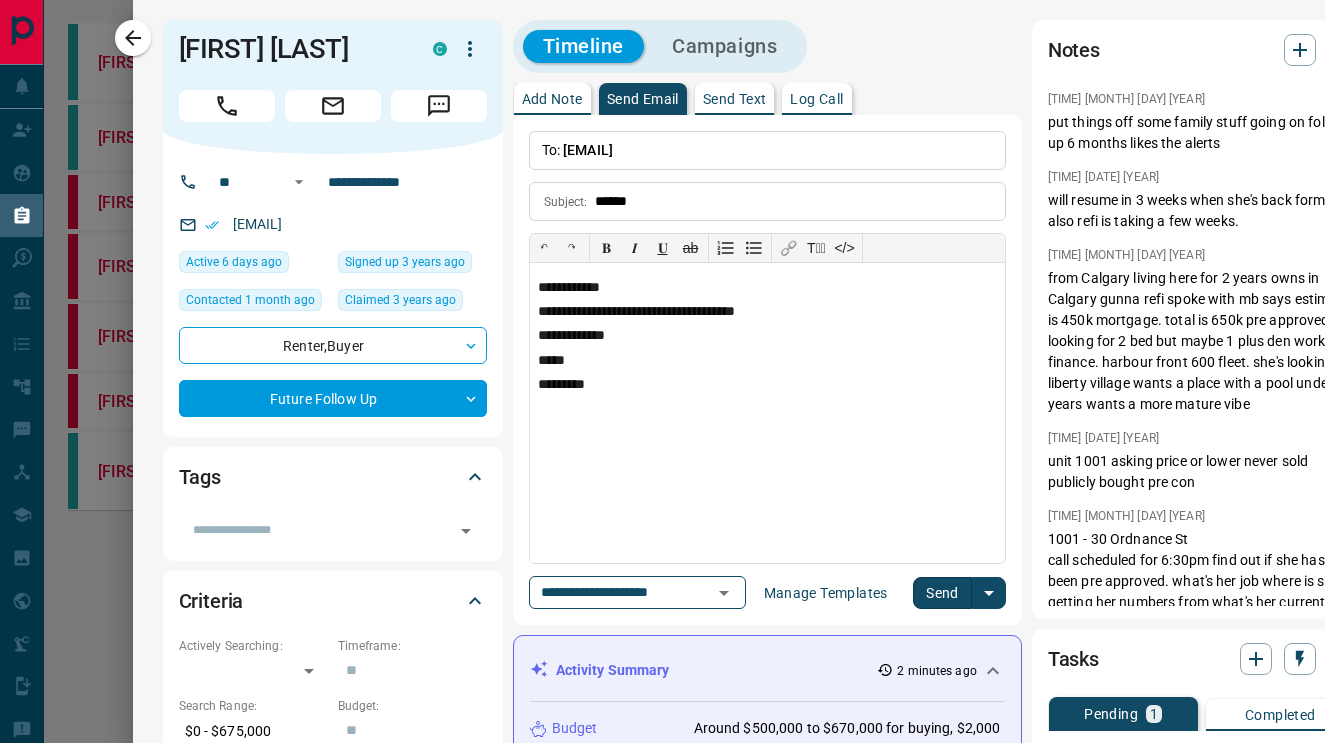 click on "Send" at bounding box center (942, 593) 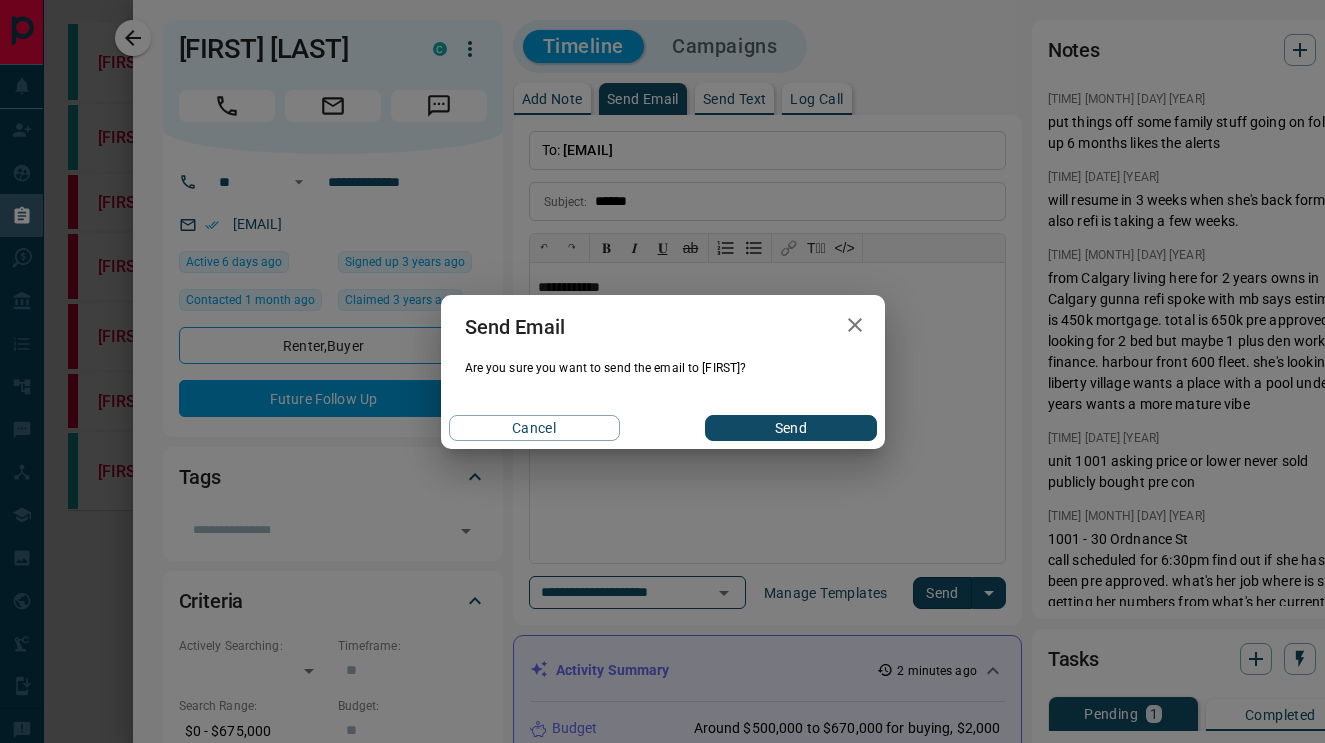 click on "Cancel Send" at bounding box center (663, 428) 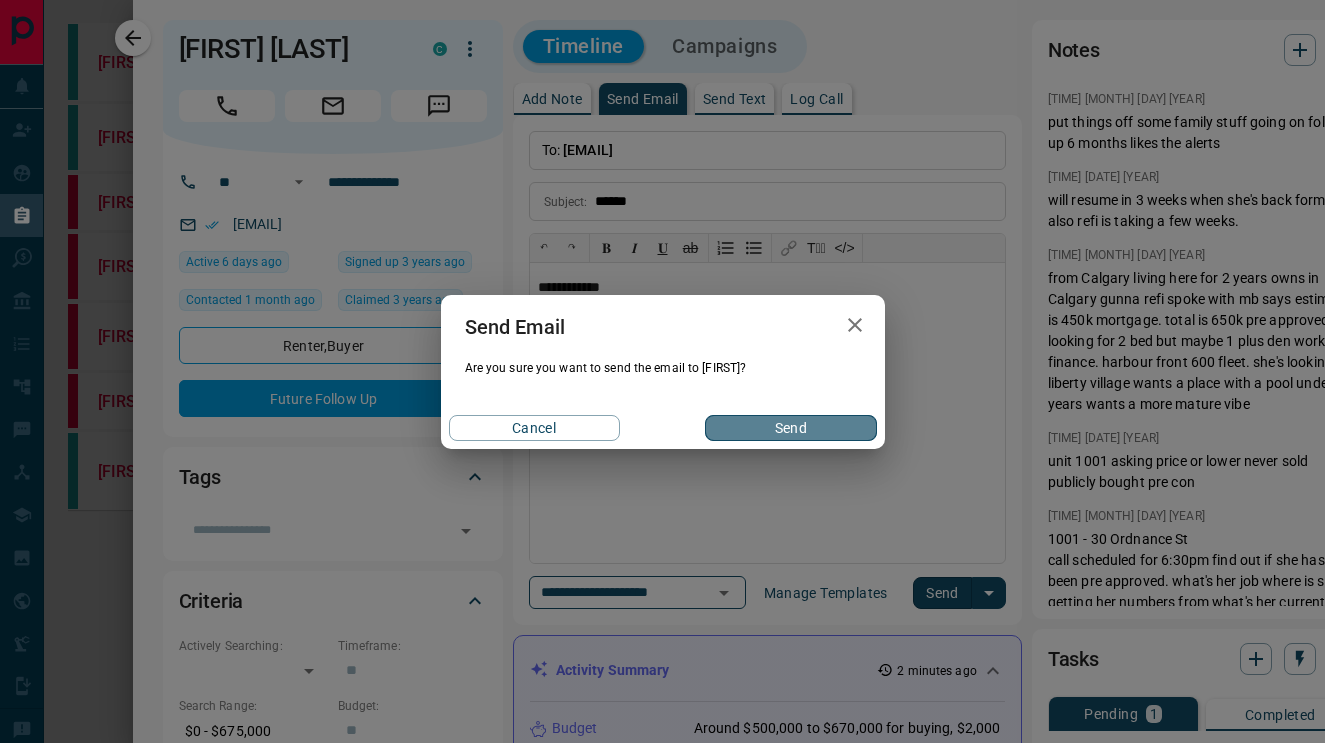click on "Send" at bounding box center (790, 428) 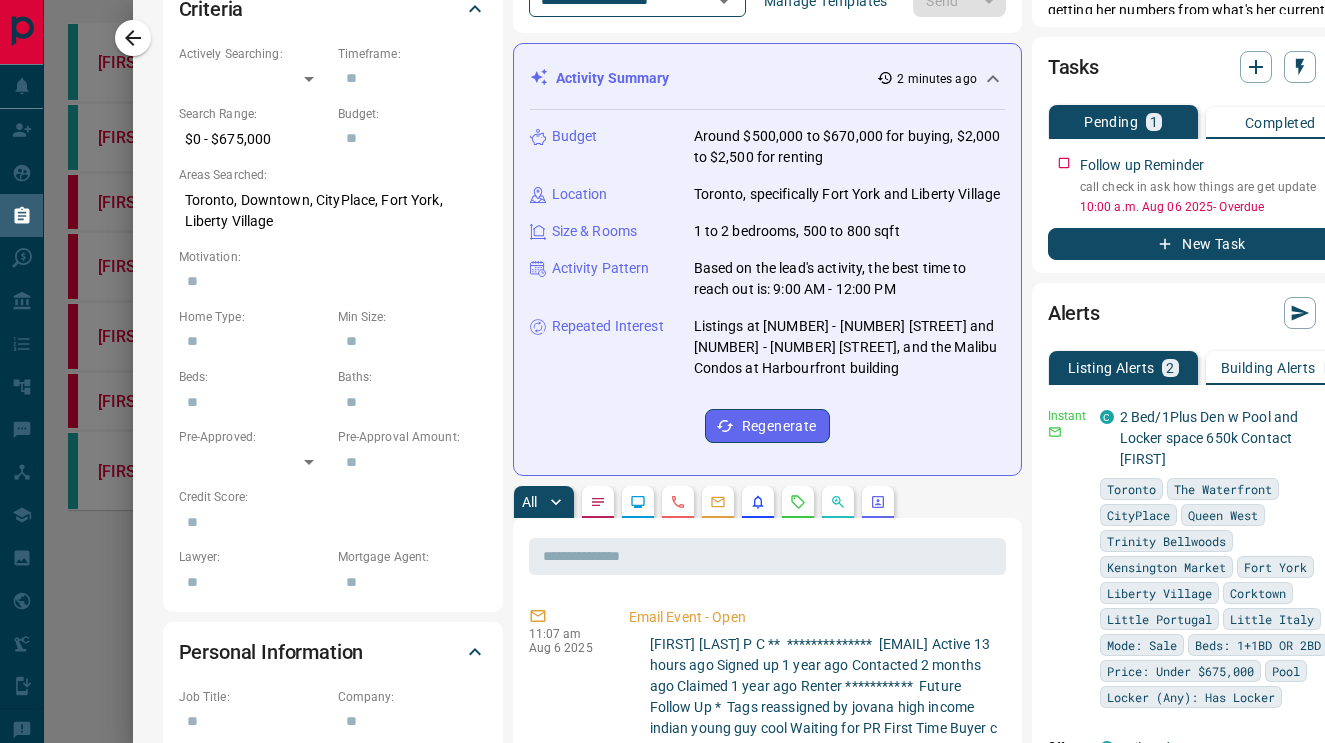 type 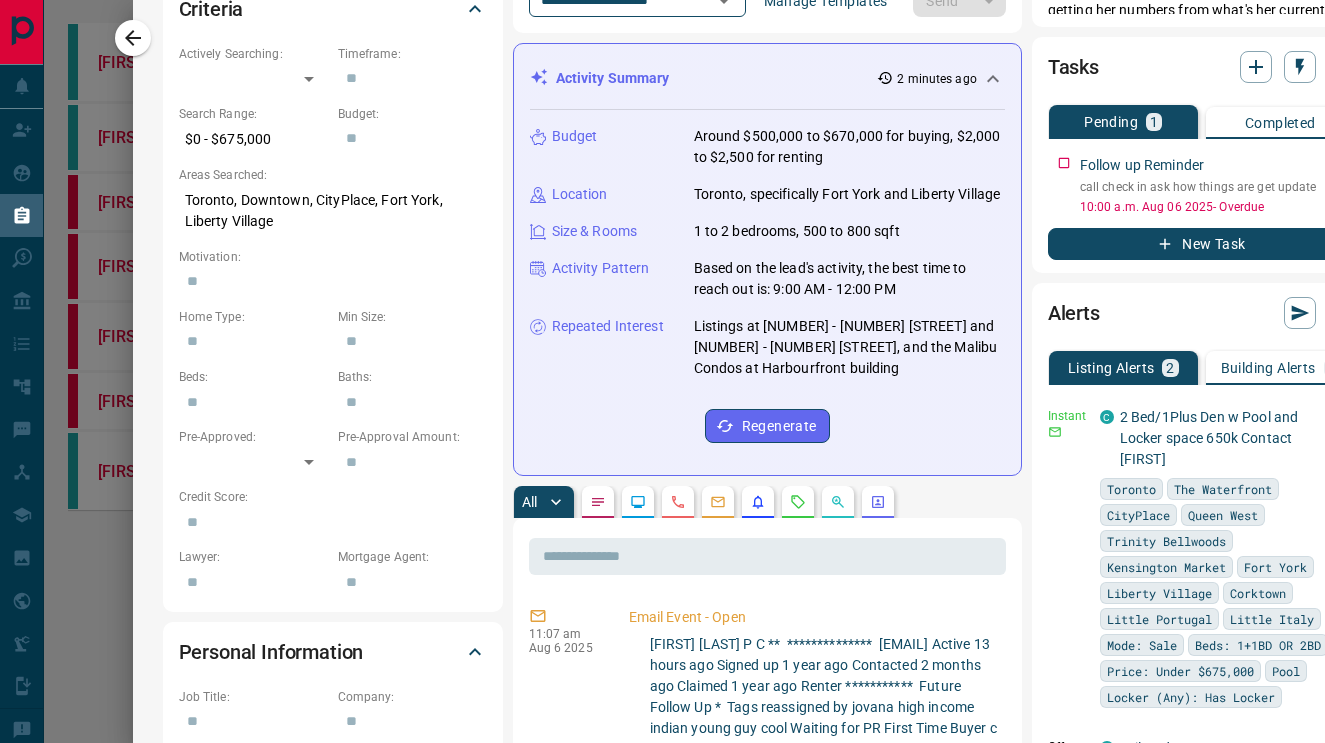 type 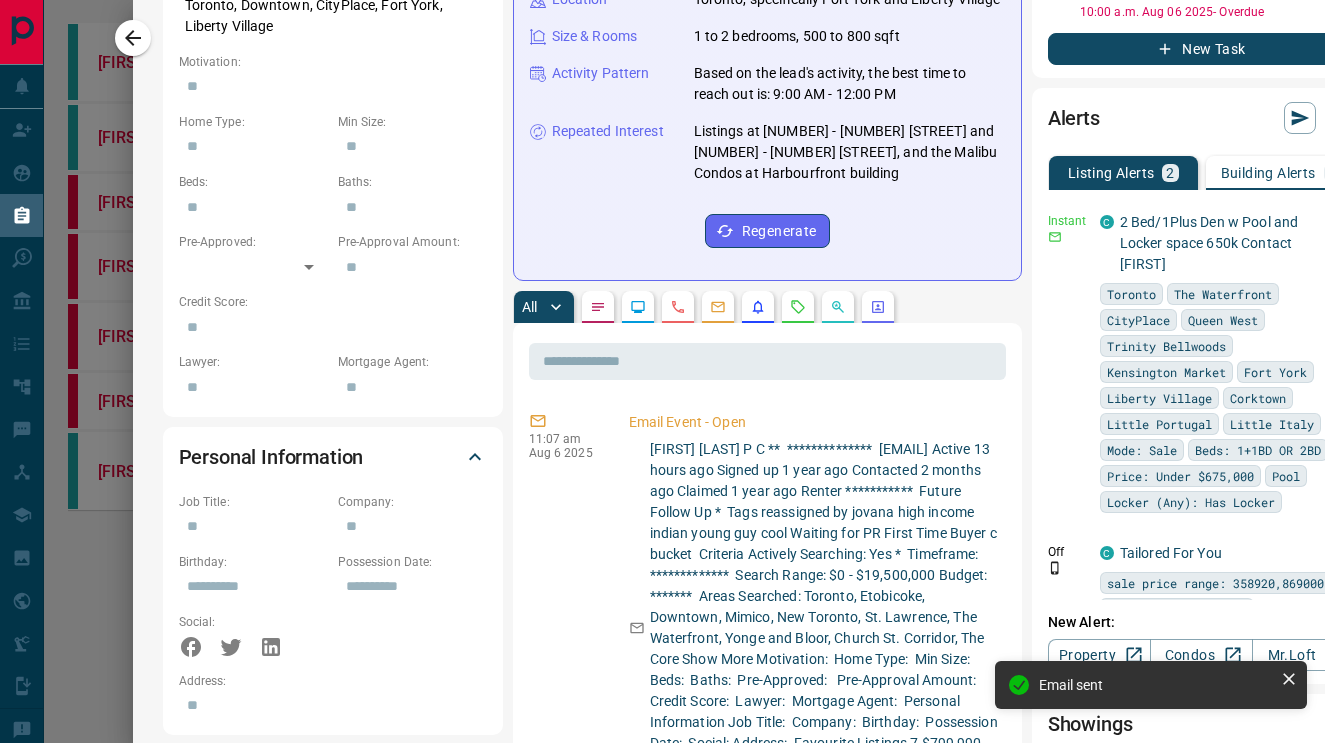 scroll, scrollTop: 874, scrollLeft: 0, axis: vertical 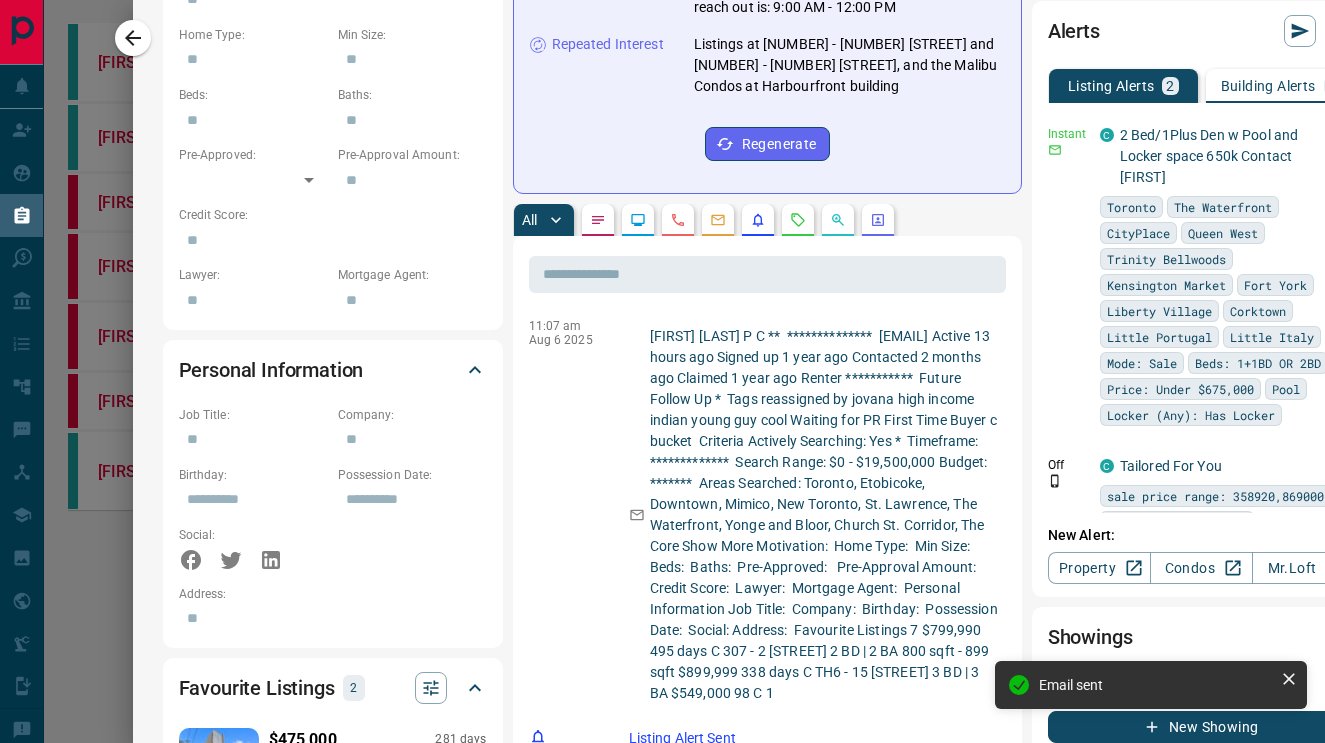 click 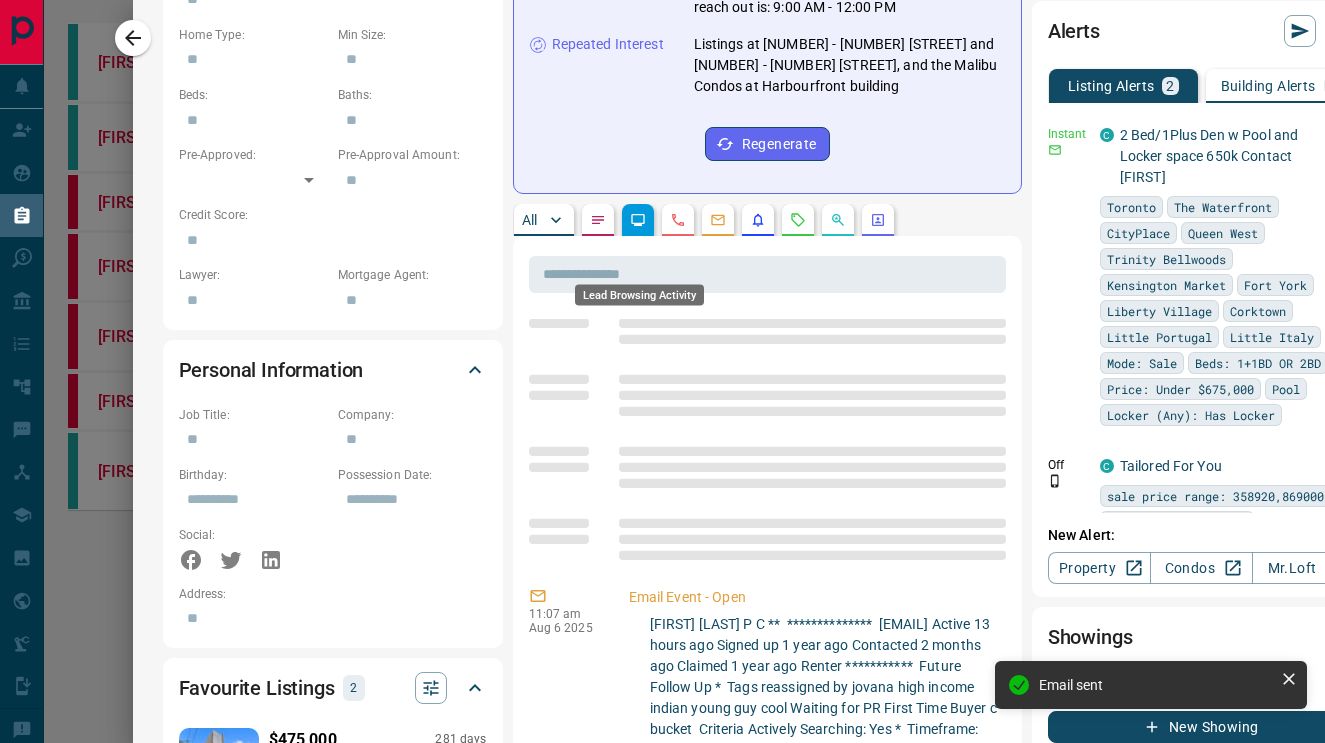 scroll, scrollTop: 0, scrollLeft: 0, axis: both 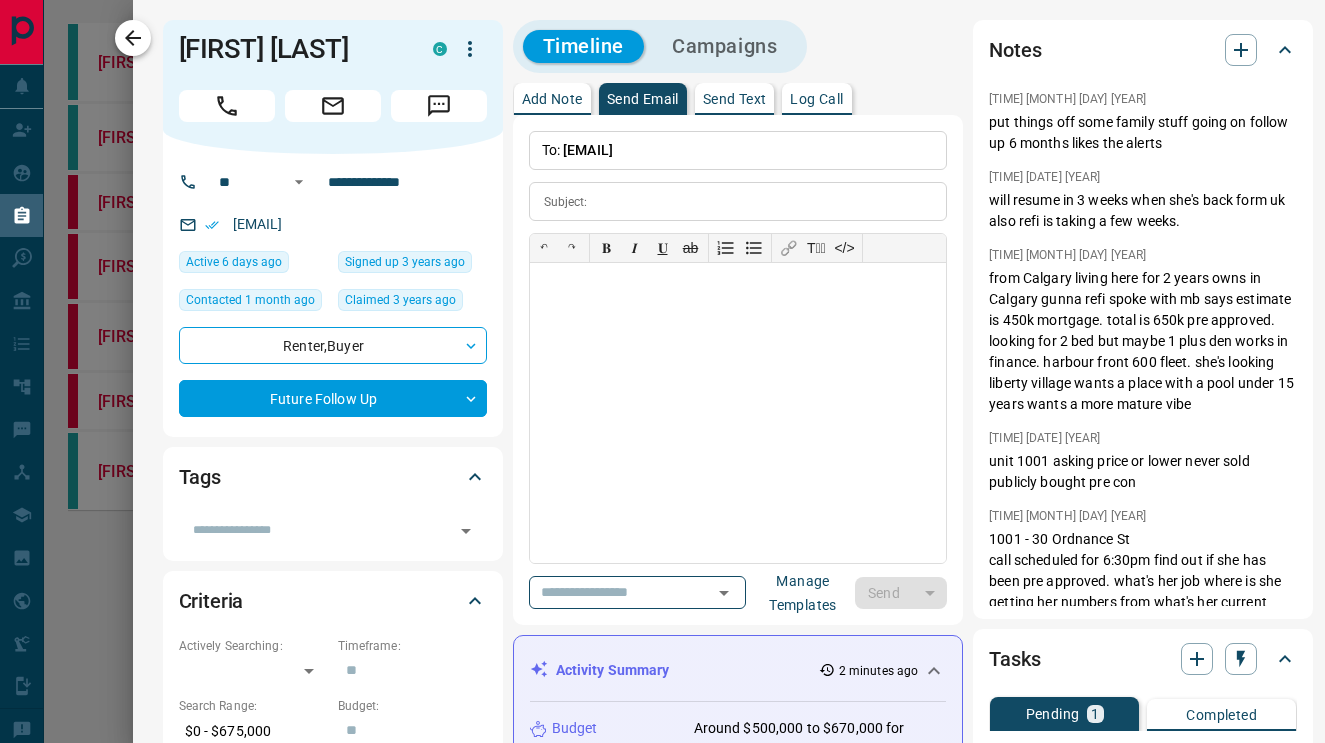 click at bounding box center [133, 38] 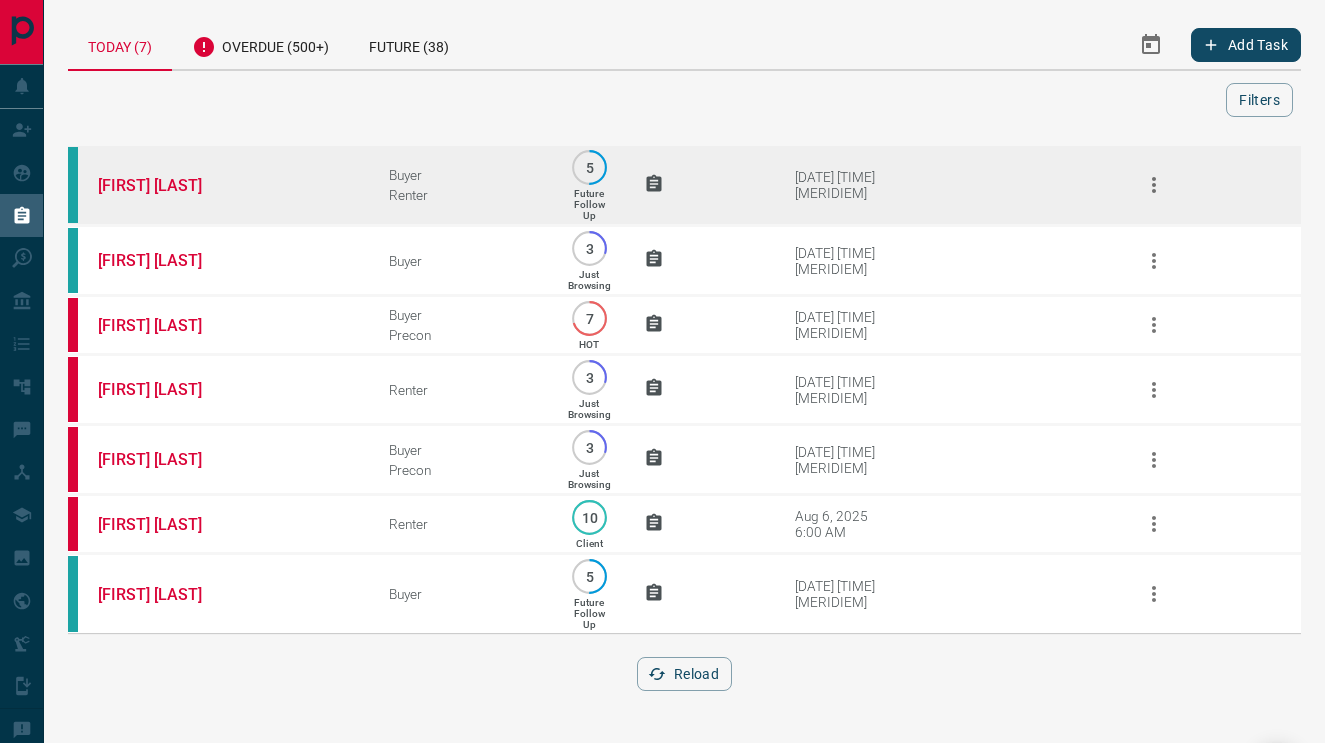 click on "[FIRST] [LAST]" at bounding box center [213, 185] 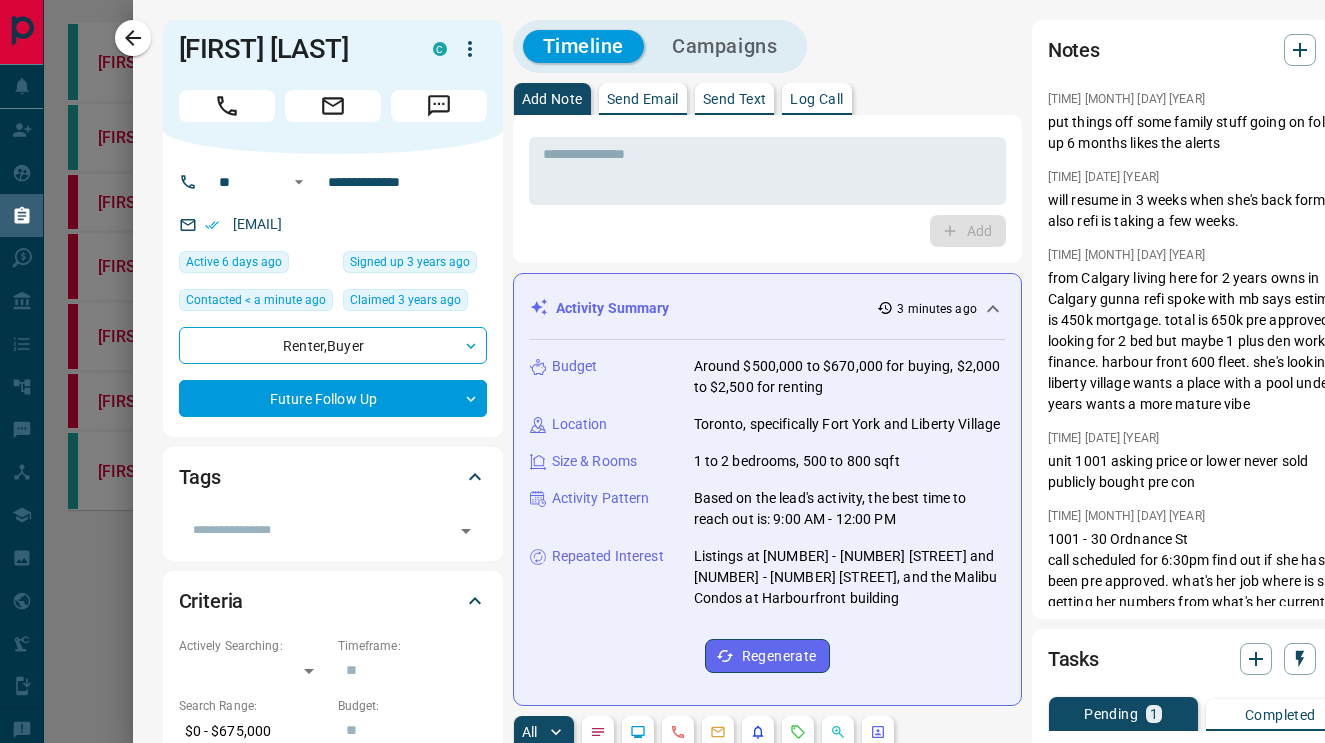 scroll, scrollTop: 500, scrollLeft: 0, axis: vertical 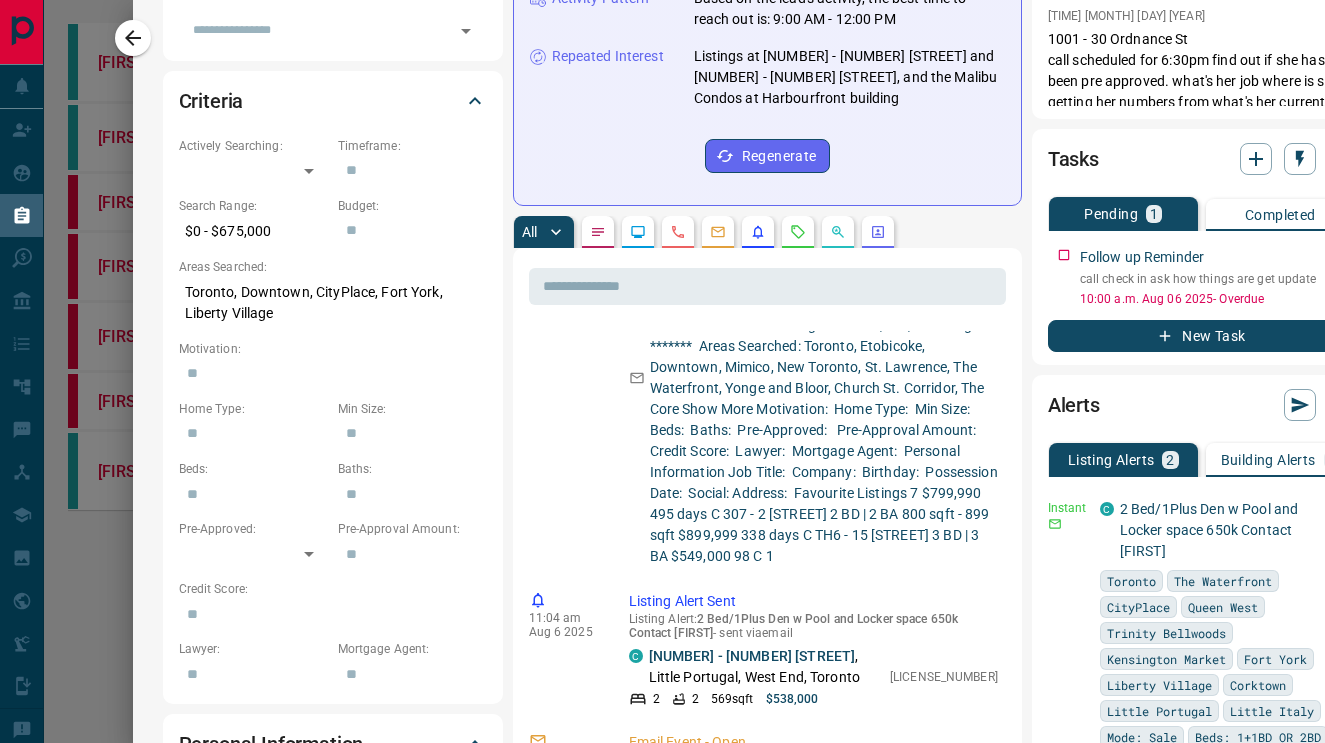 click at bounding box center [1343, 252] 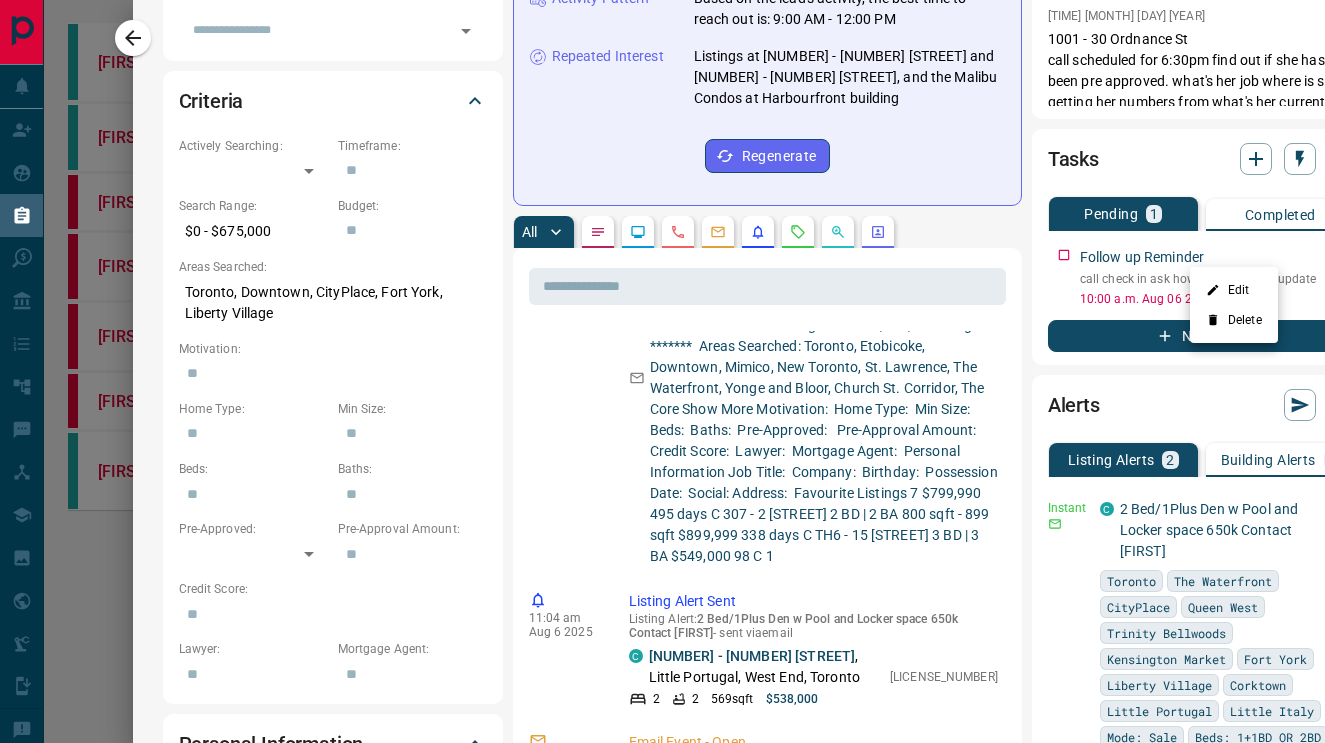 click on "Edit" at bounding box center (1234, 290) 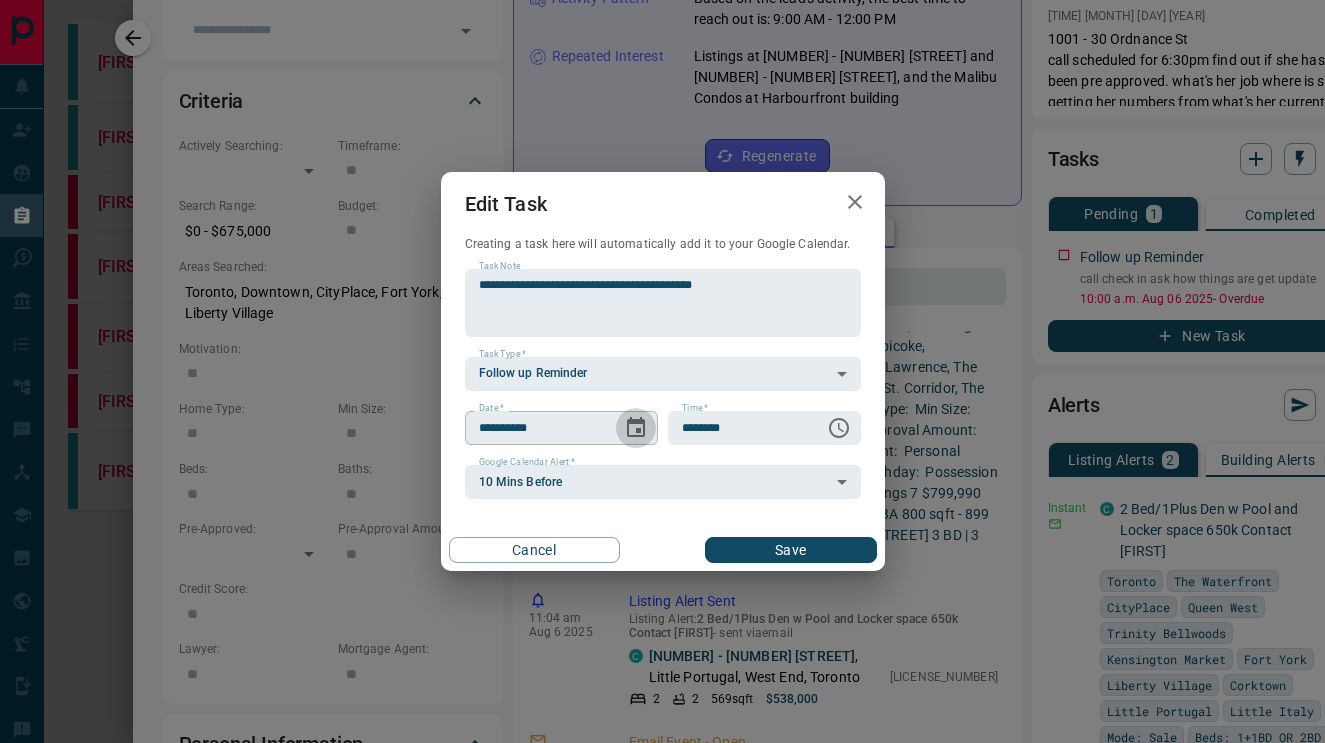 click 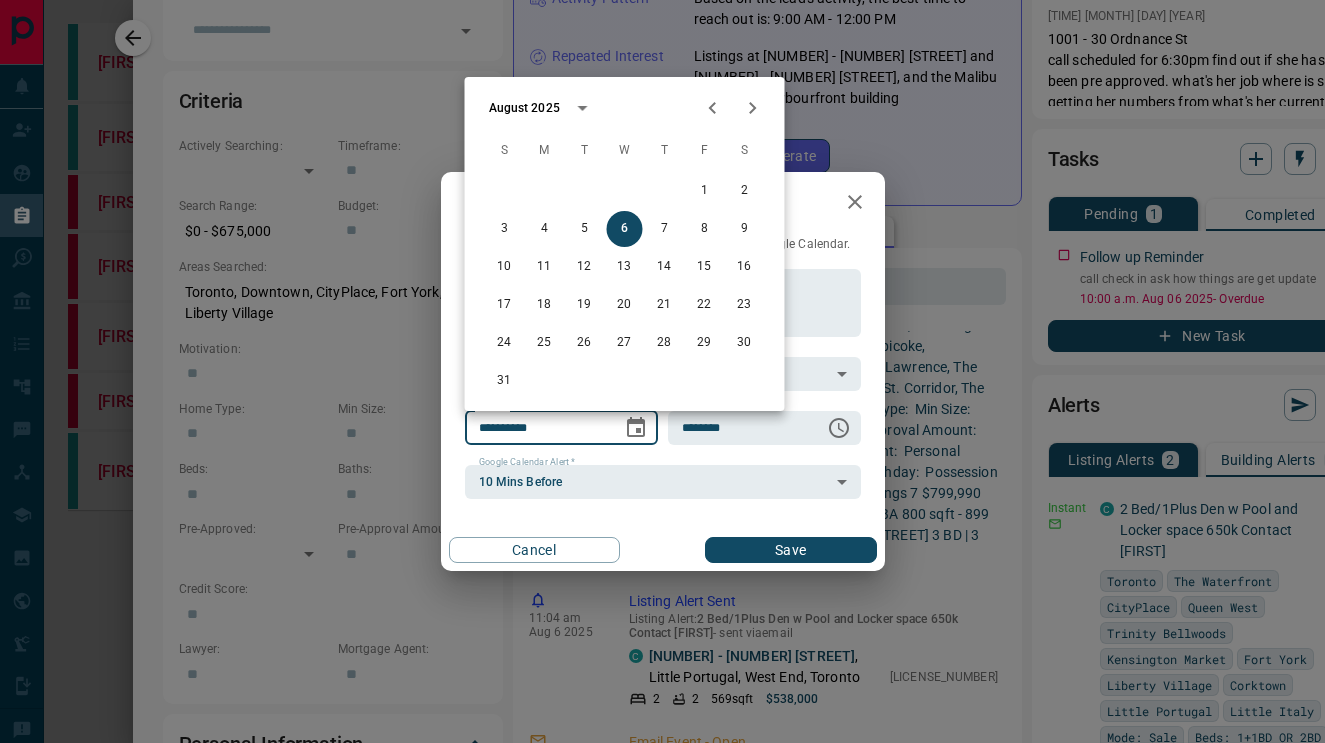 click 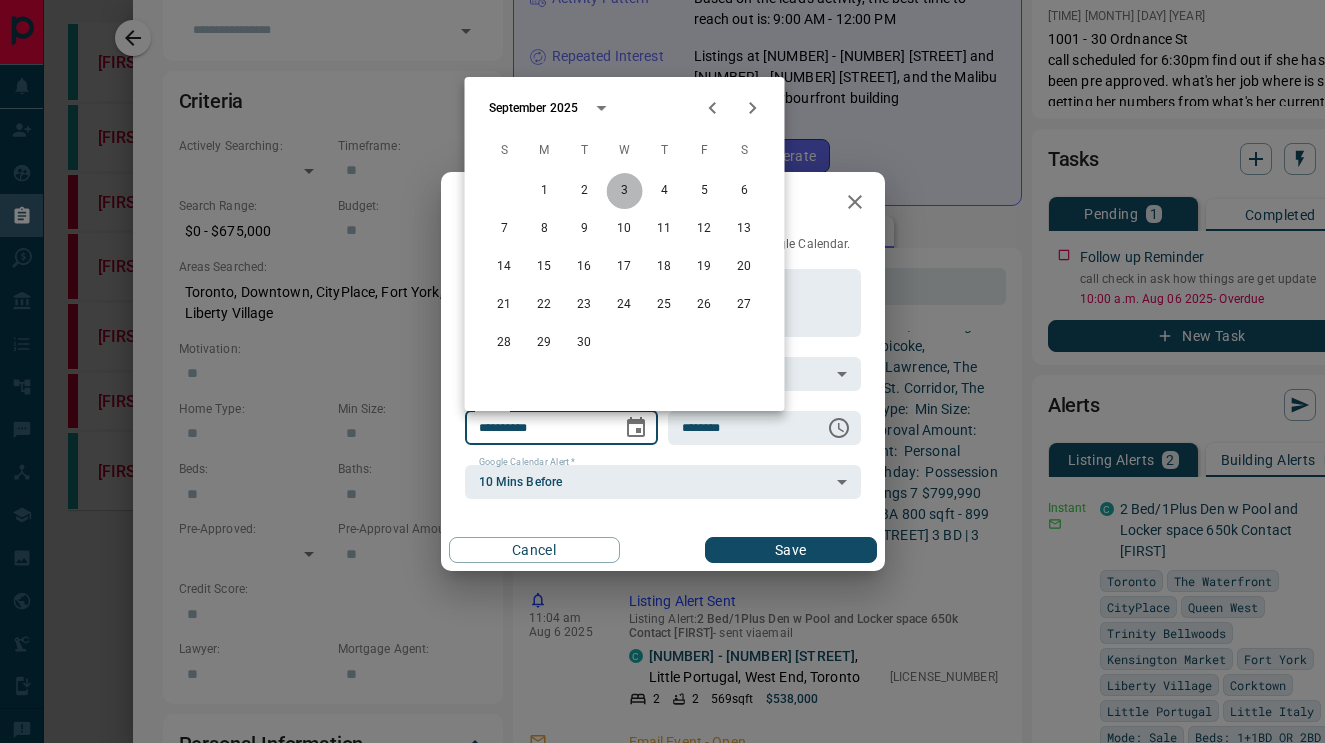 click on "3" at bounding box center (625, 191) 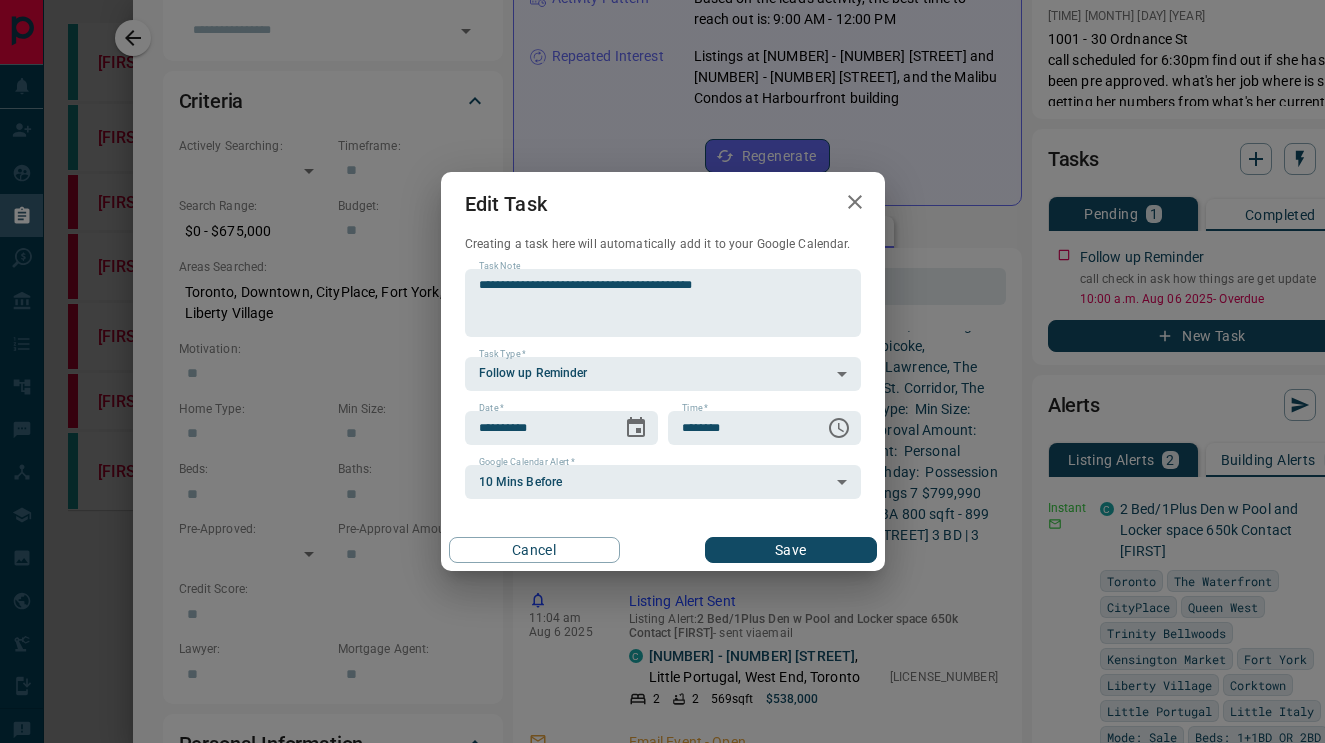 click on "Save" at bounding box center (790, 550) 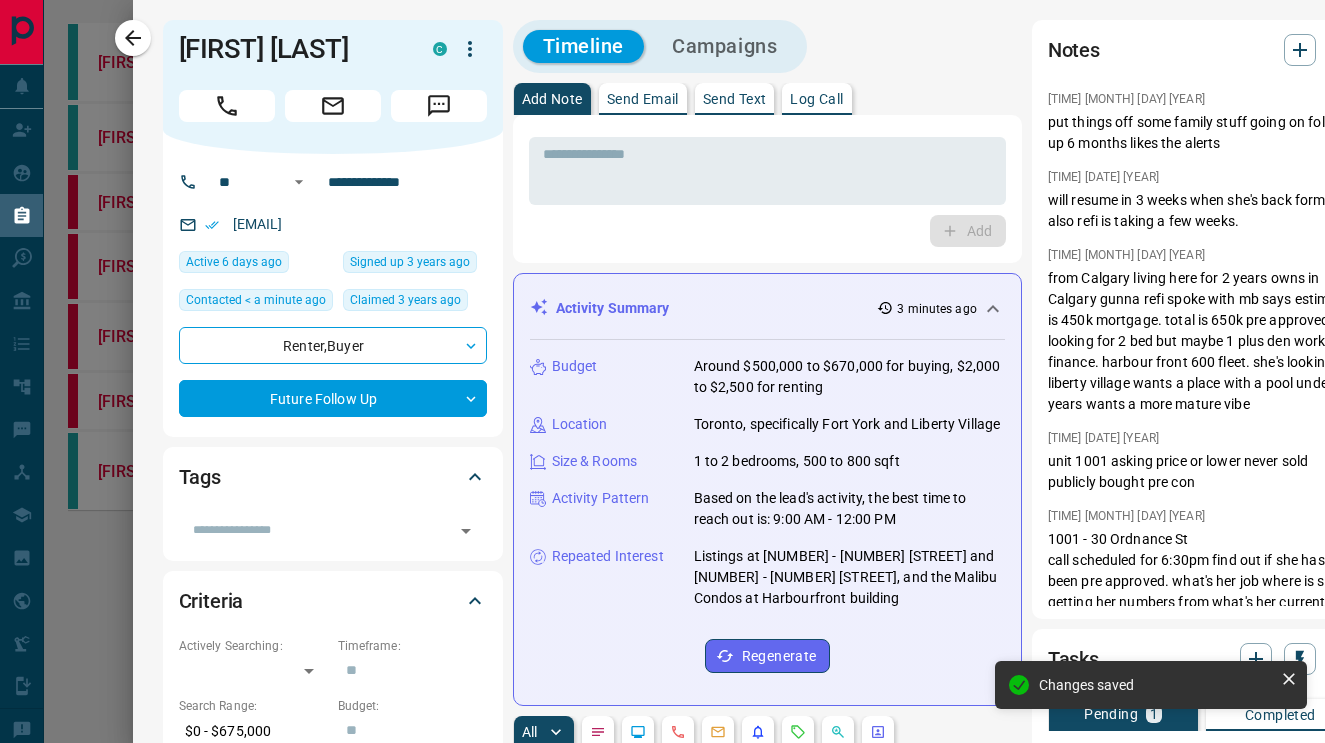 scroll, scrollTop: -3, scrollLeft: 0, axis: vertical 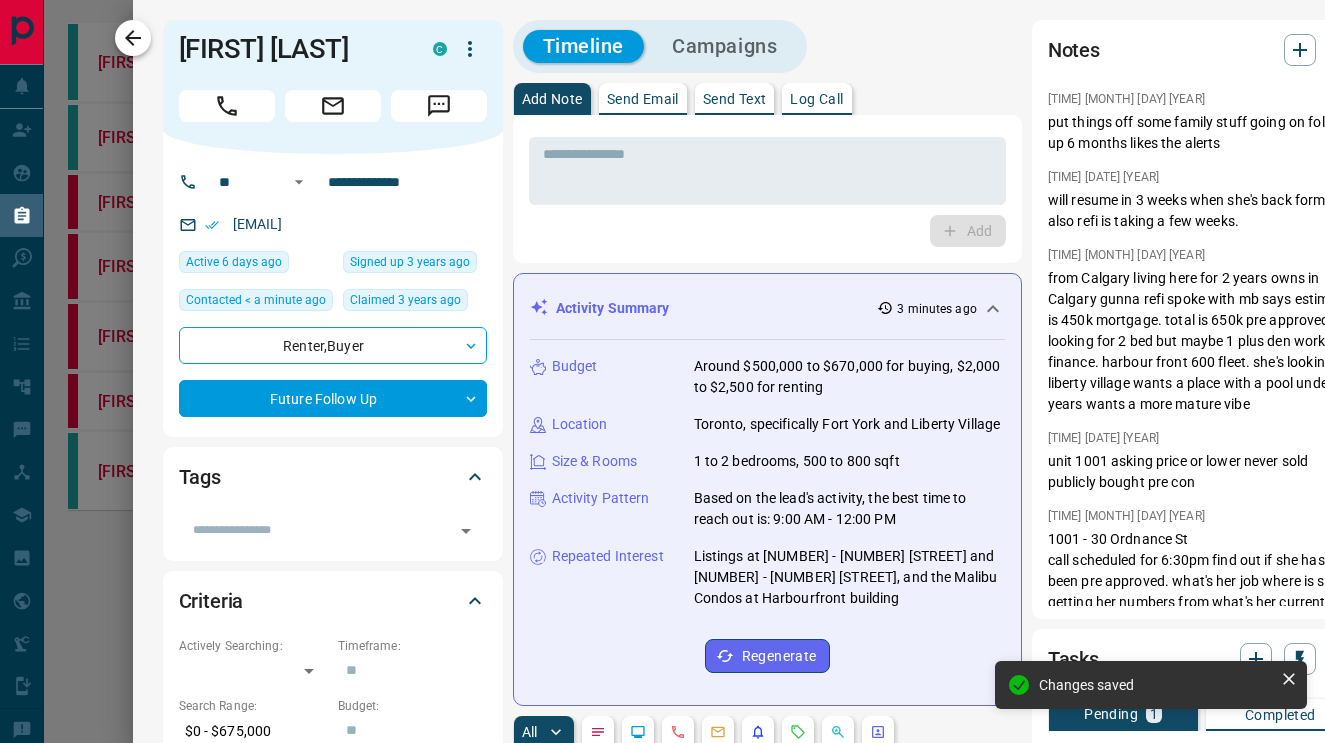 click 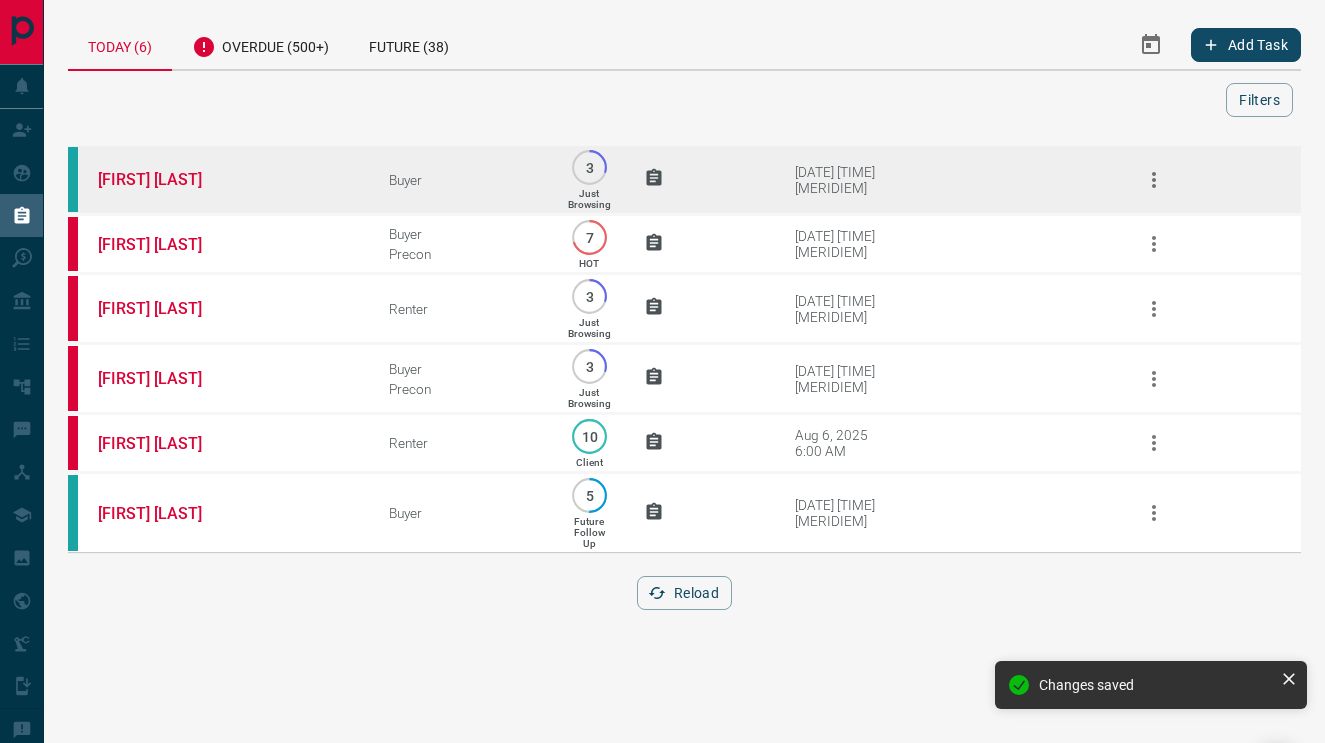 click on "[FIRST] [LAST]" at bounding box center (213, 180) 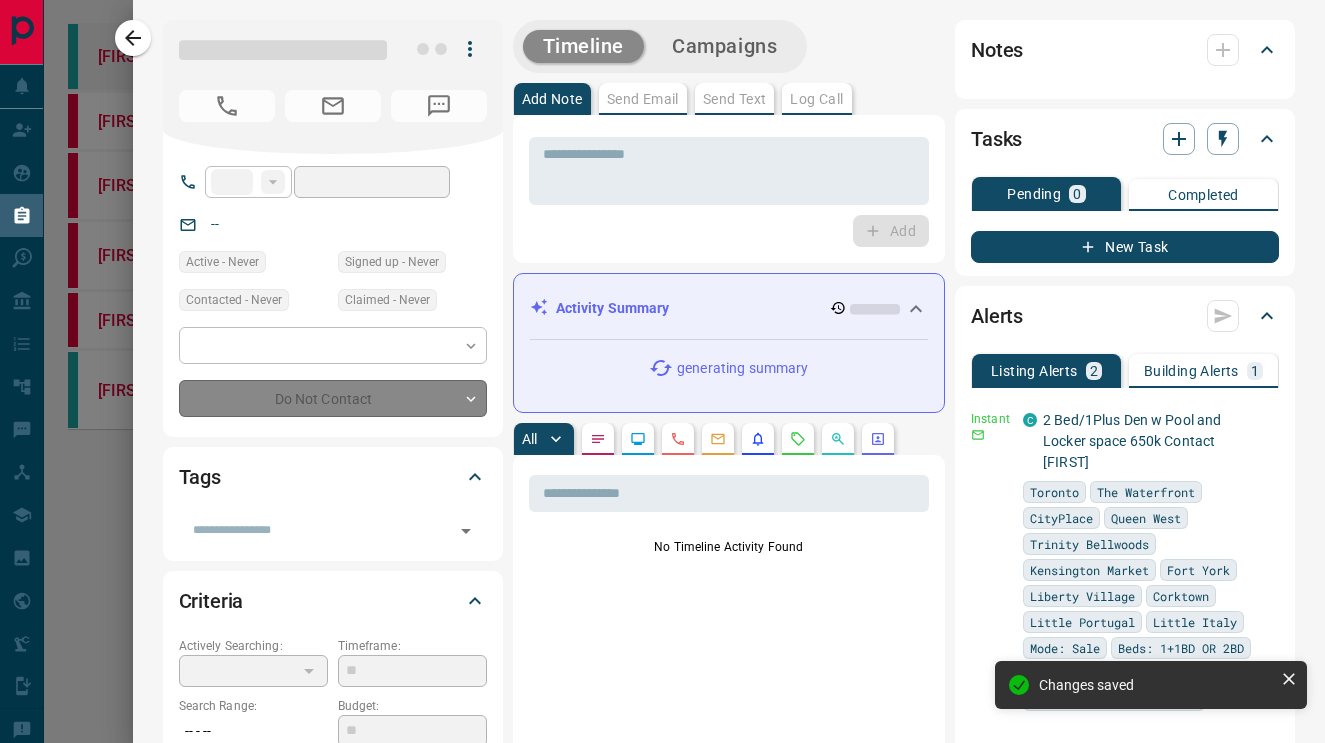 type on "**" 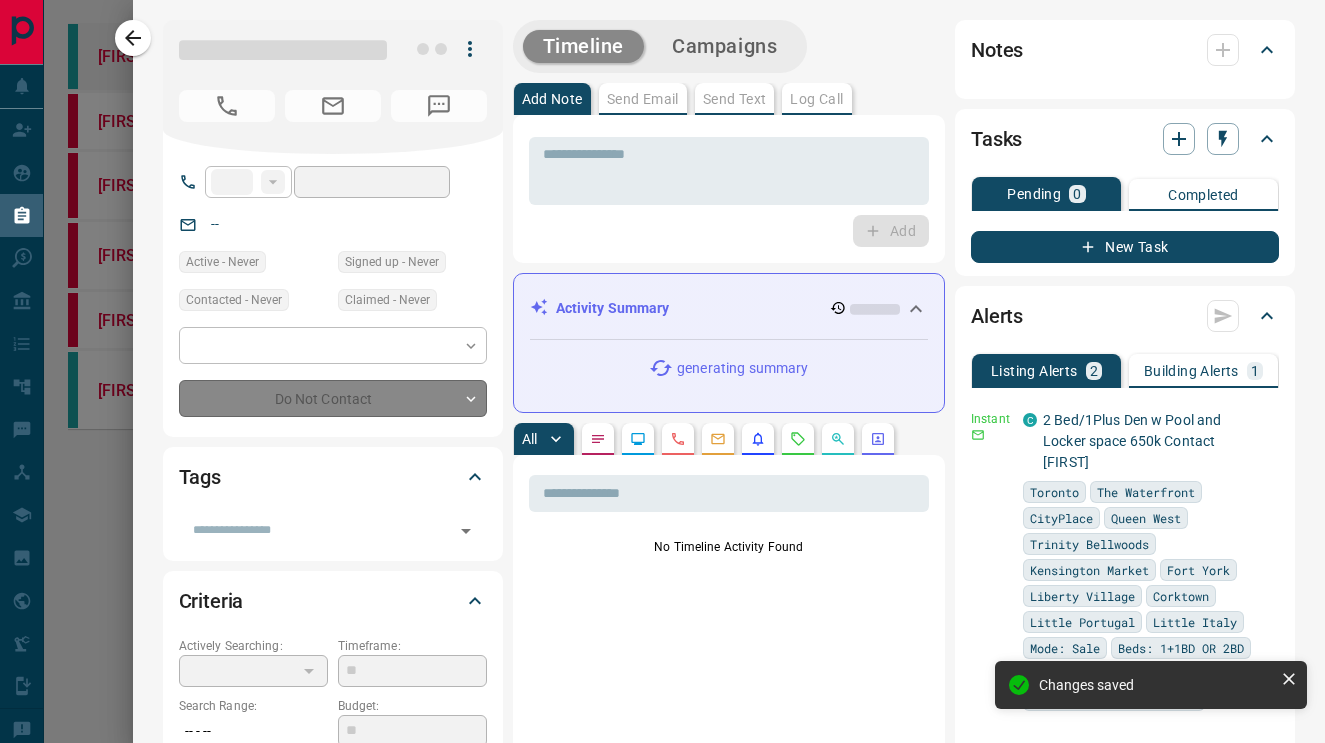type on "**********" 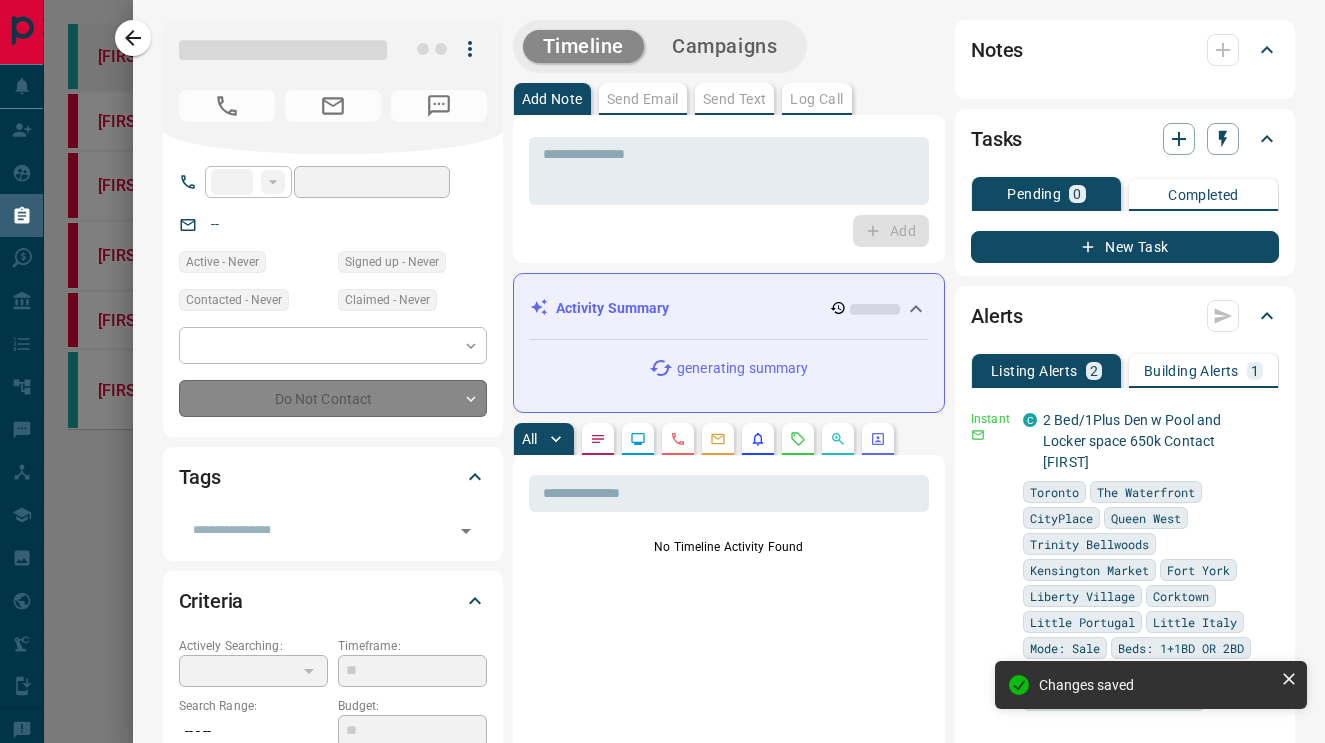 type on "**********" 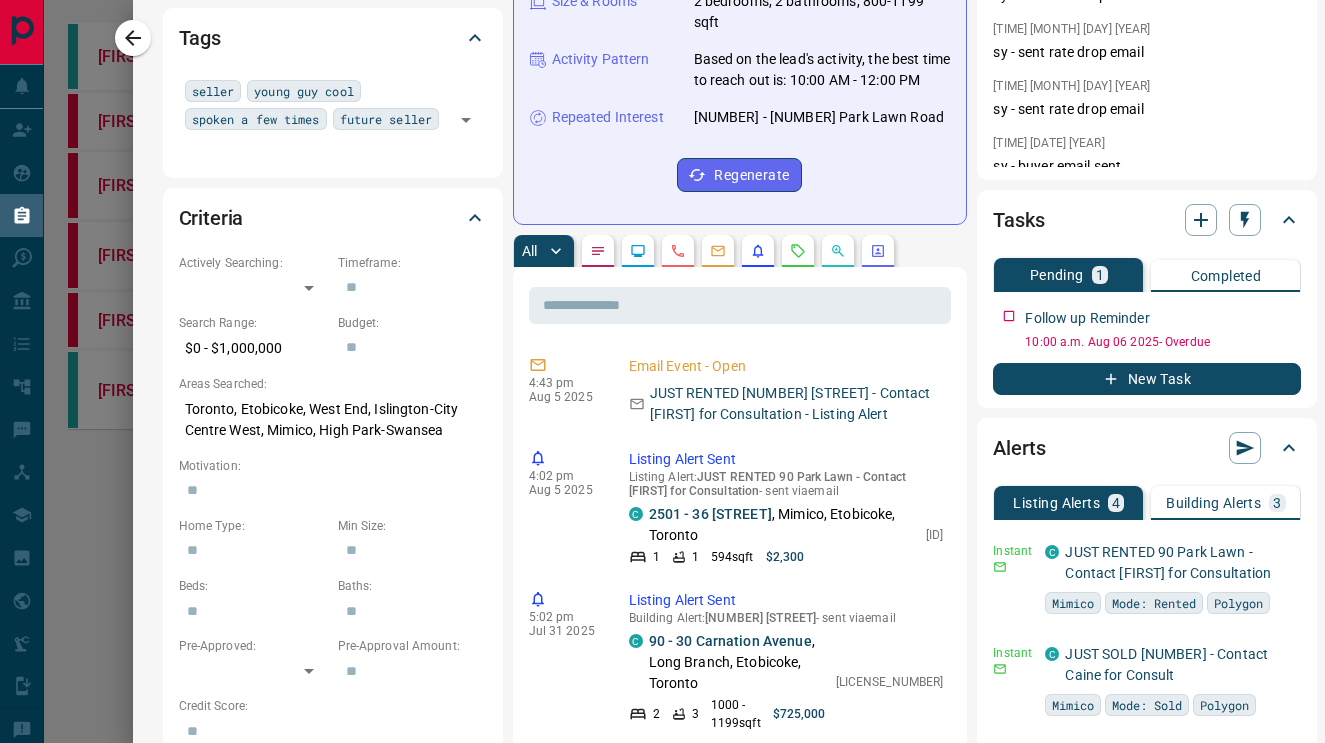 scroll, scrollTop: 440, scrollLeft: 0, axis: vertical 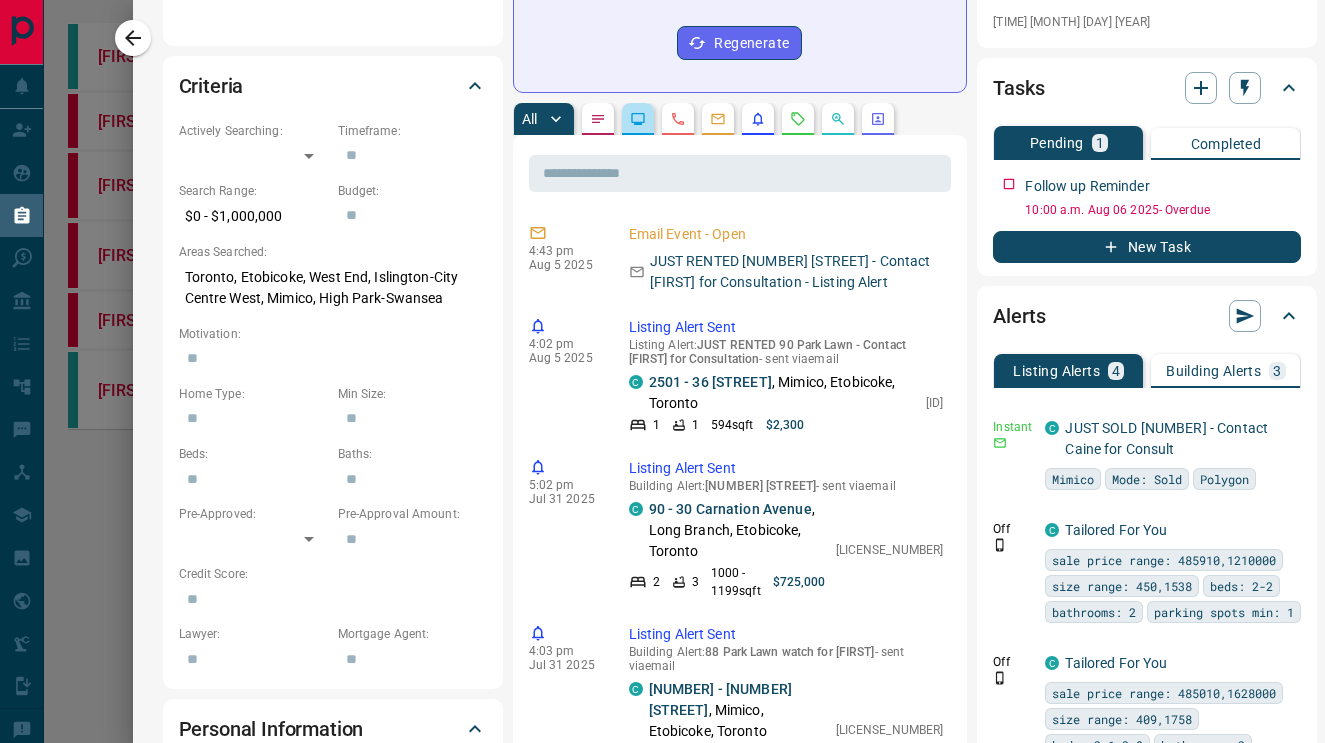 click at bounding box center [638, 119] 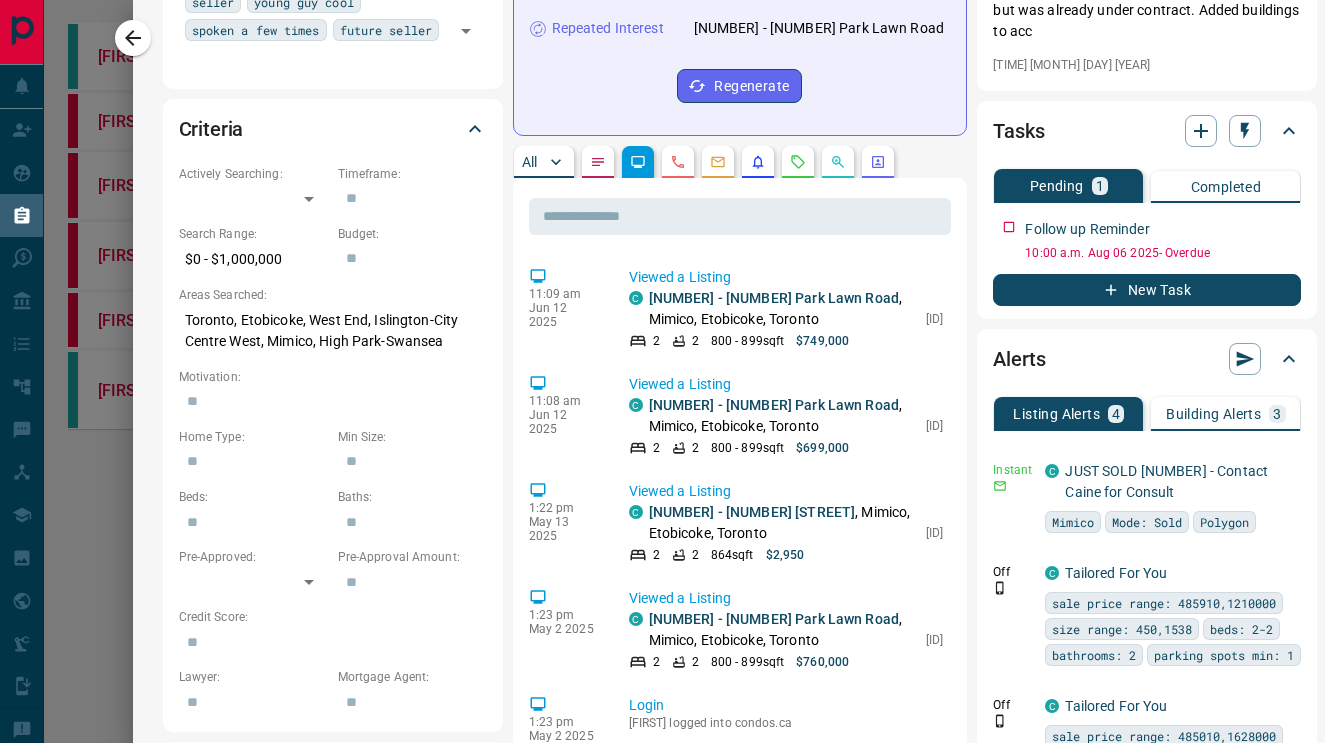 scroll, scrollTop: 524, scrollLeft: 0, axis: vertical 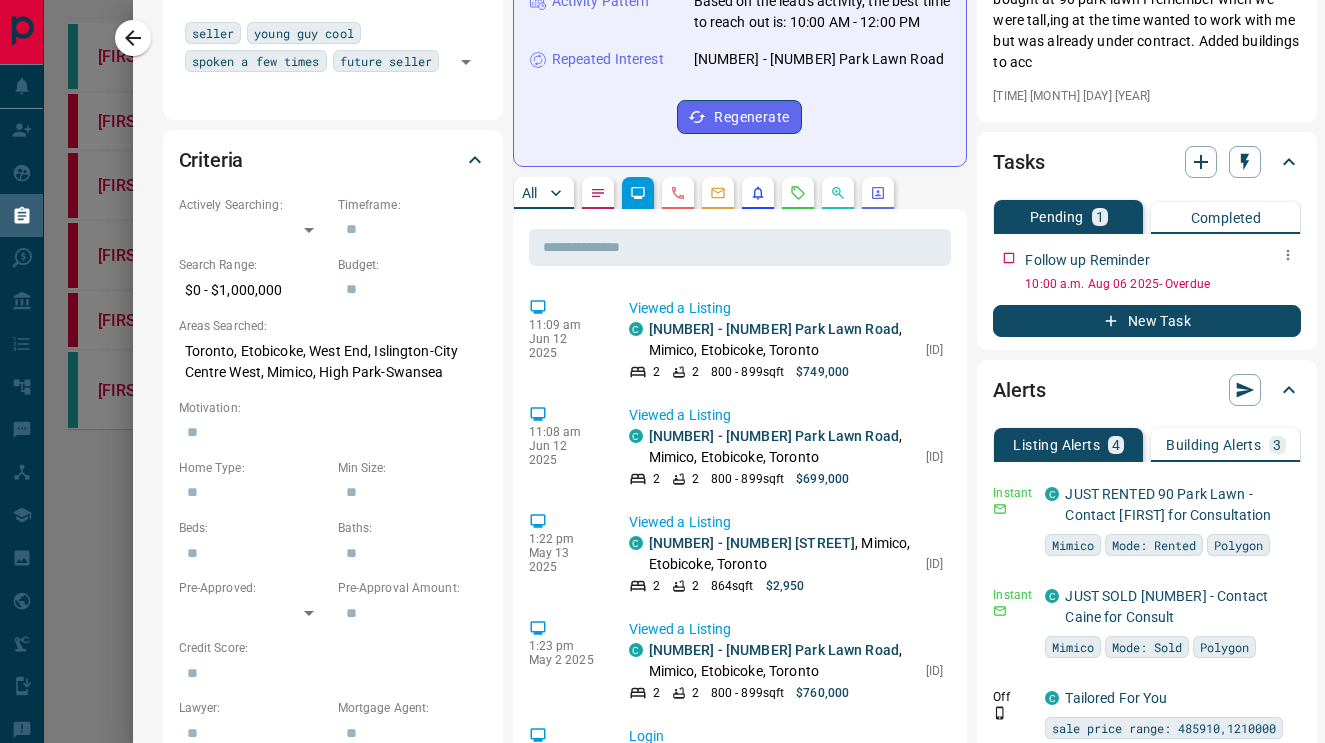 click 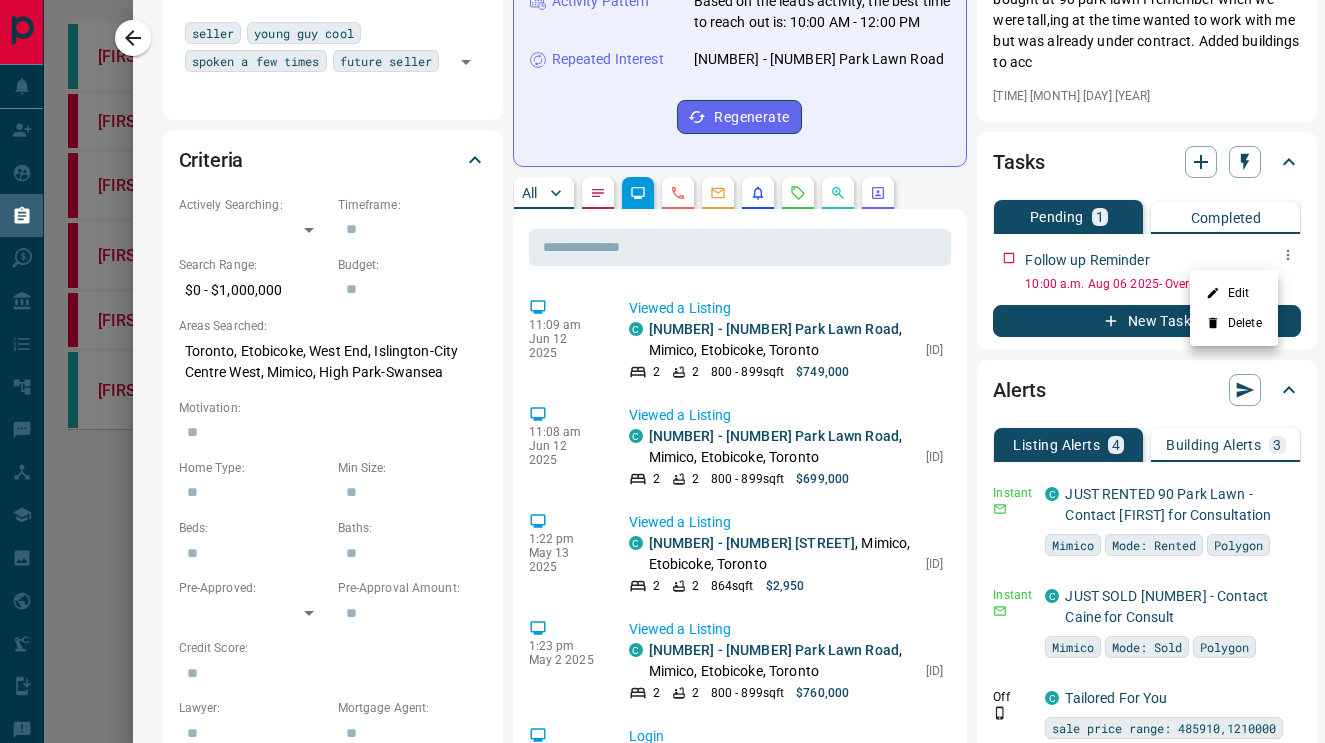 click on "Edit" at bounding box center [1234, 293] 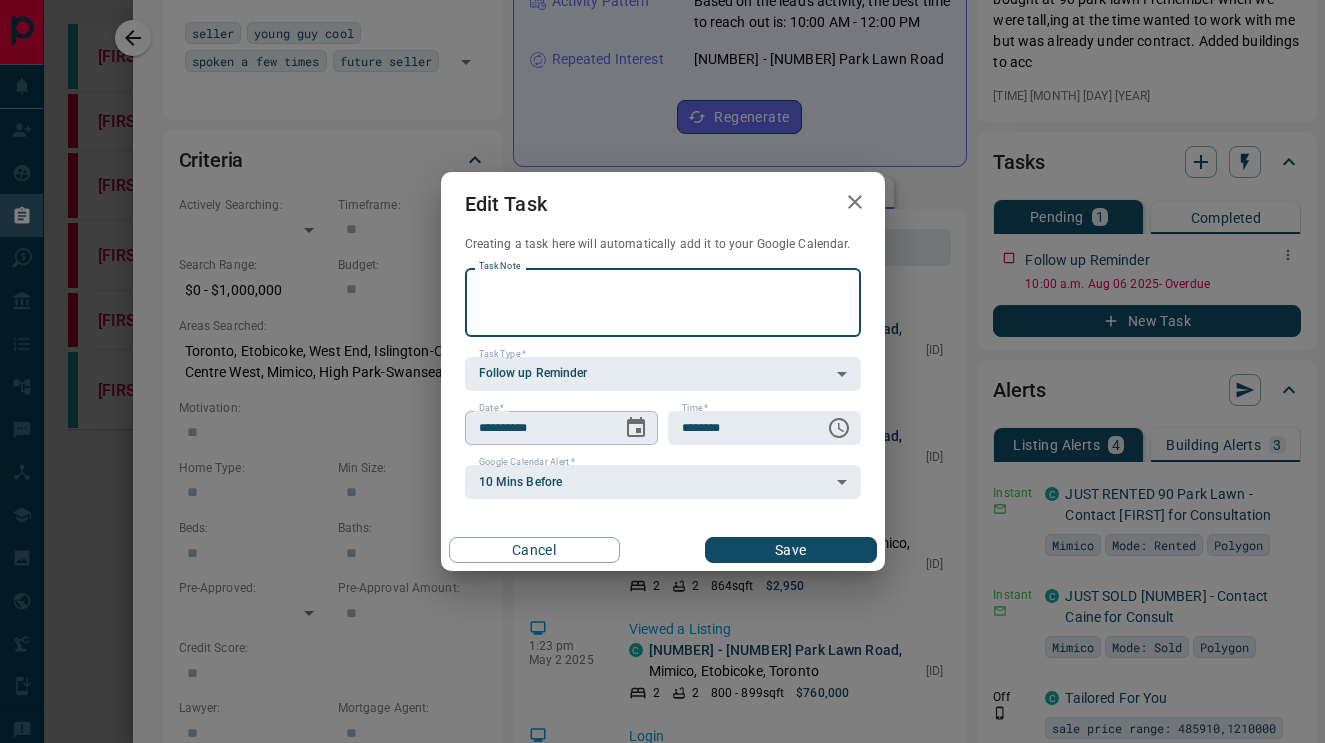 click 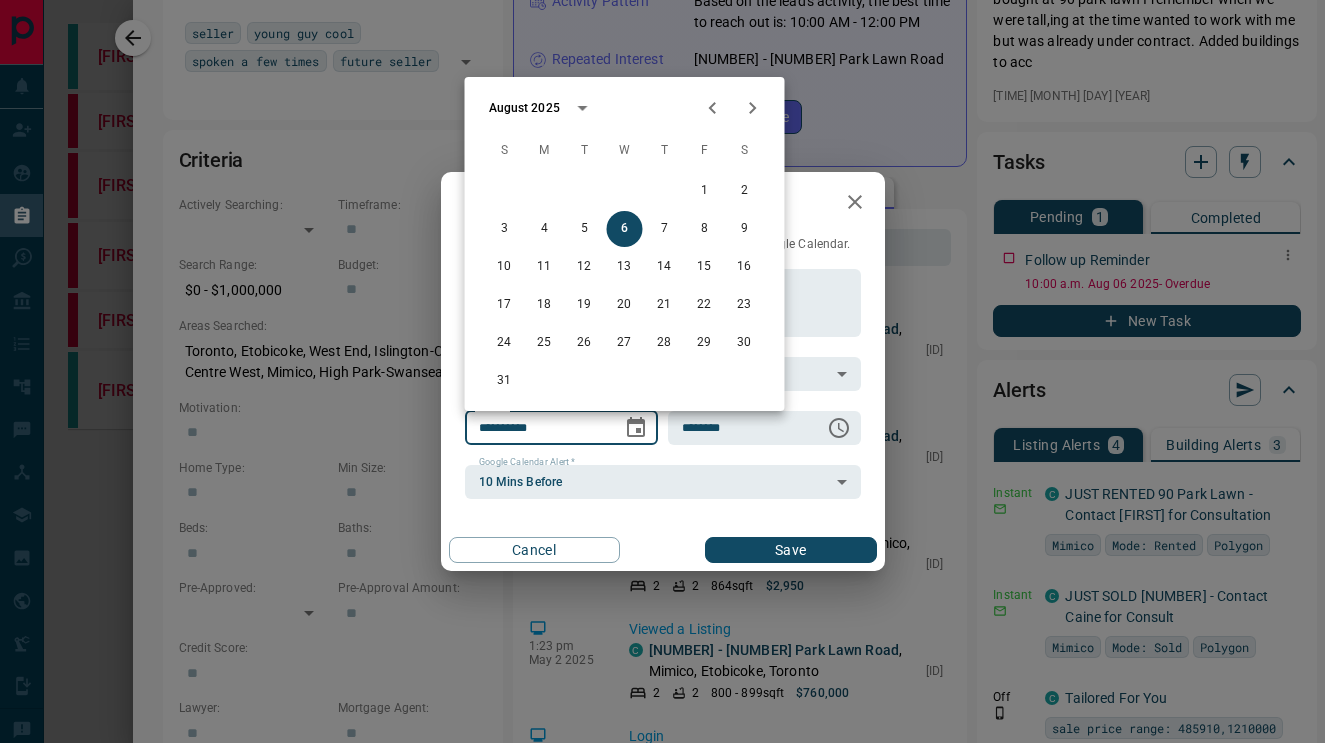 click 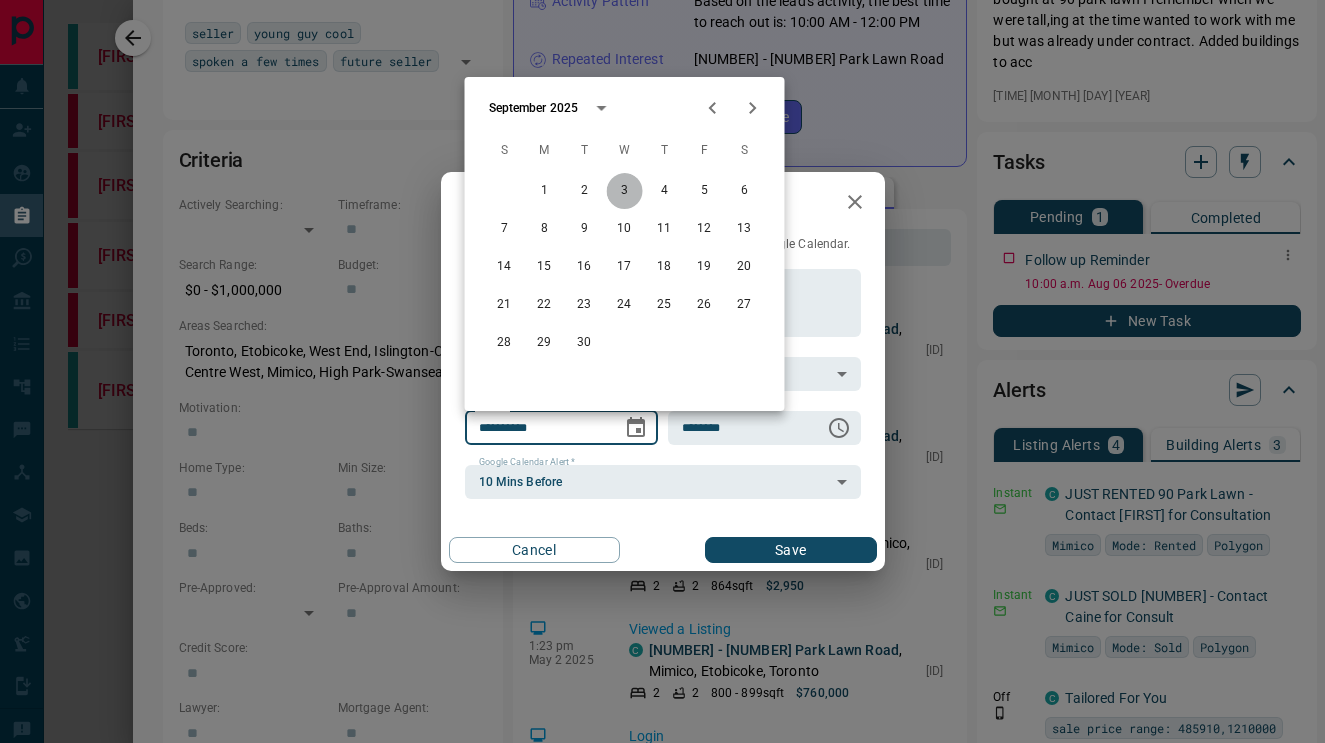 click on "3" at bounding box center [625, 191] 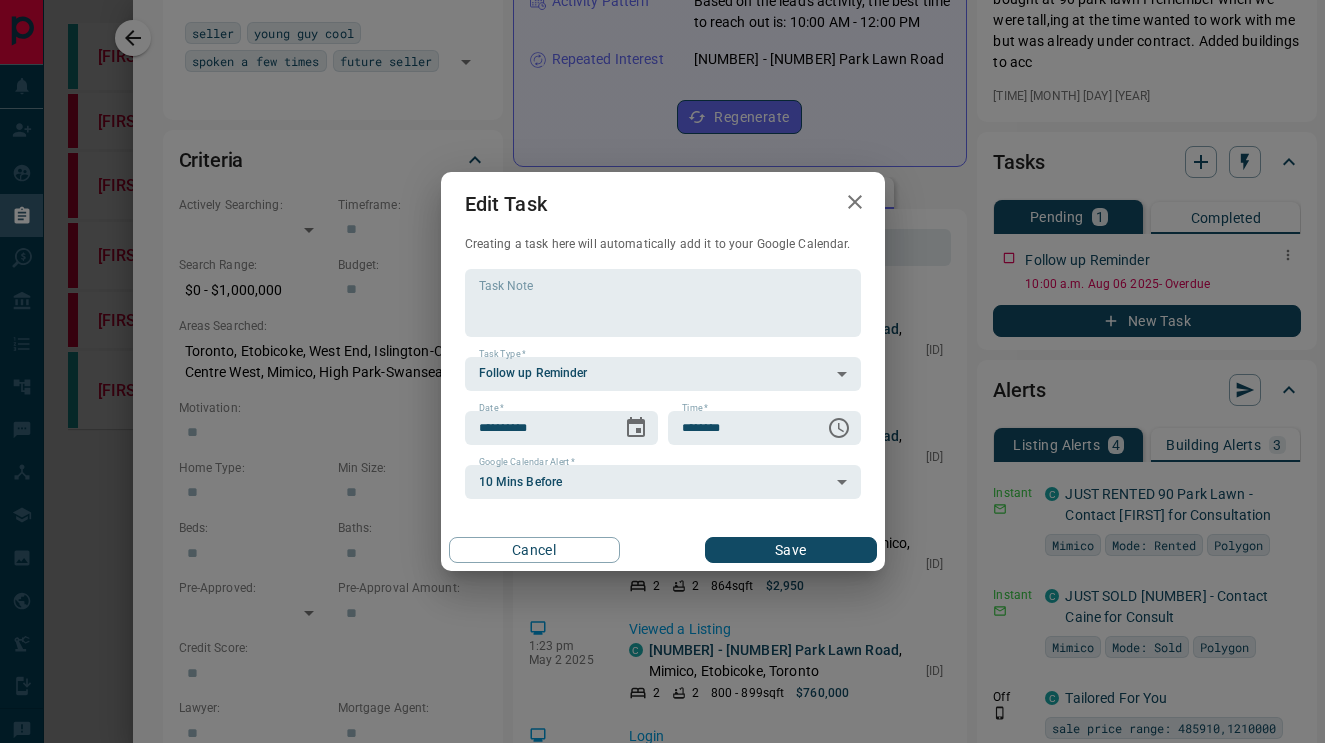 click on "Save" at bounding box center [790, 550] 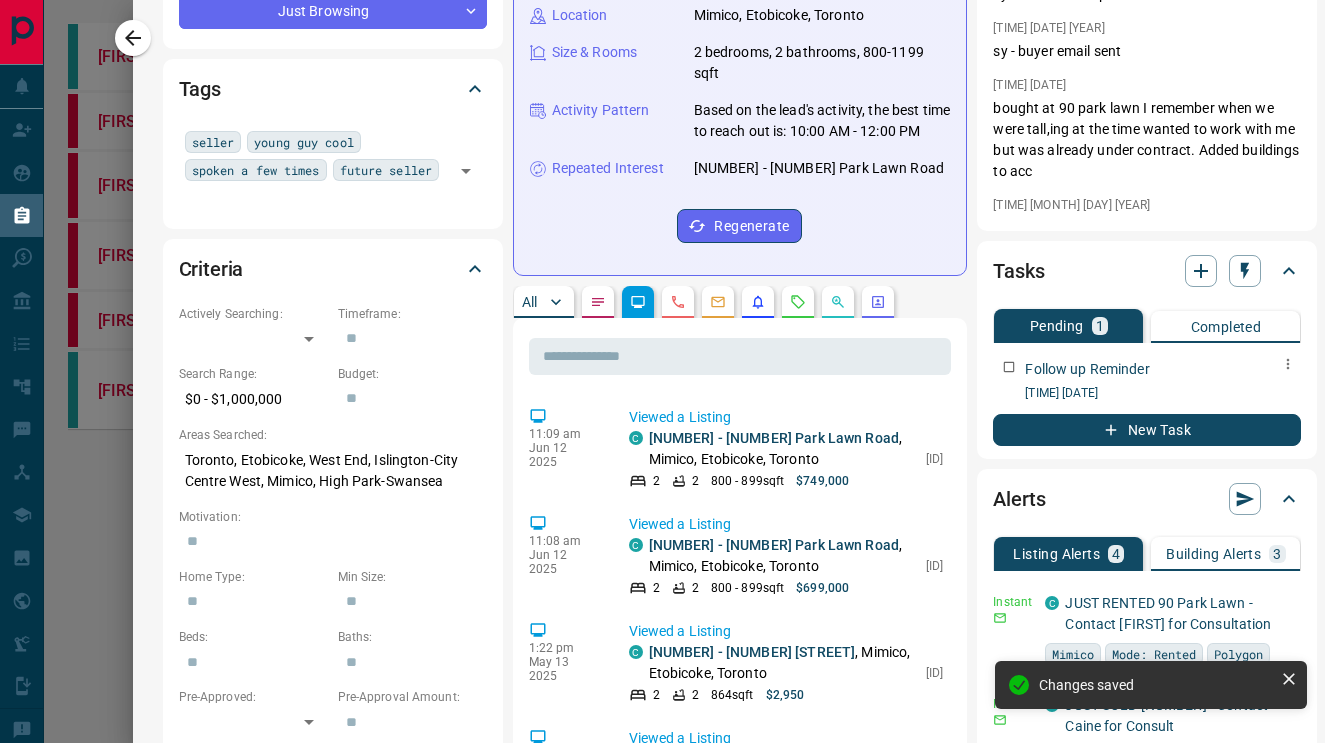 scroll, scrollTop: 229, scrollLeft: 0, axis: vertical 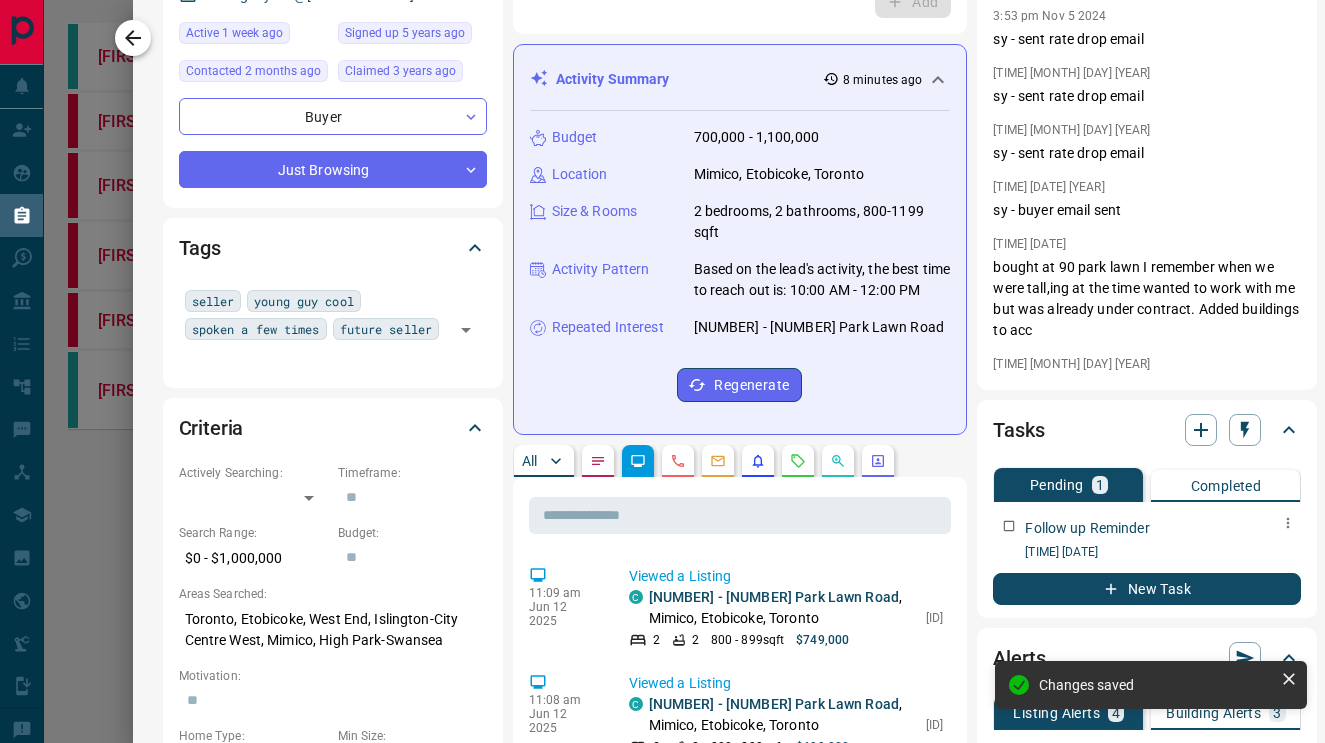 click 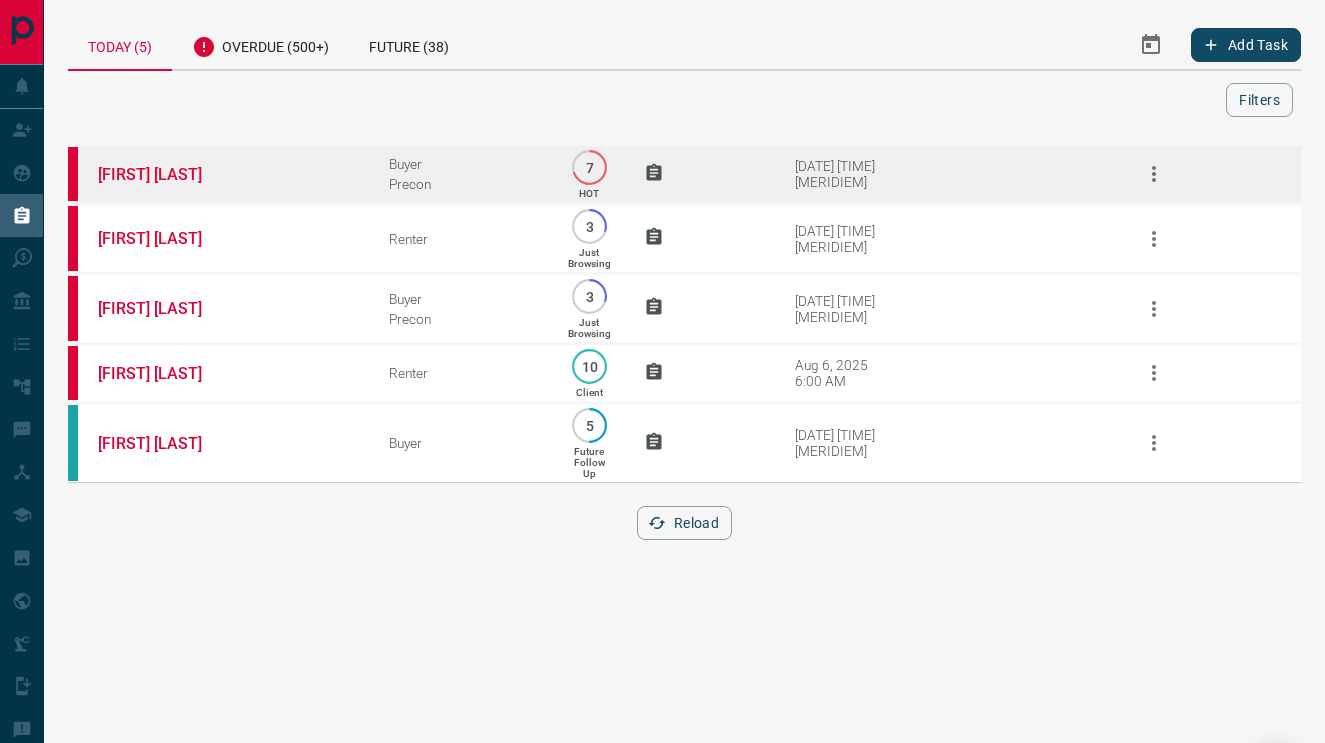 click on "[FIRST] [LAST]" at bounding box center [213, 174] 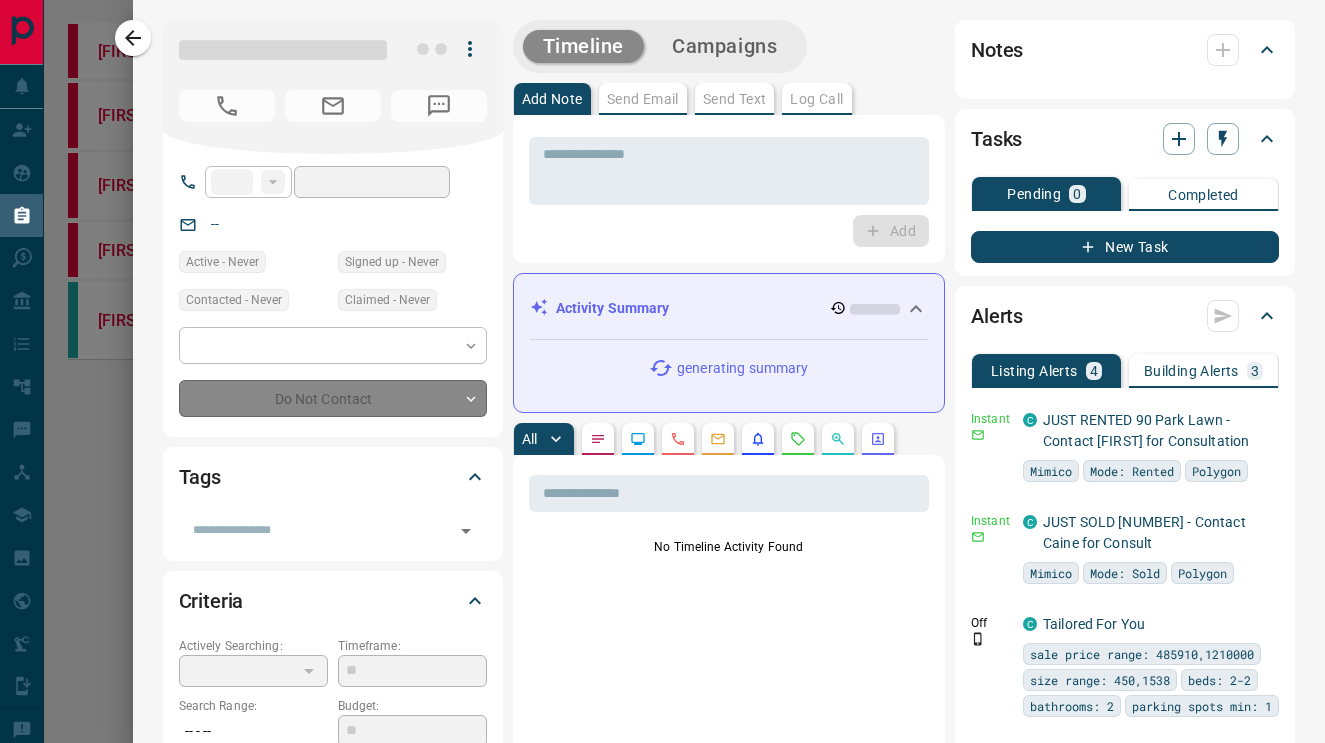 type on "**" 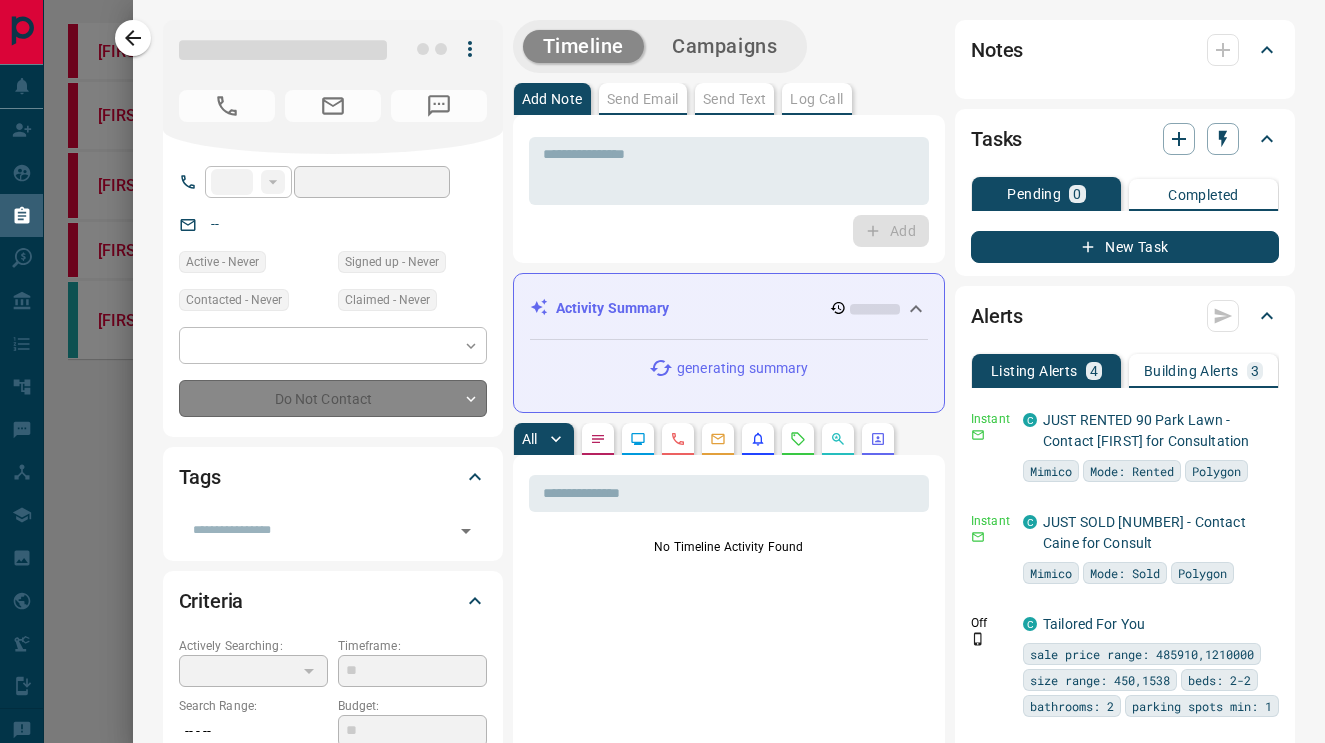 type on "**********" 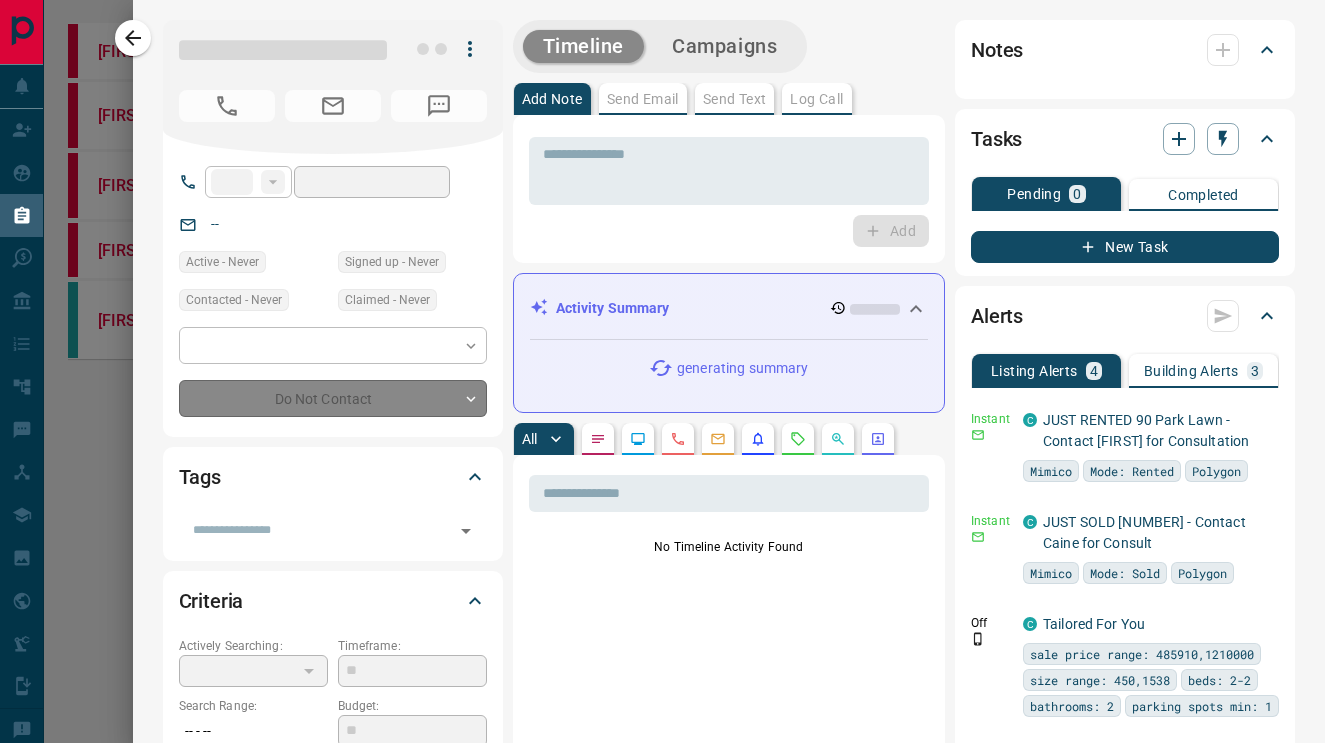 type on "**********" 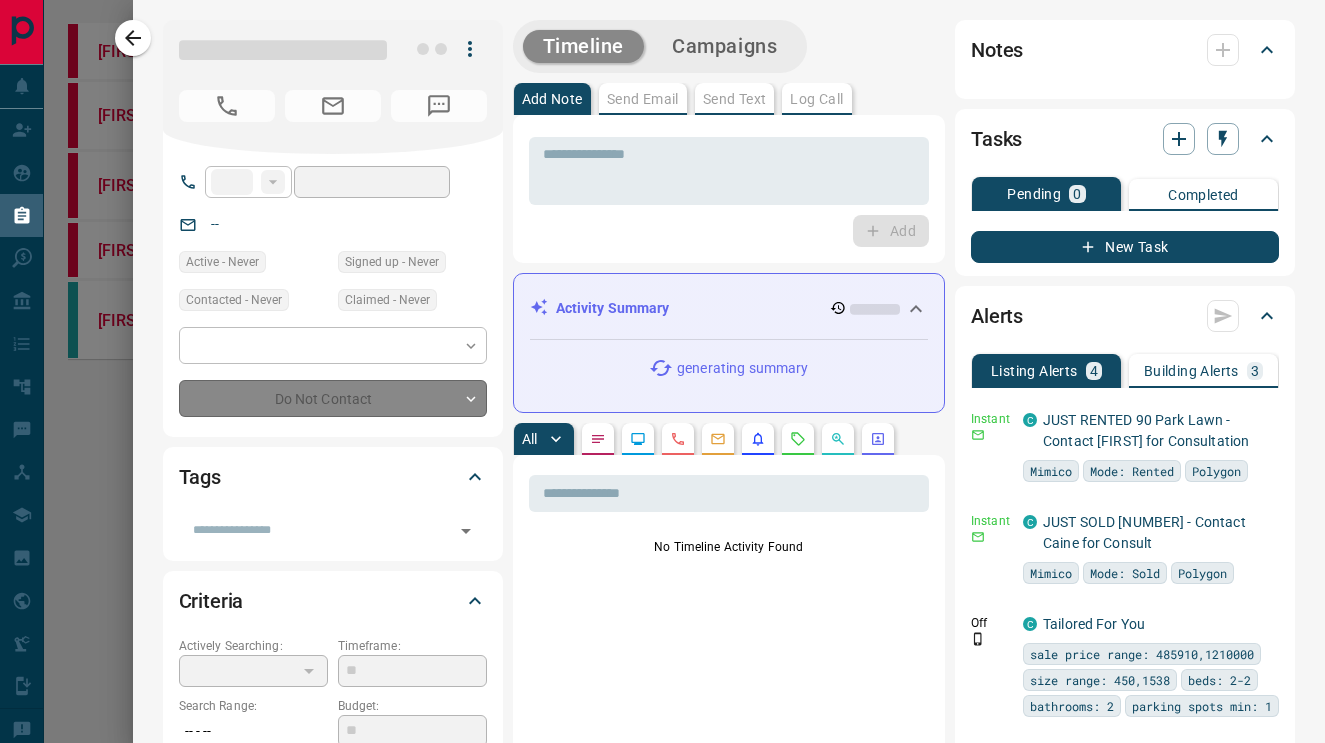 type on "*" 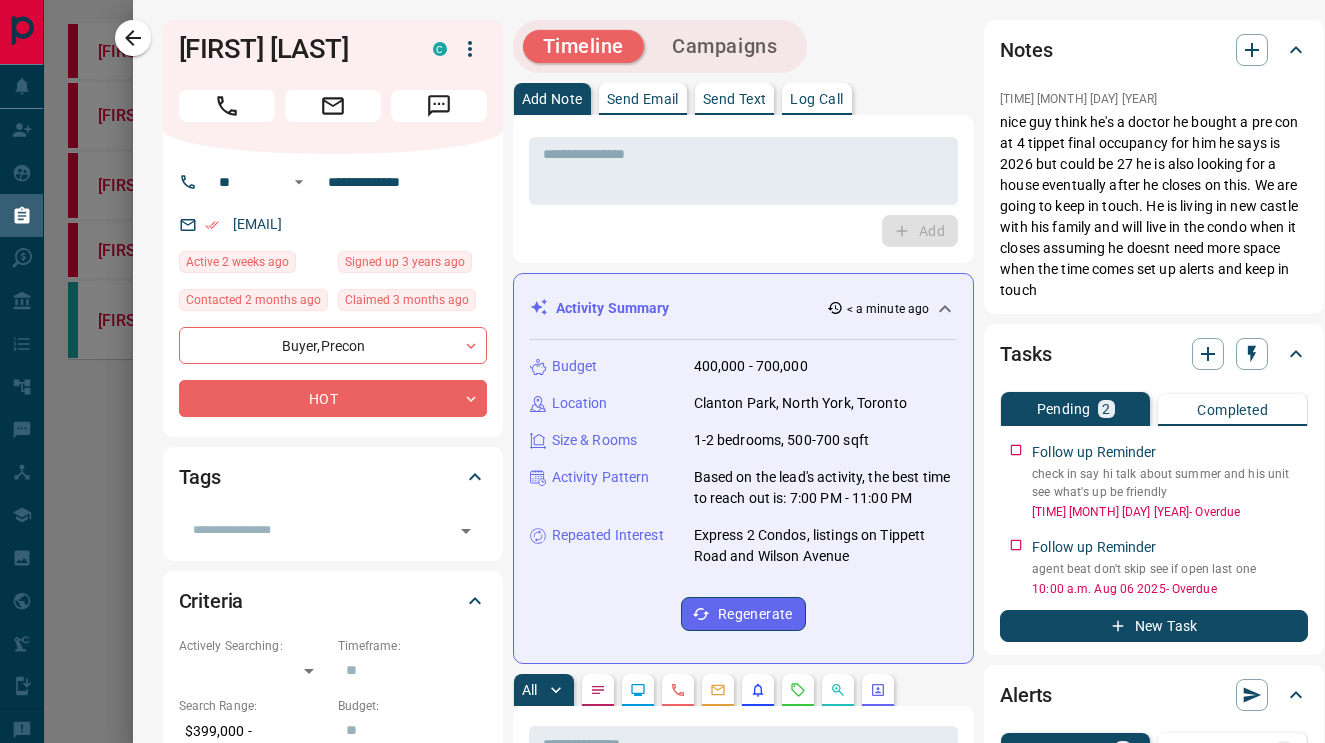 scroll, scrollTop: 0, scrollLeft: 0, axis: both 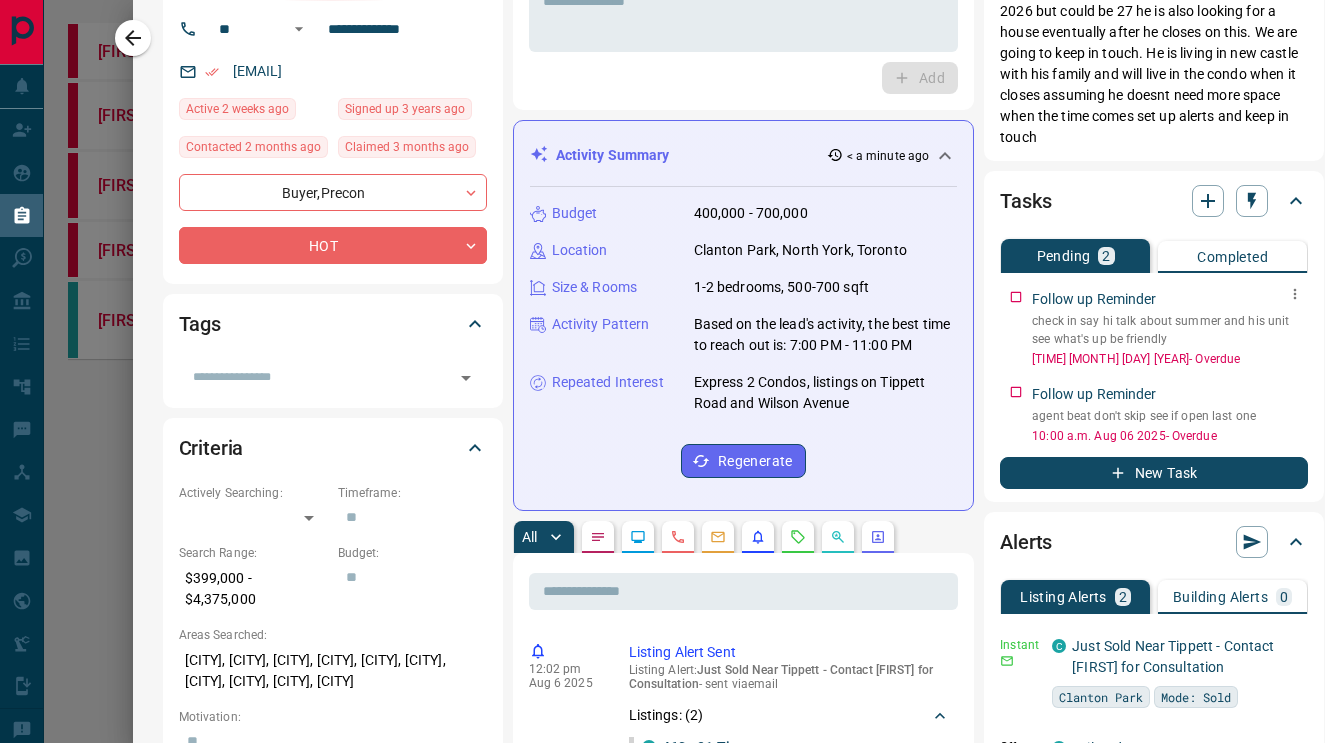 click 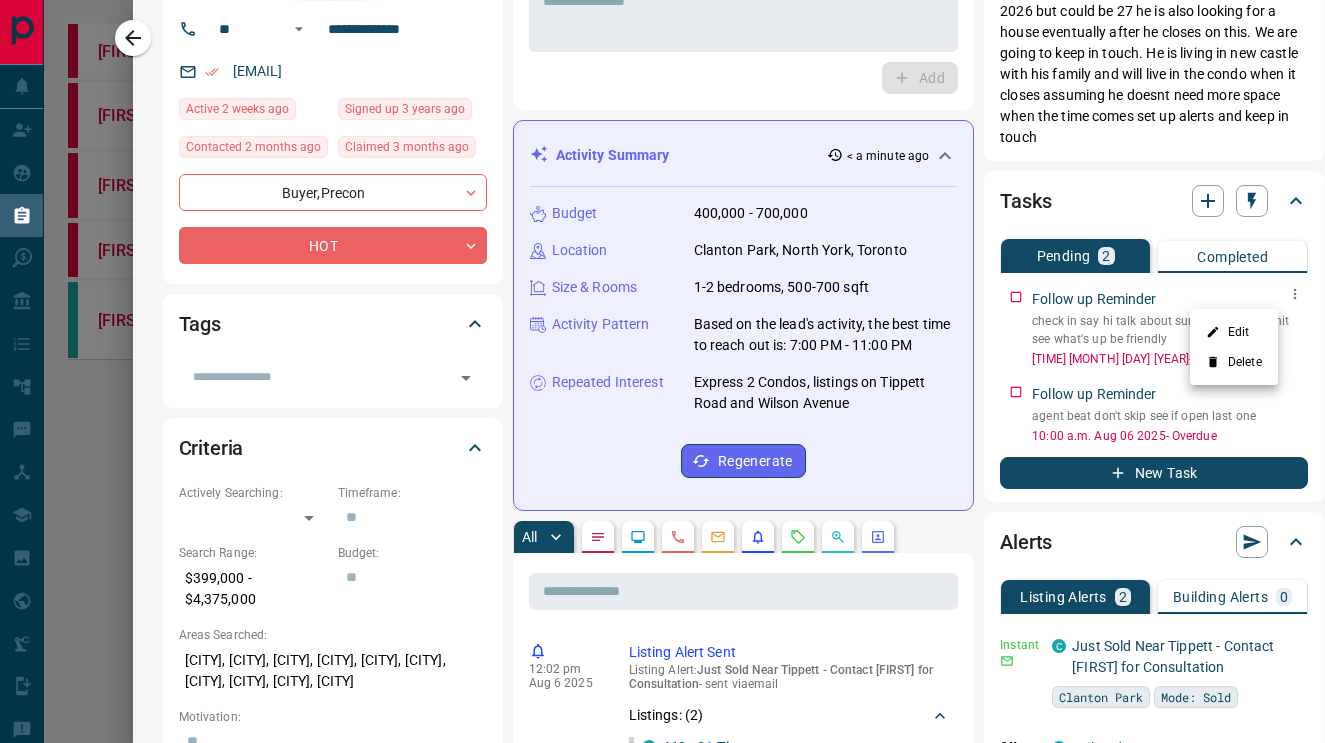 click on "Edit" at bounding box center [1234, 332] 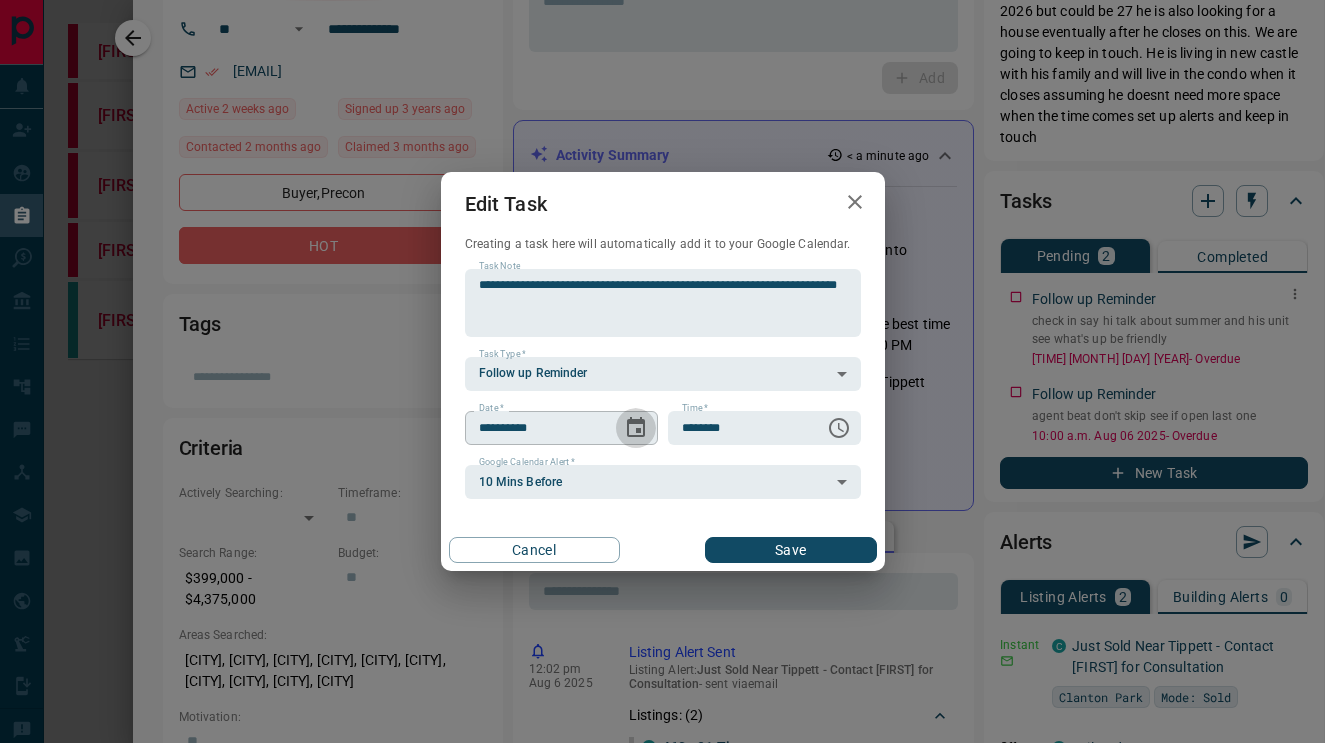 click 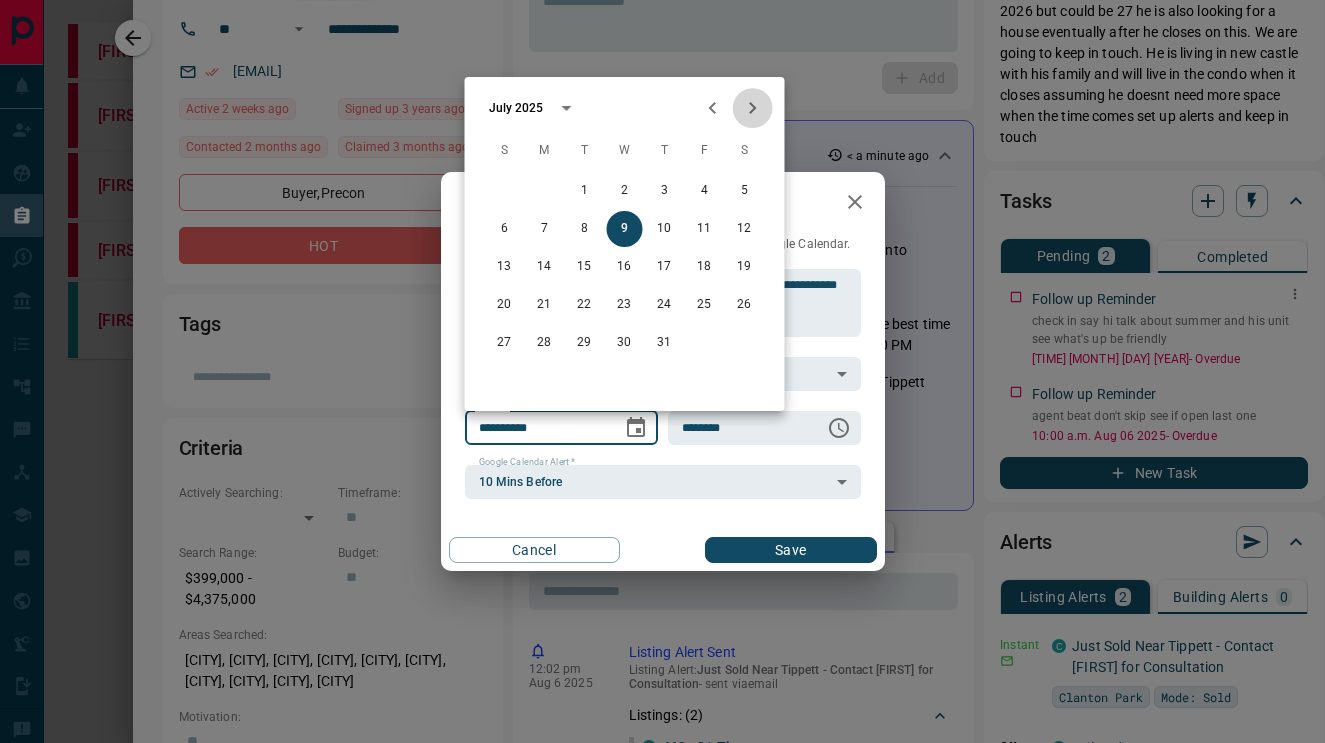click 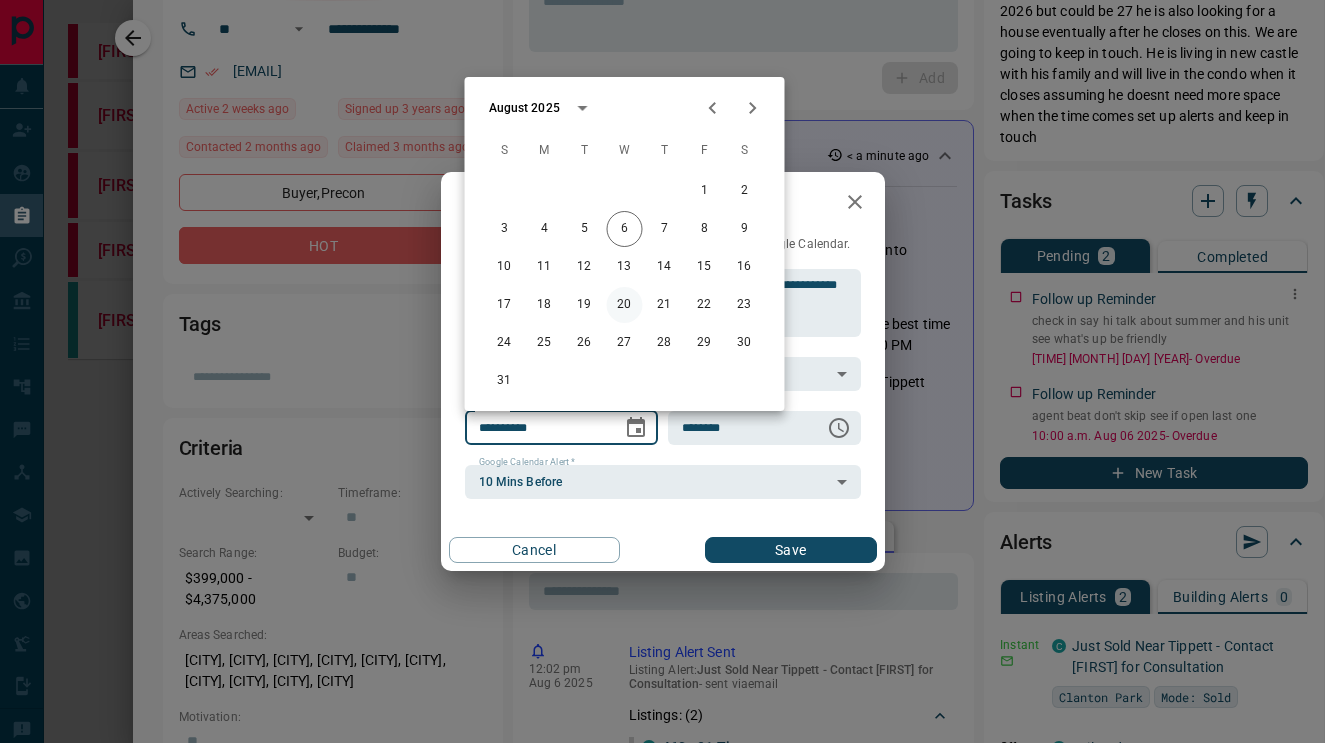 click on "20" at bounding box center (625, 305) 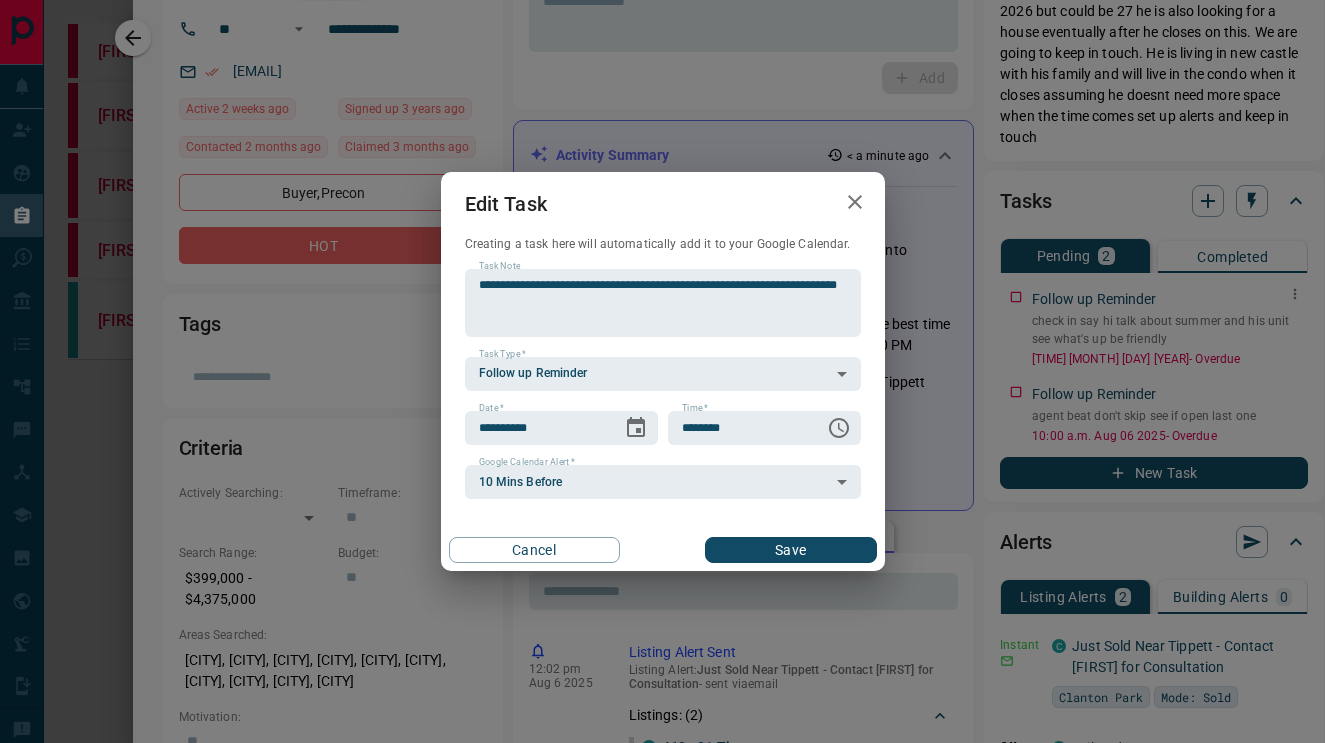 type on "**********" 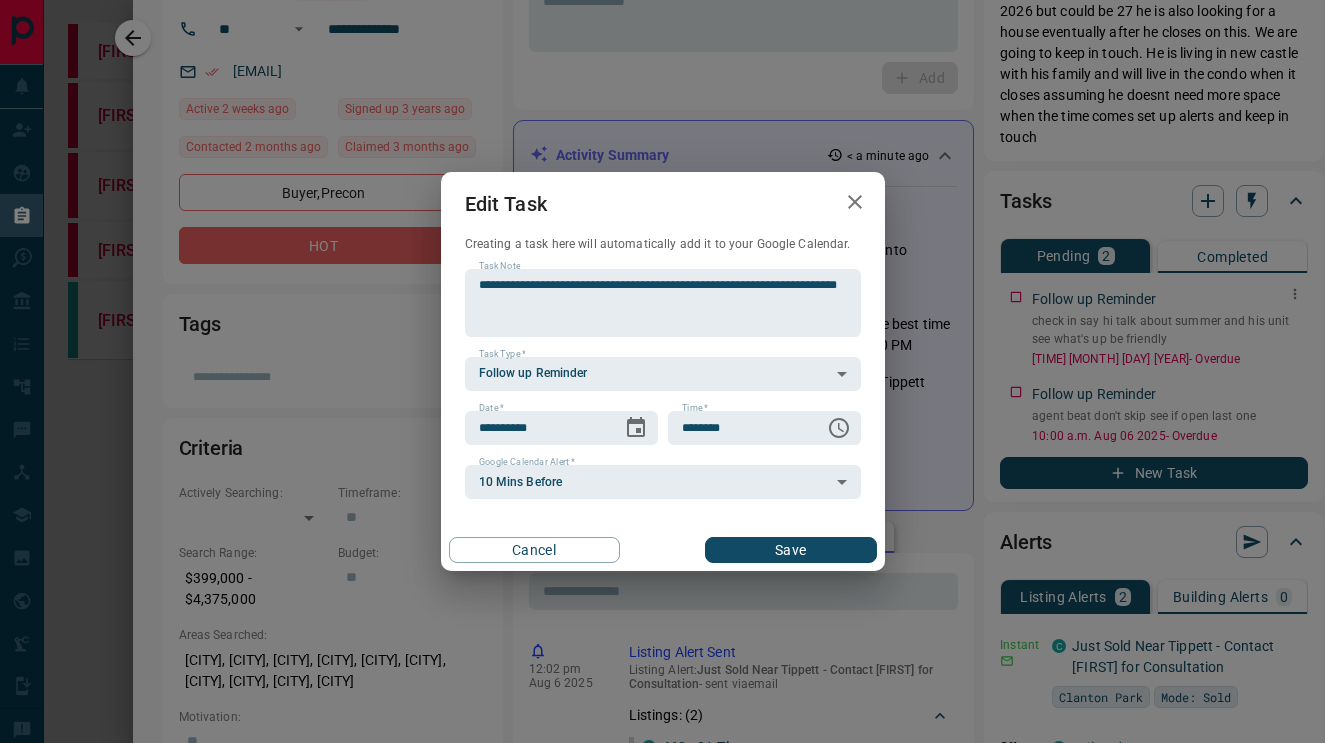 click on "Save" at bounding box center [790, 550] 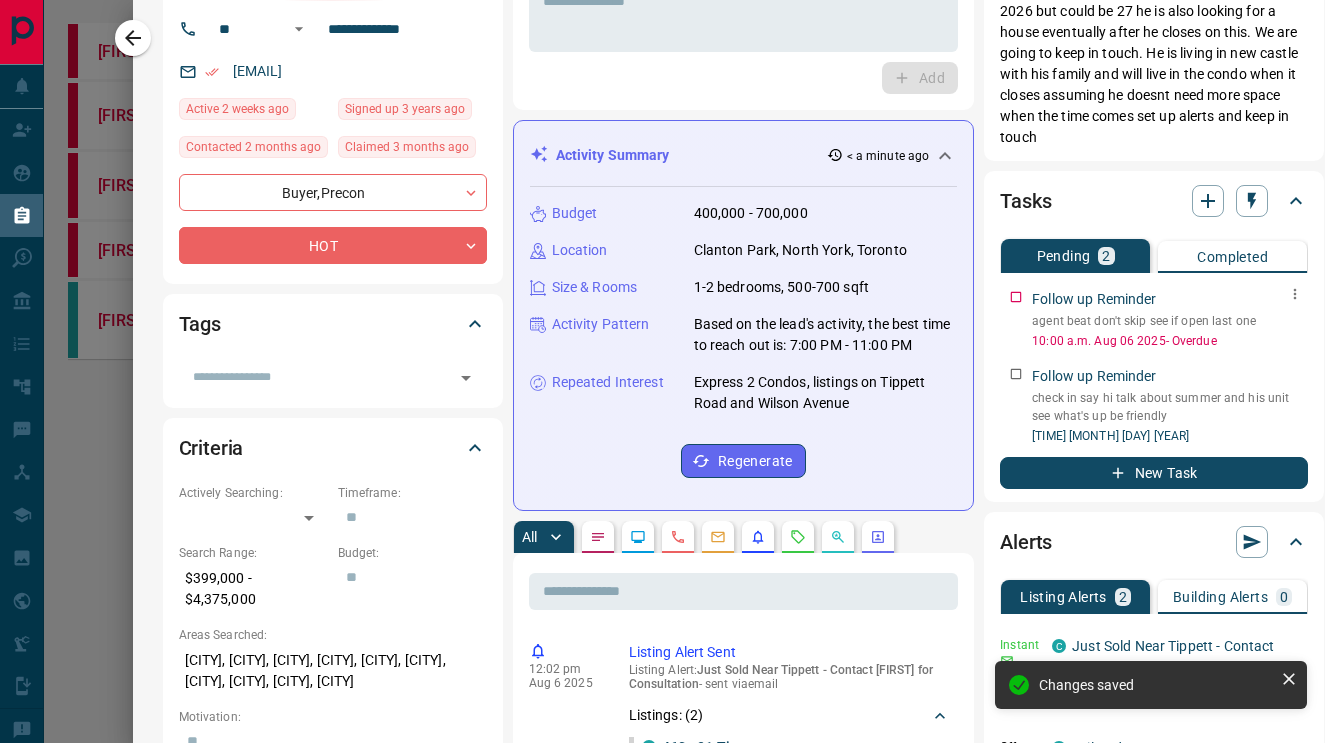 click 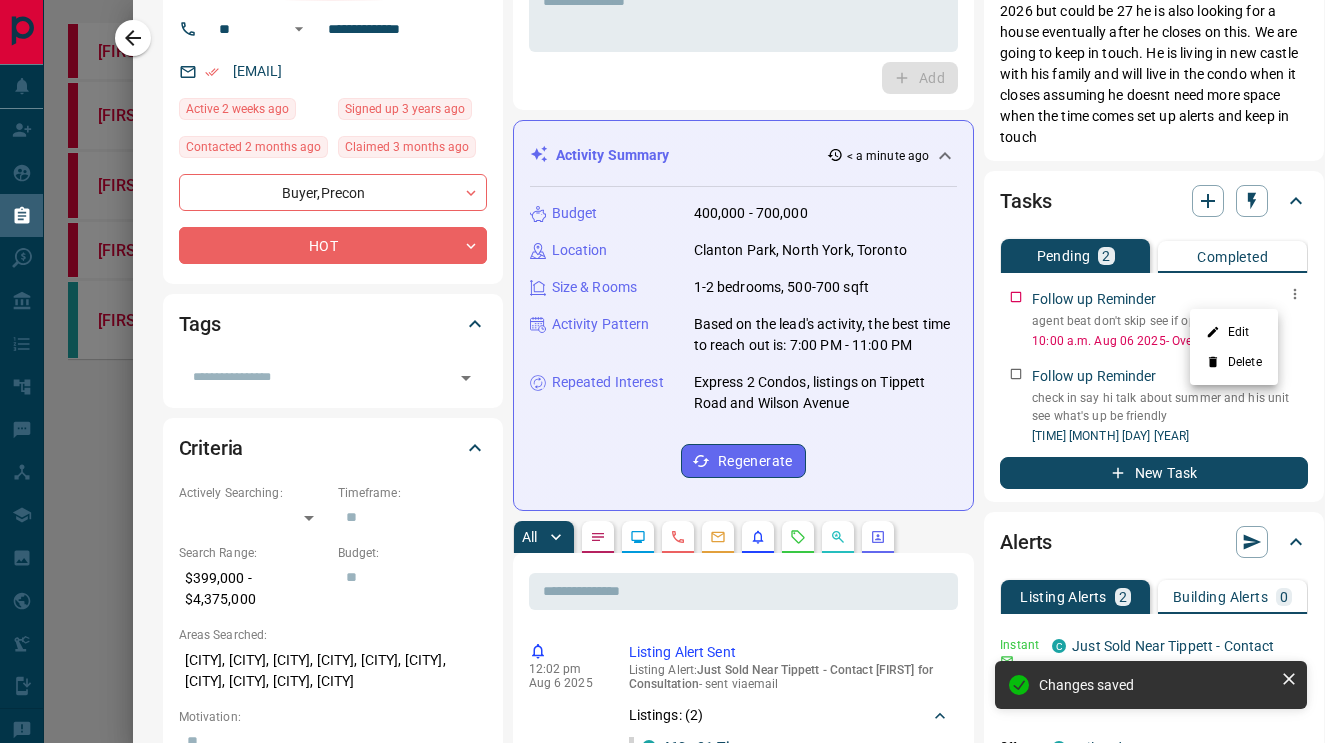 click on "Edit" at bounding box center (1234, 332) 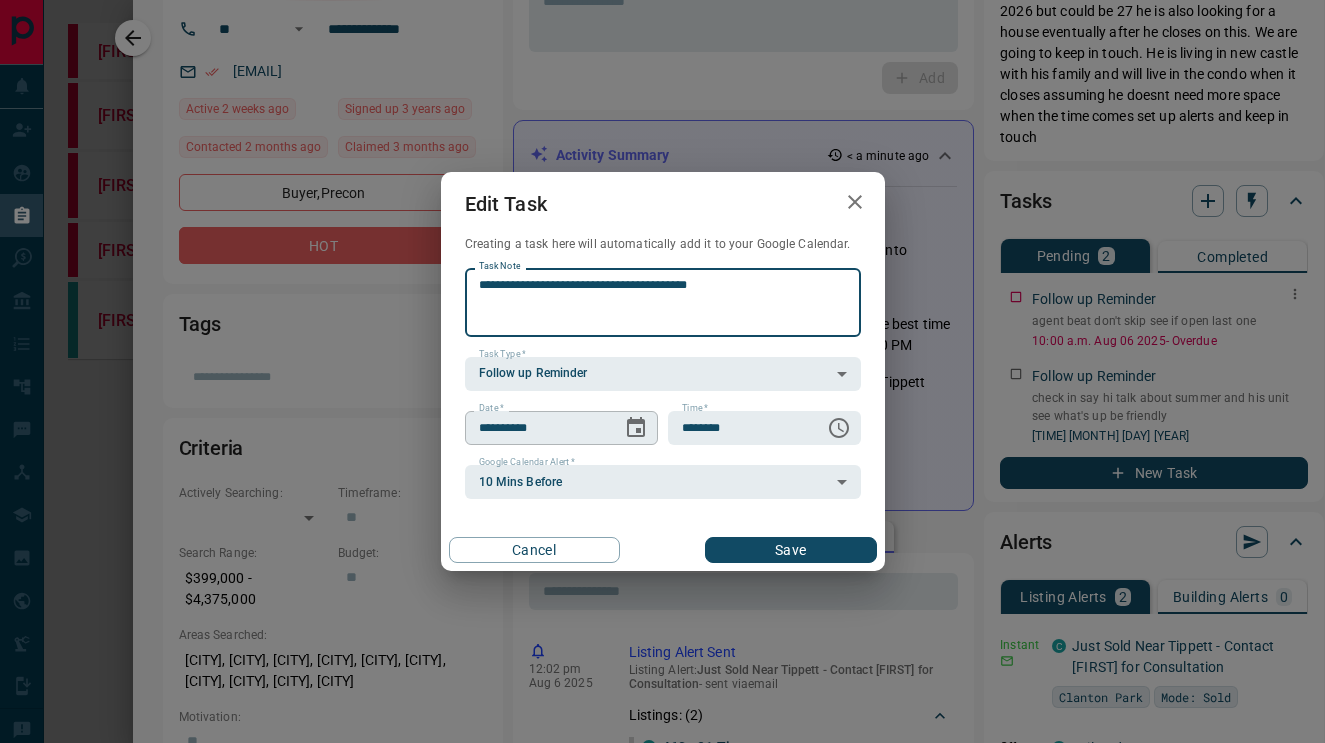 click 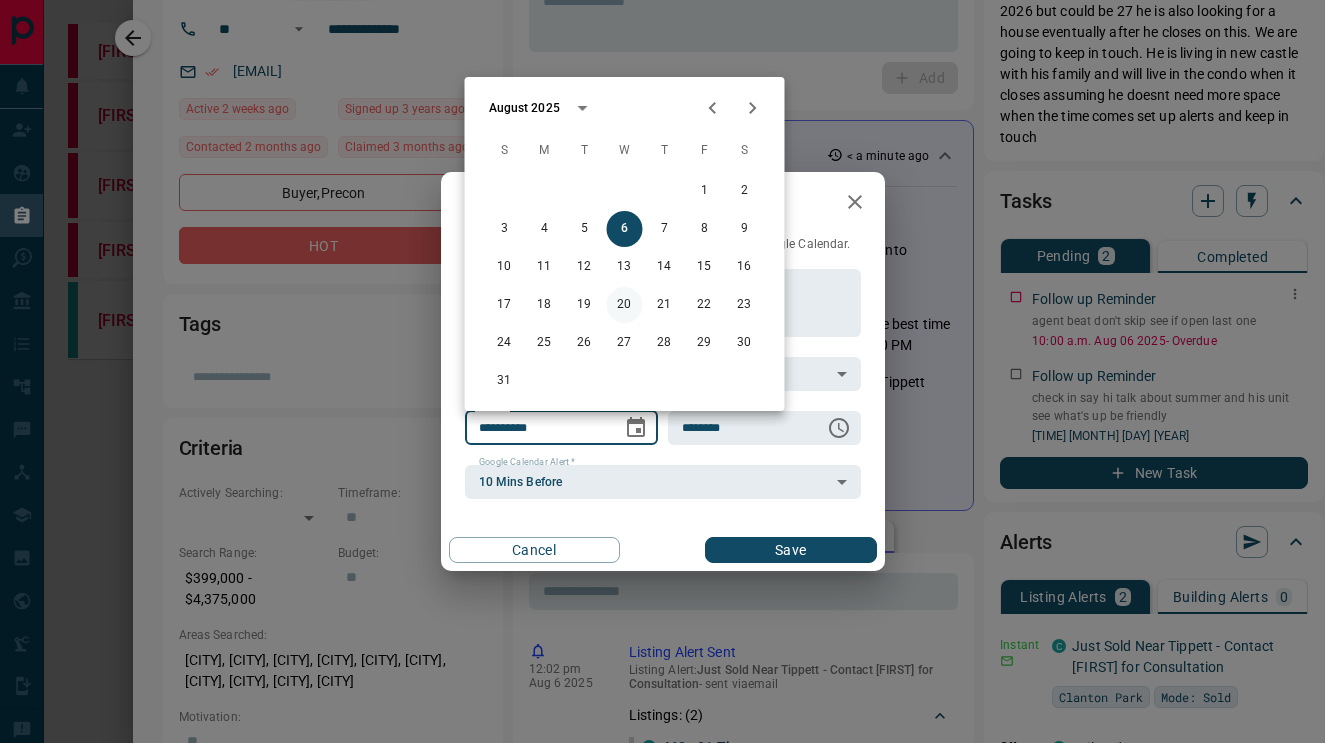 click on "20" at bounding box center [625, 305] 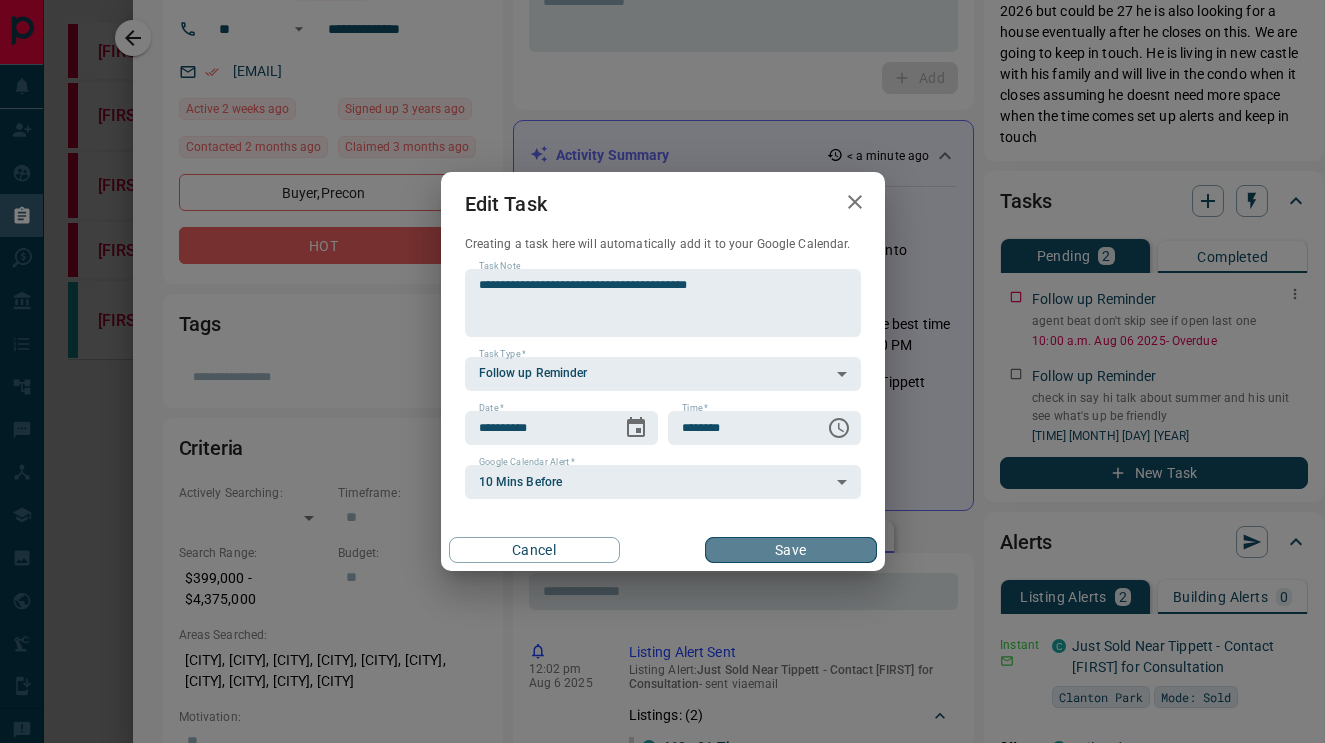 click on "Save" at bounding box center [790, 550] 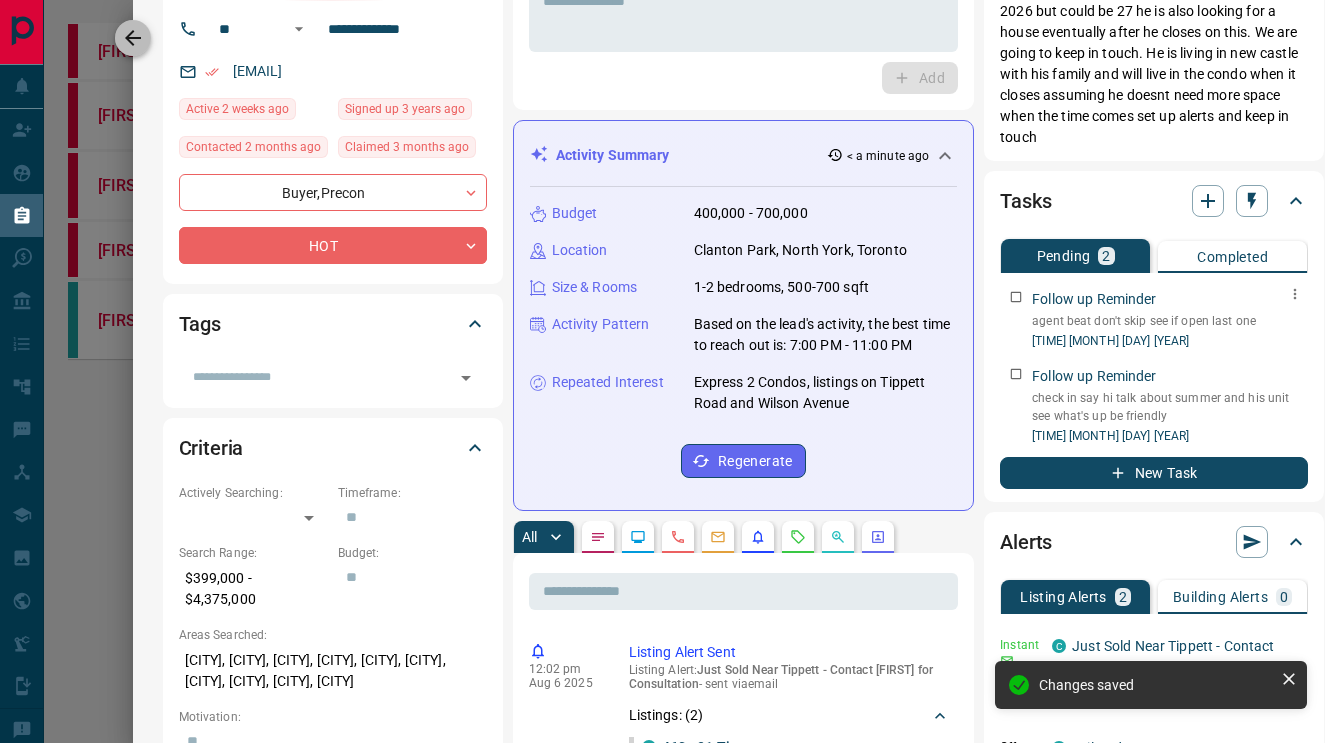 click at bounding box center (133, 38) 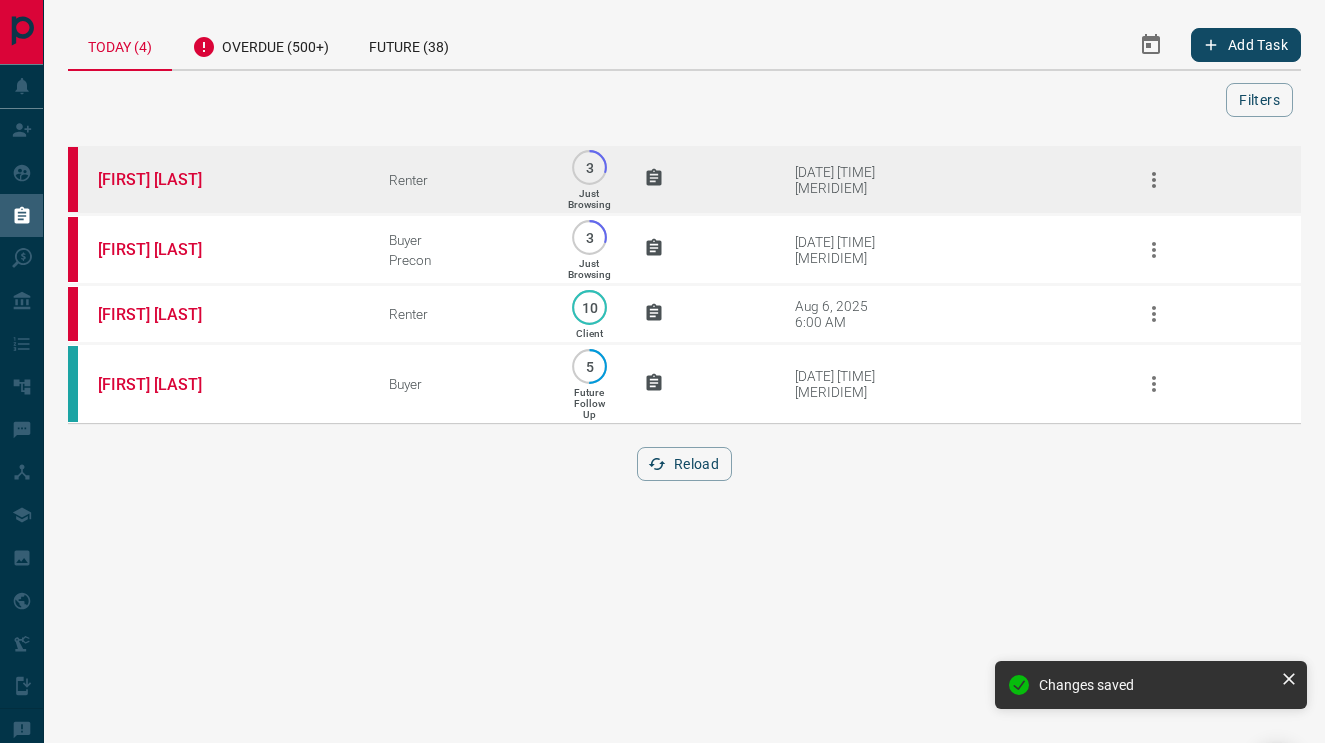 click on "[FIRST] [LAST]" at bounding box center [213, 180] 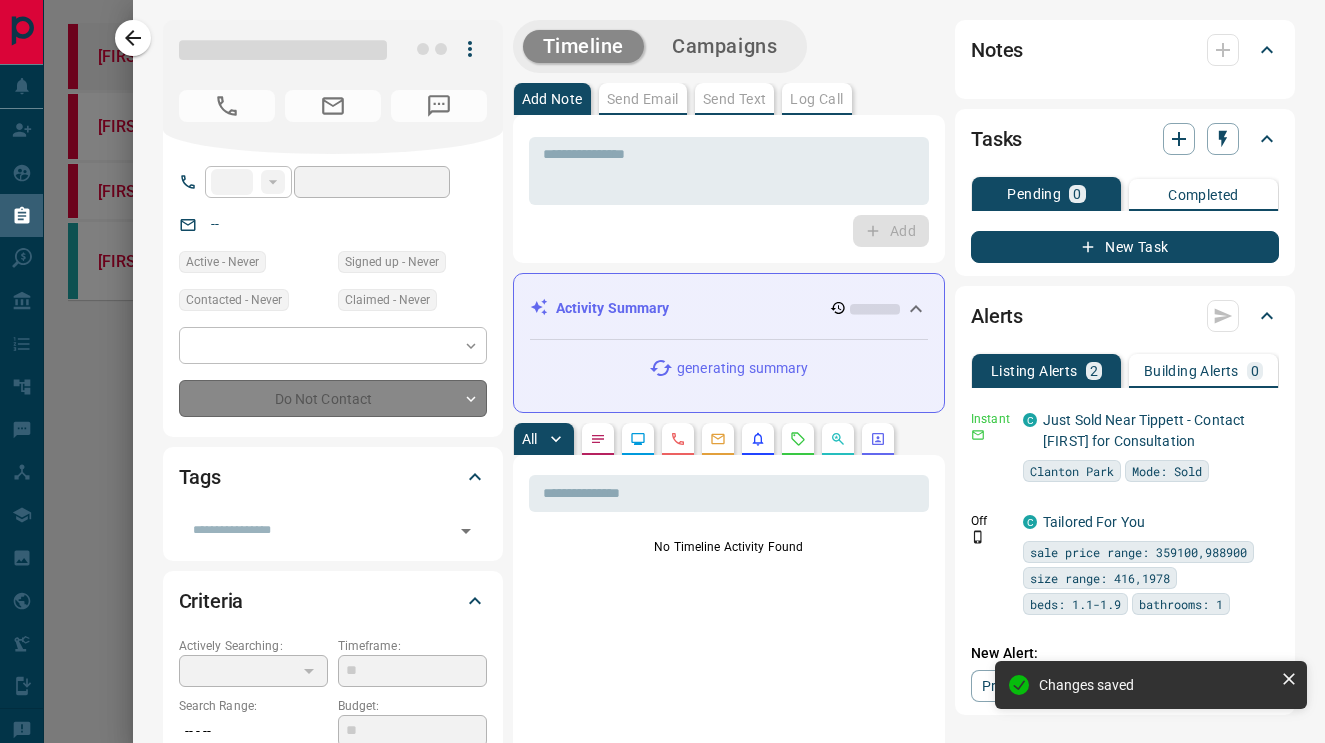 type on "**" 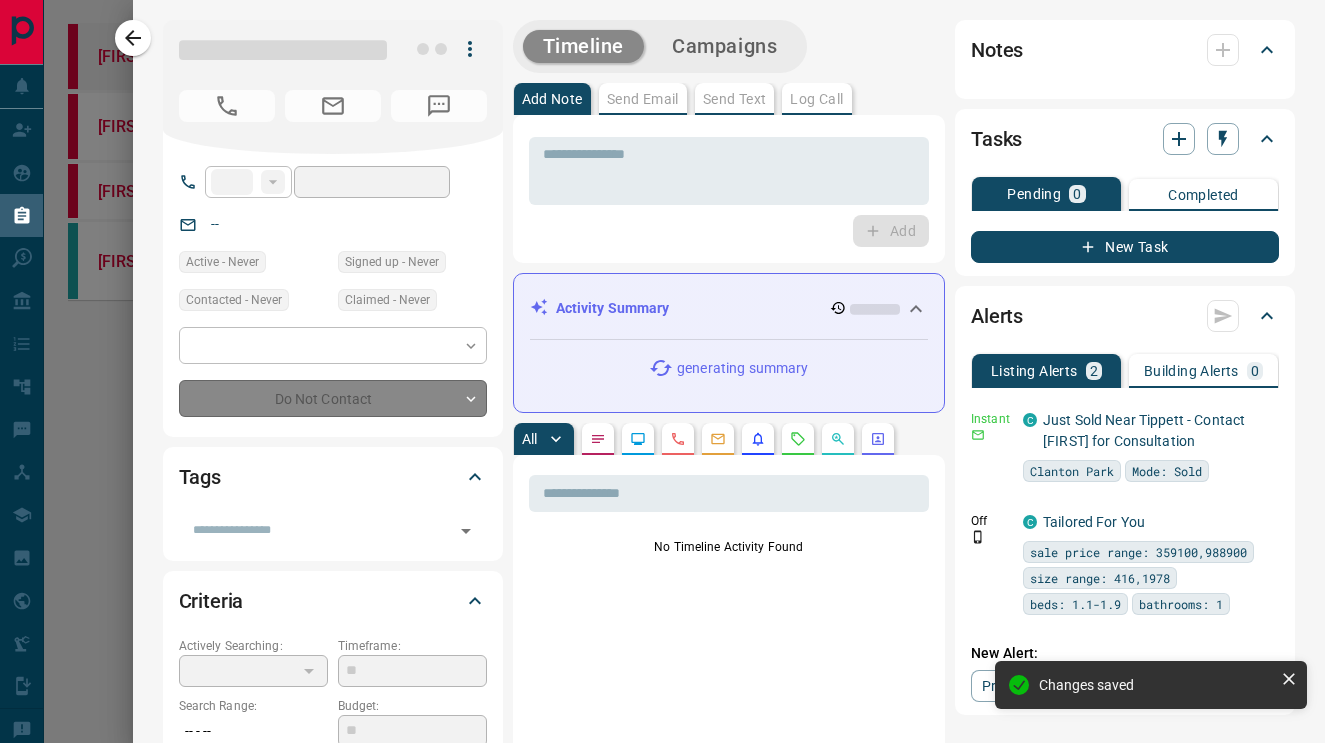 type on "**********" 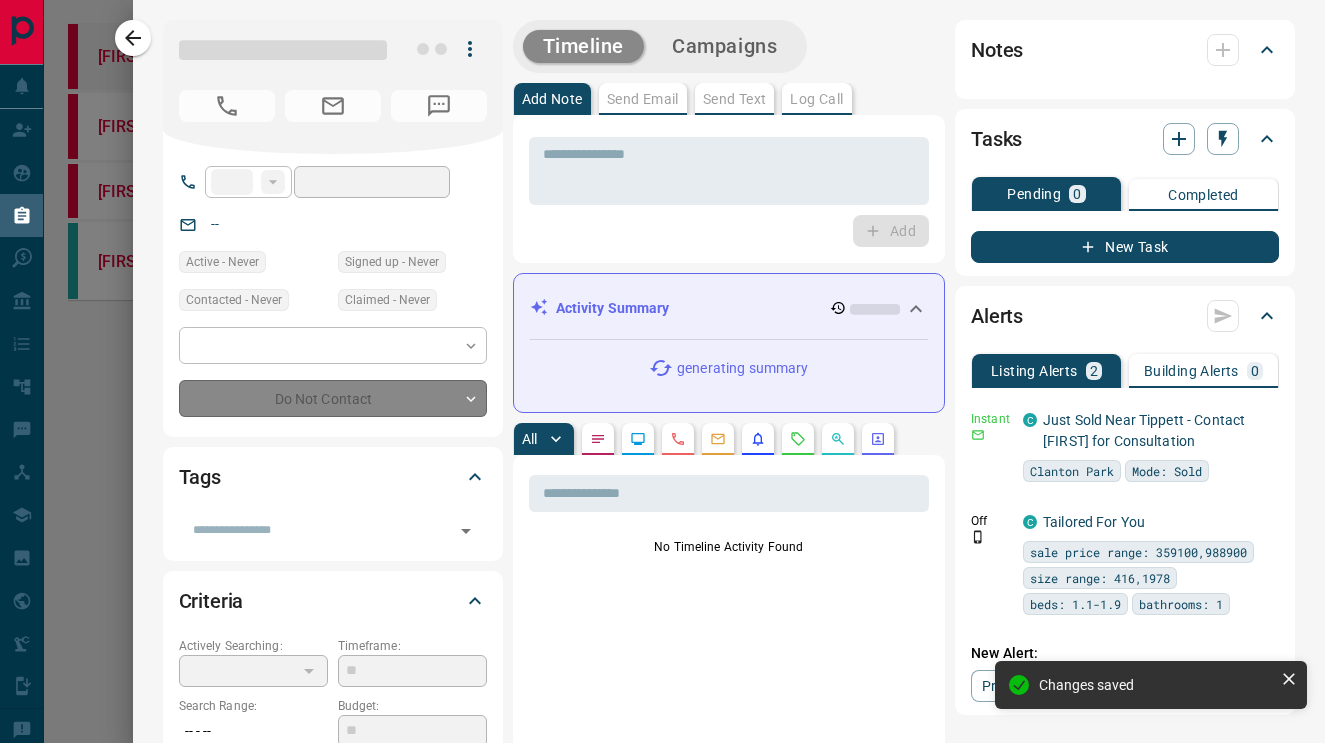 type on "*" 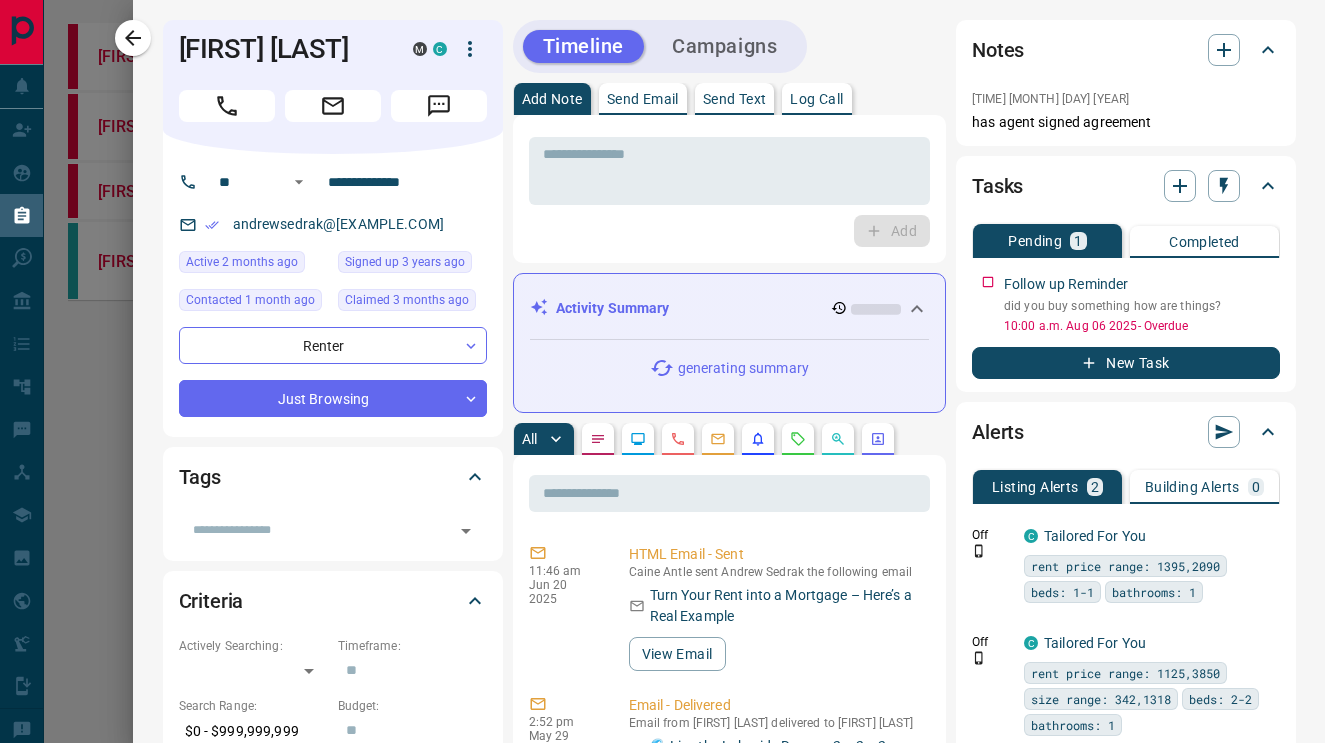 scroll, scrollTop: 0, scrollLeft: 0, axis: both 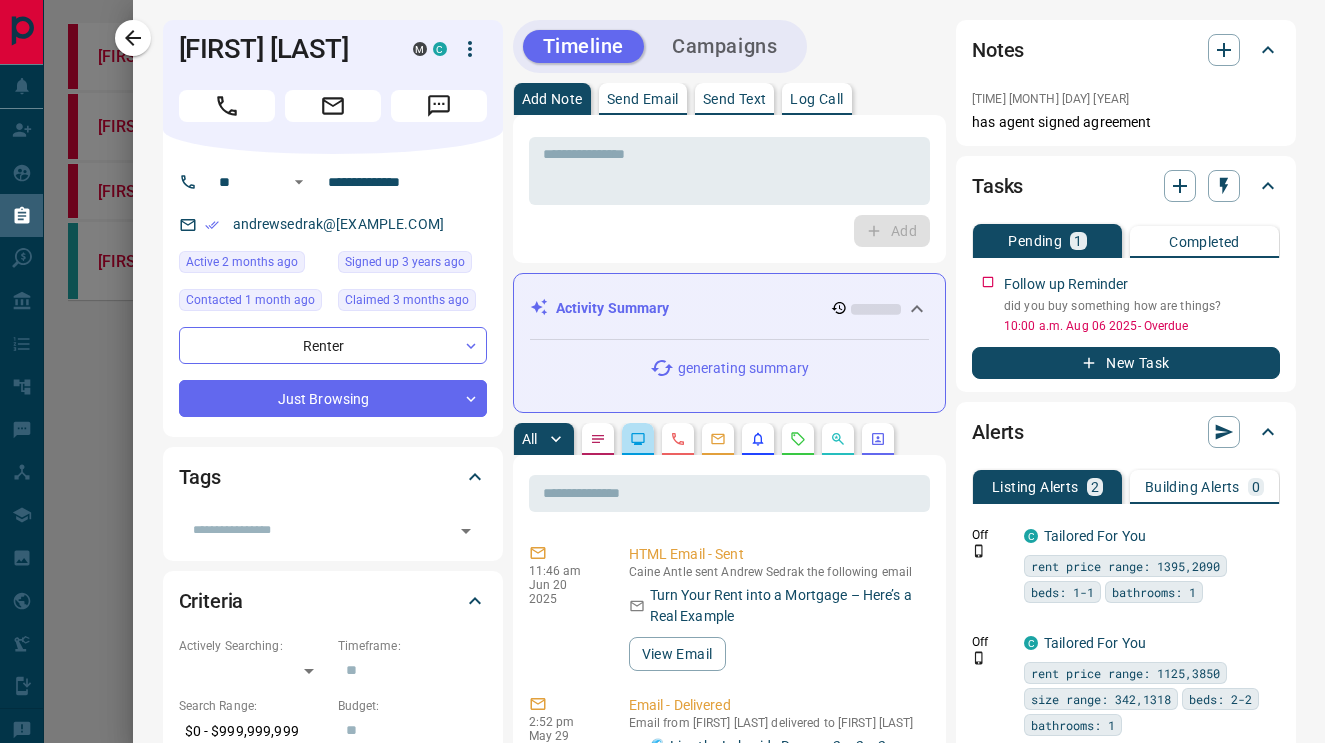click at bounding box center [638, 439] 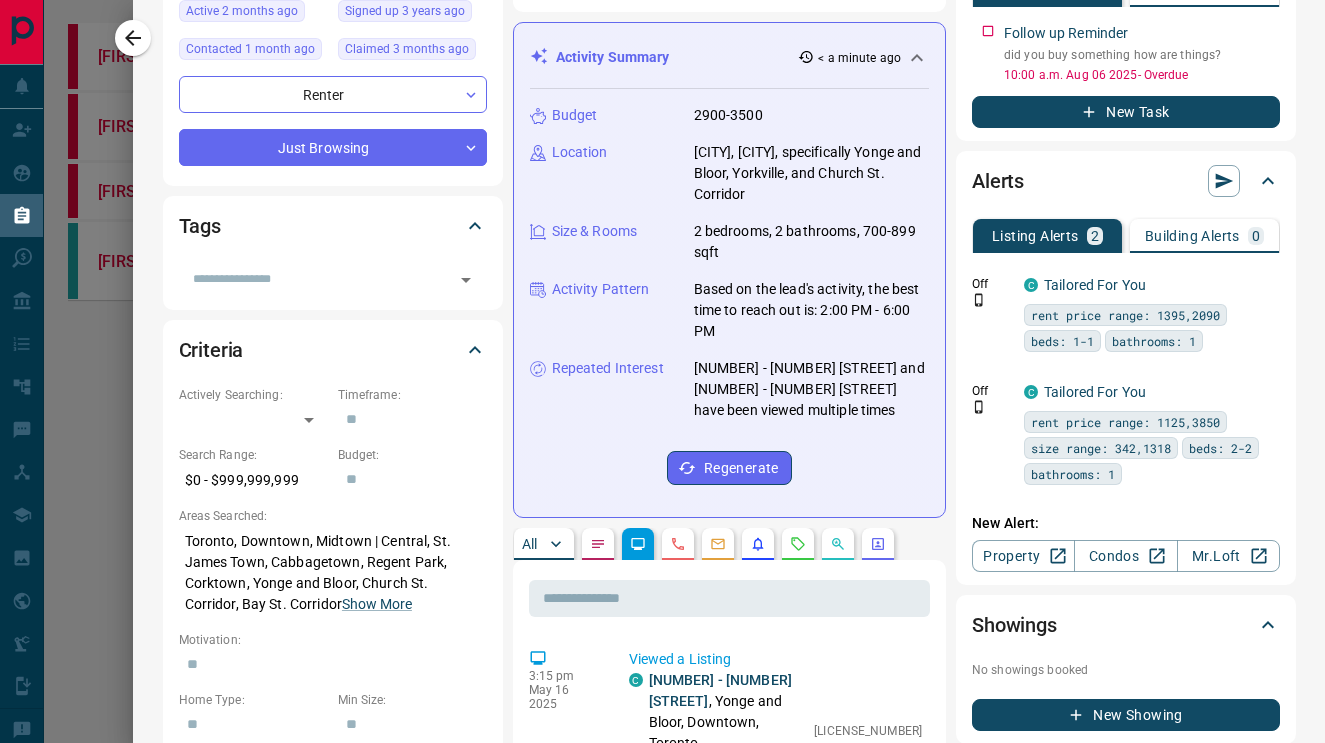 scroll, scrollTop: 487, scrollLeft: 0, axis: vertical 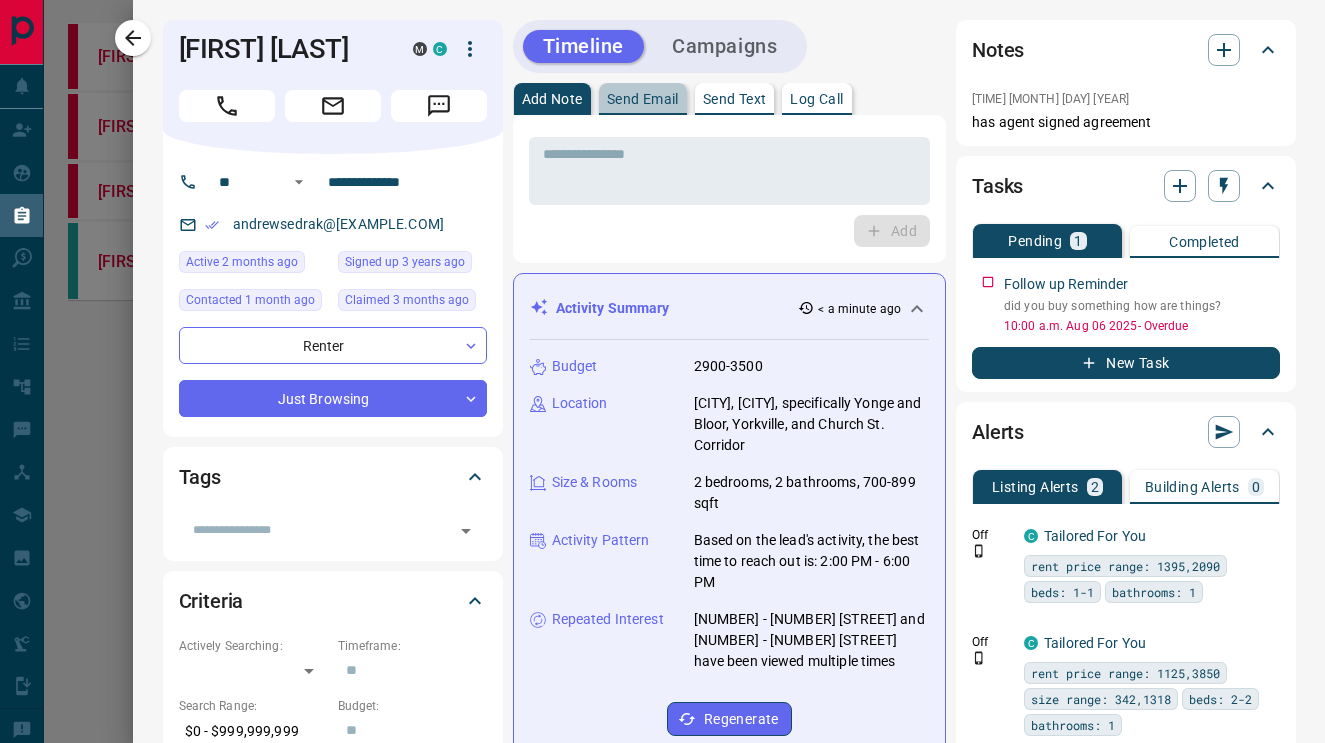 click on "Send Email" at bounding box center [643, 99] 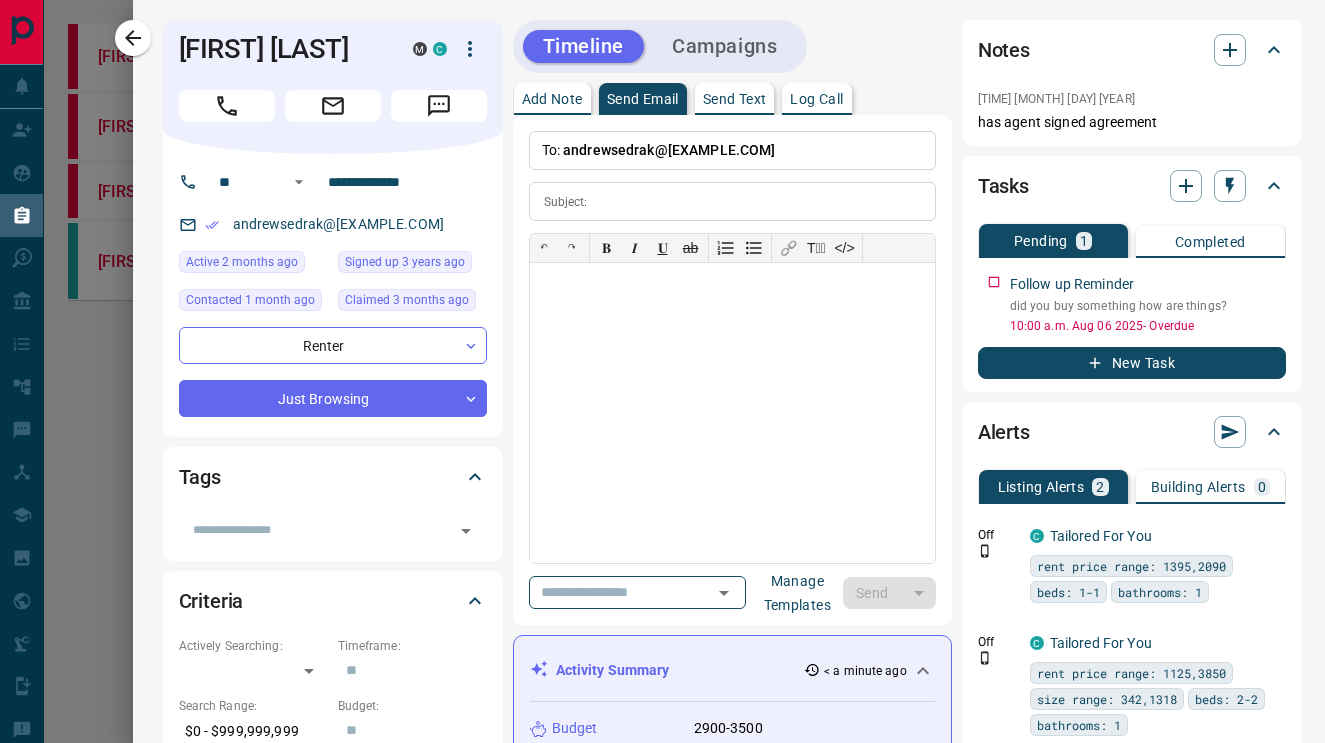 click on "**********" at bounding box center [732, 370] 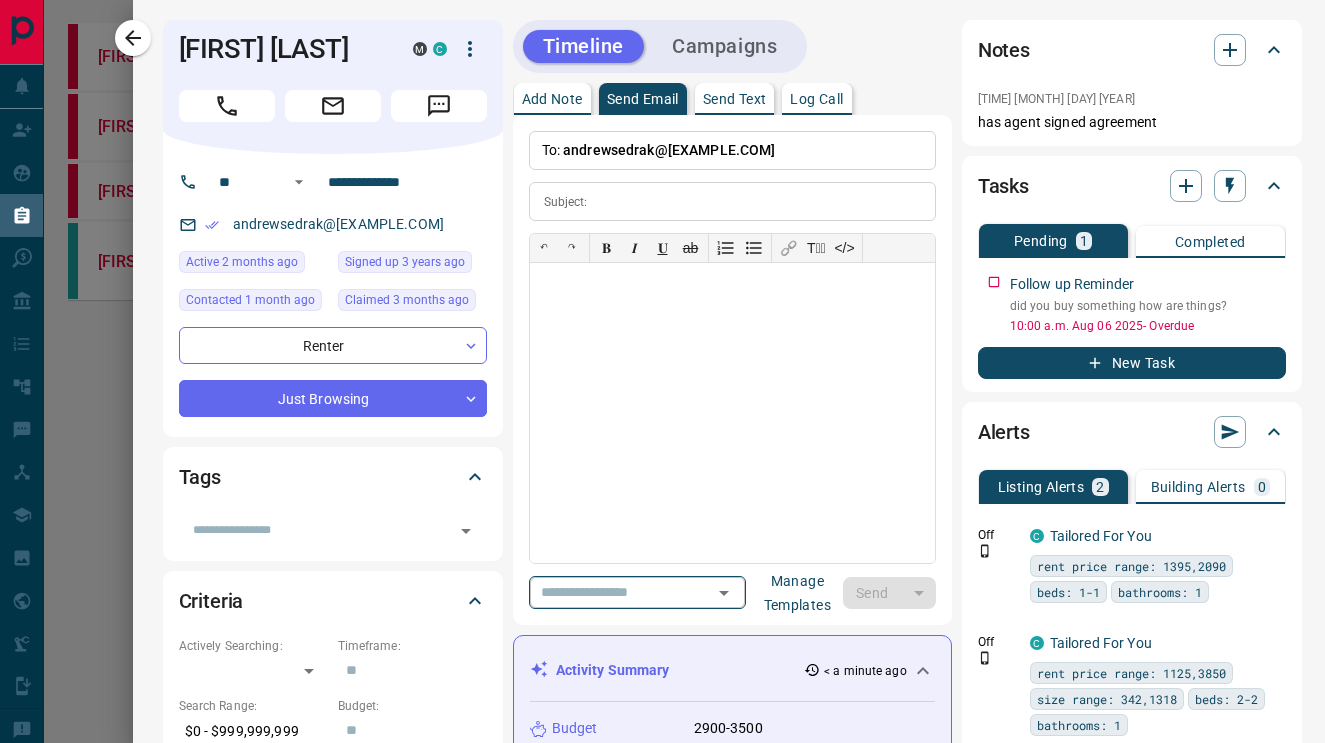 click at bounding box center [609, 592] 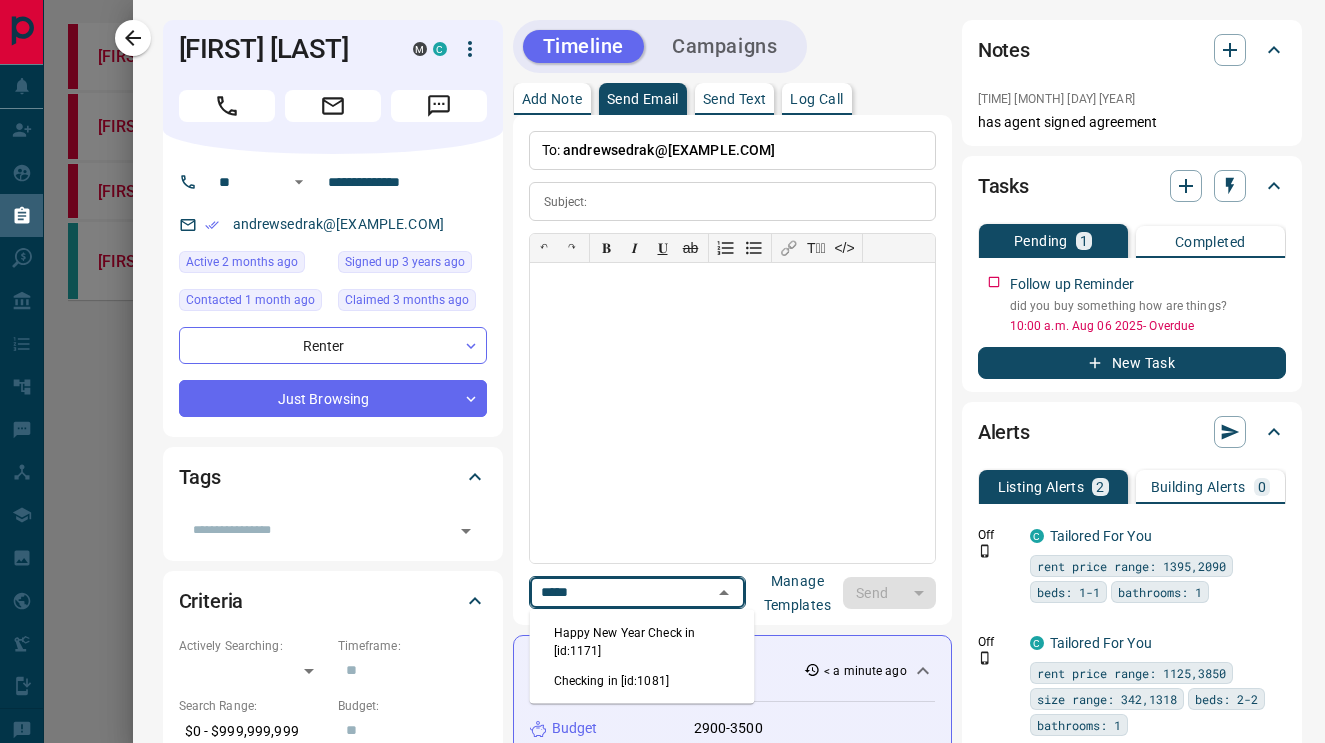 click on "Checking in [id:1081]" at bounding box center (642, 681) 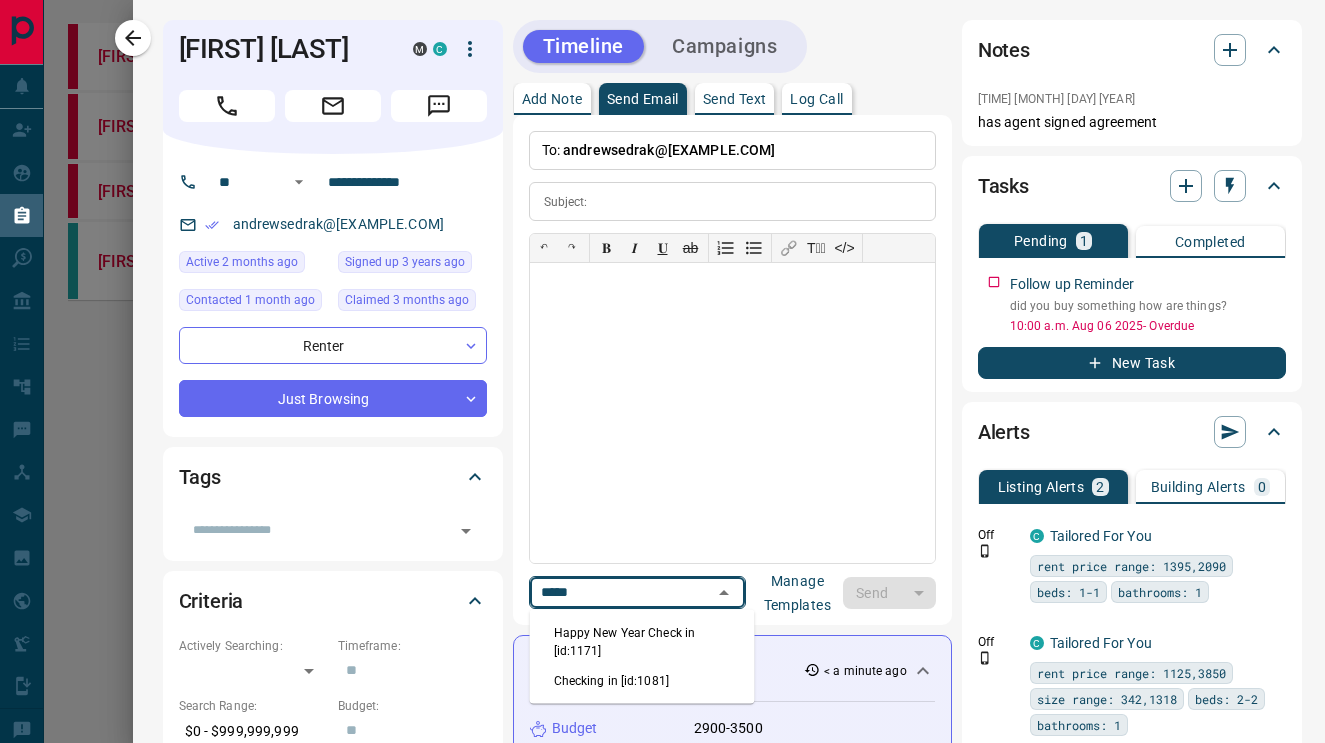 type on "*****" 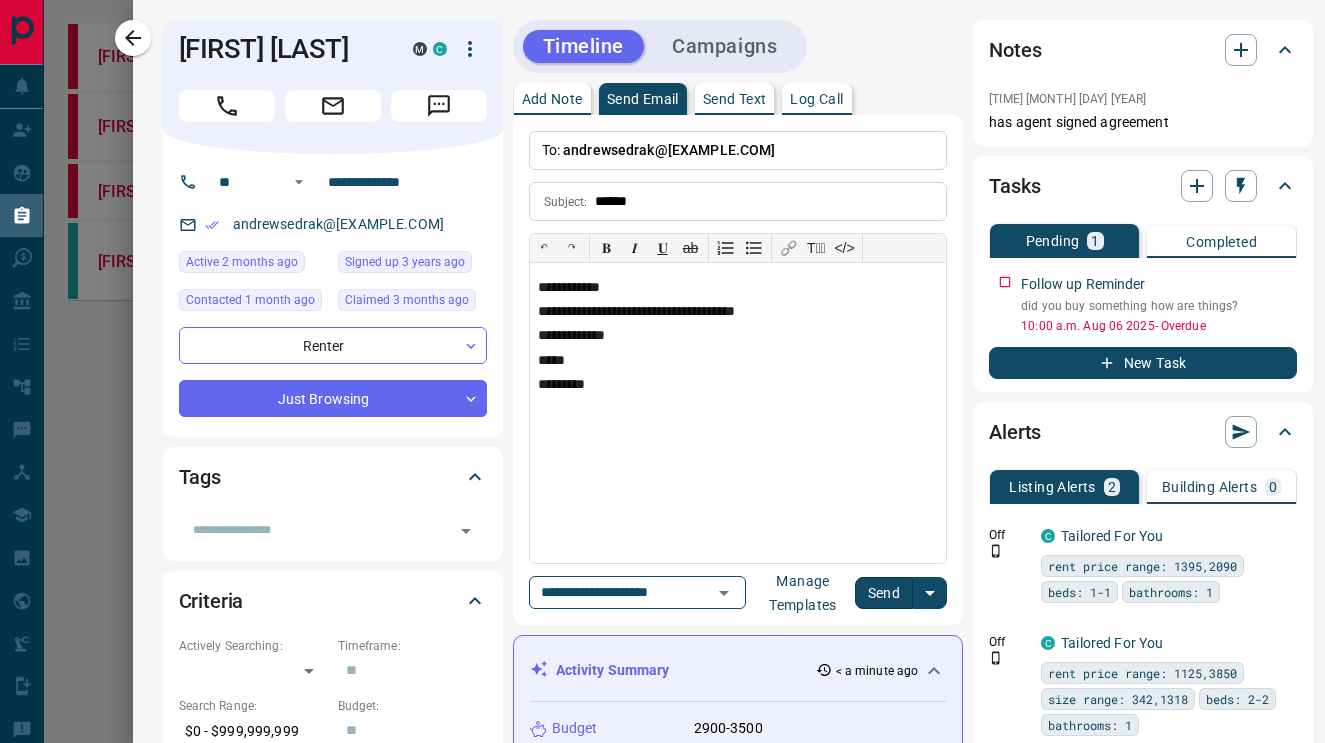 click on "Send" at bounding box center [884, 593] 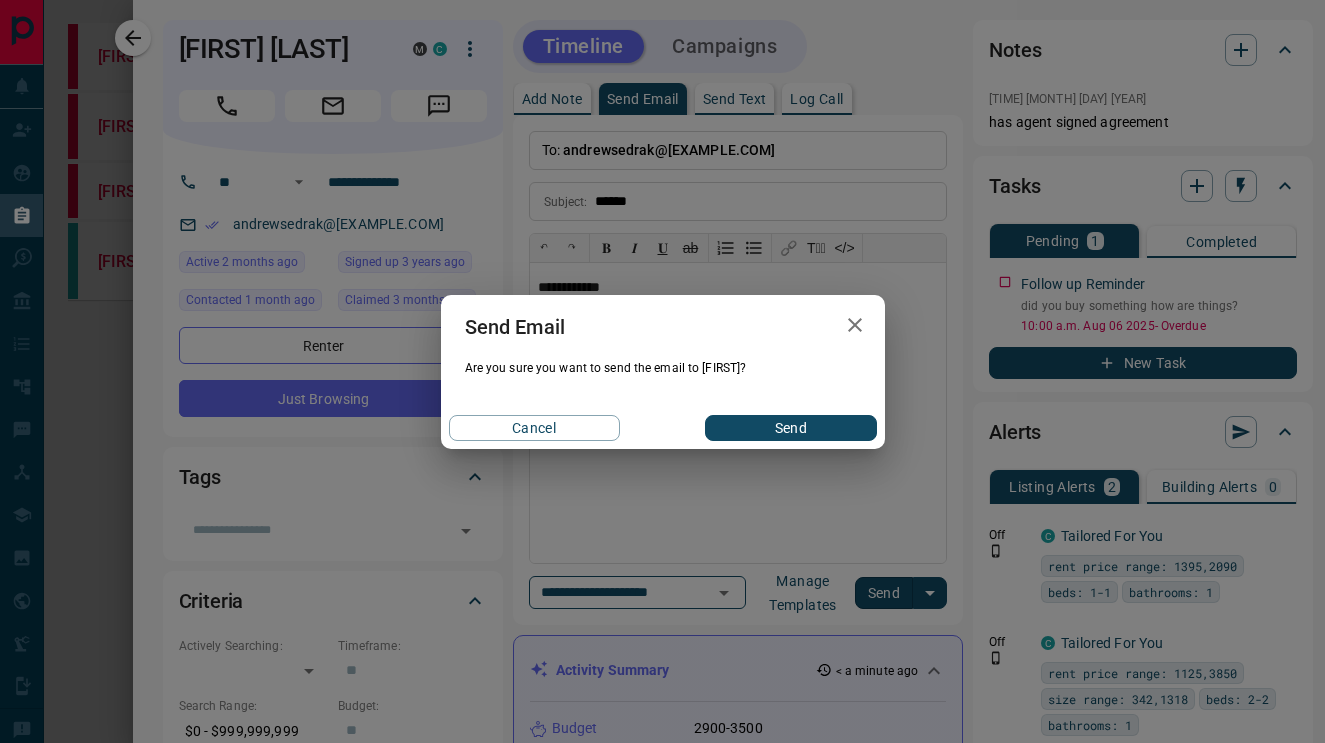 click on "Send" at bounding box center [790, 428] 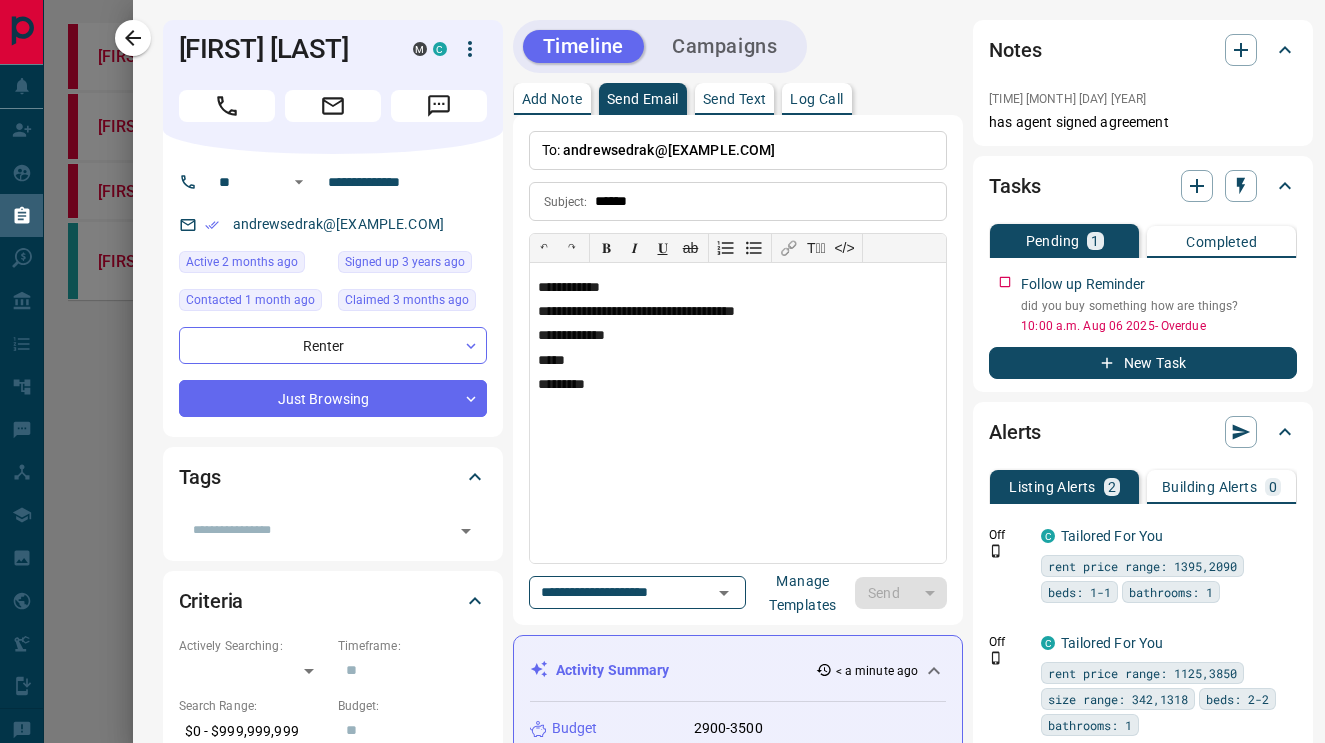 type 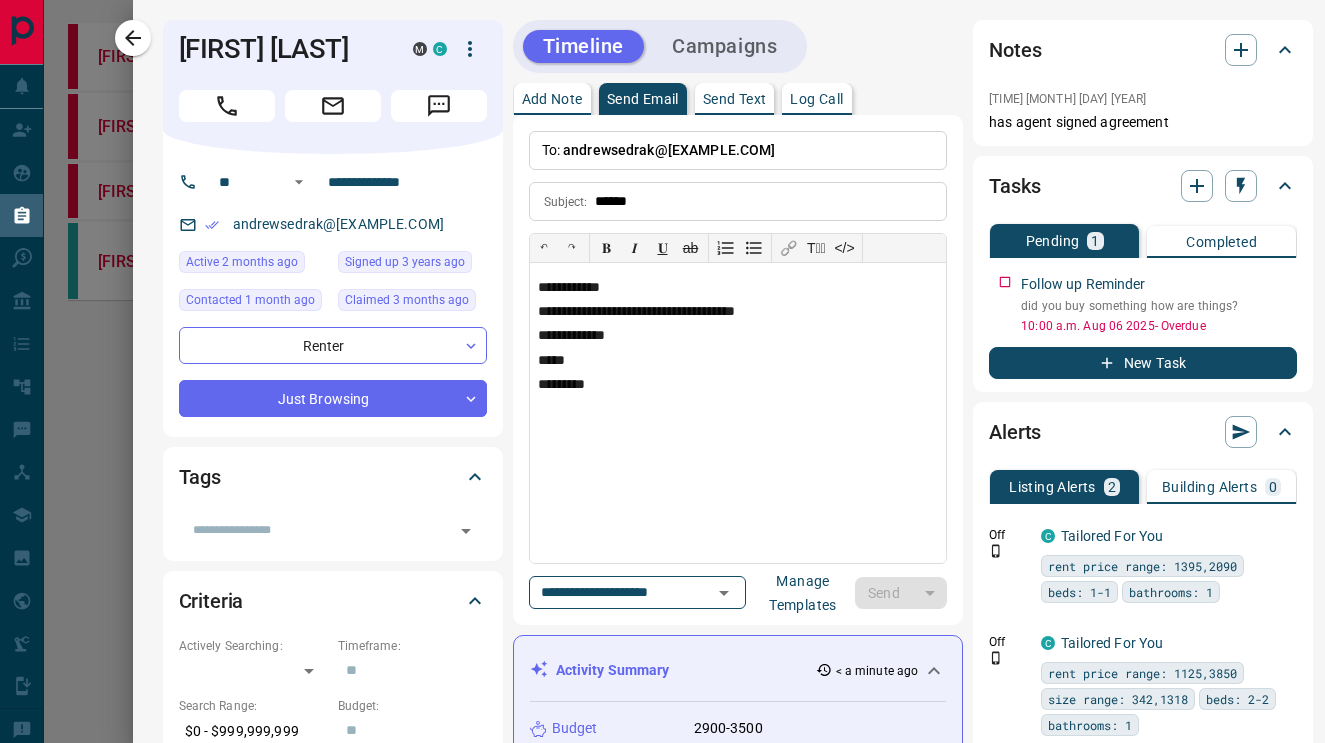 type 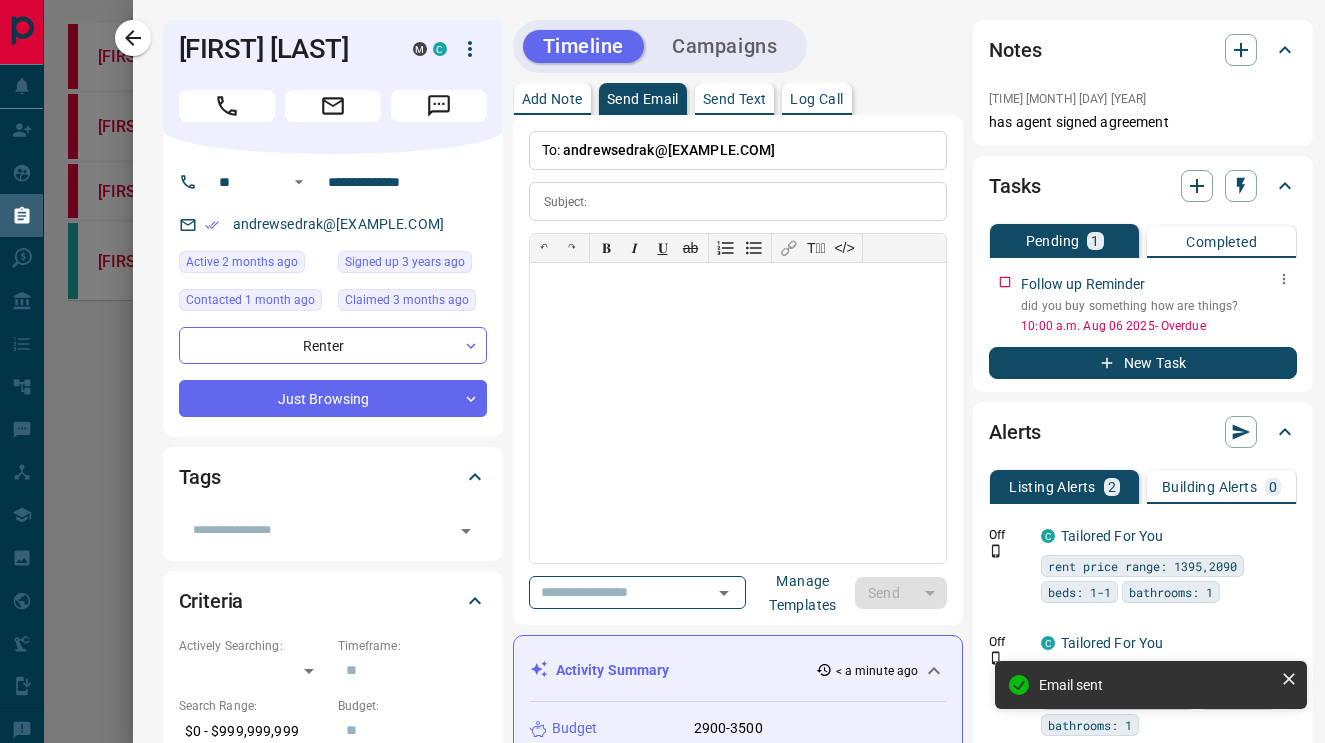 click 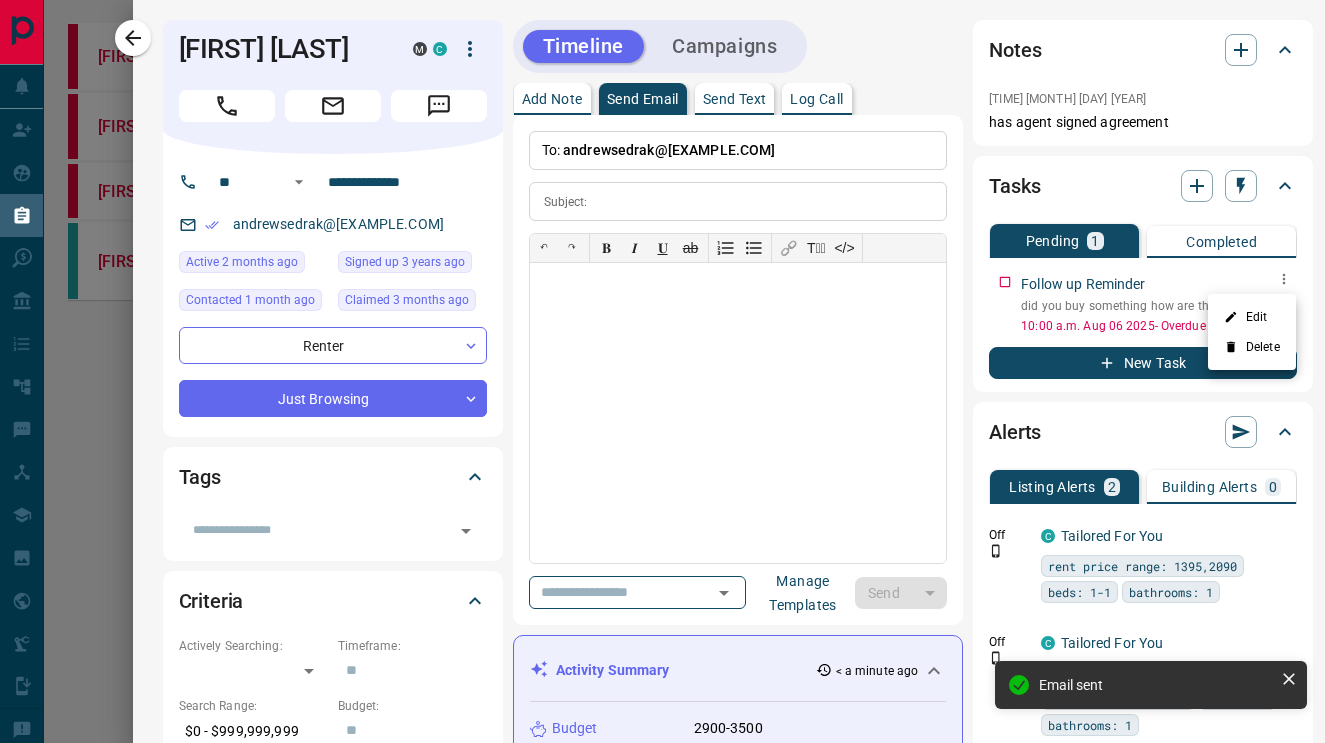 click on "Edit" at bounding box center (1252, 317) 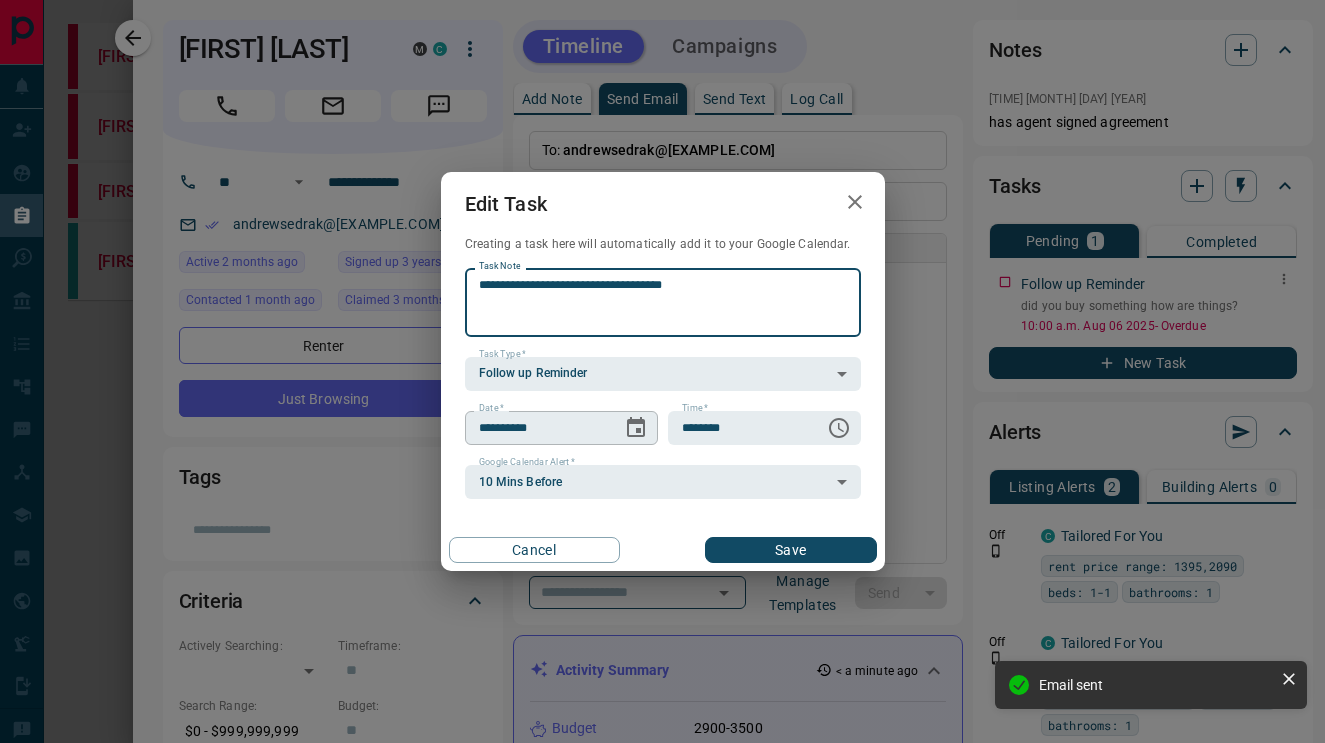 click at bounding box center (636, 428) 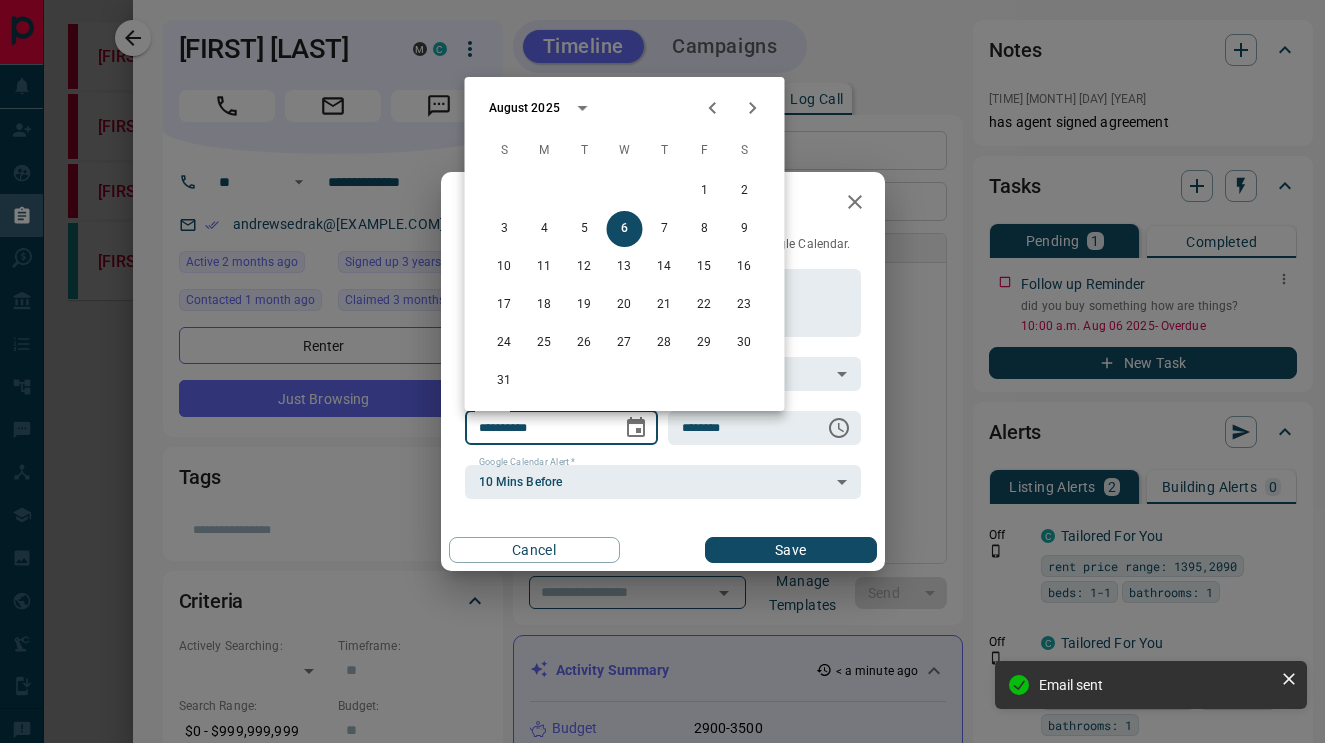 click 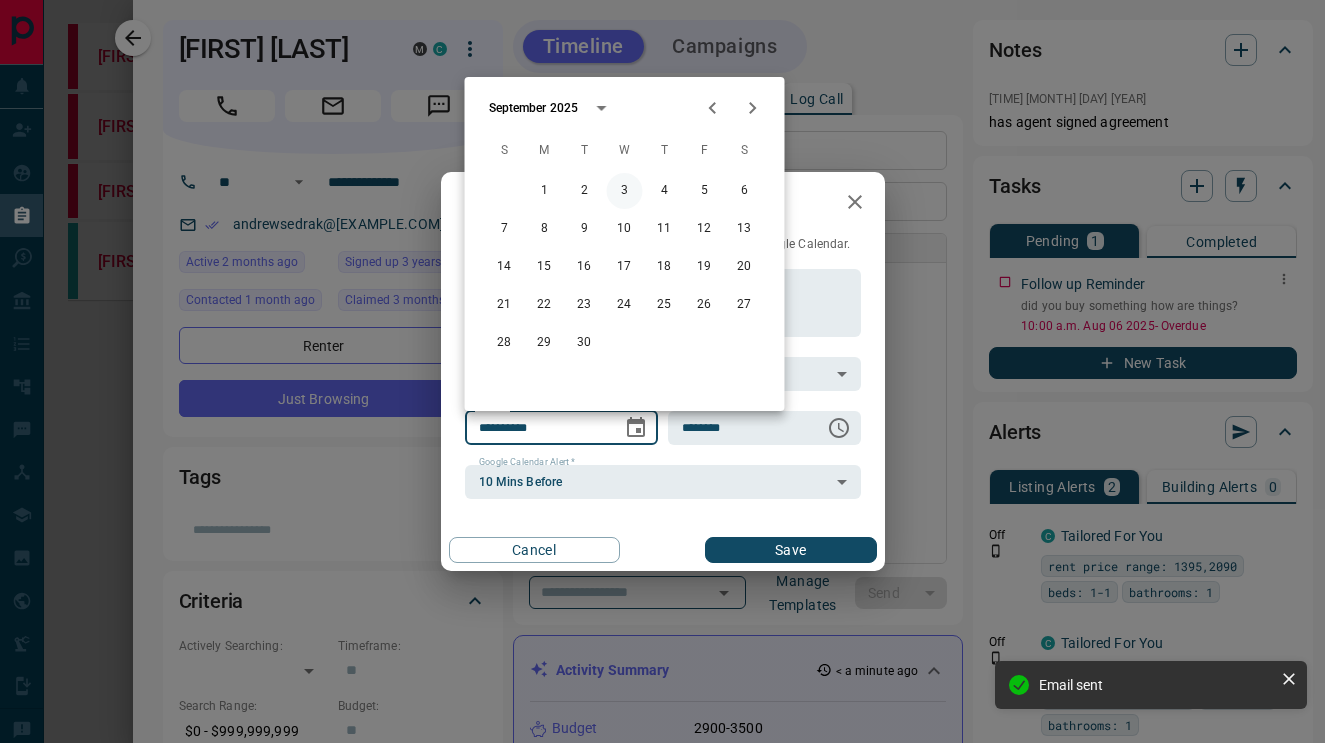 click on "3" at bounding box center [625, 191] 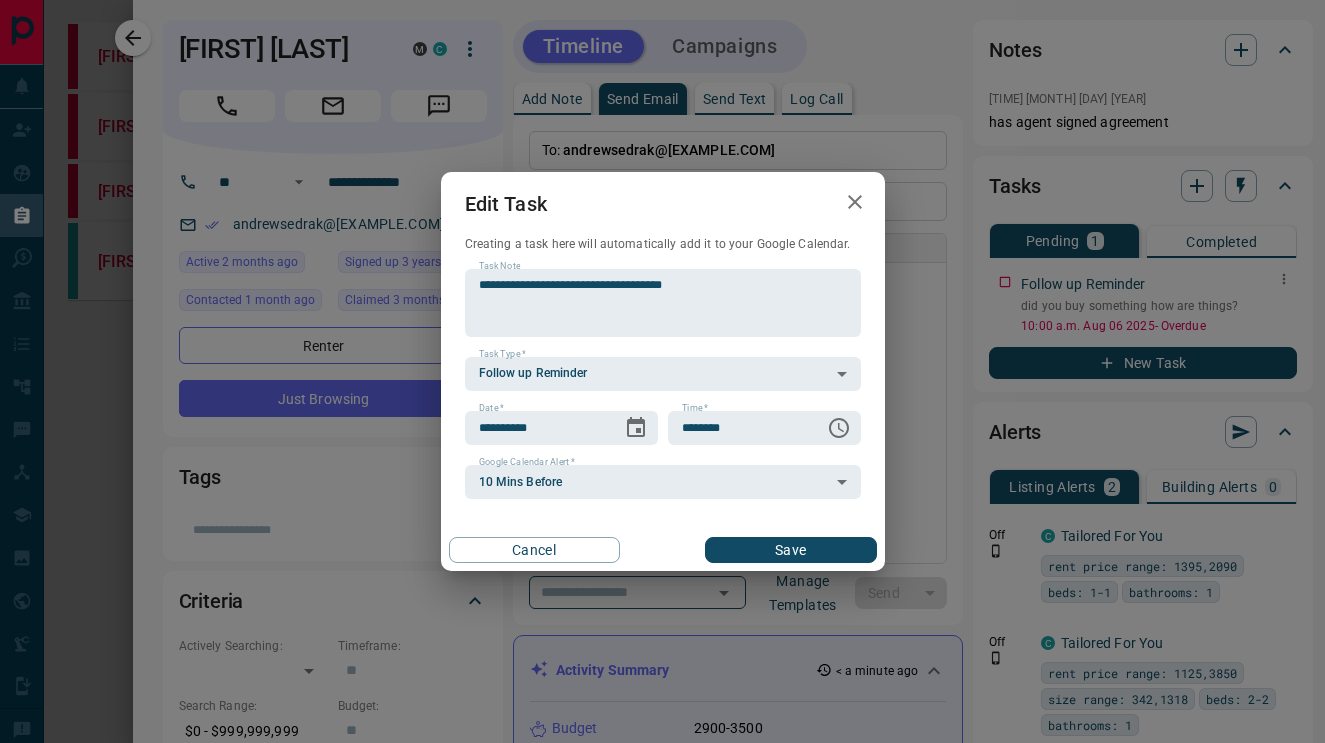 click on "Save" at bounding box center (790, 550) 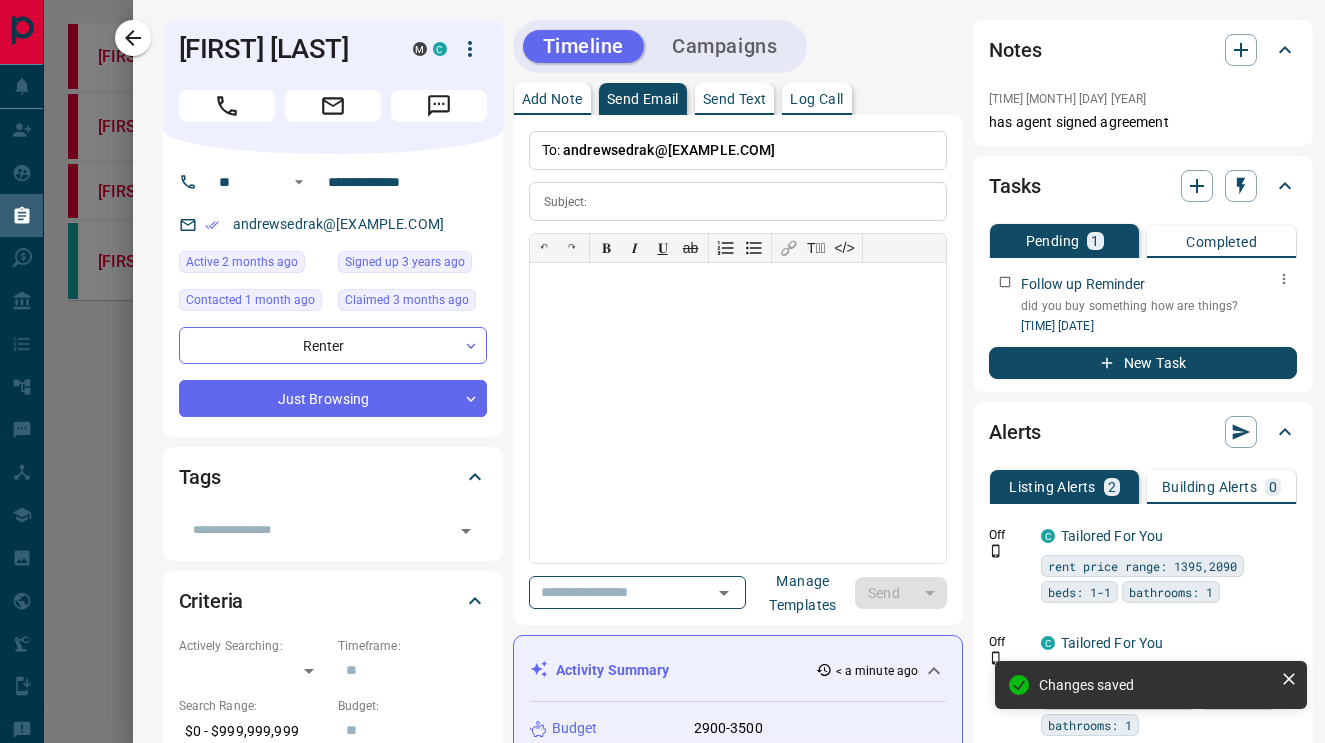 click on "**********" at bounding box center [729, 1426] 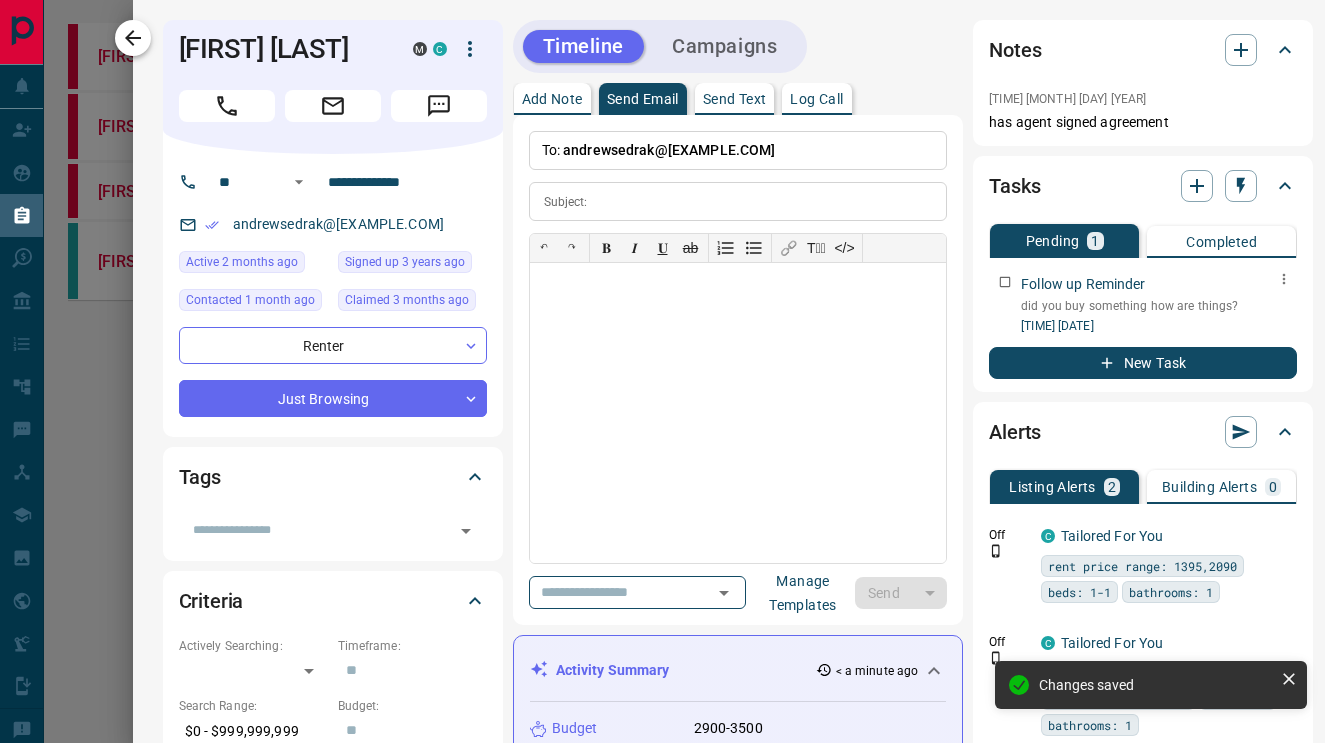 click 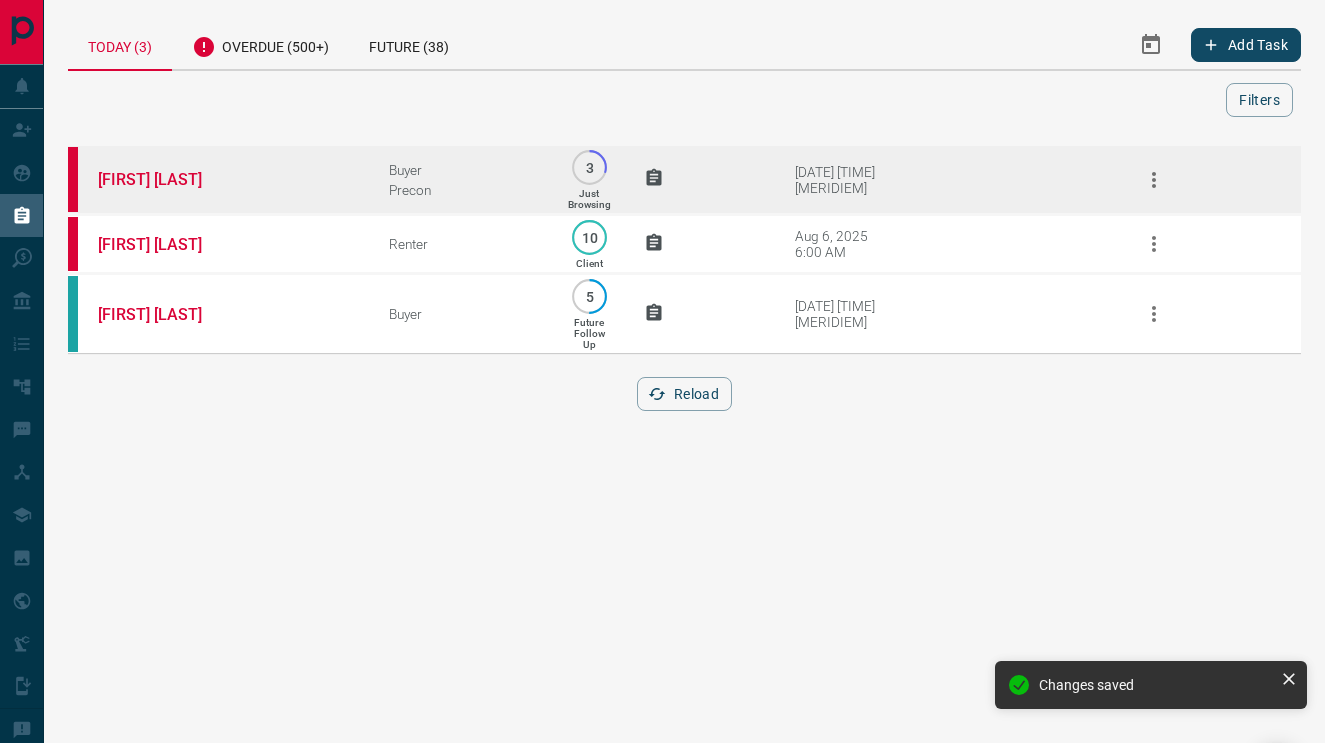 click on "[FIRST] [LAST]" at bounding box center (213, 180) 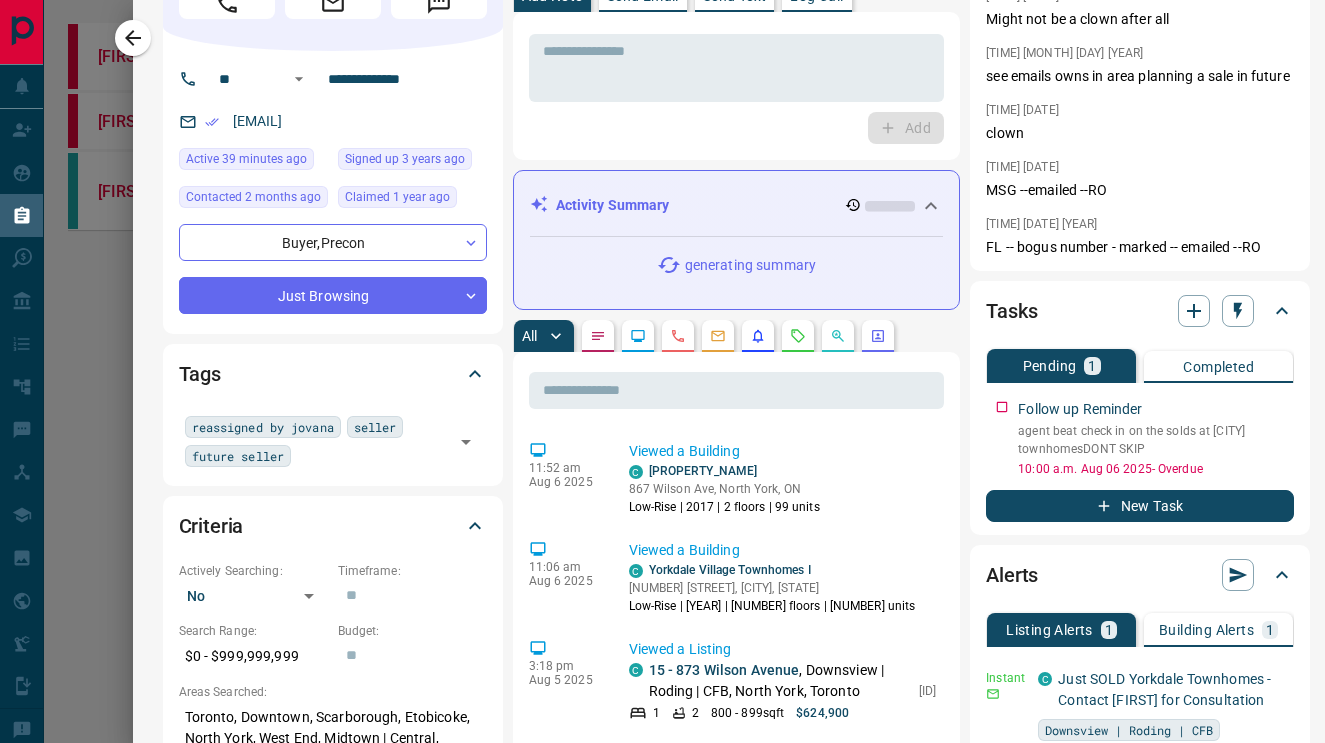scroll, scrollTop: 98, scrollLeft: 0, axis: vertical 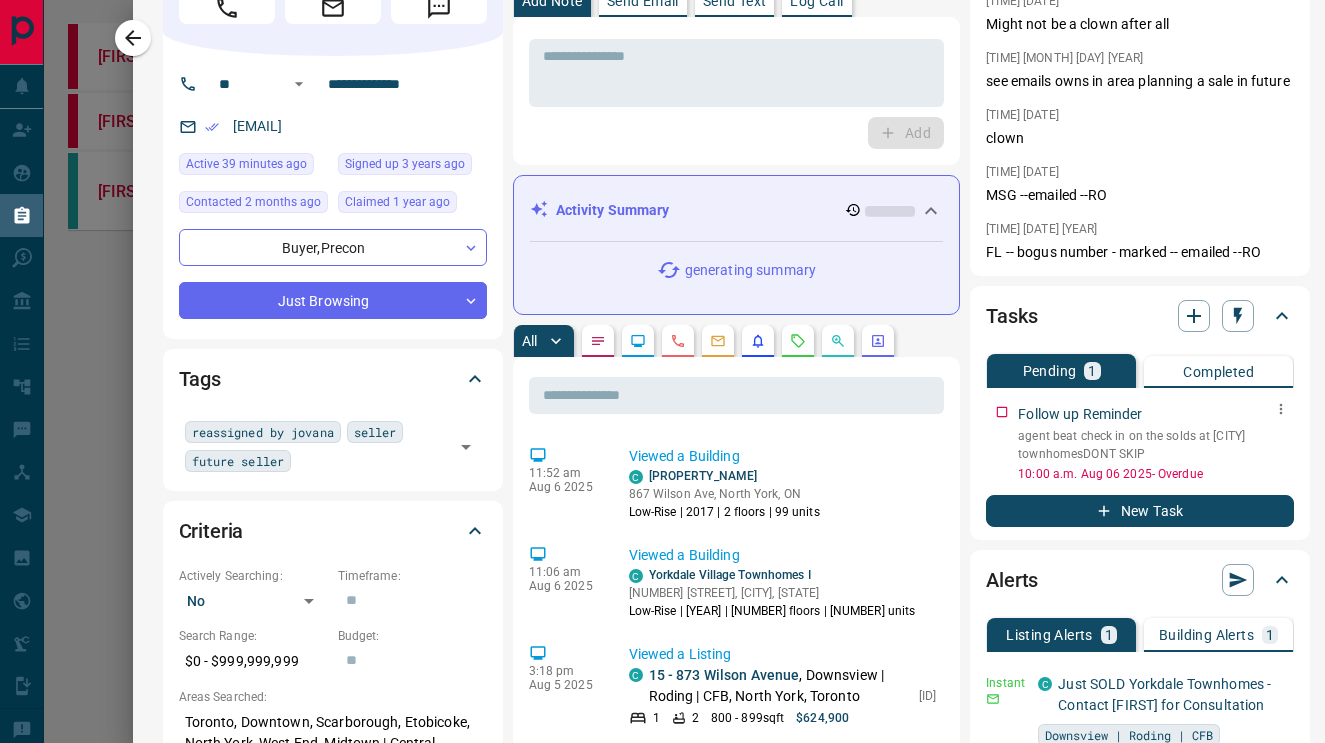 click 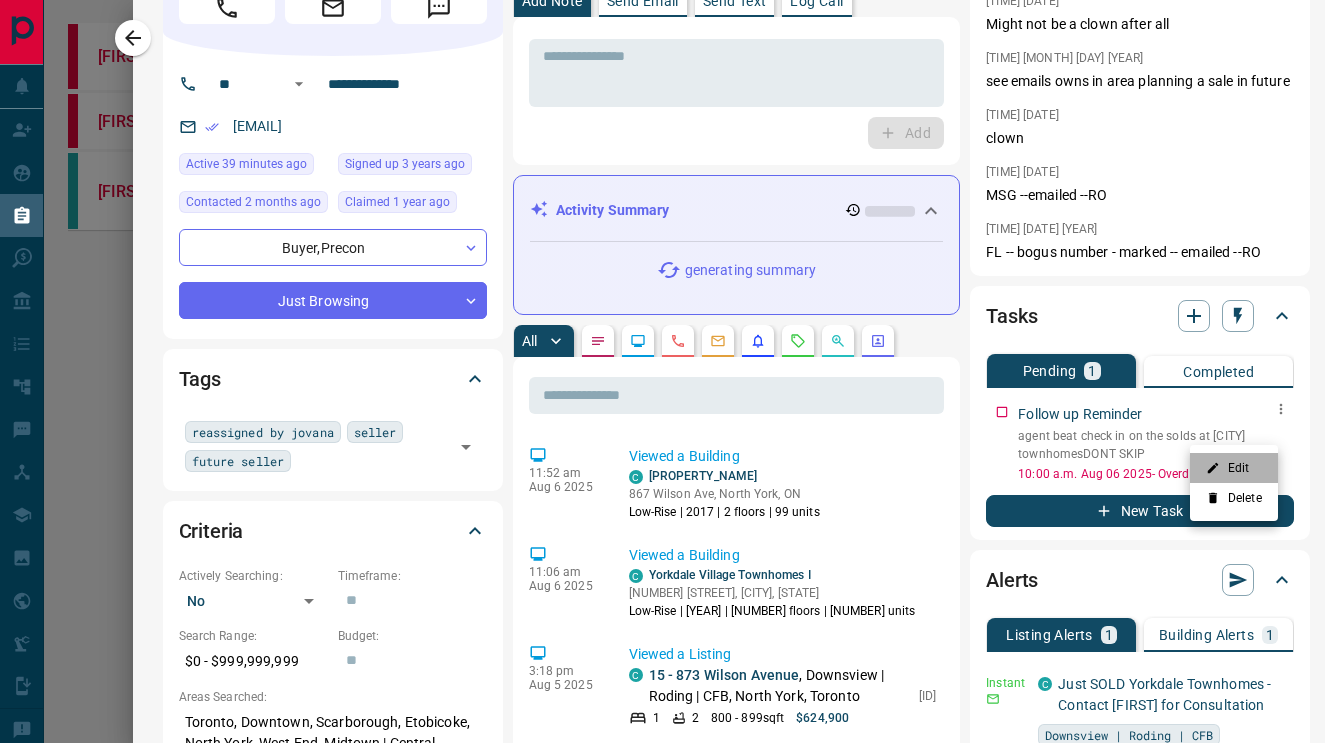 click on "Edit" at bounding box center (1234, 468) 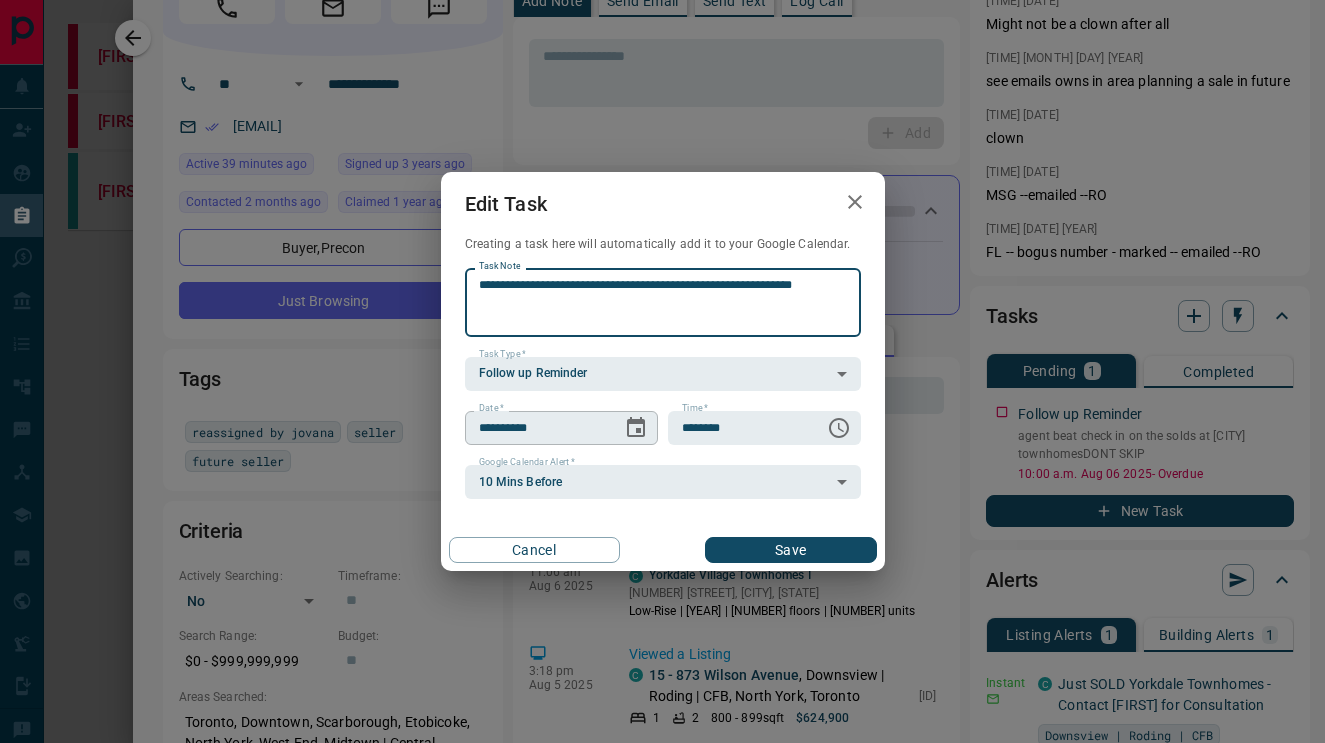 click 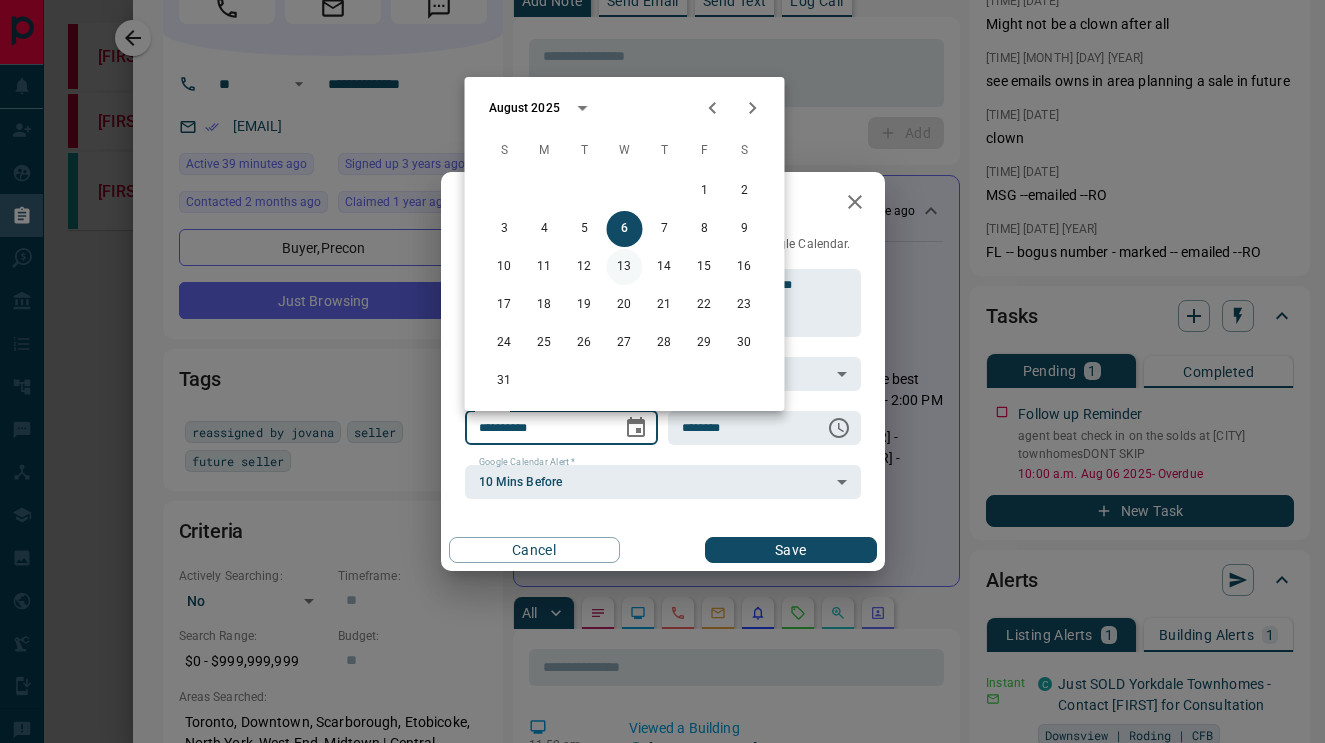 click on "13" at bounding box center [625, 267] 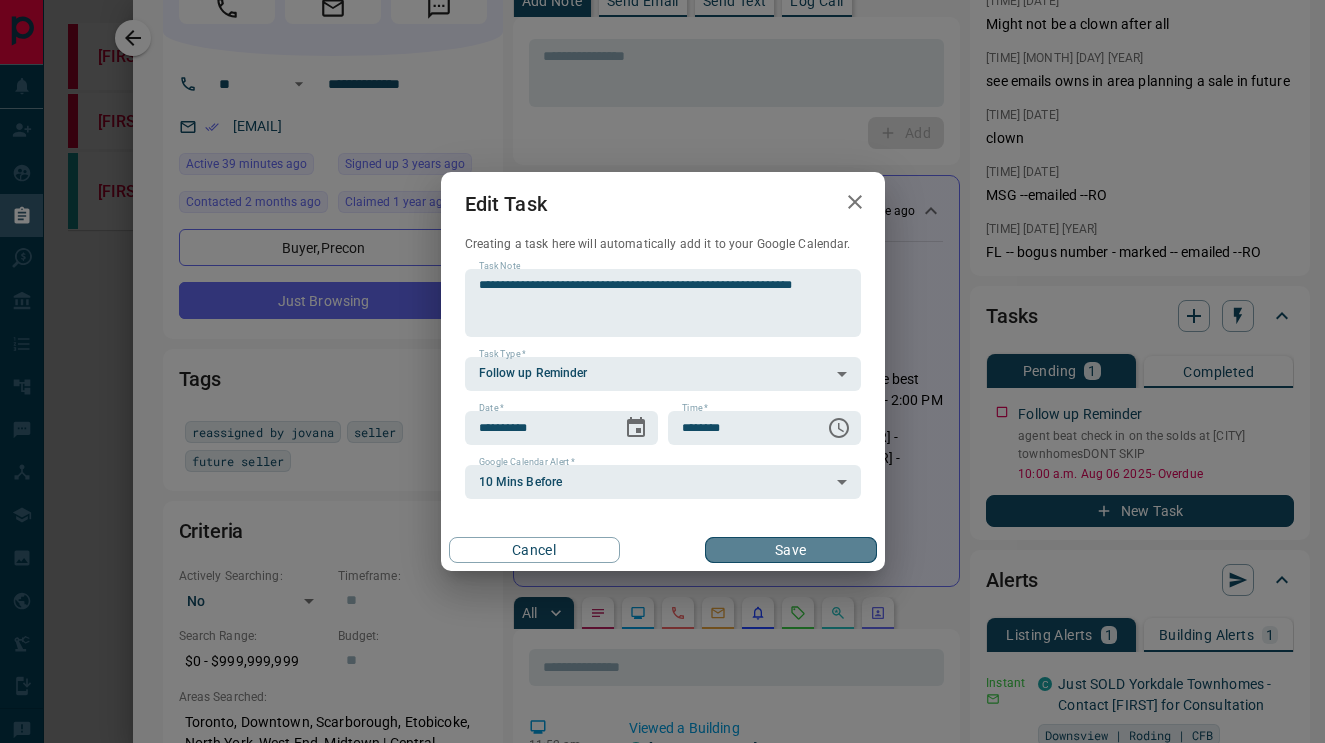 click on "Save" at bounding box center (790, 550) 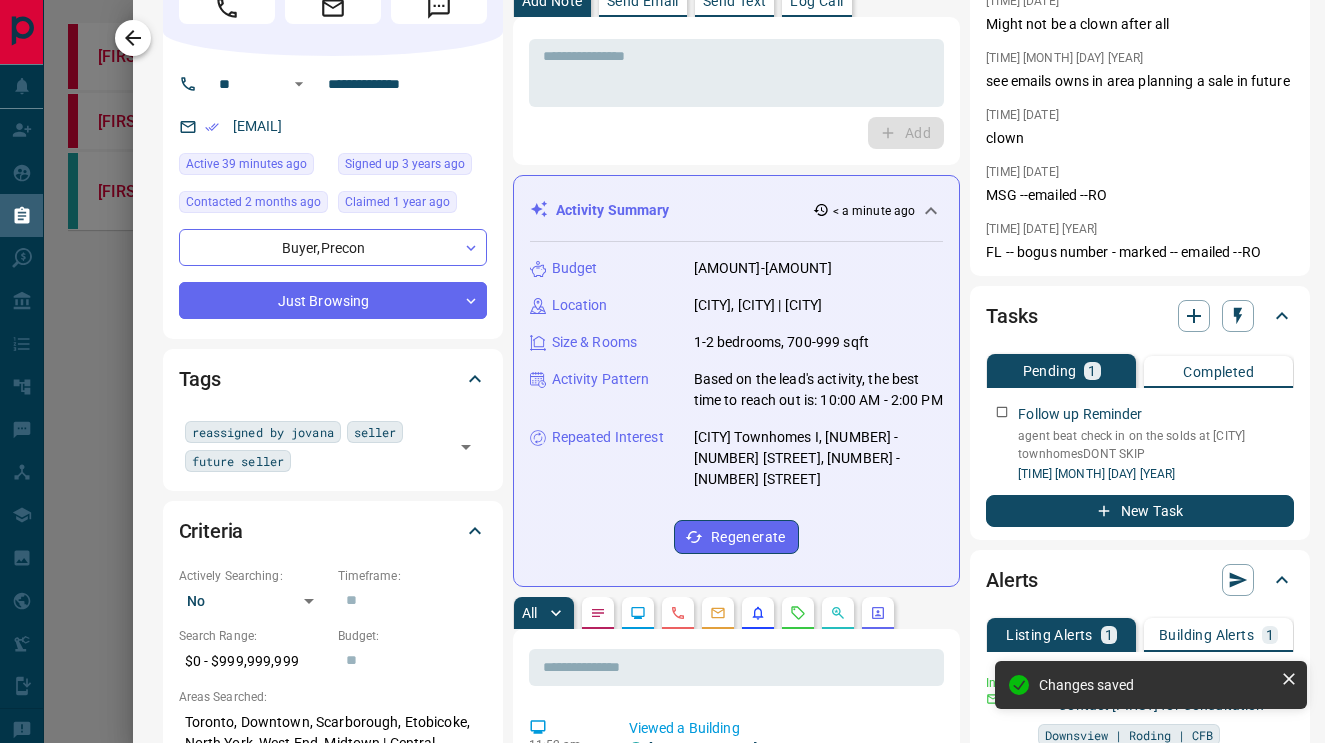 click at bounding box center (133, 38) 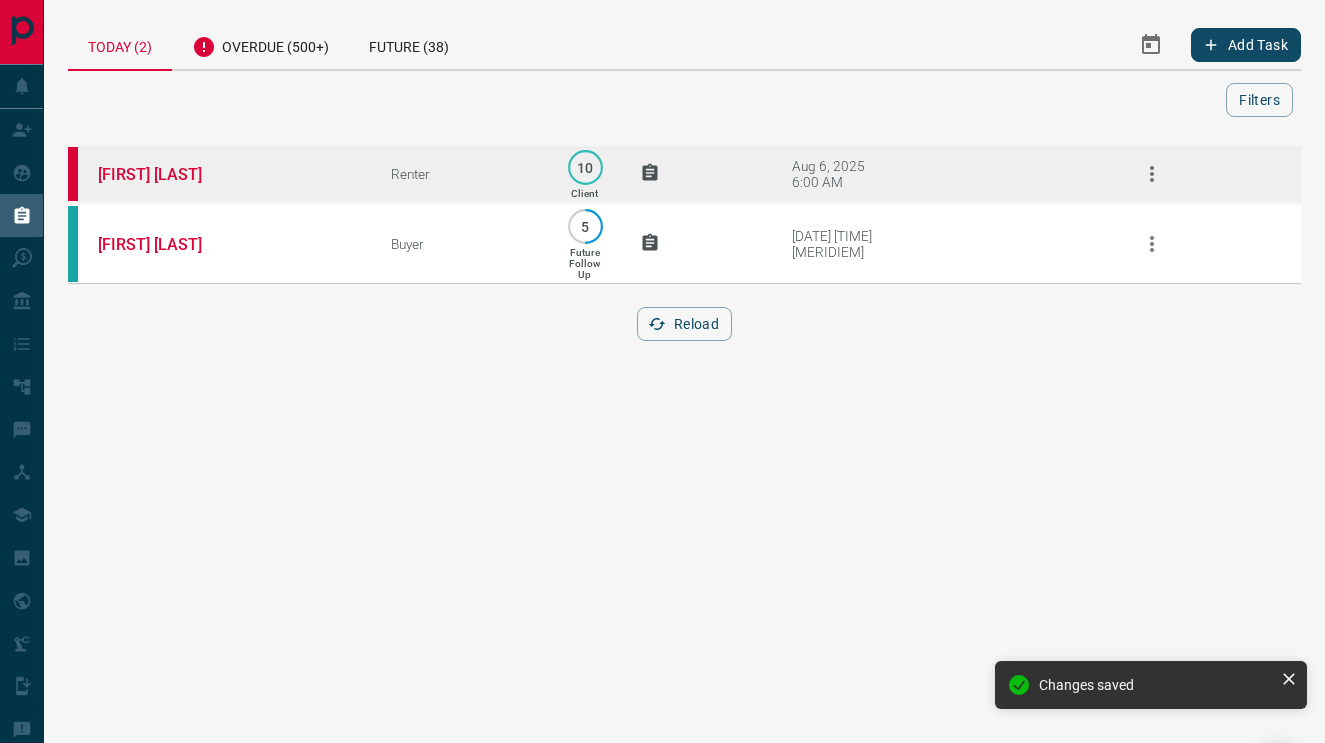 click on "Renter" at bounding box center [445, 174] 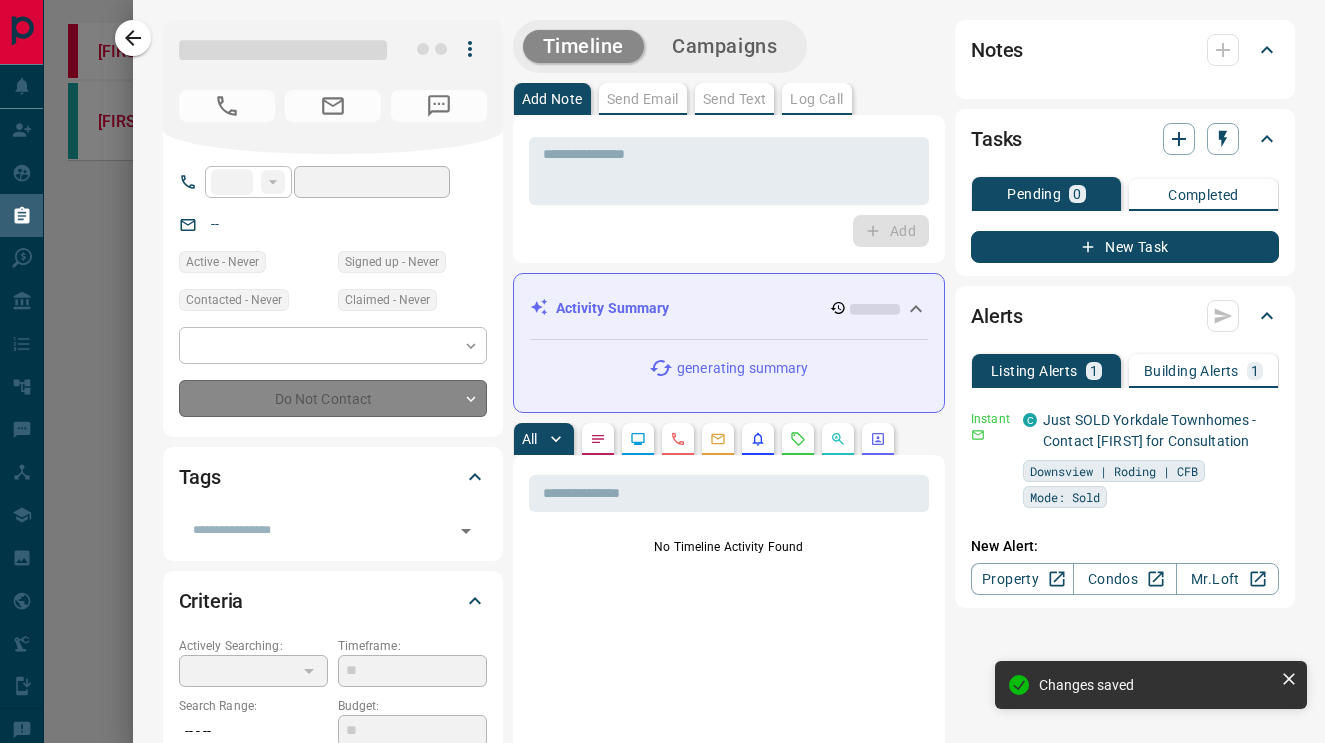 type on "**" 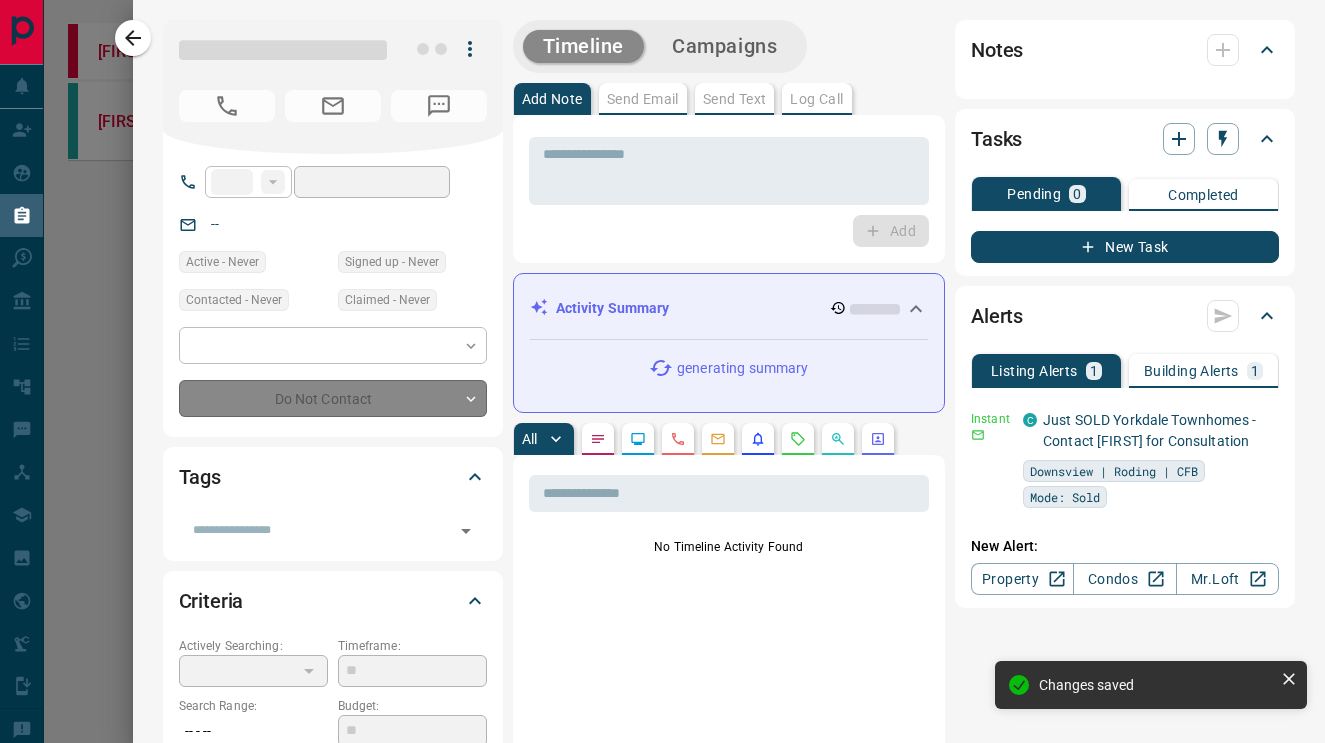 type on "**********" 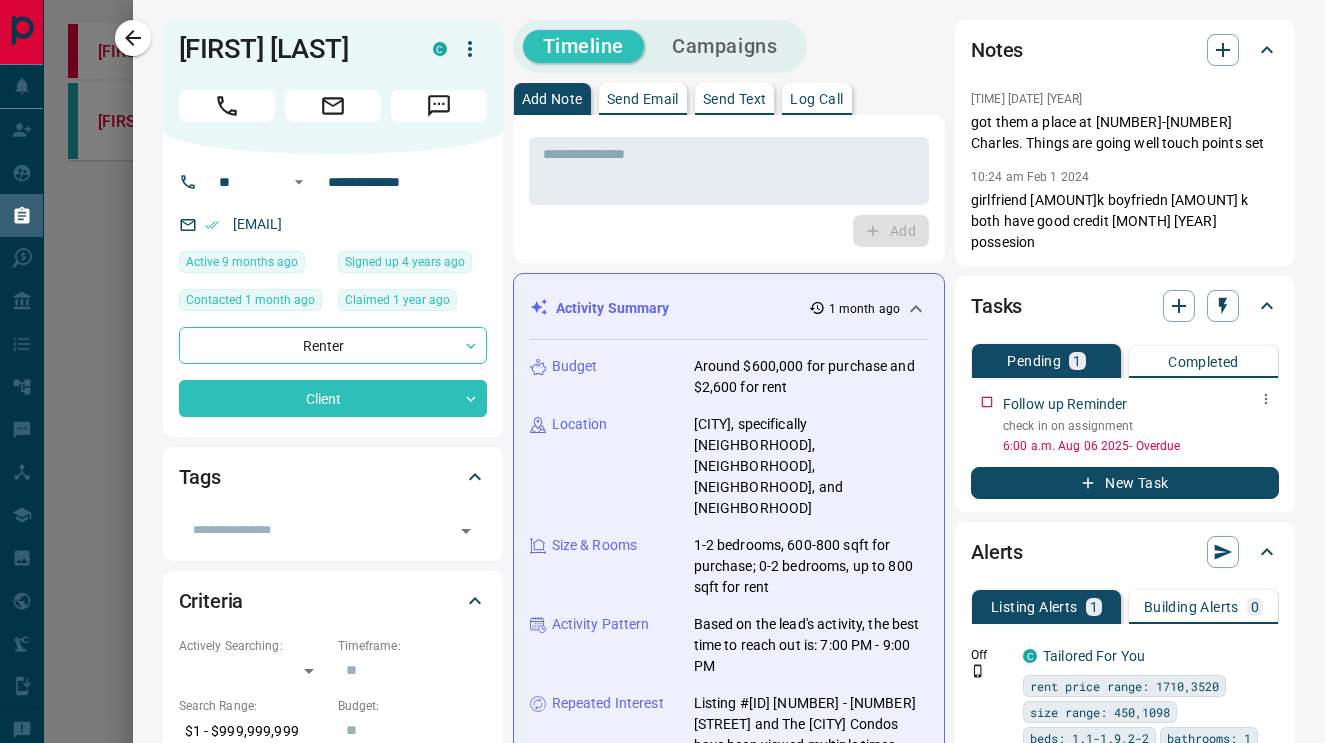 click 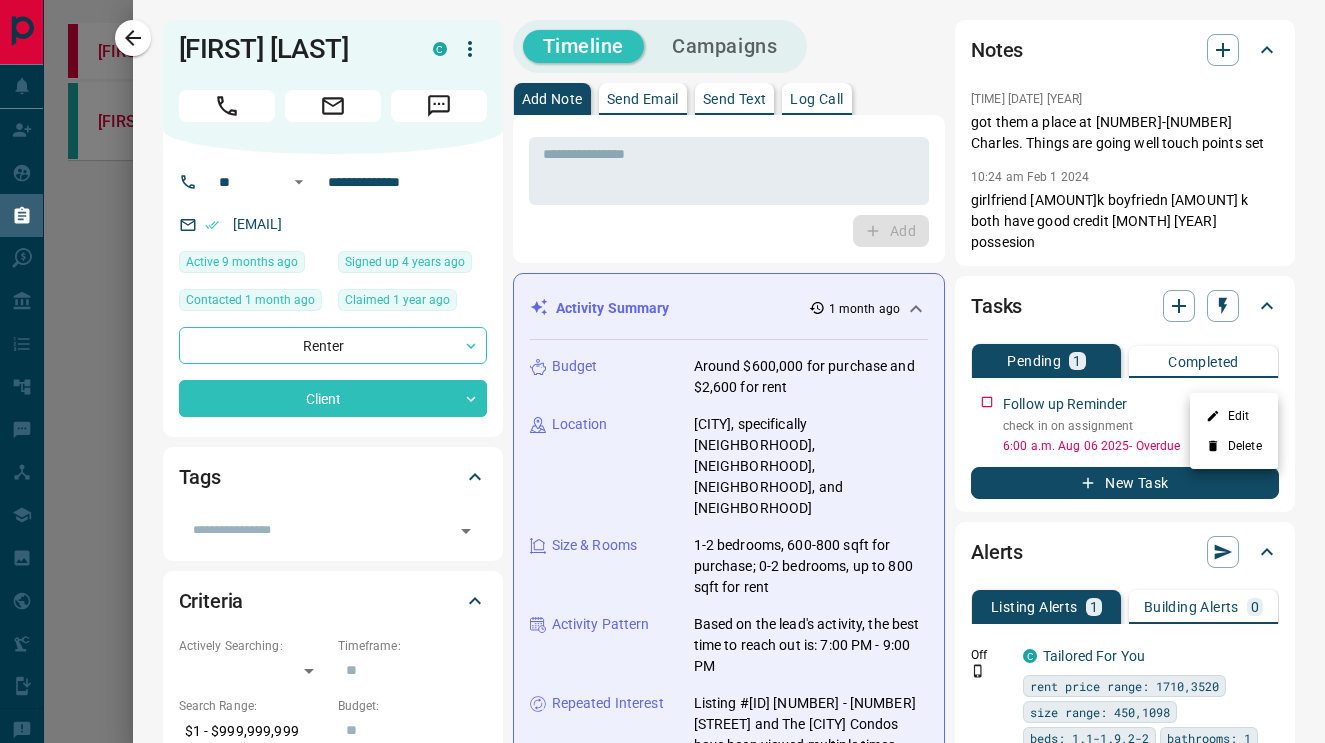 click at bounding box center (662, 371) 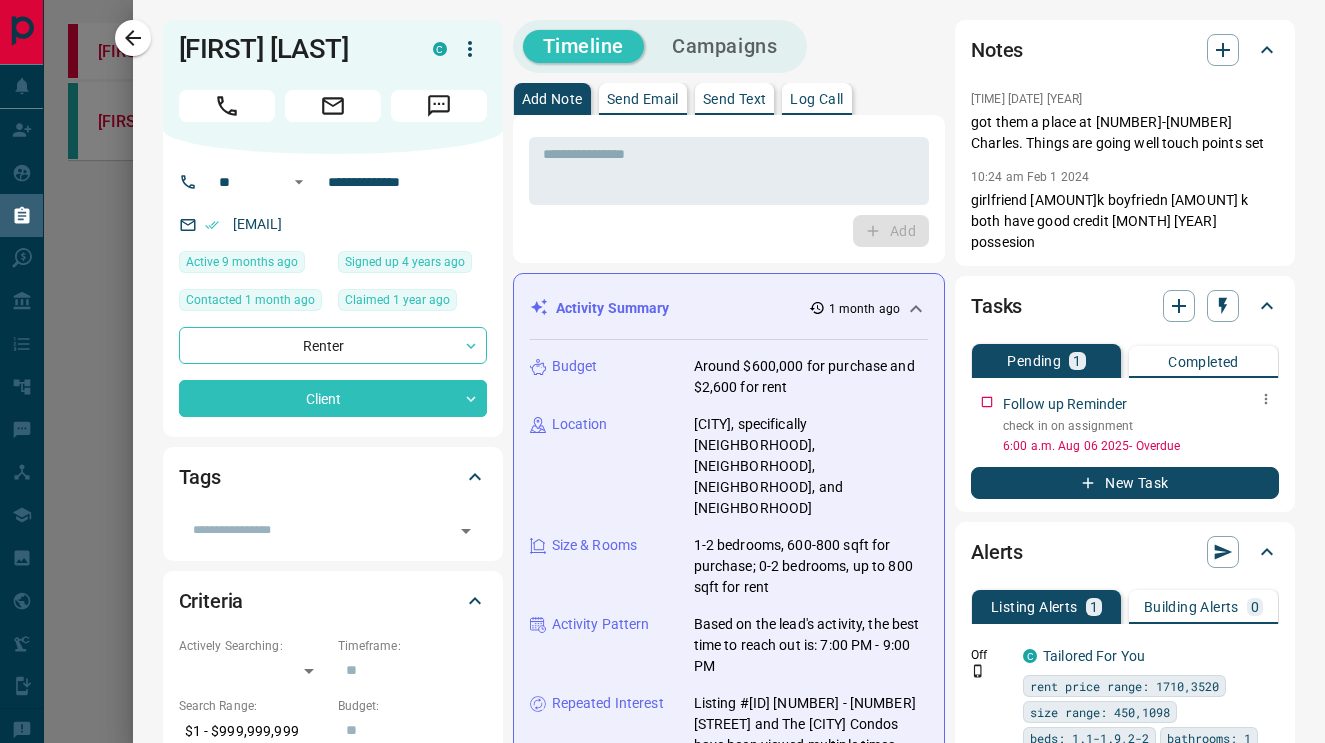 click 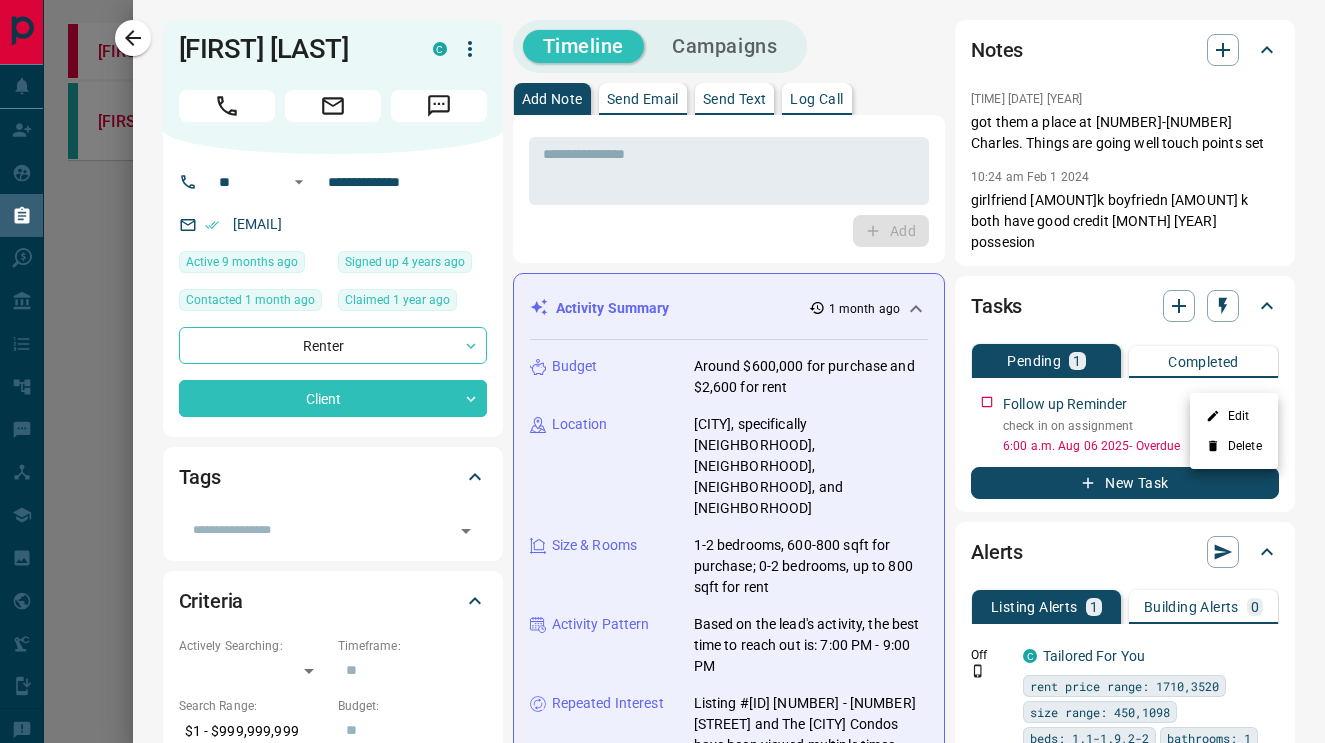 click on "Delete" at bounding box center [1234, 446] 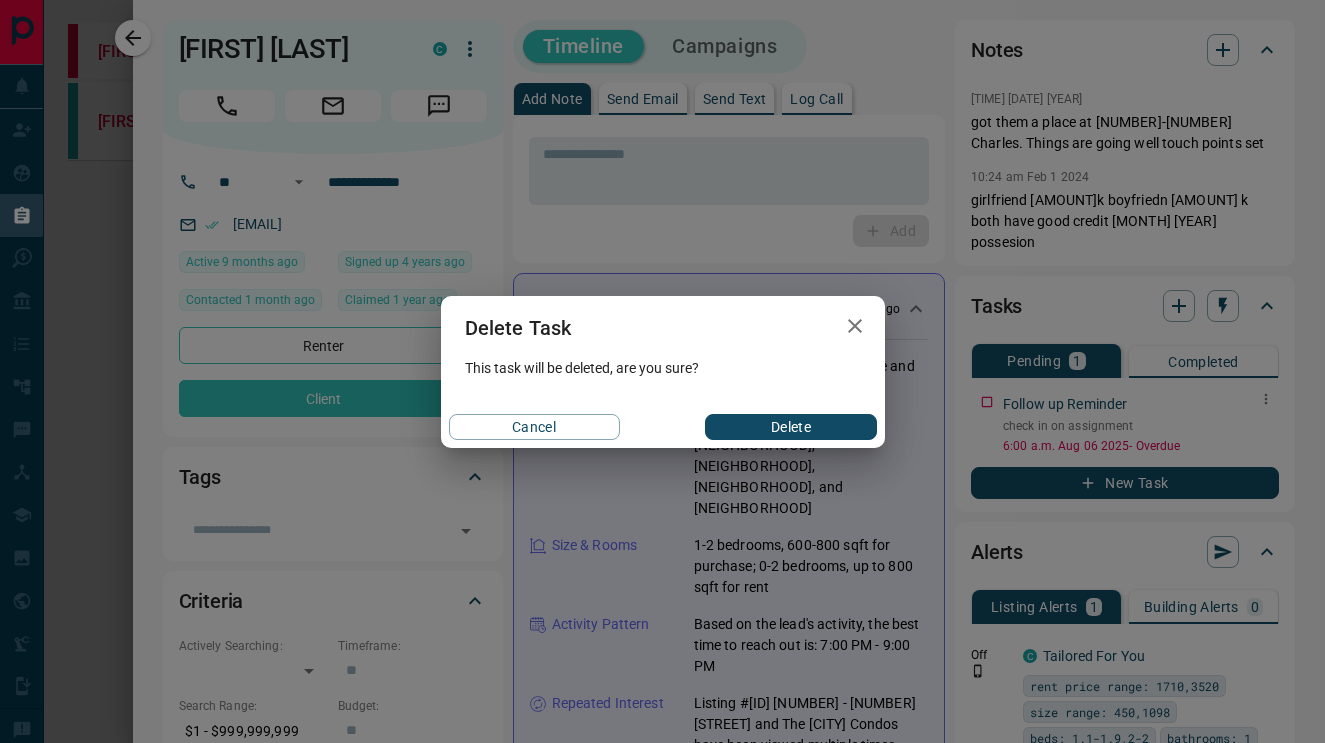 click 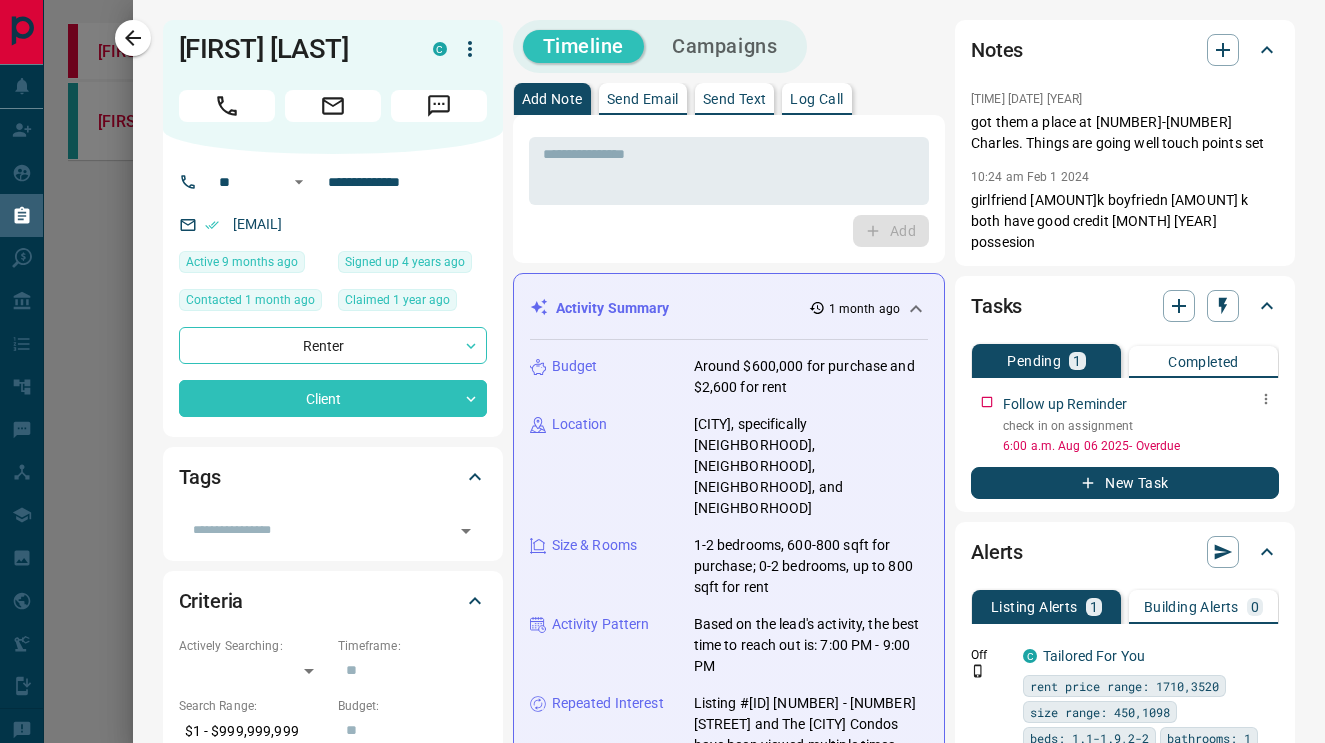 click 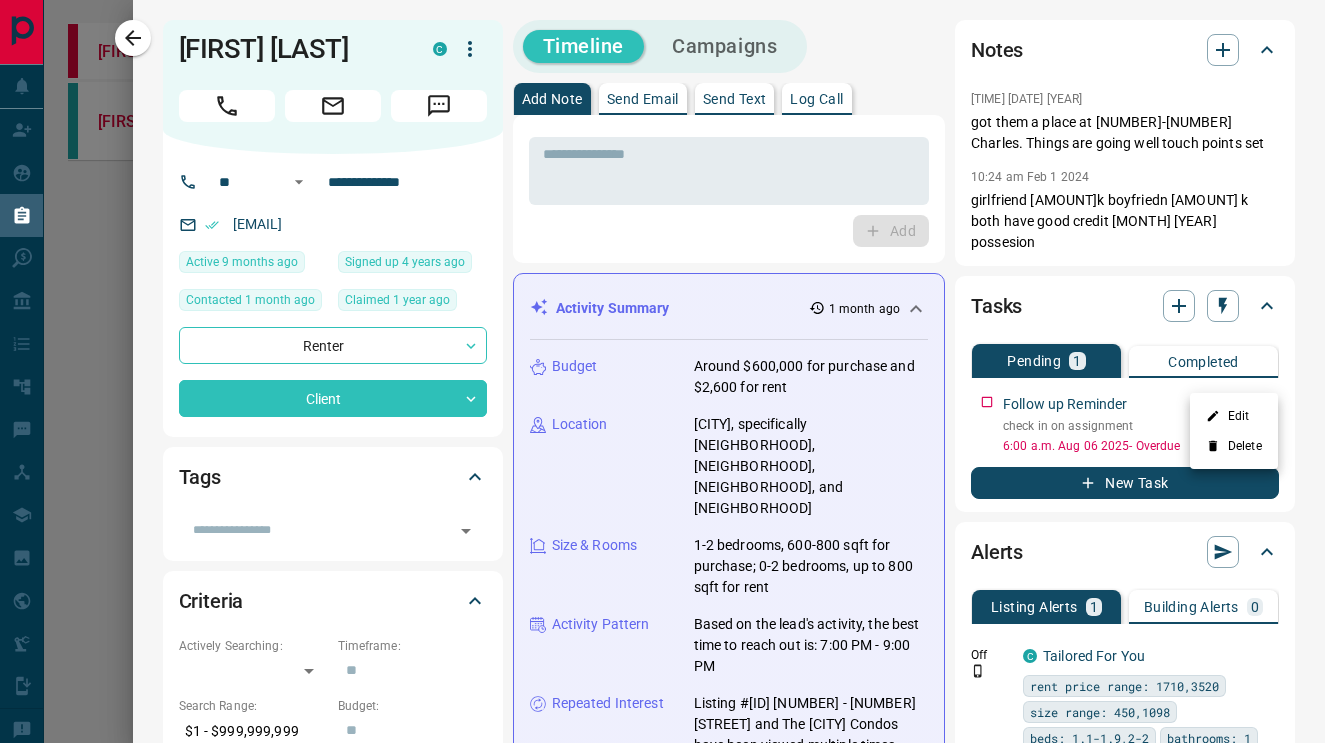 click on "Edit" at bounding box center (1234, 416) 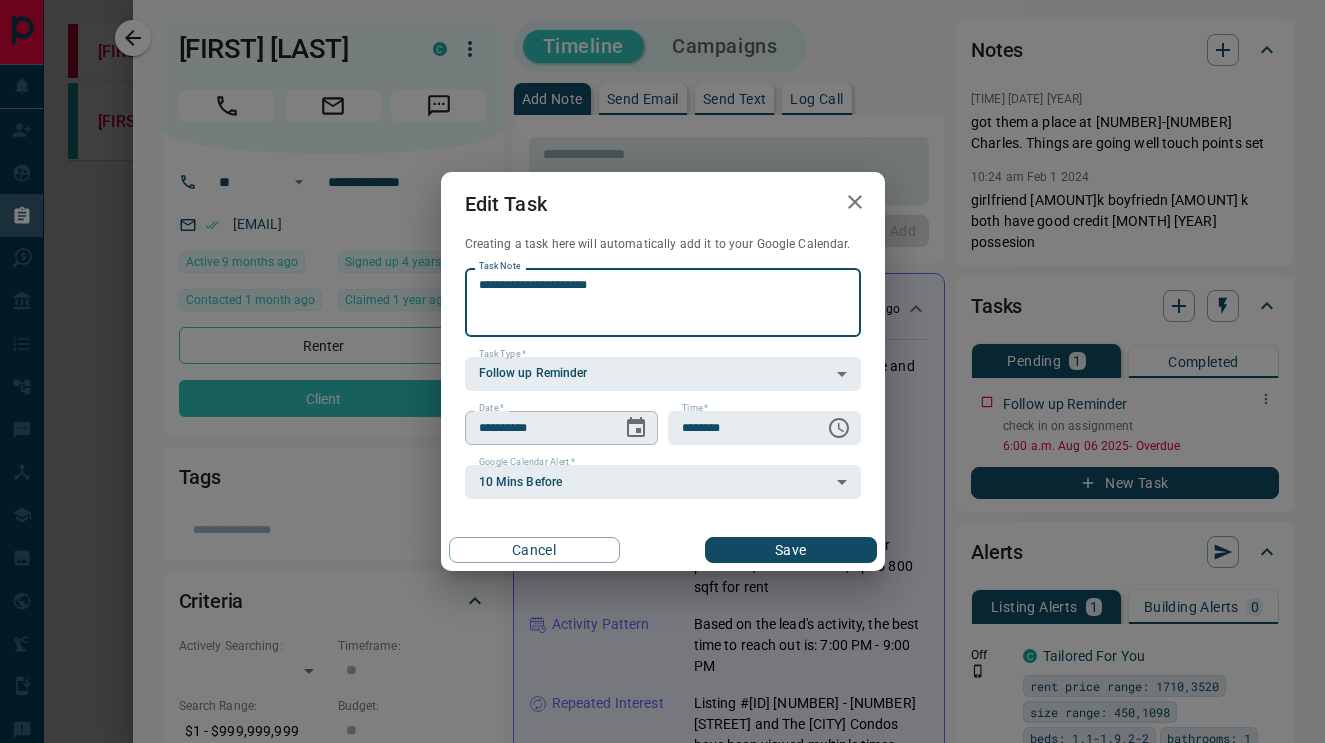 click 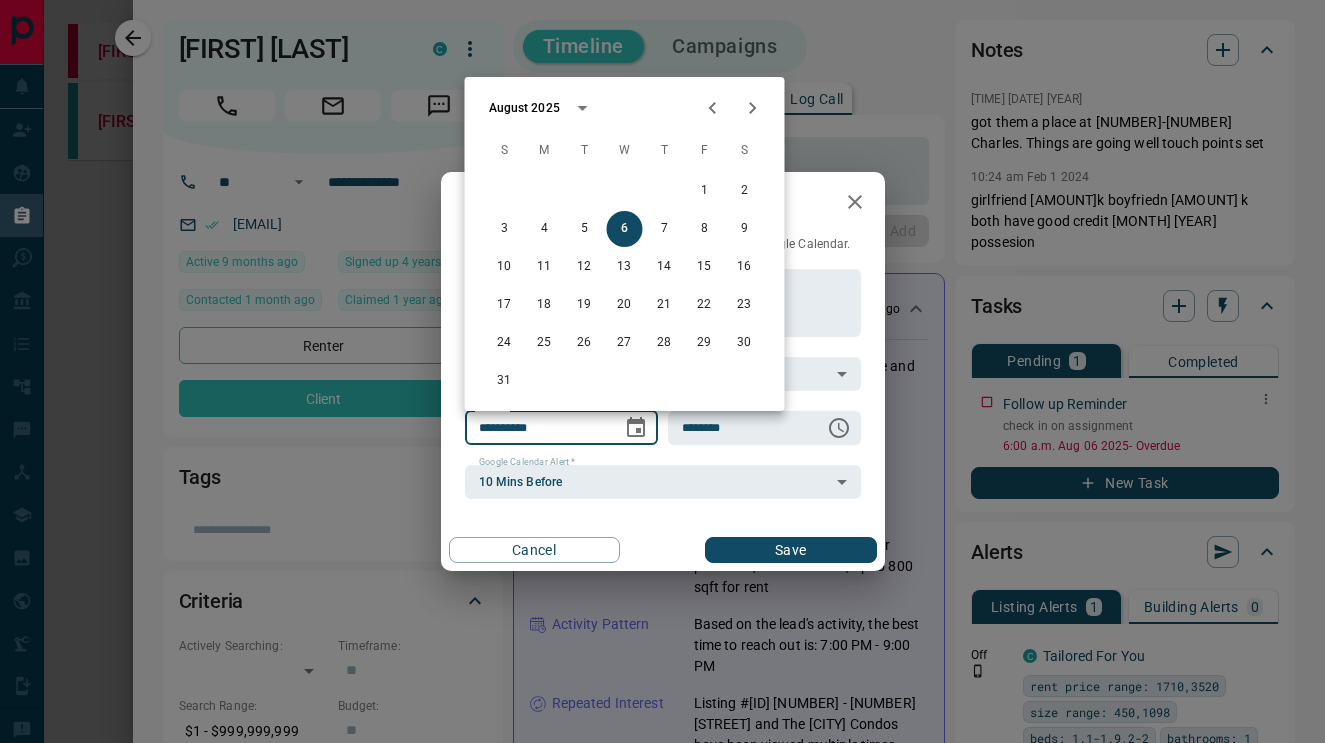 click 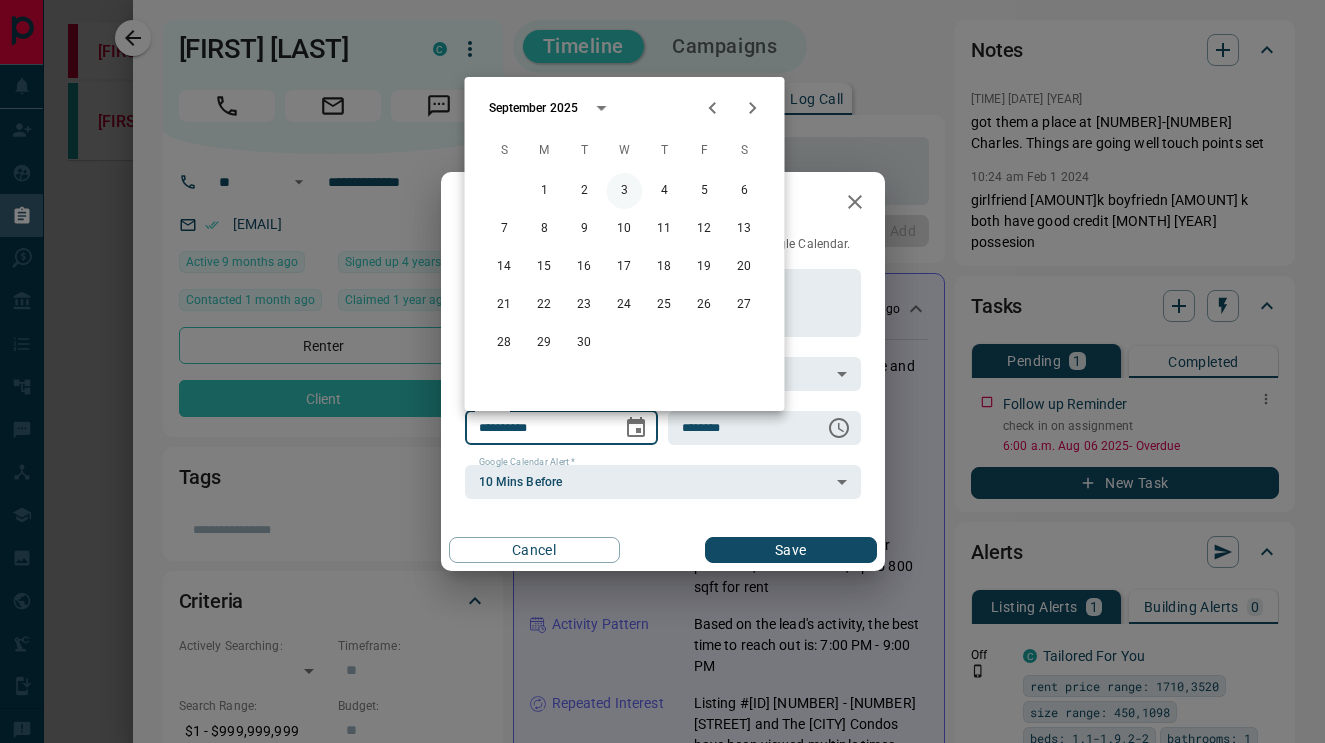click on "3" at bounding box center (625, 191) 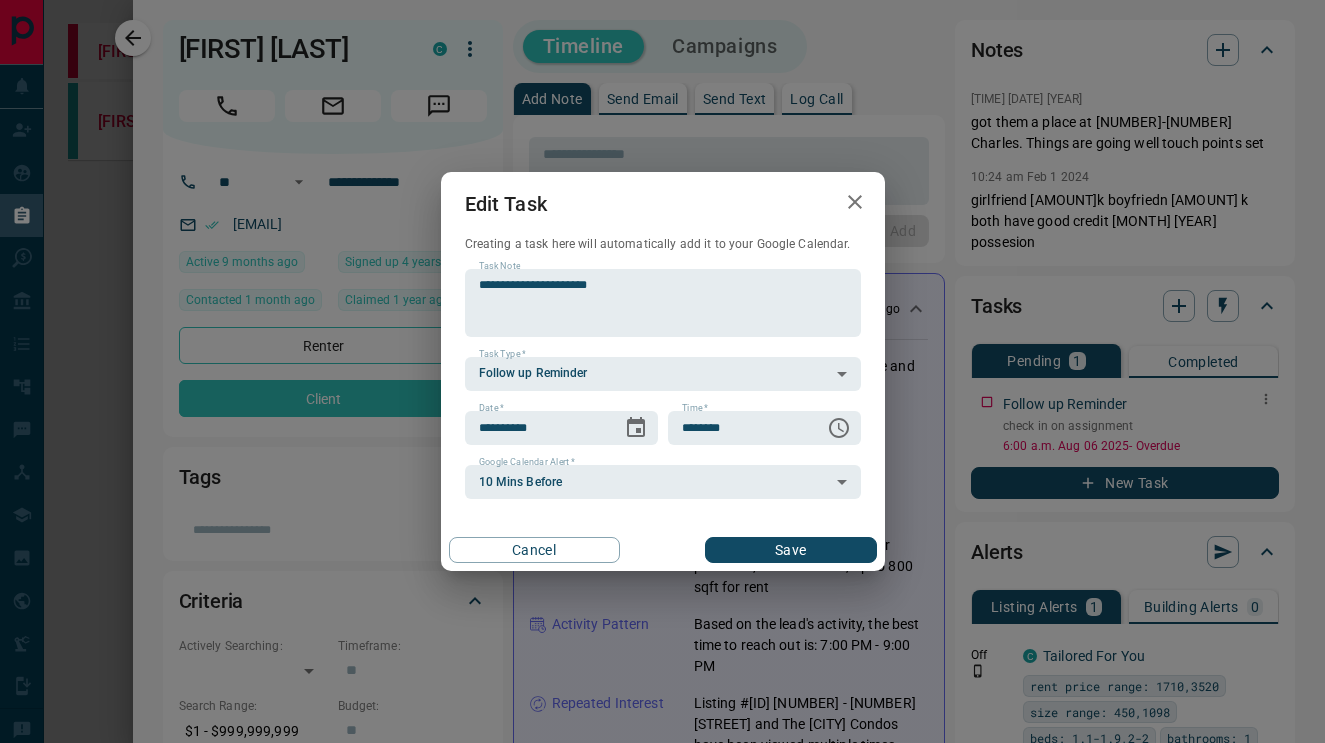 type on "**********" 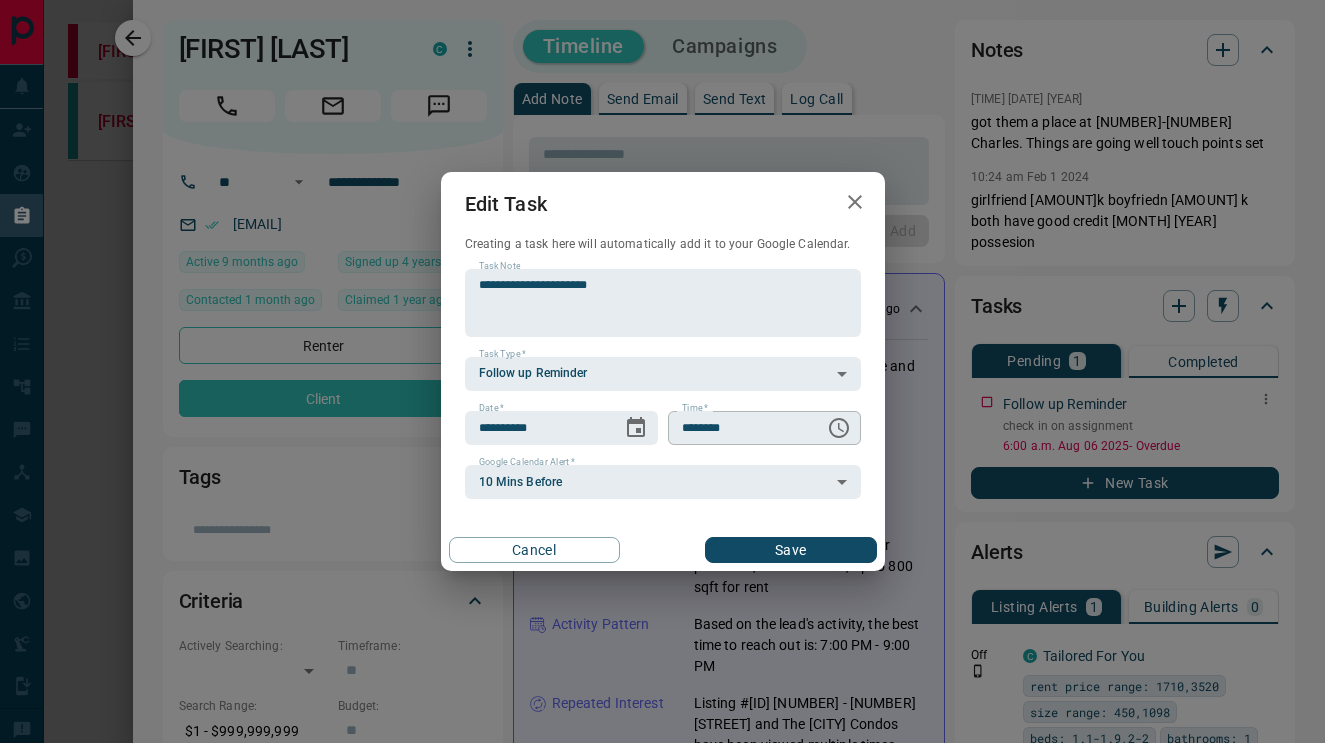 click at bounding box center [839, 428] 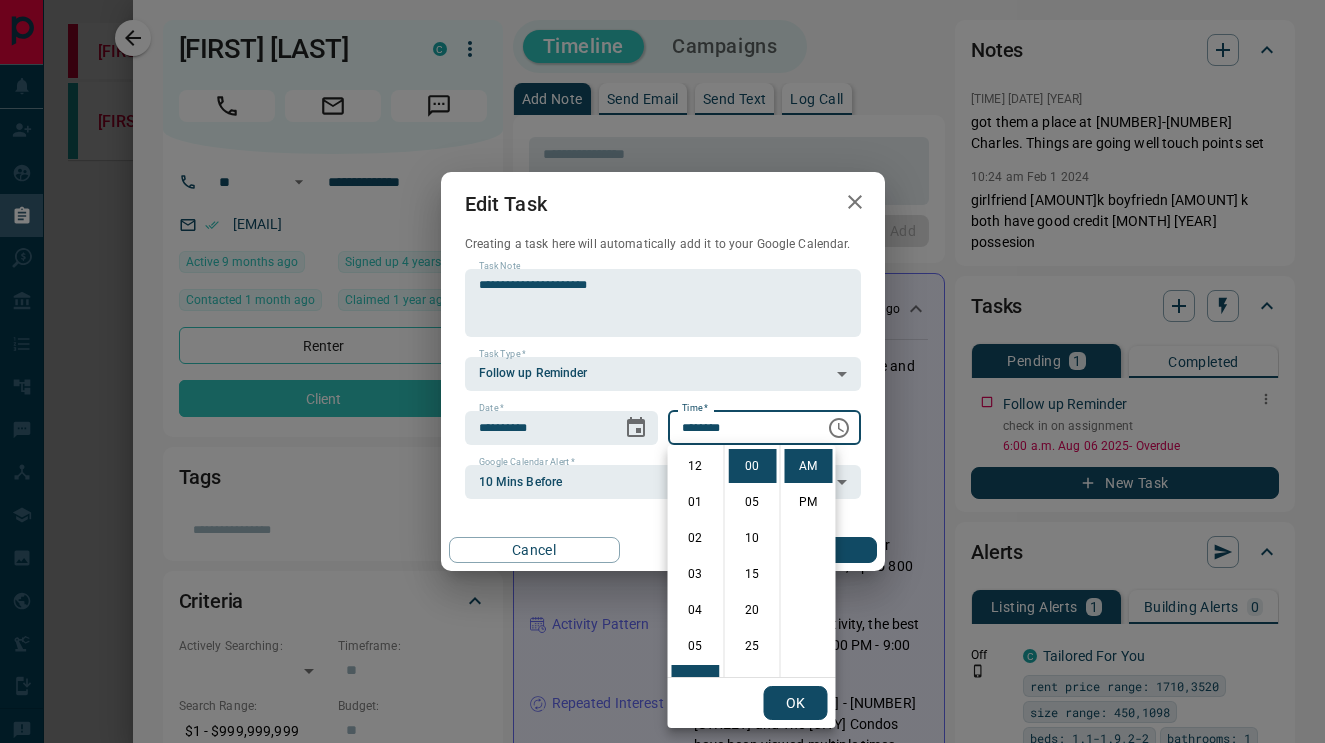 scroll, scrollTop: 216, scrollLeft: 0, axis: vertical 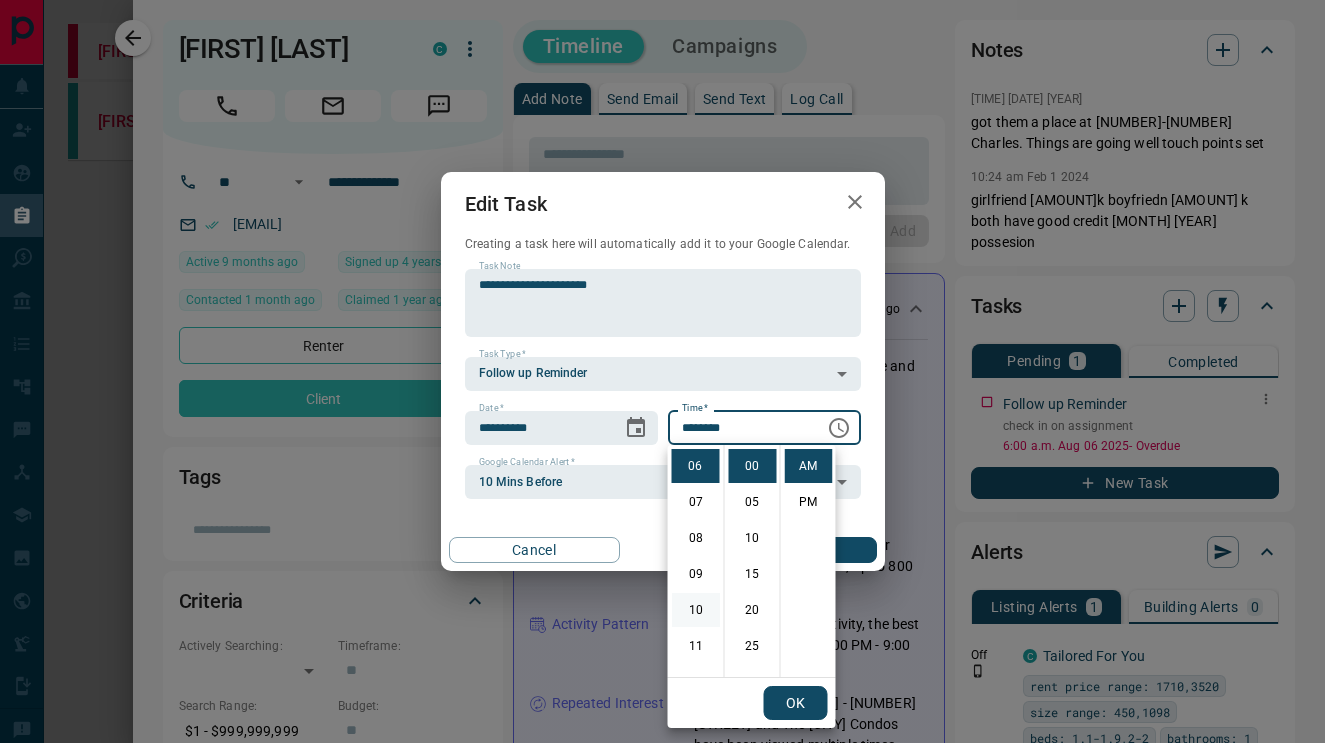 click on "10" at bounding box center (696, 610) 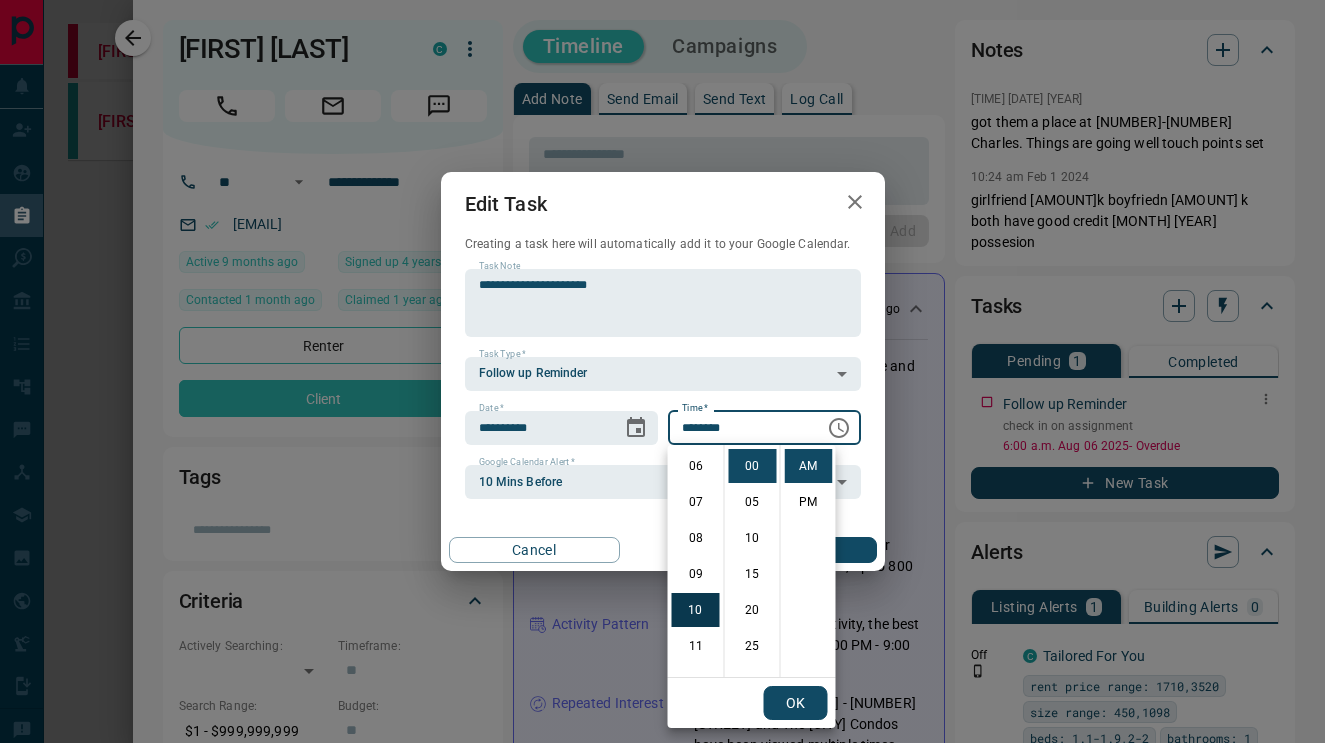 scroll, scrollTop: 360, scrollLeft: 0, axis: vertical 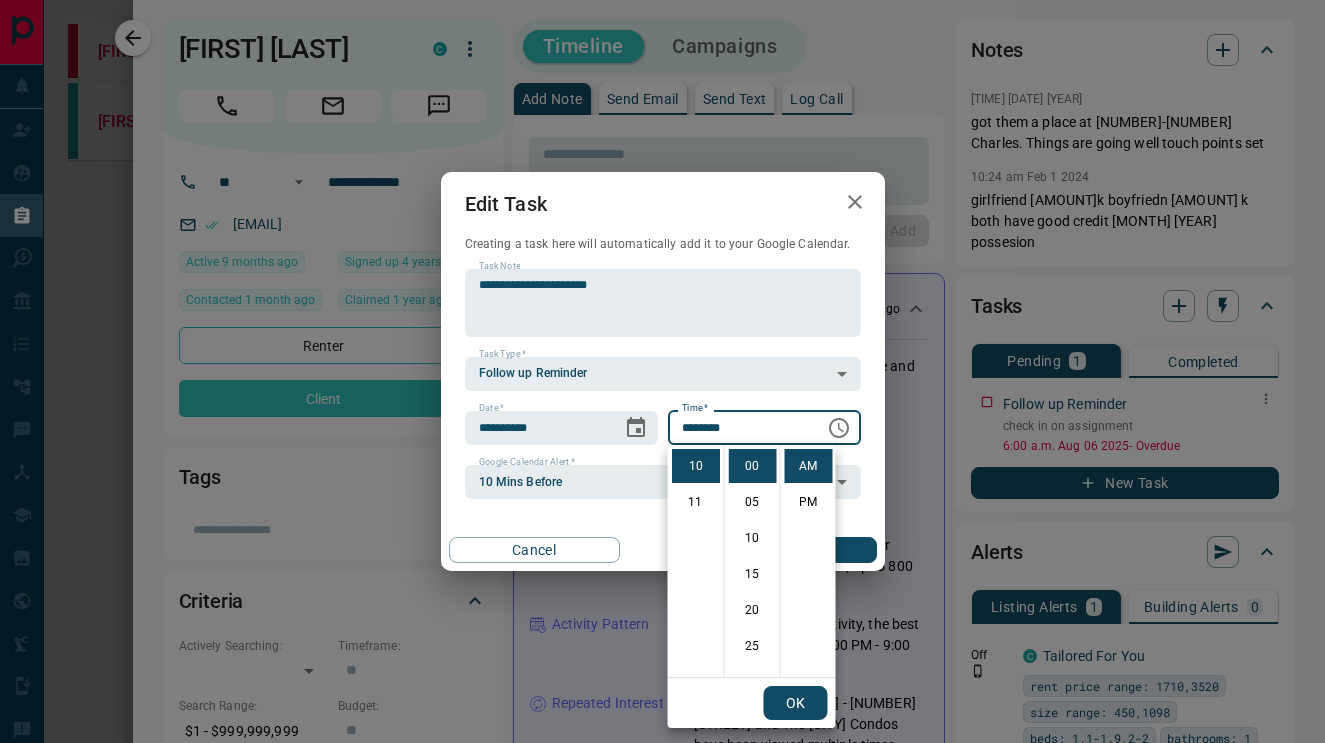 click on "OK" at bounding box center [796, 703] 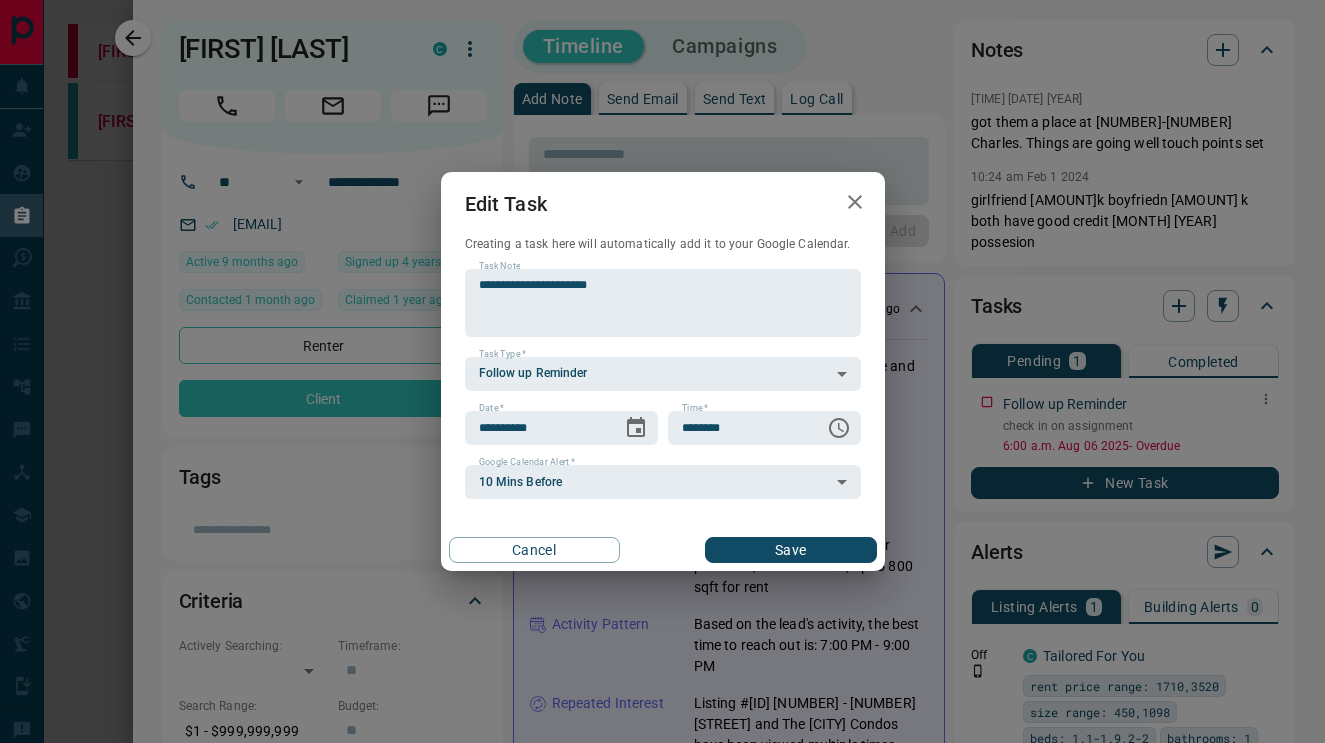 click on "Cancel Save" at bounding box center (663, 550) 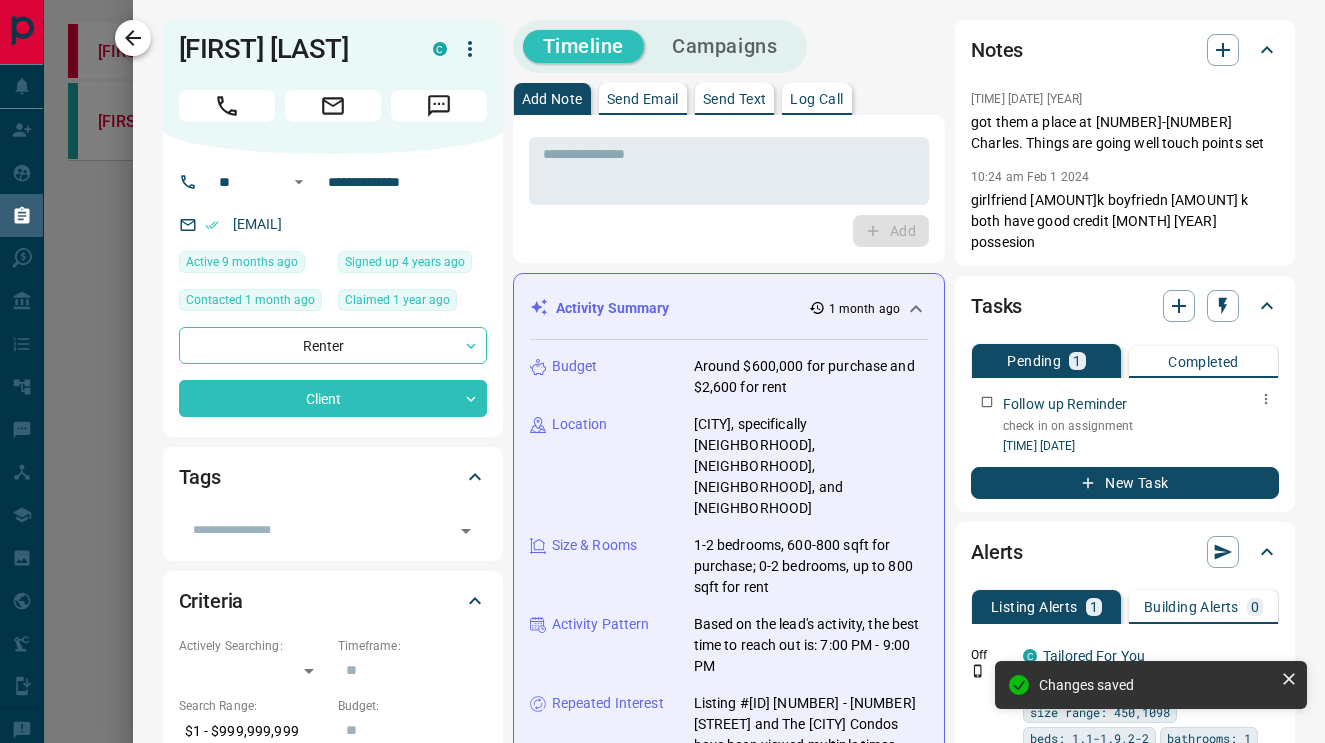 click at bounding box center (133, 38) 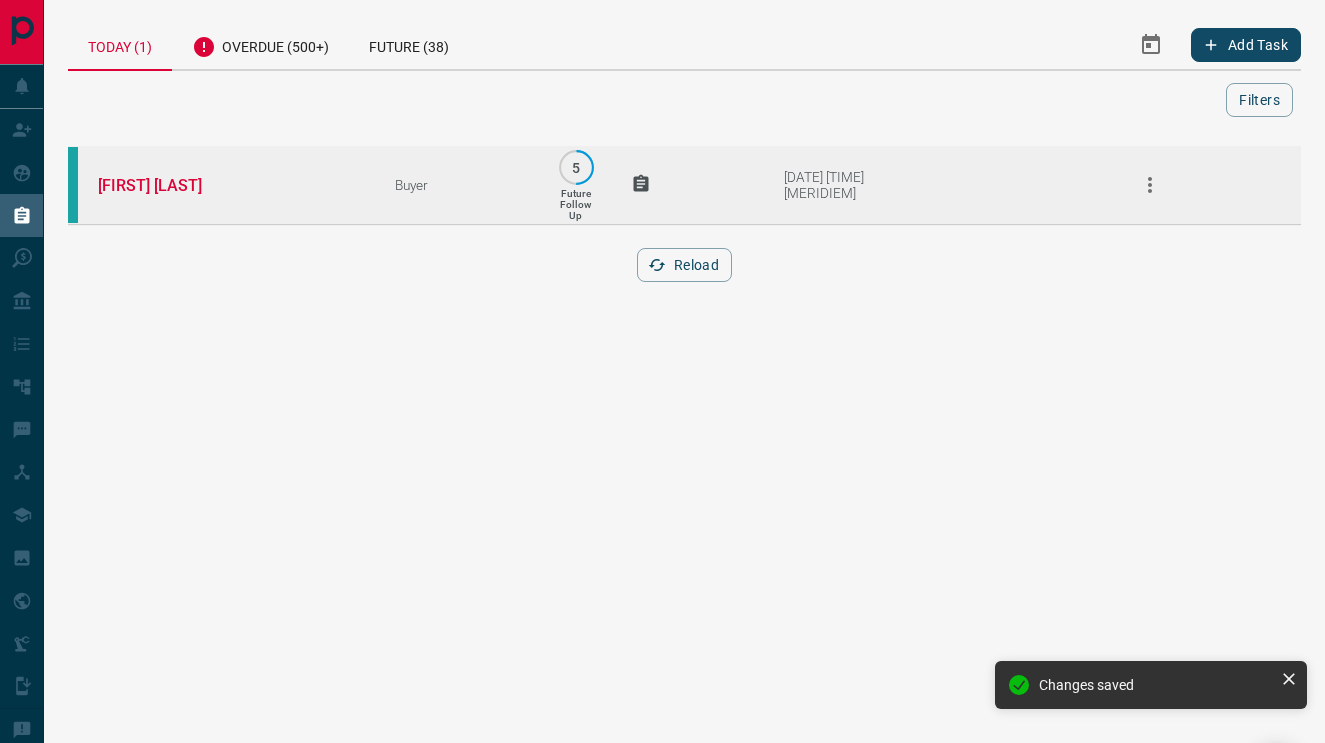 click on "Buyer" at bounding box center (443, 185) 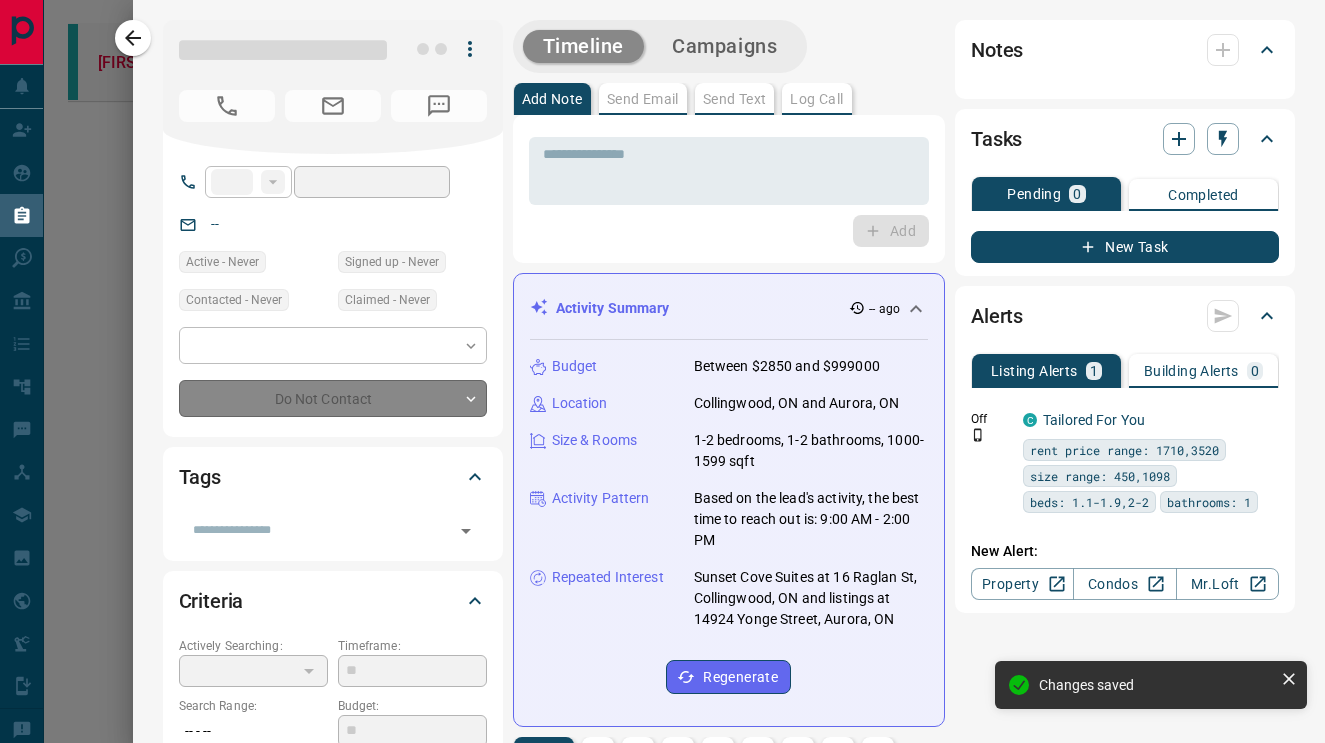 type on "**" 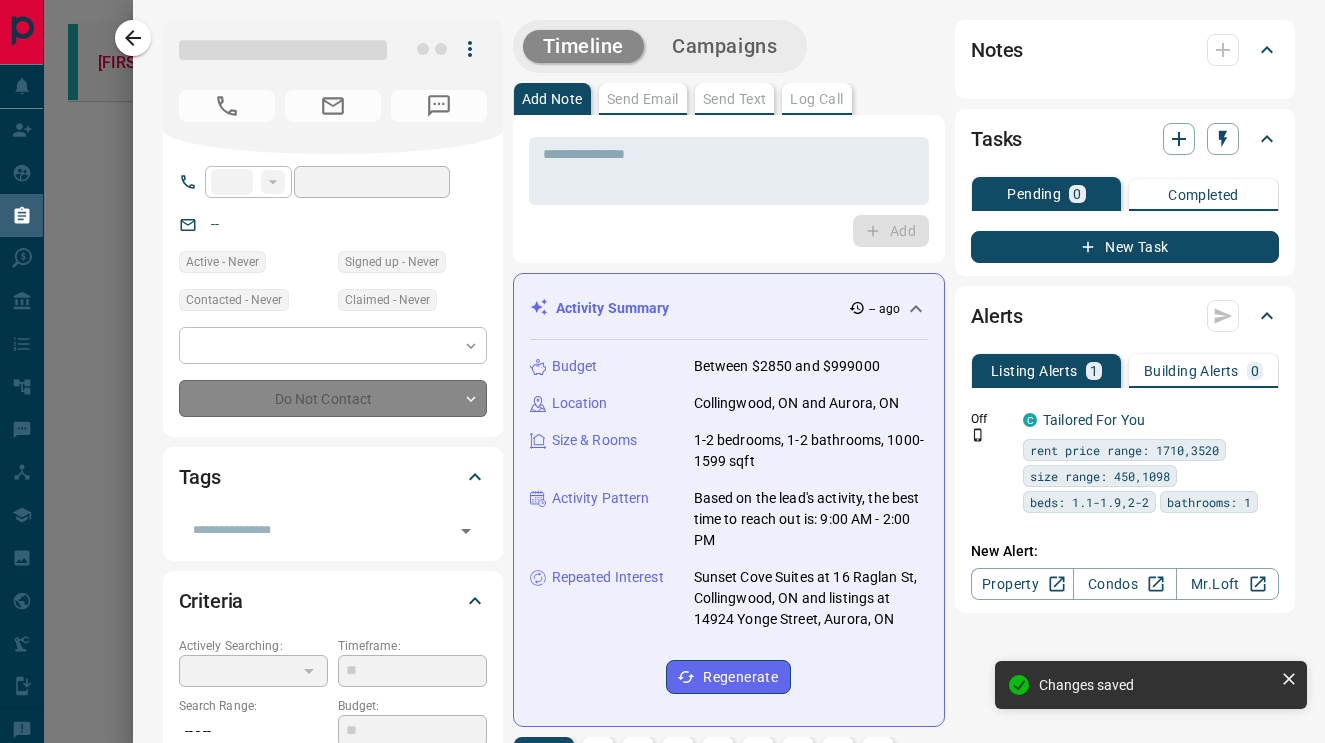 type on "**********" 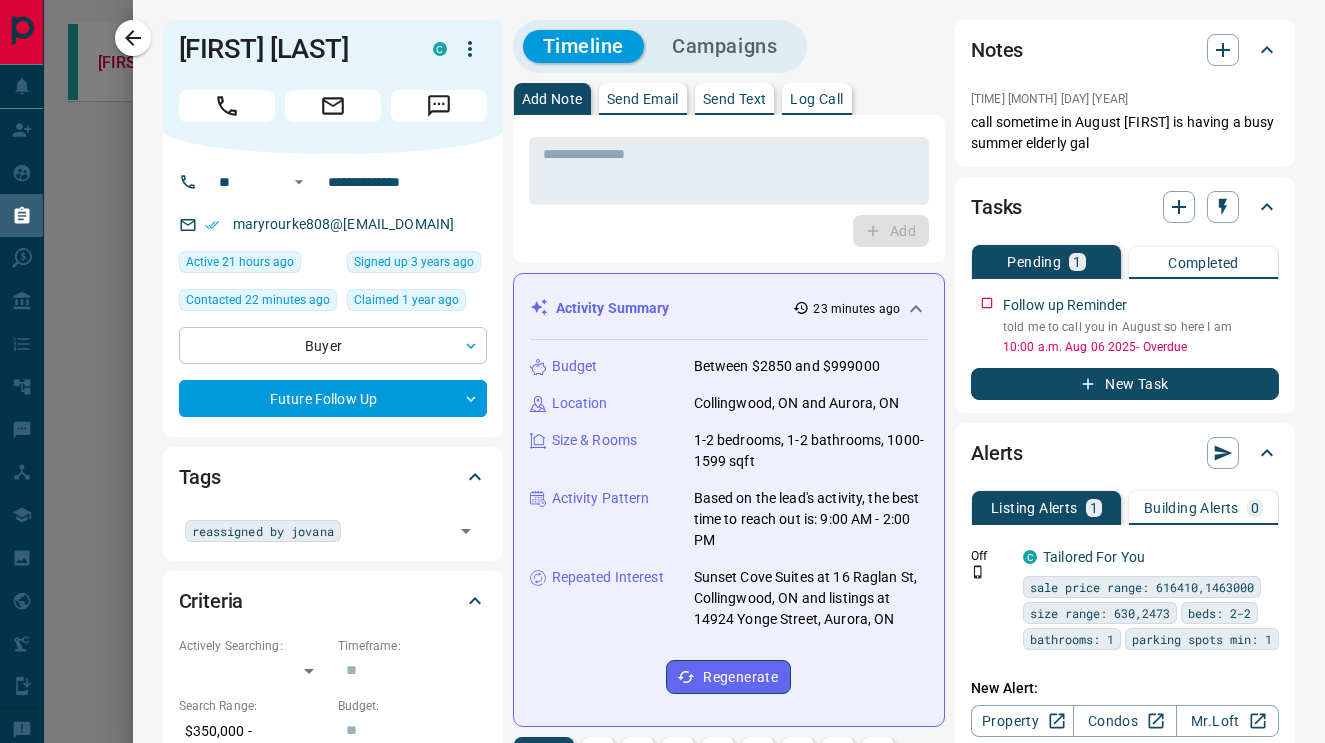 scroll, scrollTop: 3, scrollLeft: 0, axis: vertical 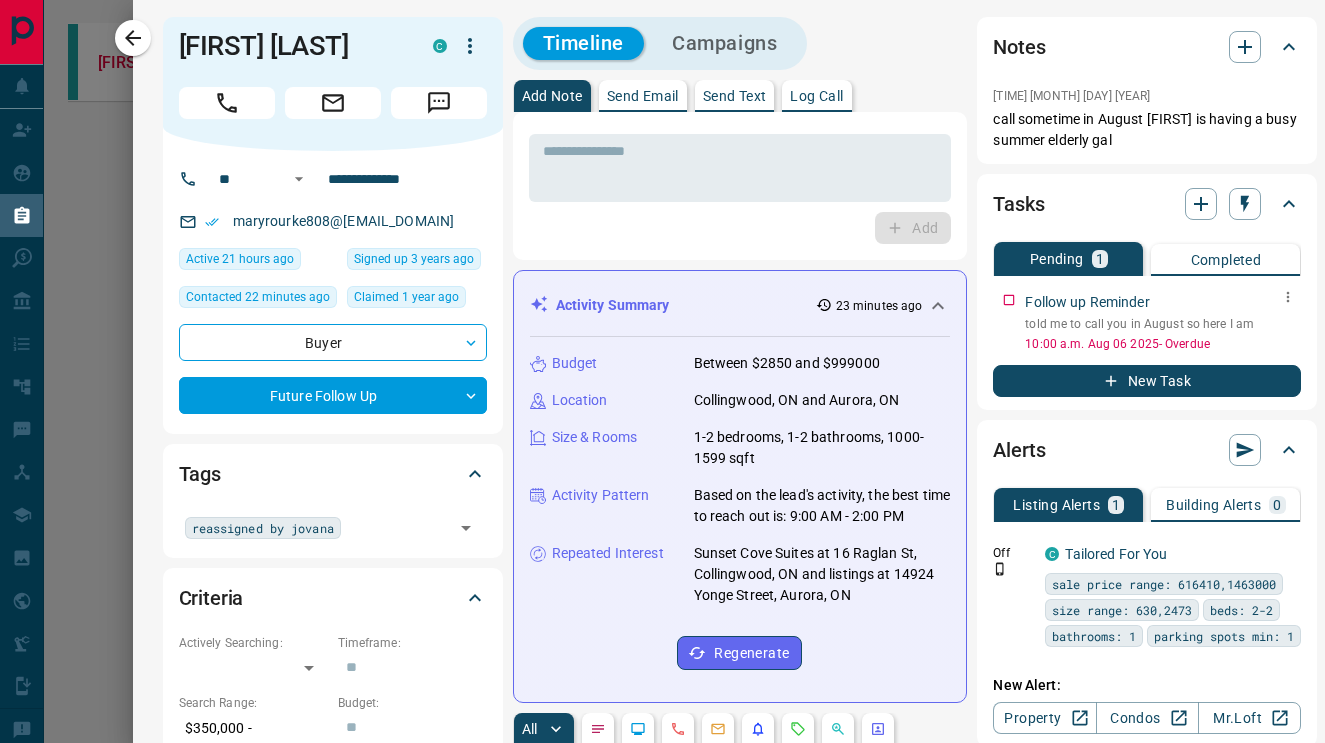 click 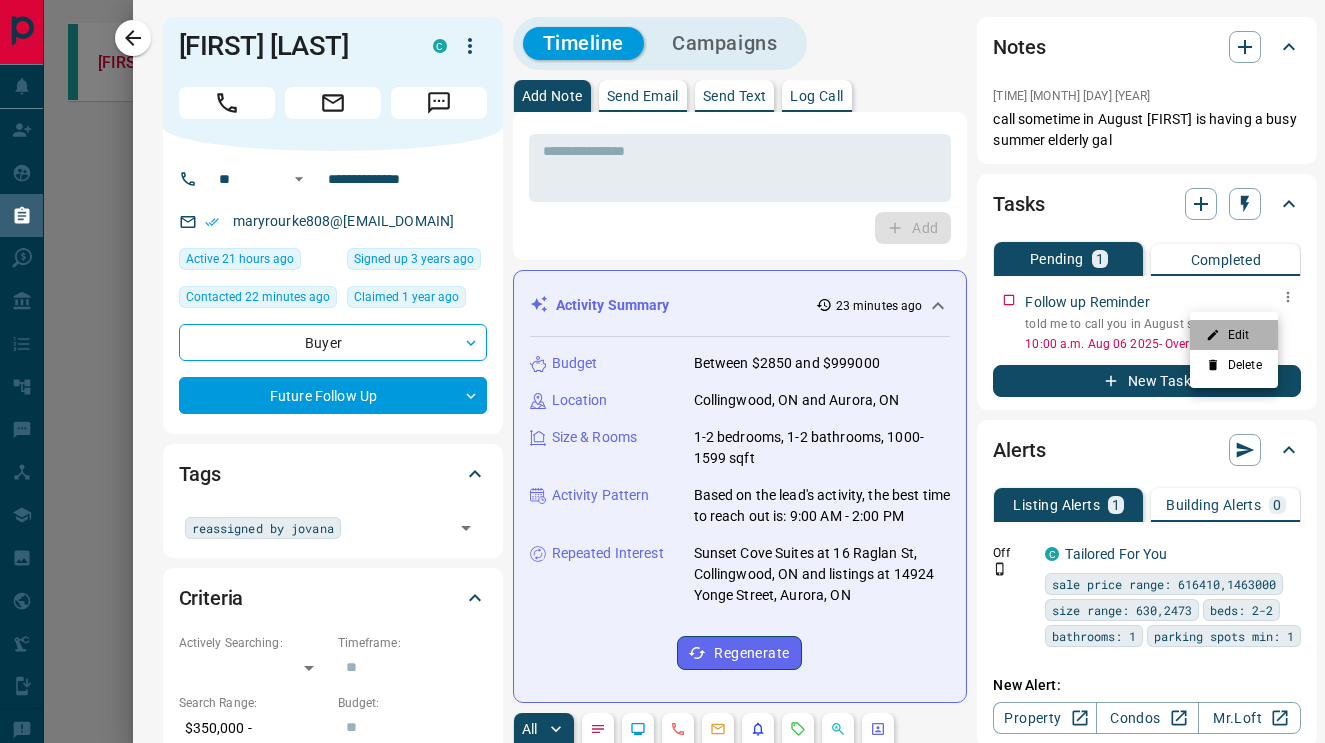 click on "Edit" at bounding box center [1234, 335] 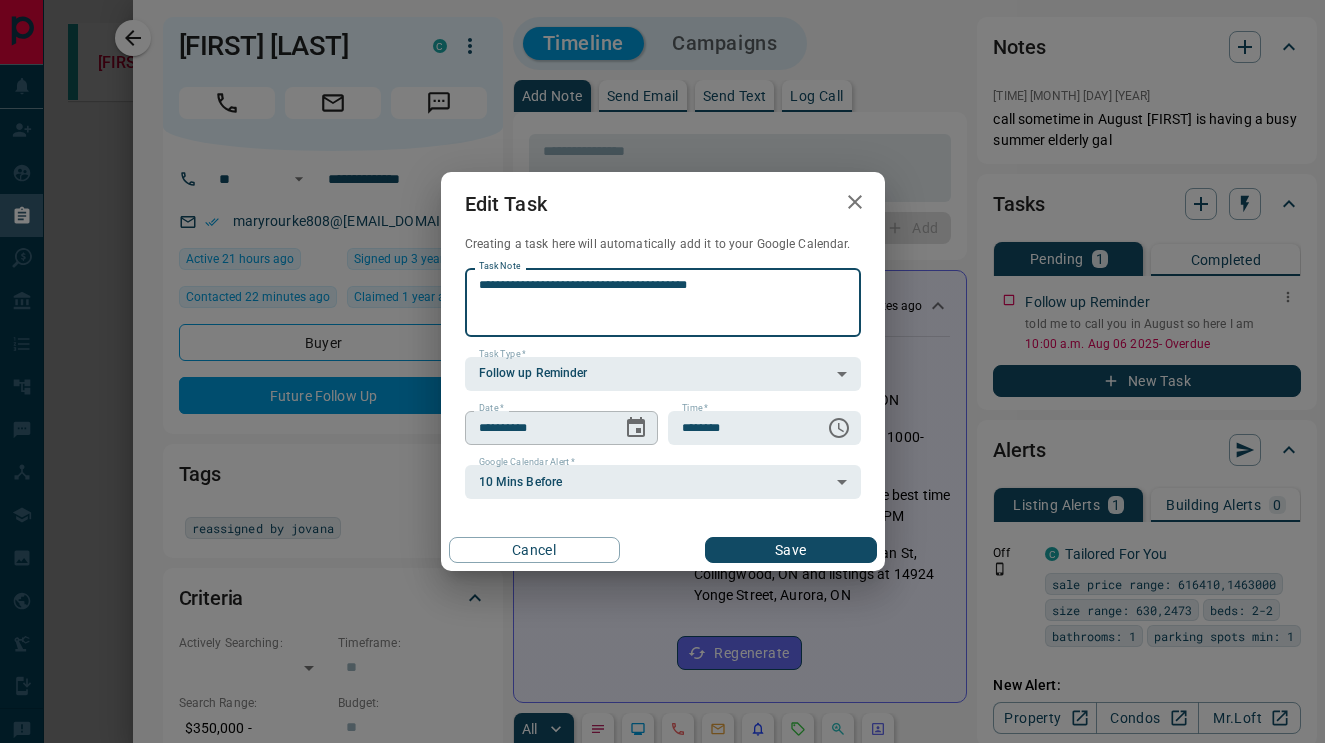 click 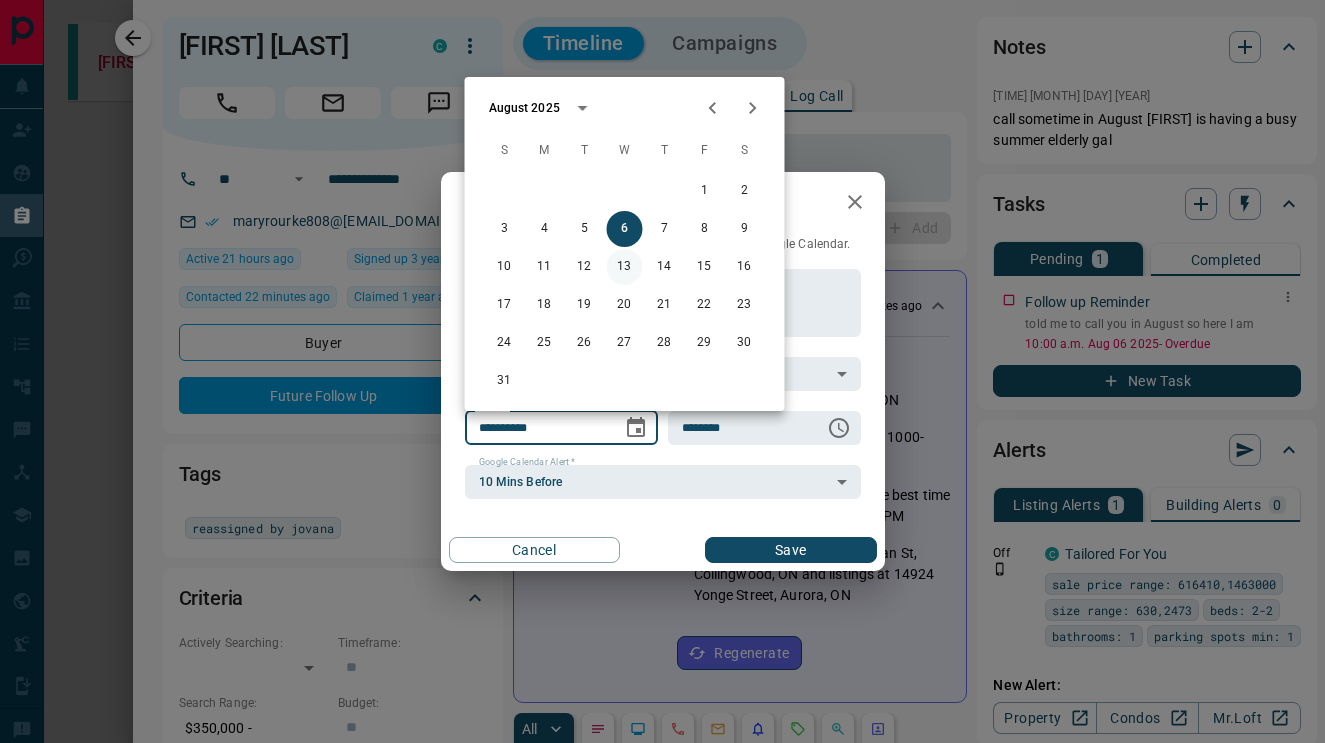 click on "13" at bounding box center (625, 267) 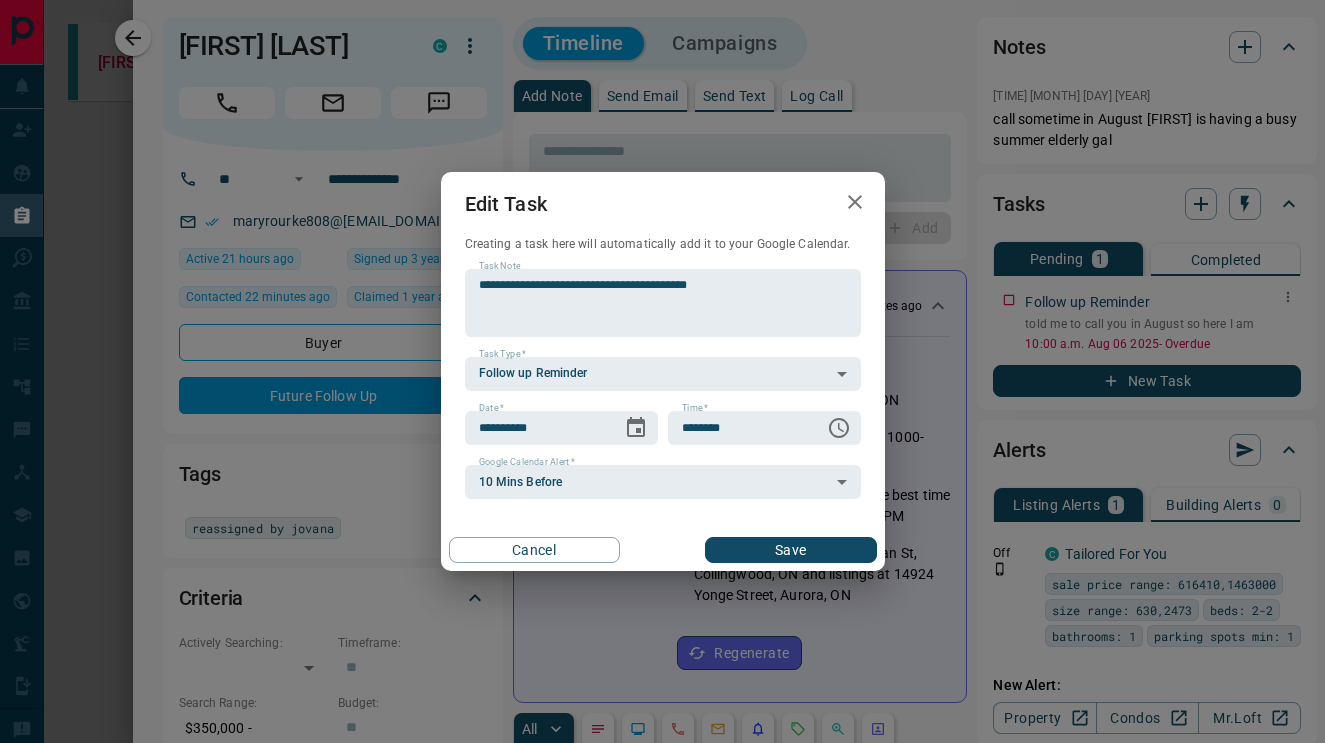 click on "Save" at bounding box center (790, 550) 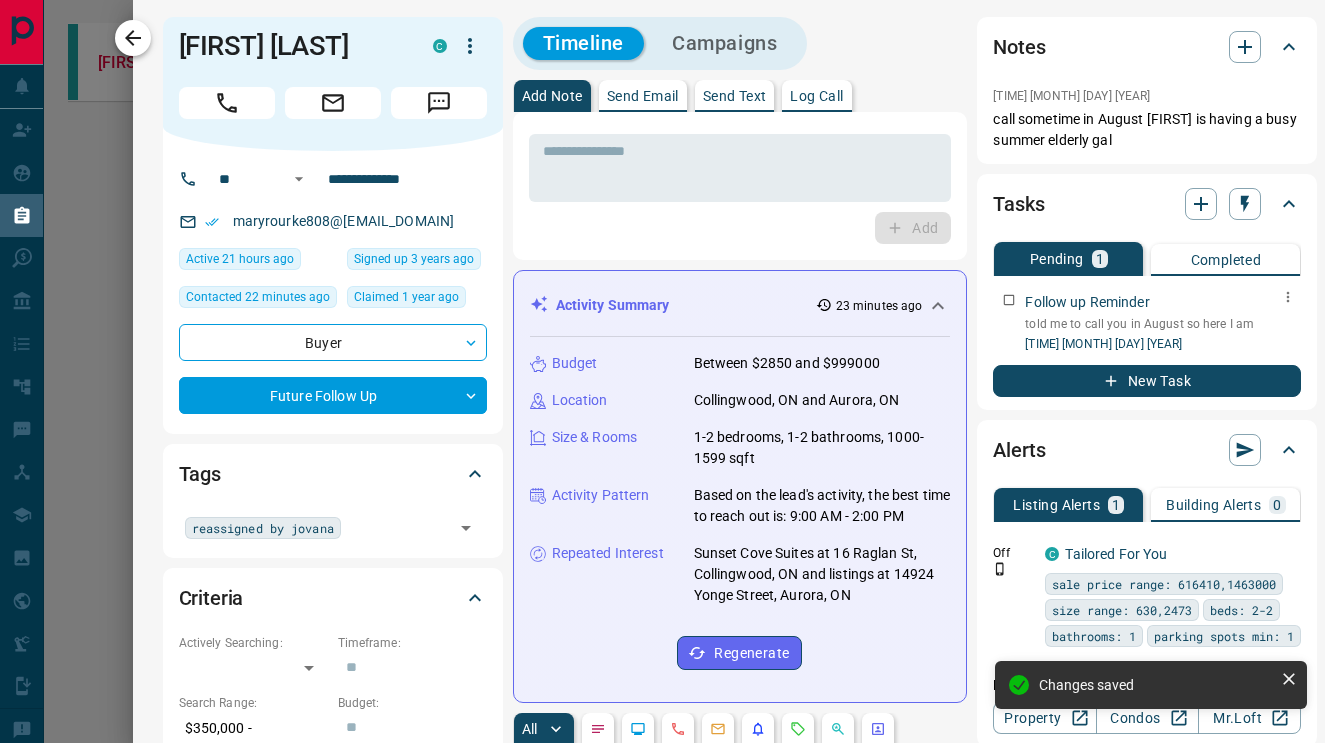 click 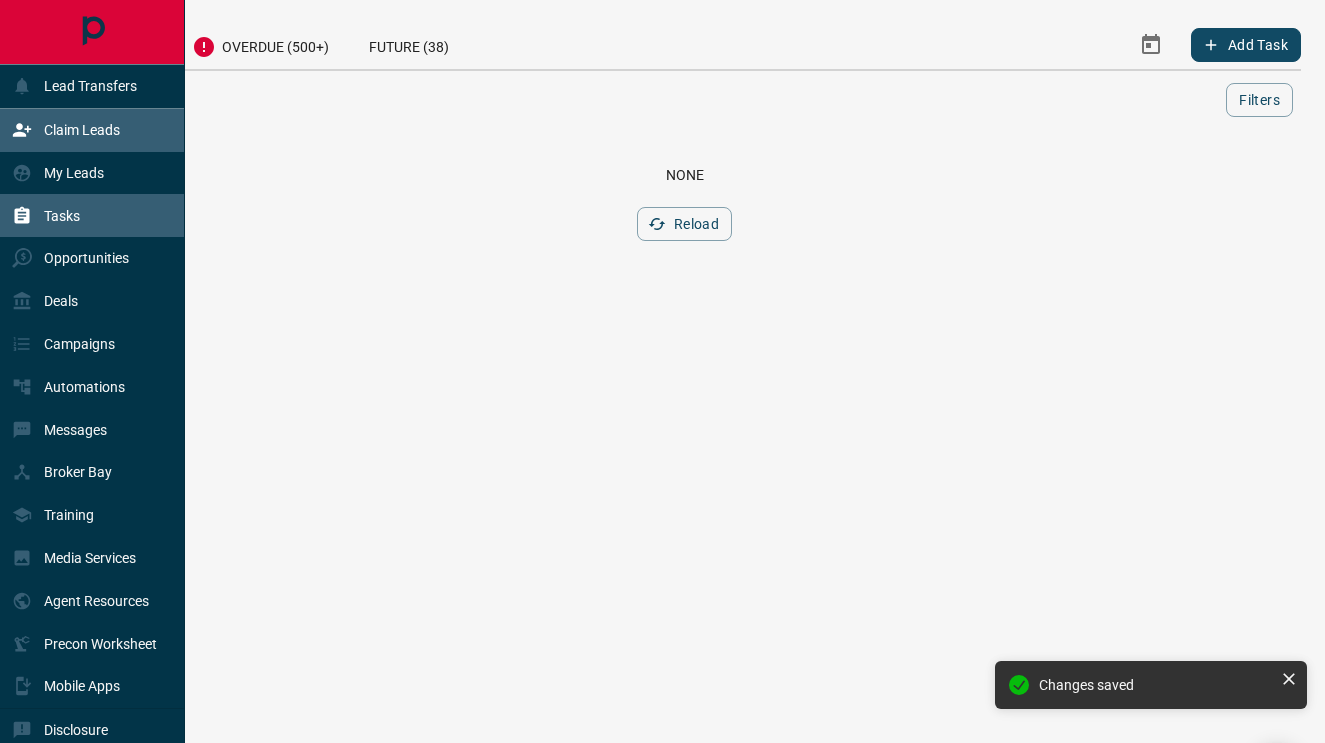 click on "Claim Leads" at bounding box center (66, 130) 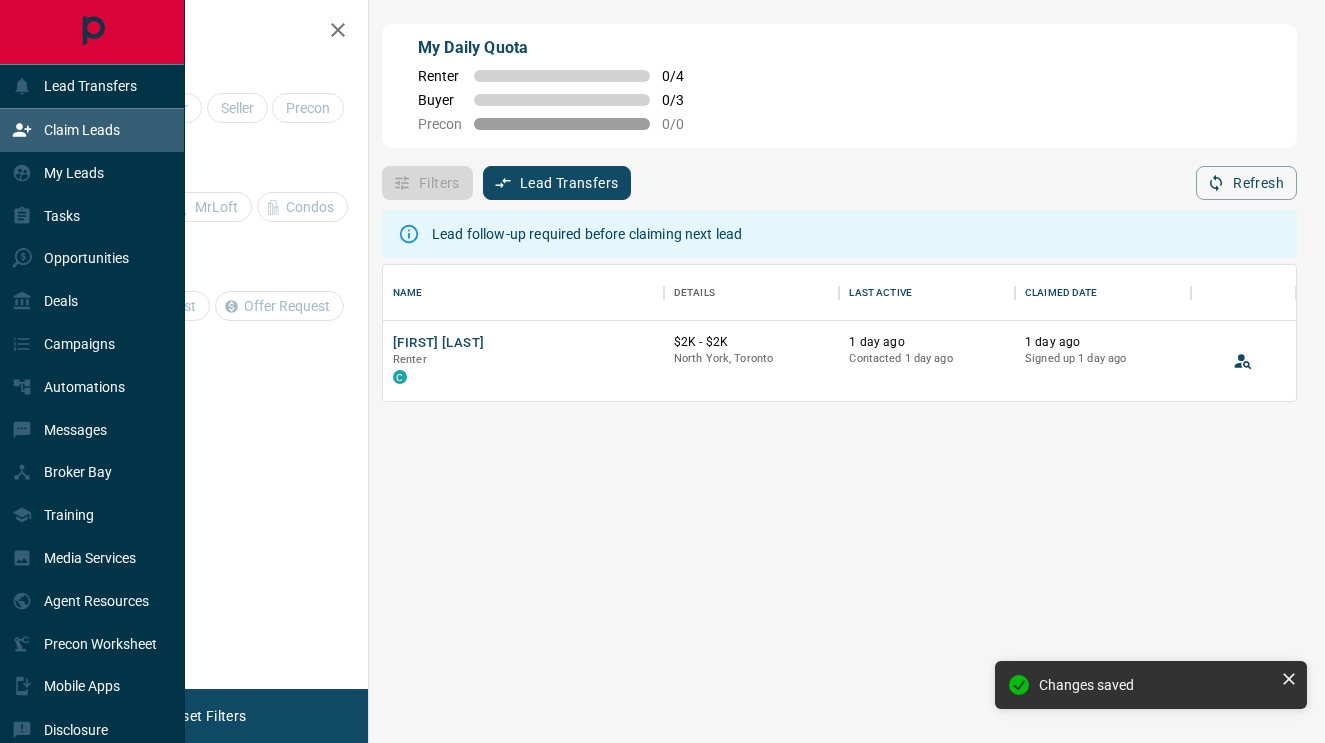 scroll, scrollTop: 1, scrollLeft: 1, axis: both 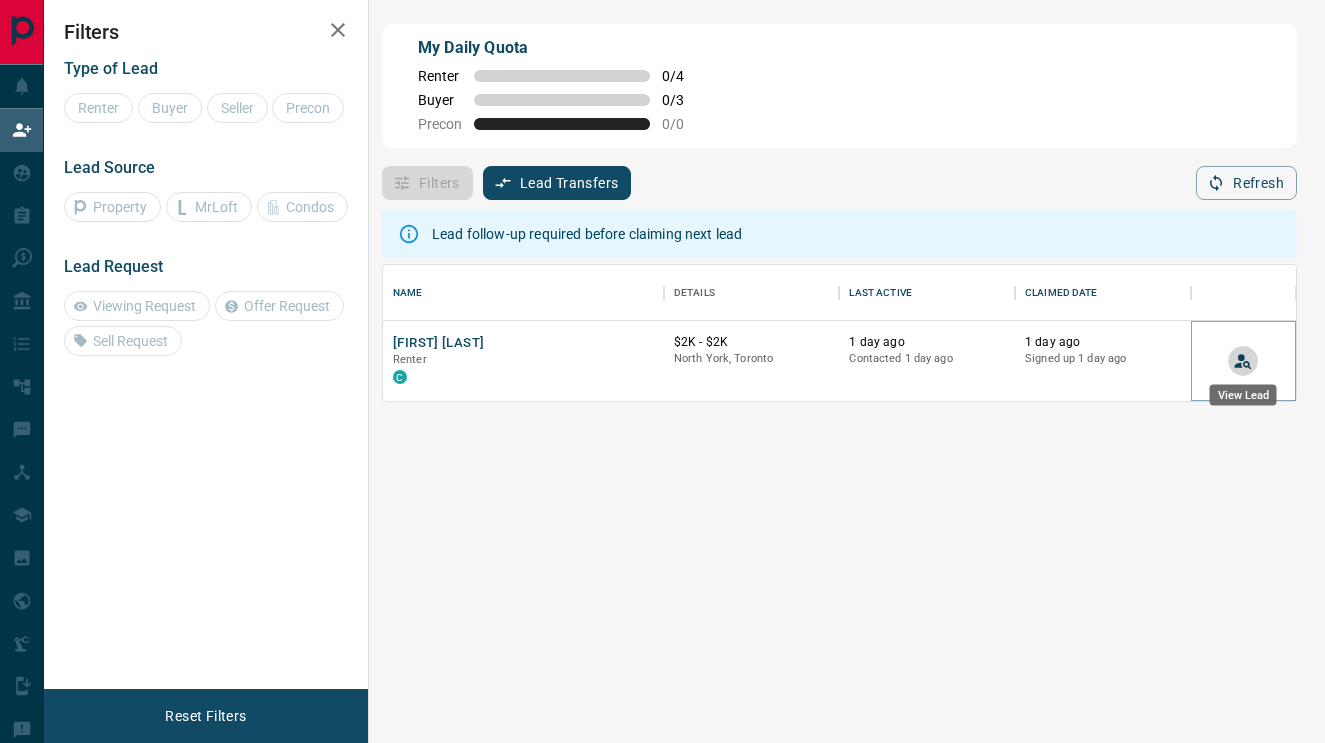 click 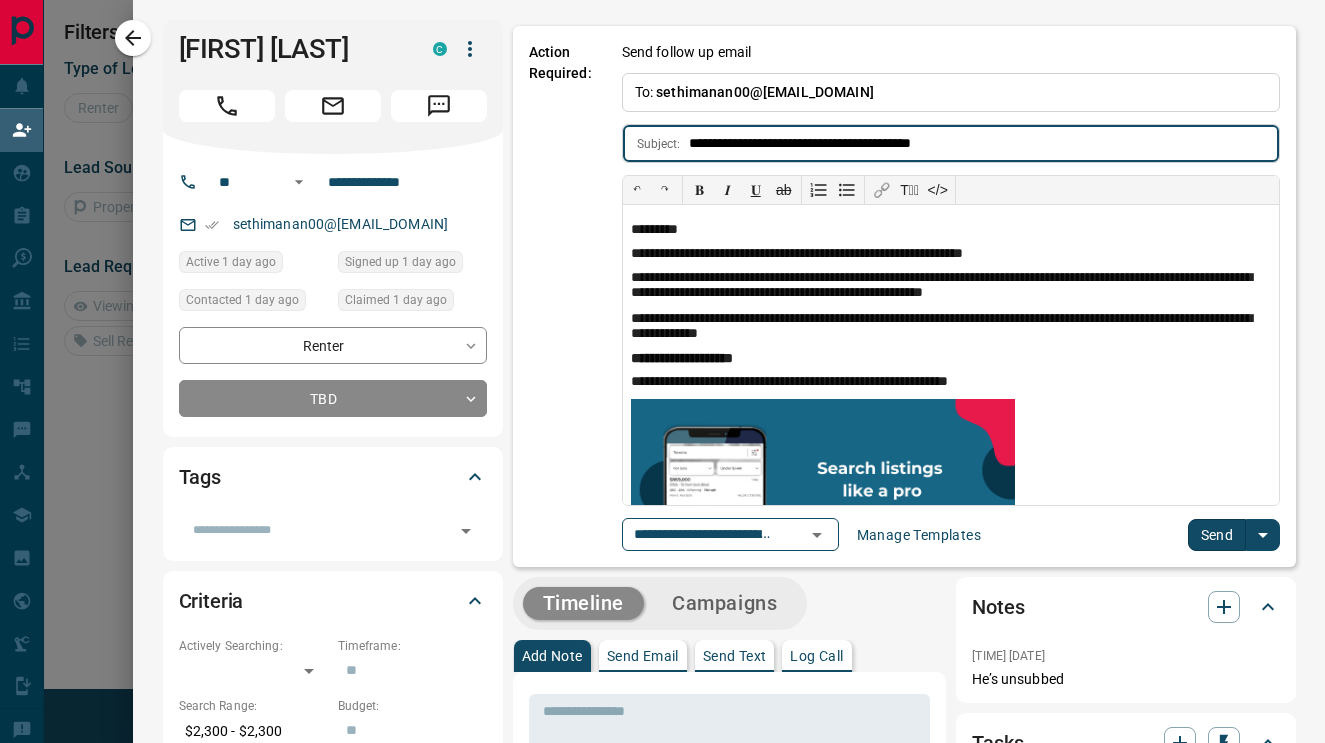 click on "Send" at bounding box center (1217, 535) 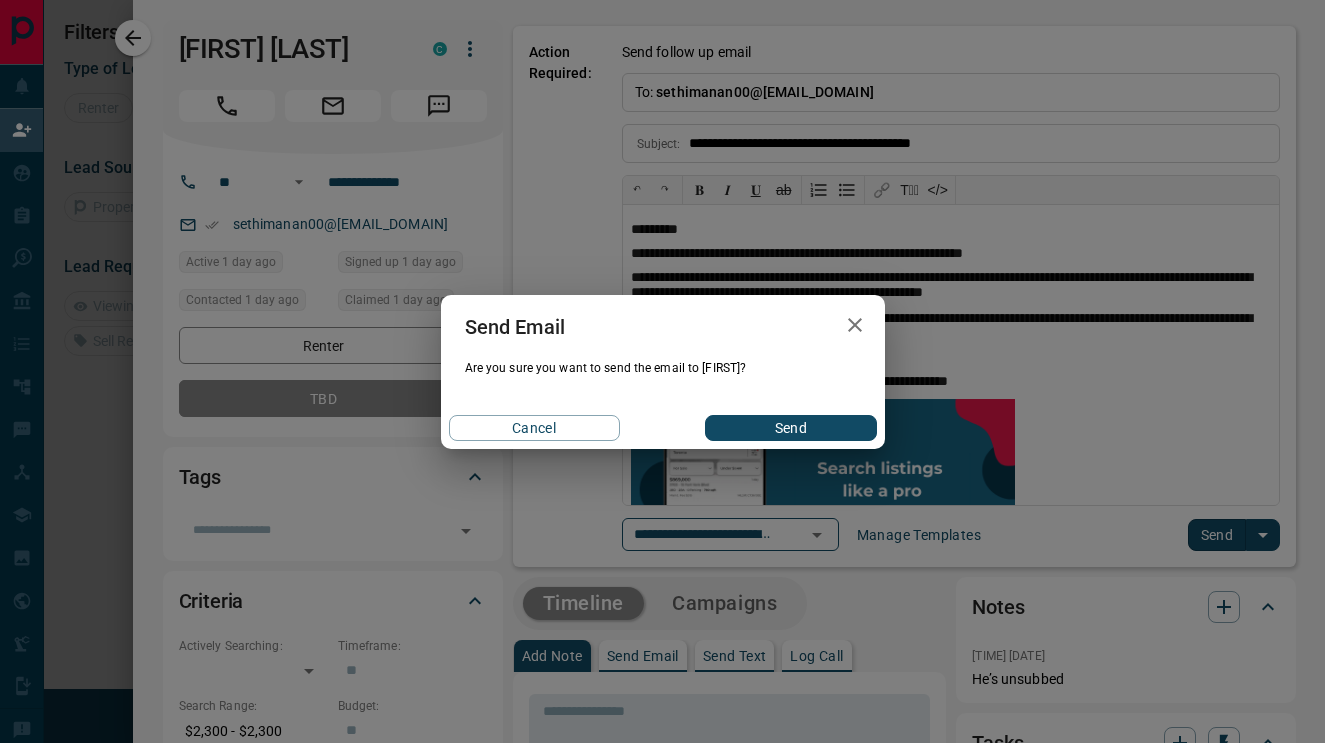 click on "Send" at bounding box center [790, 428] 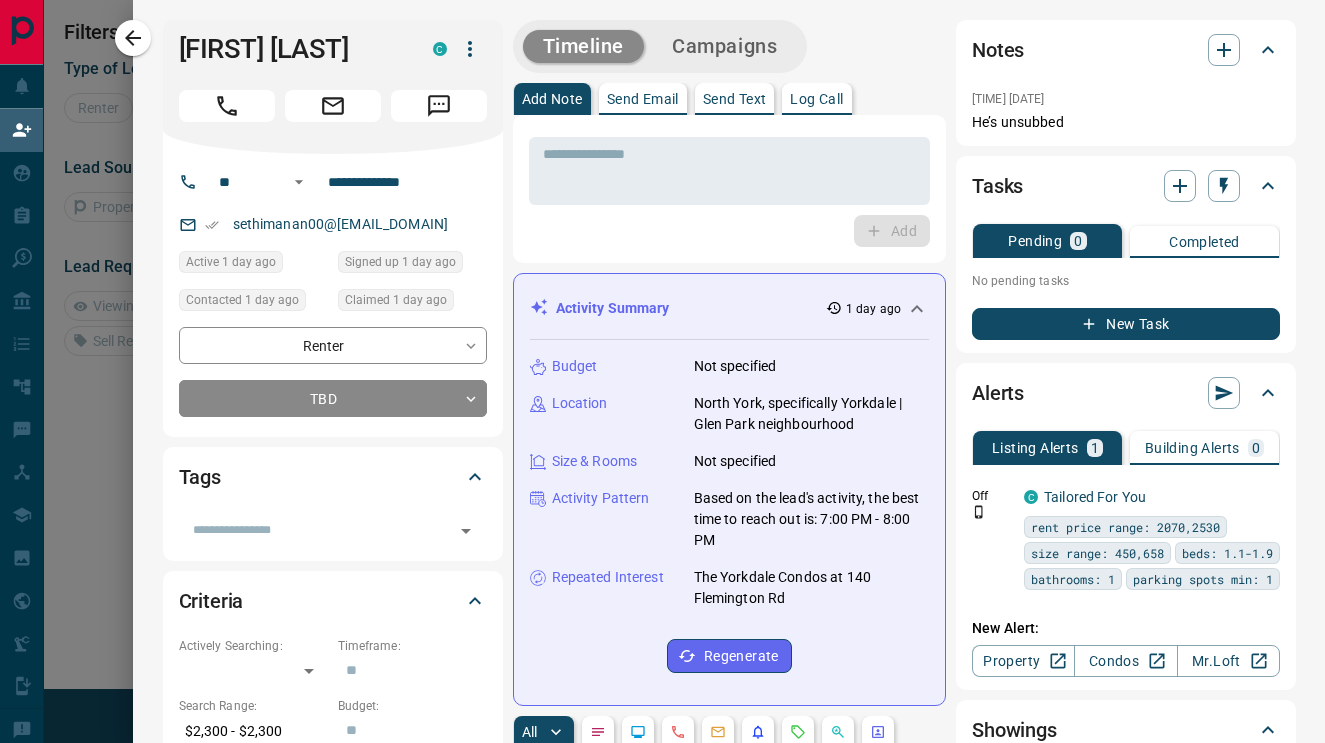 scroll, scrollTop: 0, scrollLeft: 0, axis: both 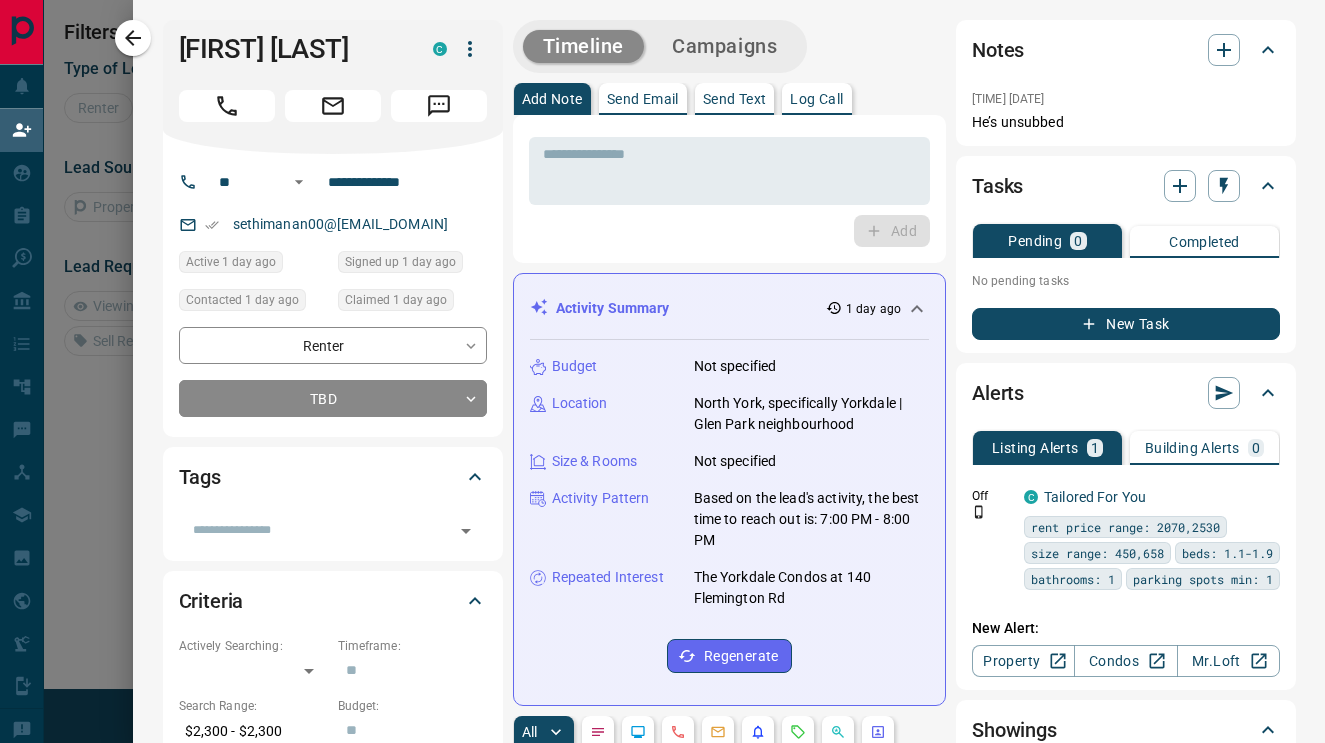 click on "Send Email" at bounding box center (643, 99) 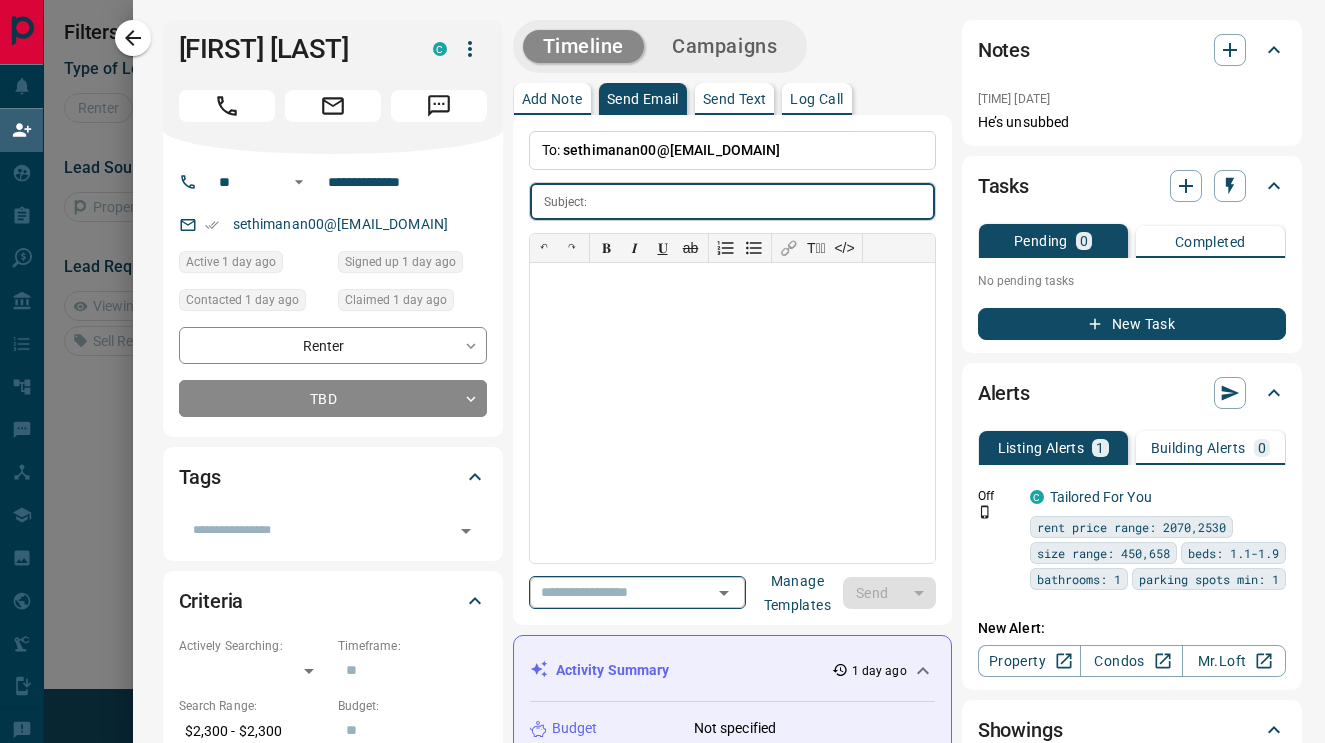 click at bounding box center (609, 592) 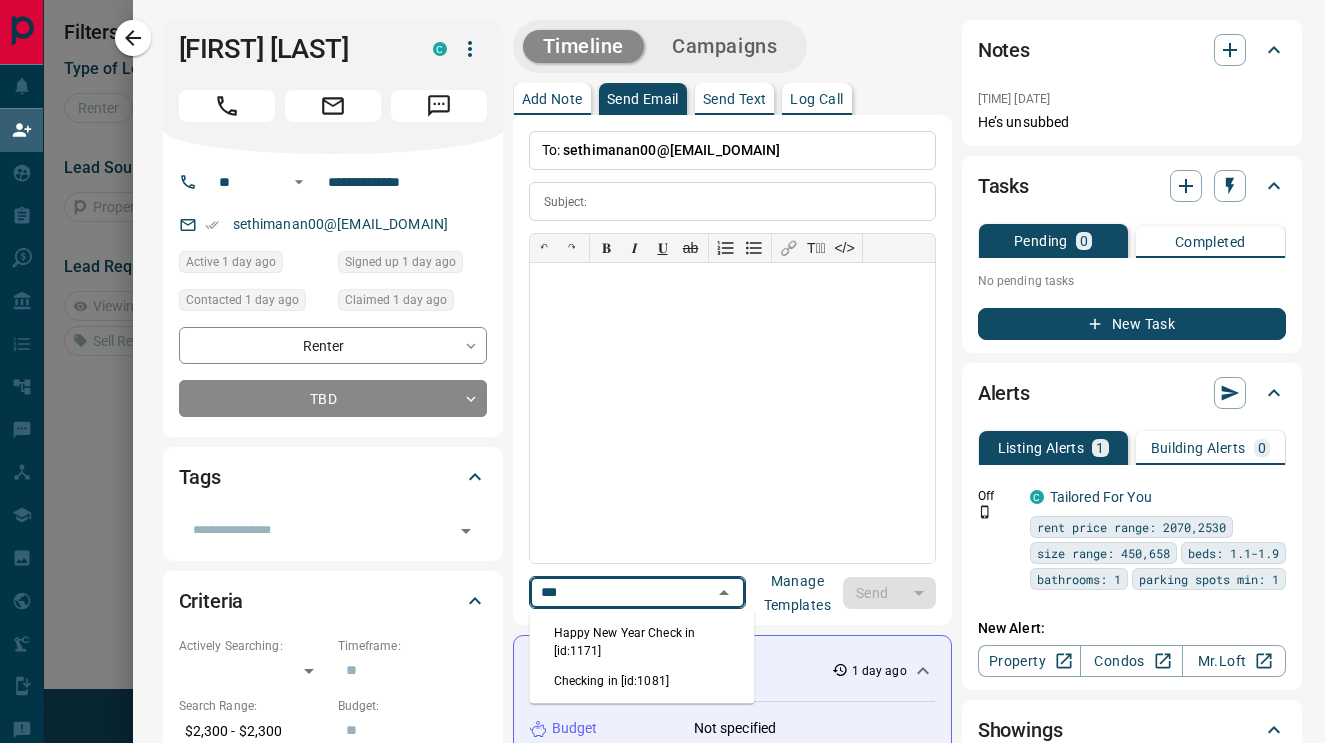 click on "Checking in [id:1081]" at bounding box center [642, 681] 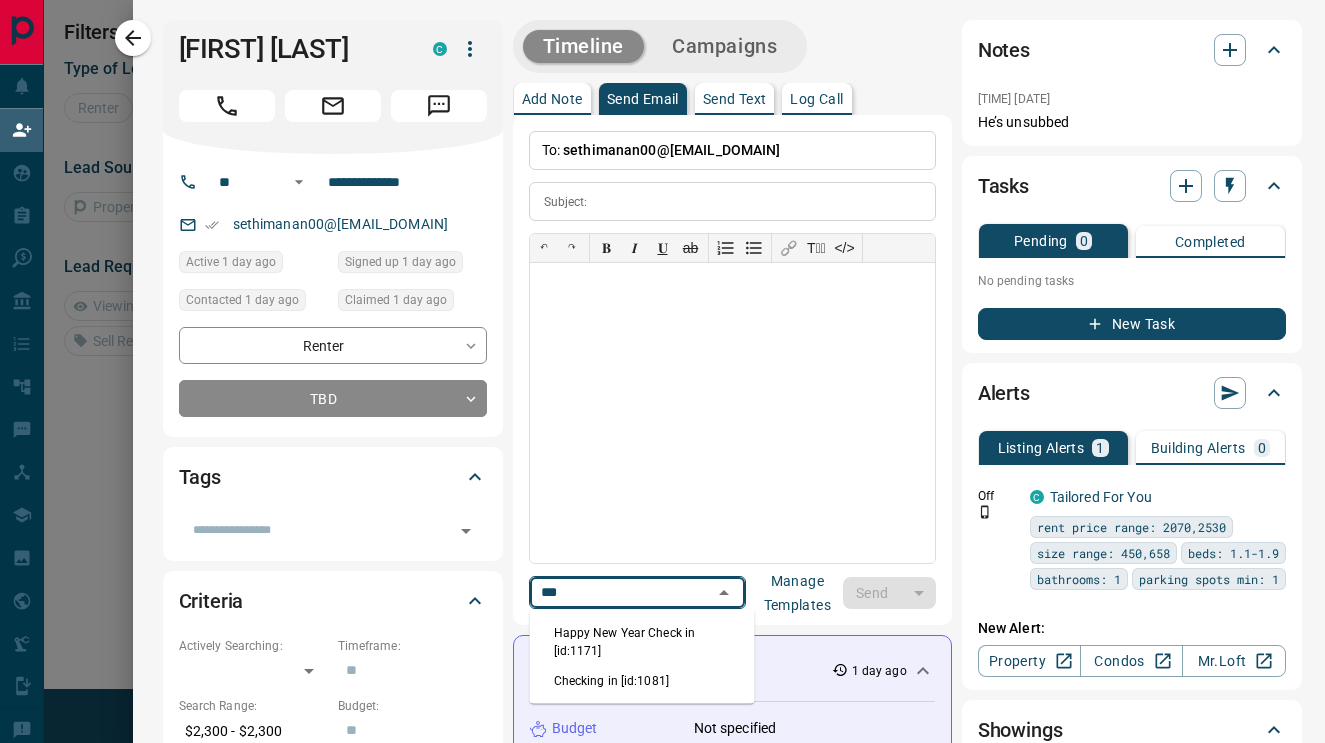 type on "***" 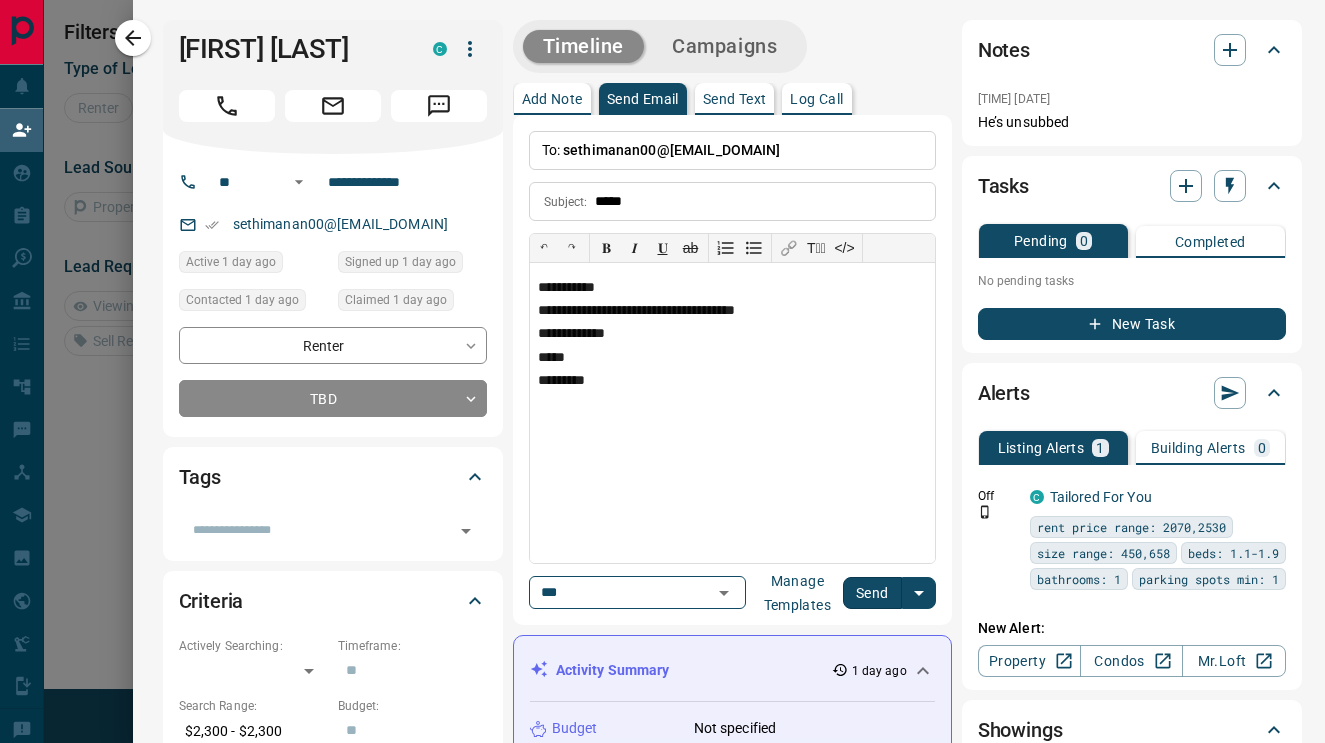 type on "*****" 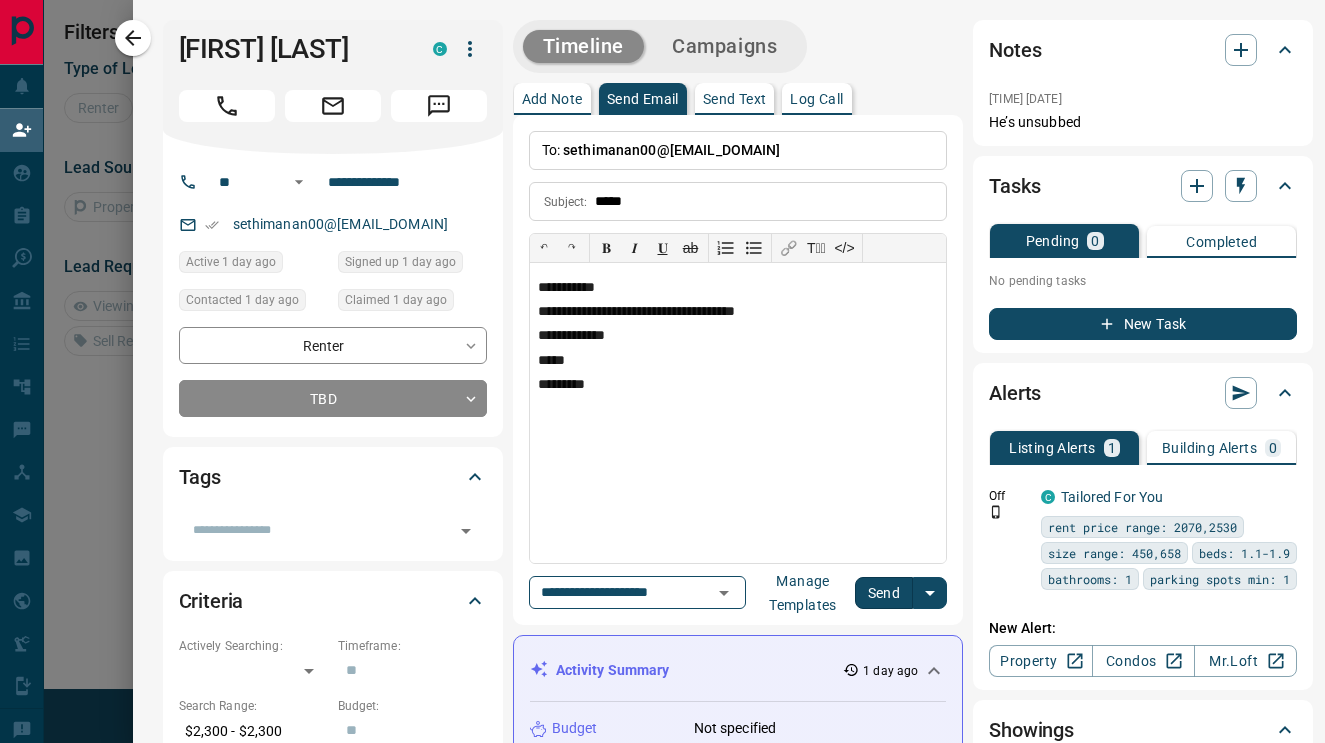 click on "Send" at bounding box center (884, 593) 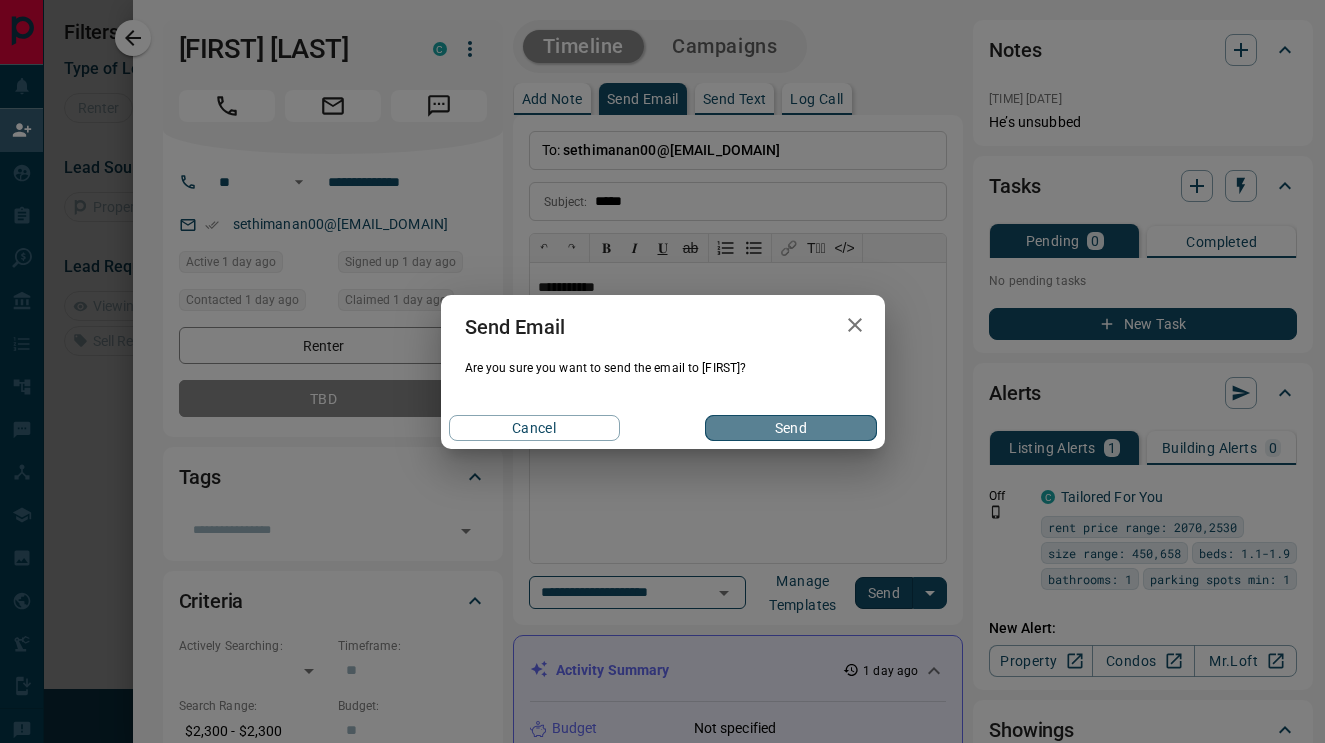 click on "Send" at bounding box center [790, 428] 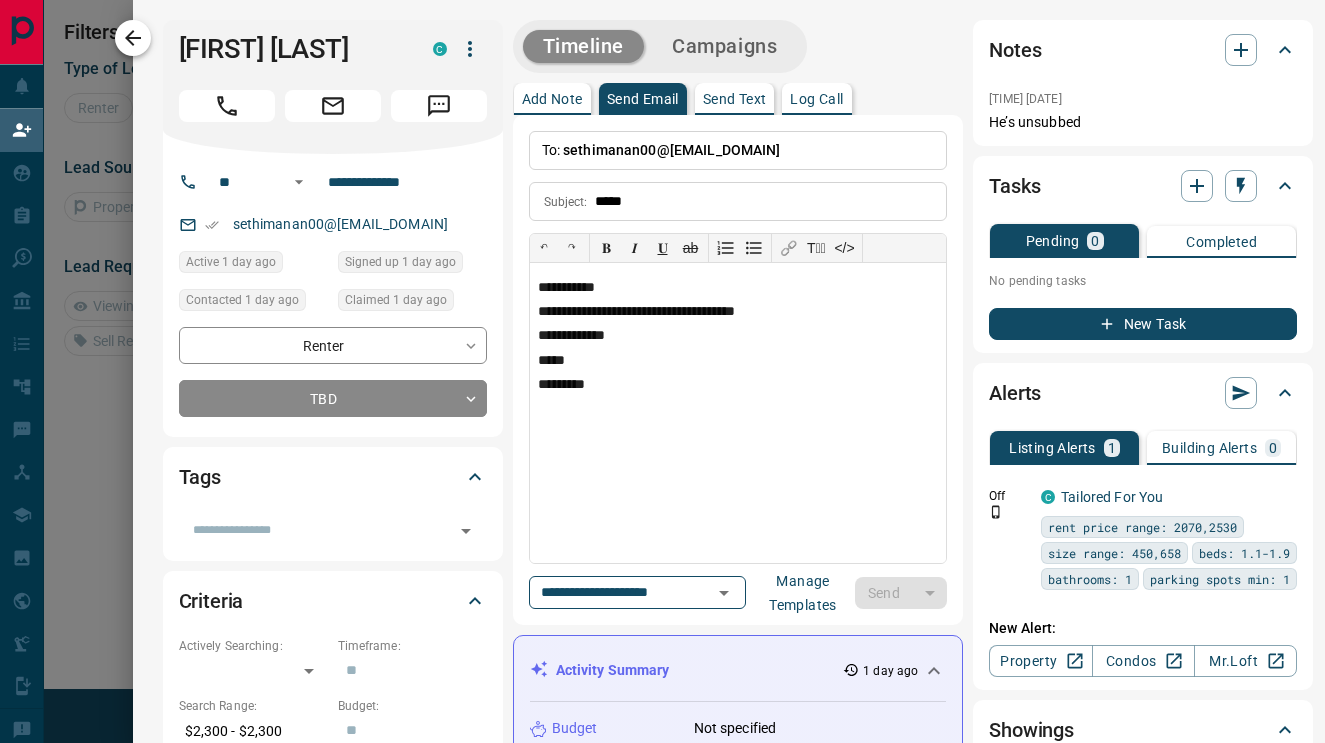 type 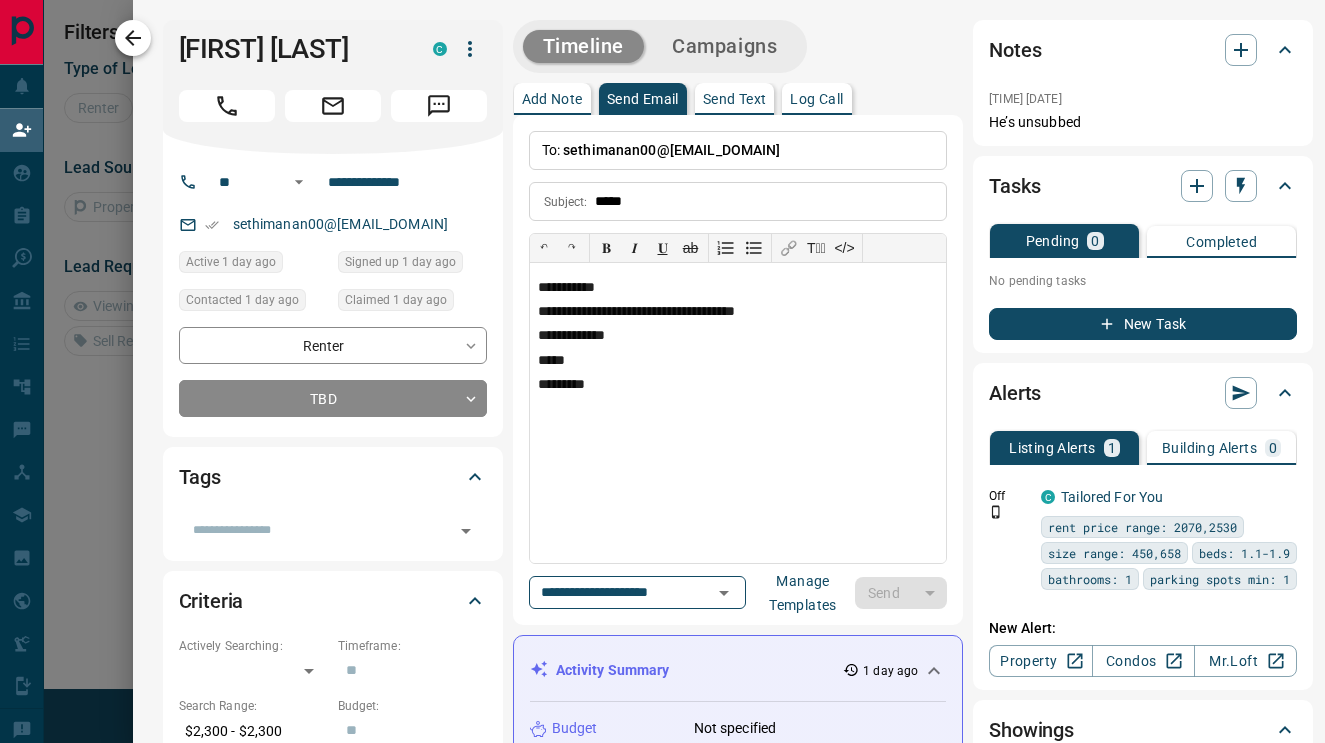 type 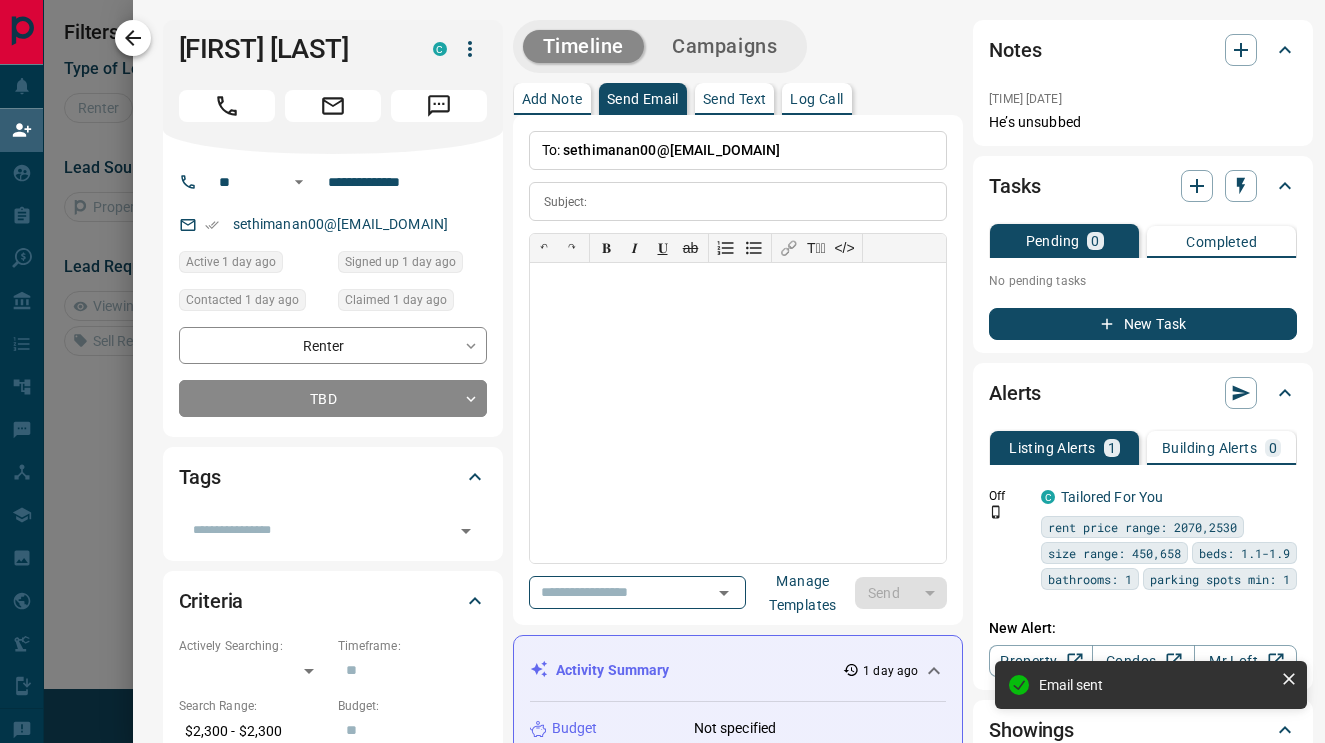 click 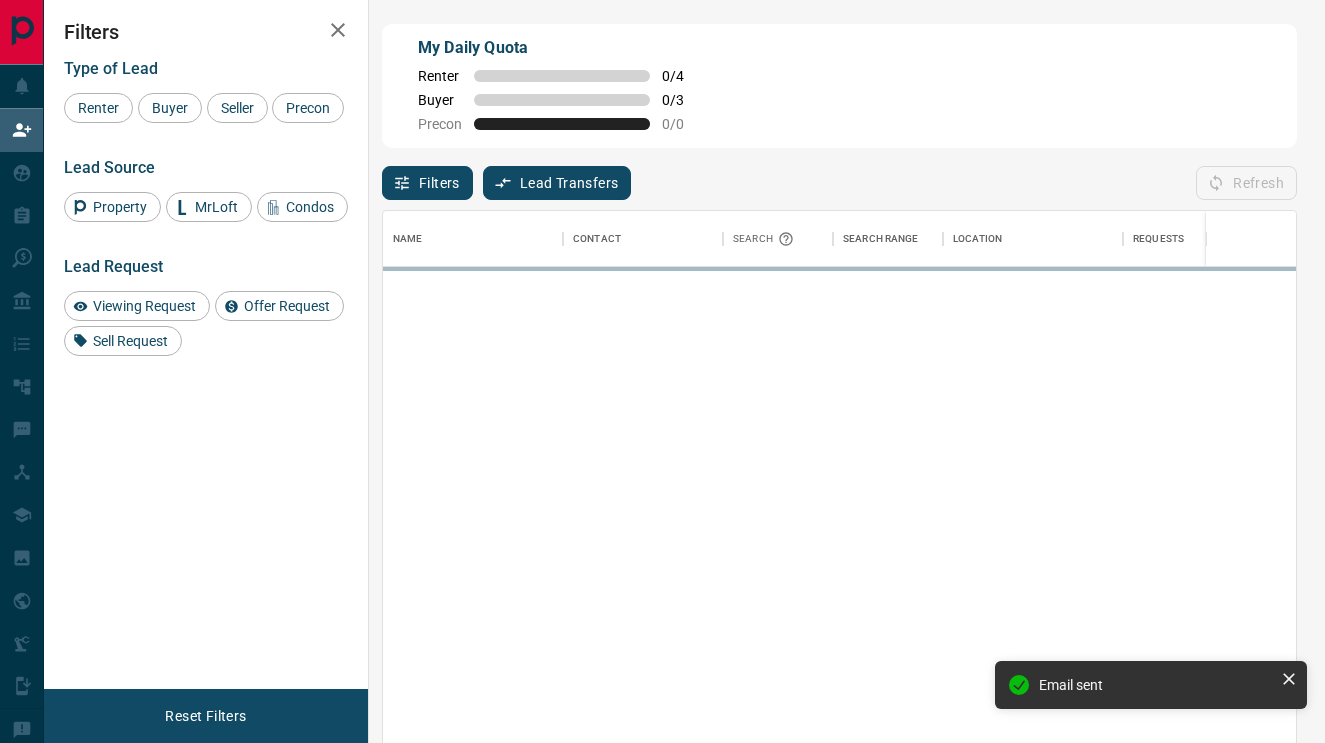 scroll, scrollTop: 1, scrollLeft: 1, axis: both 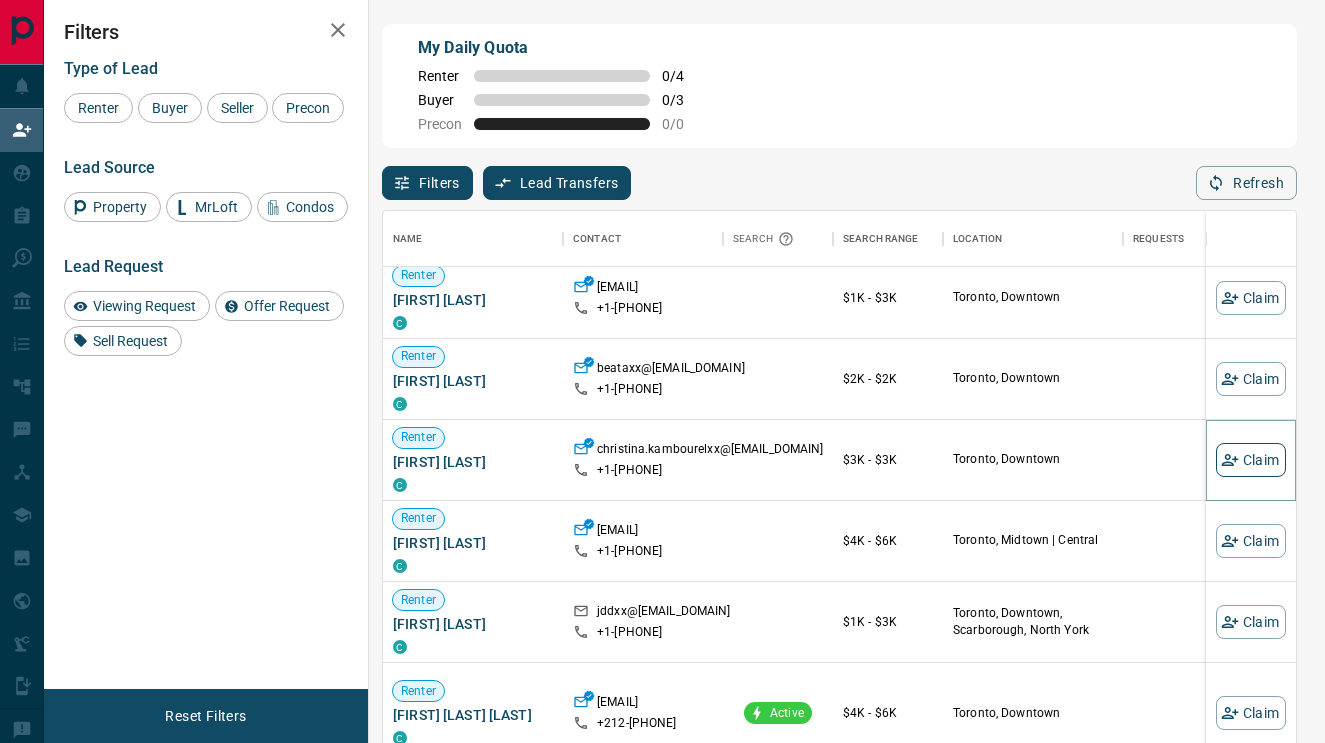 click on "Claim" at bounding box center [1251, 460] 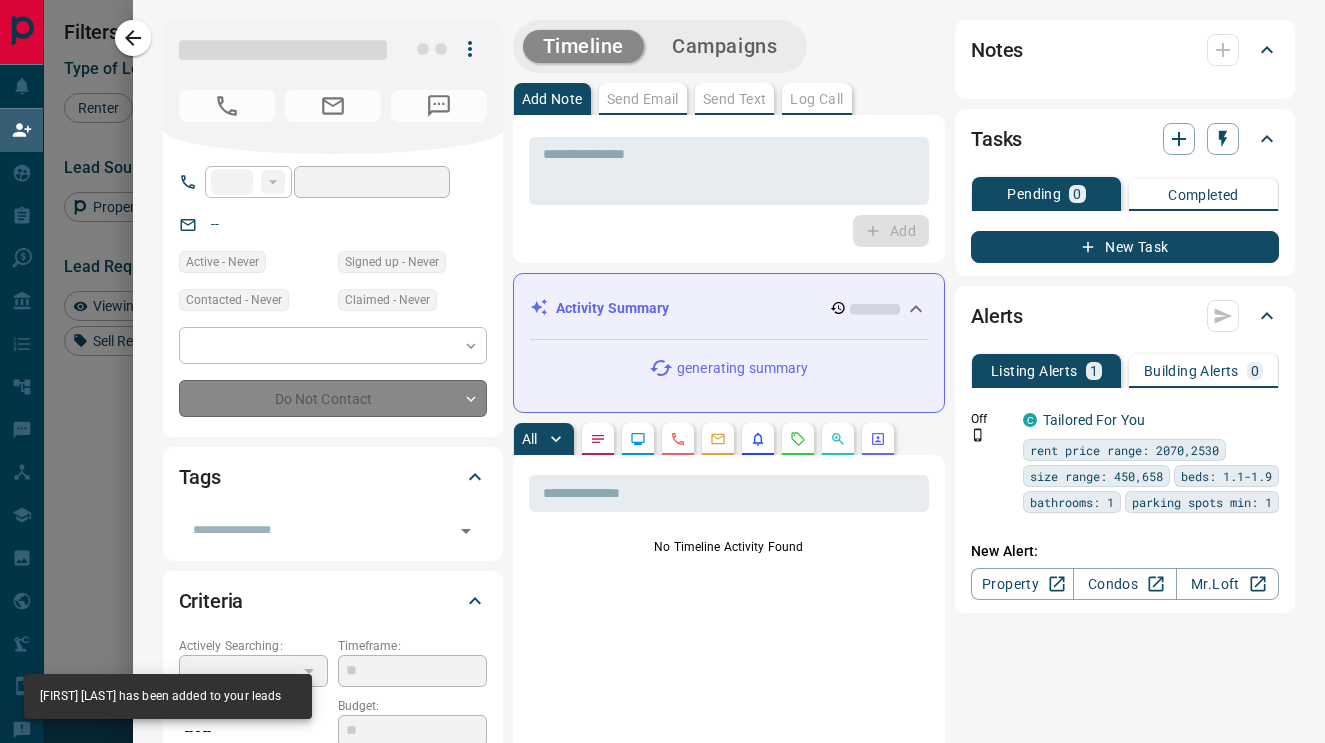 type on "**" 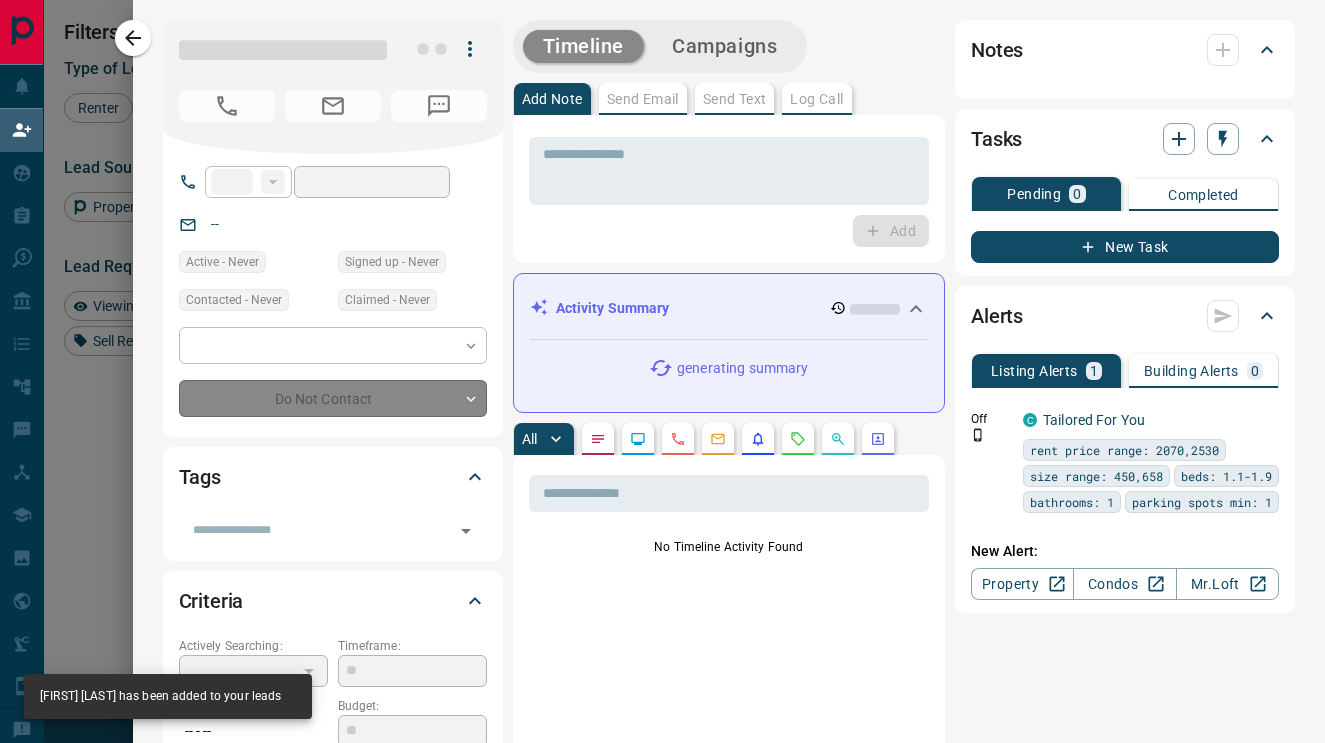 type on "**********" 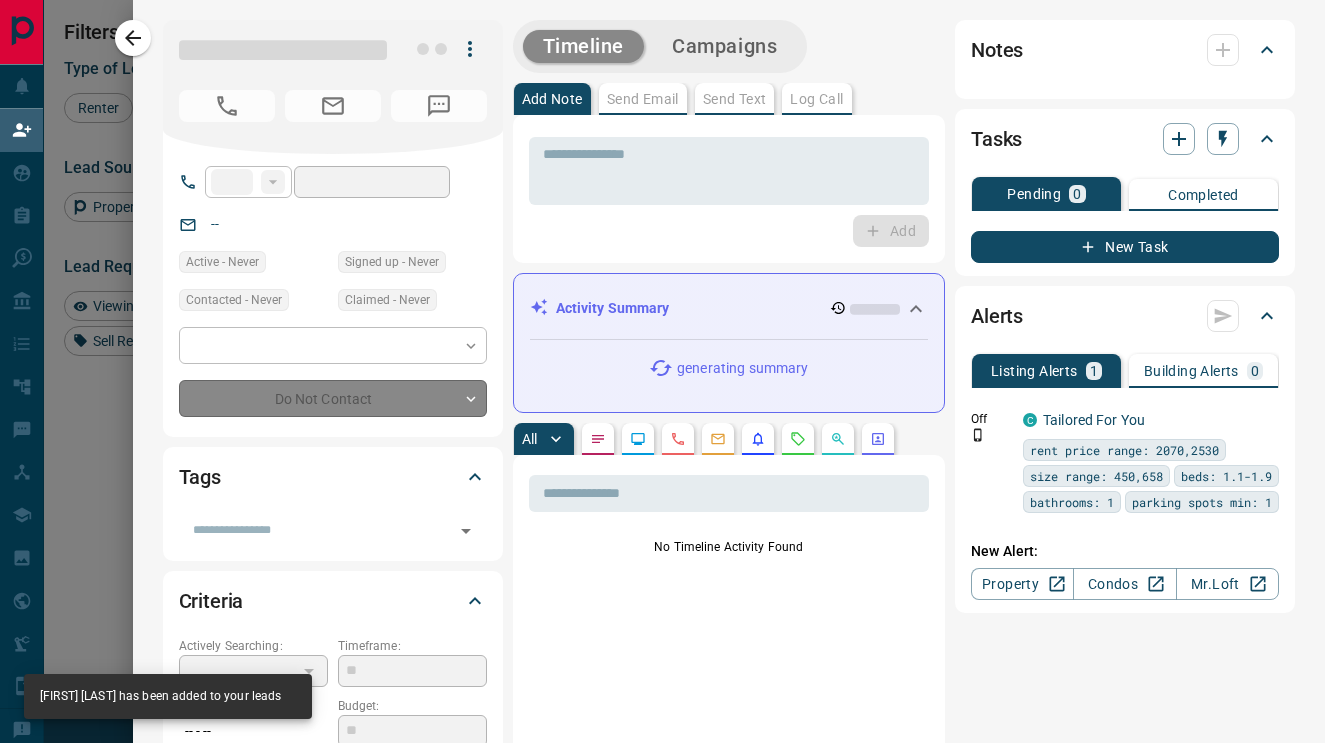type on "**" 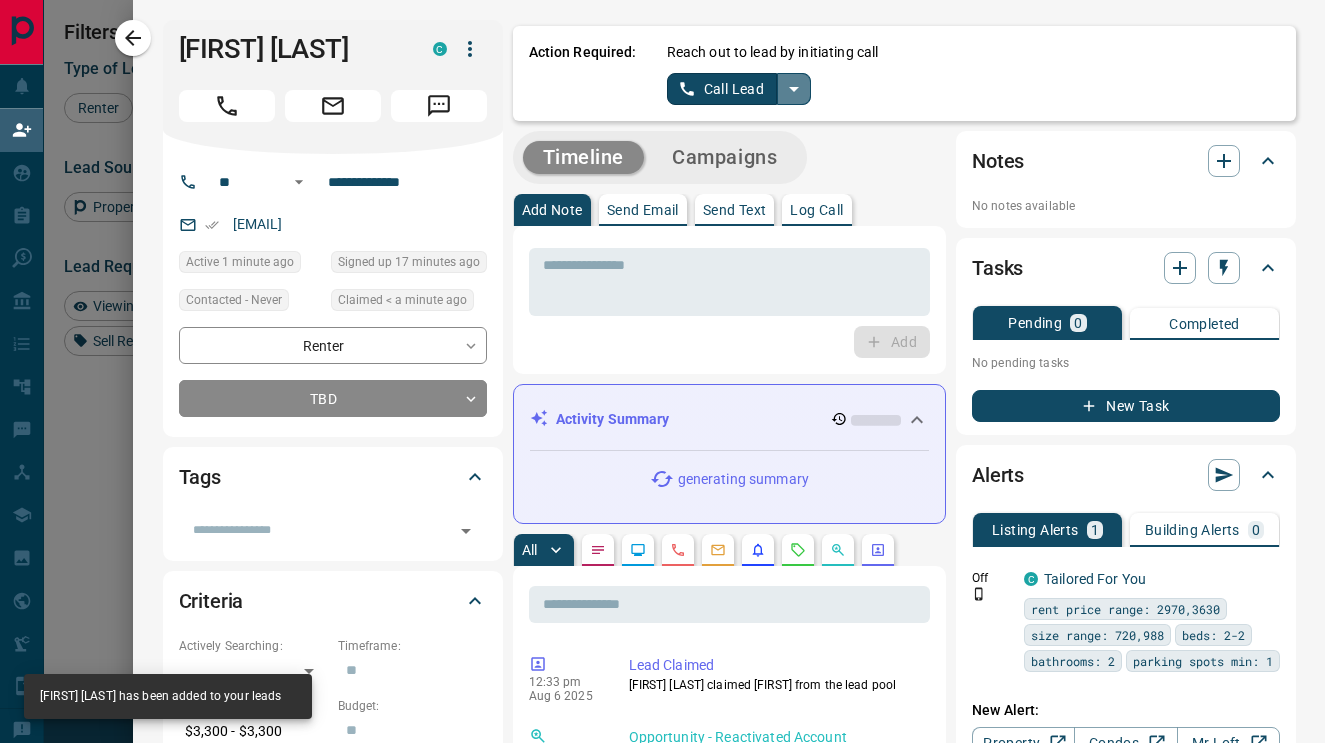 click 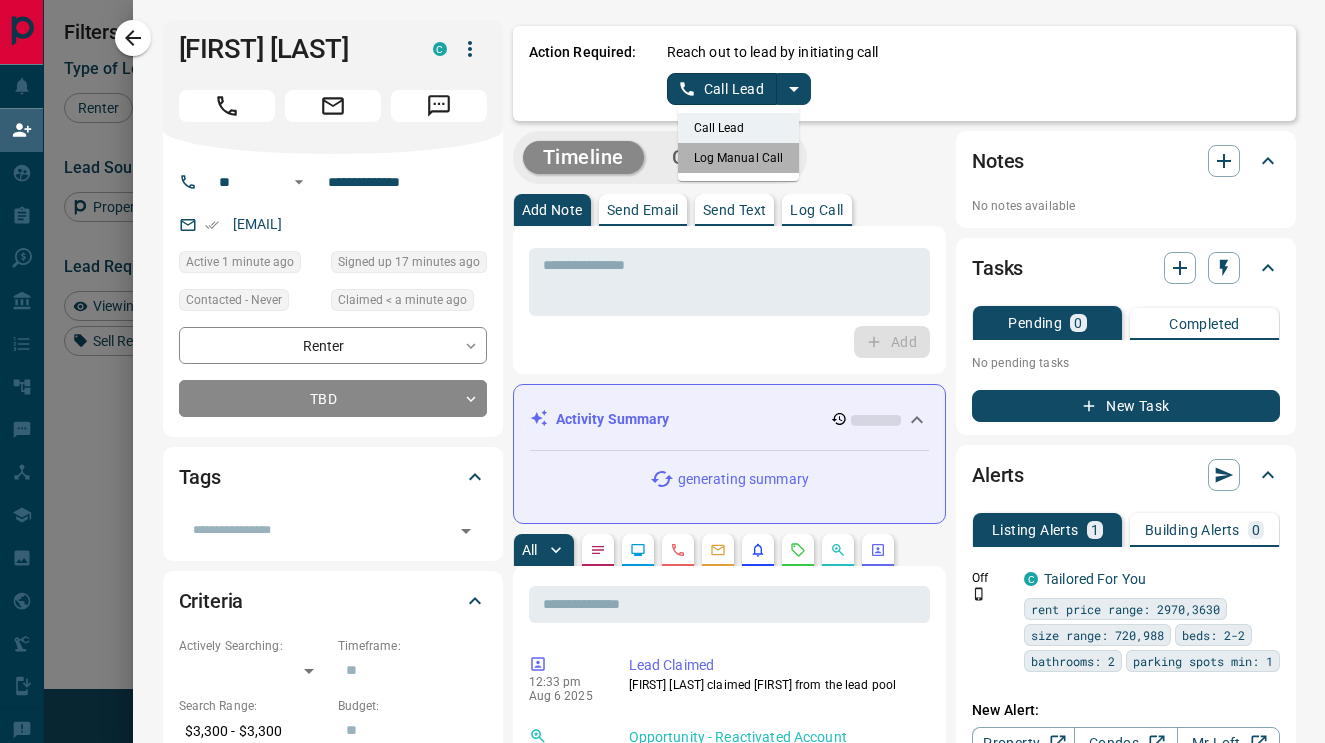 click on "Log Manual Call" at bounding box center [739, 158] 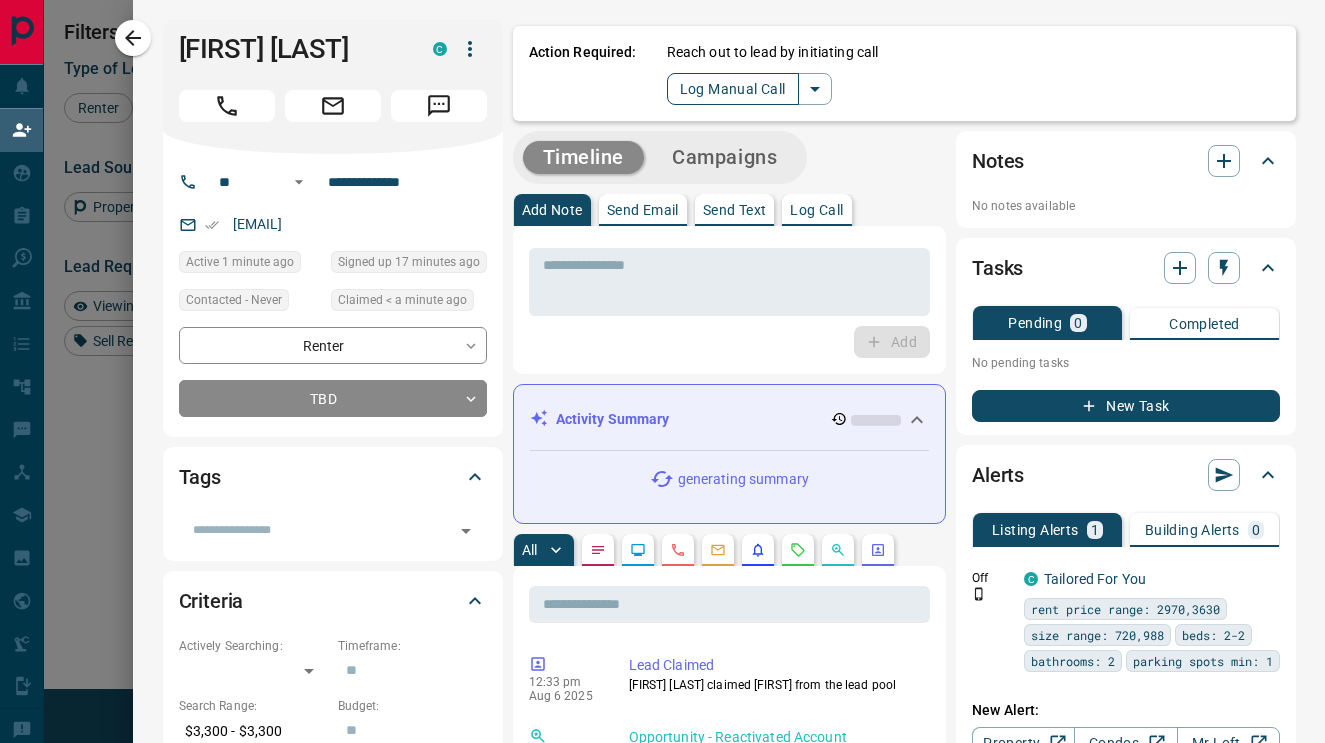 click on "Log Manual Call" at bounding box center (733, 89) 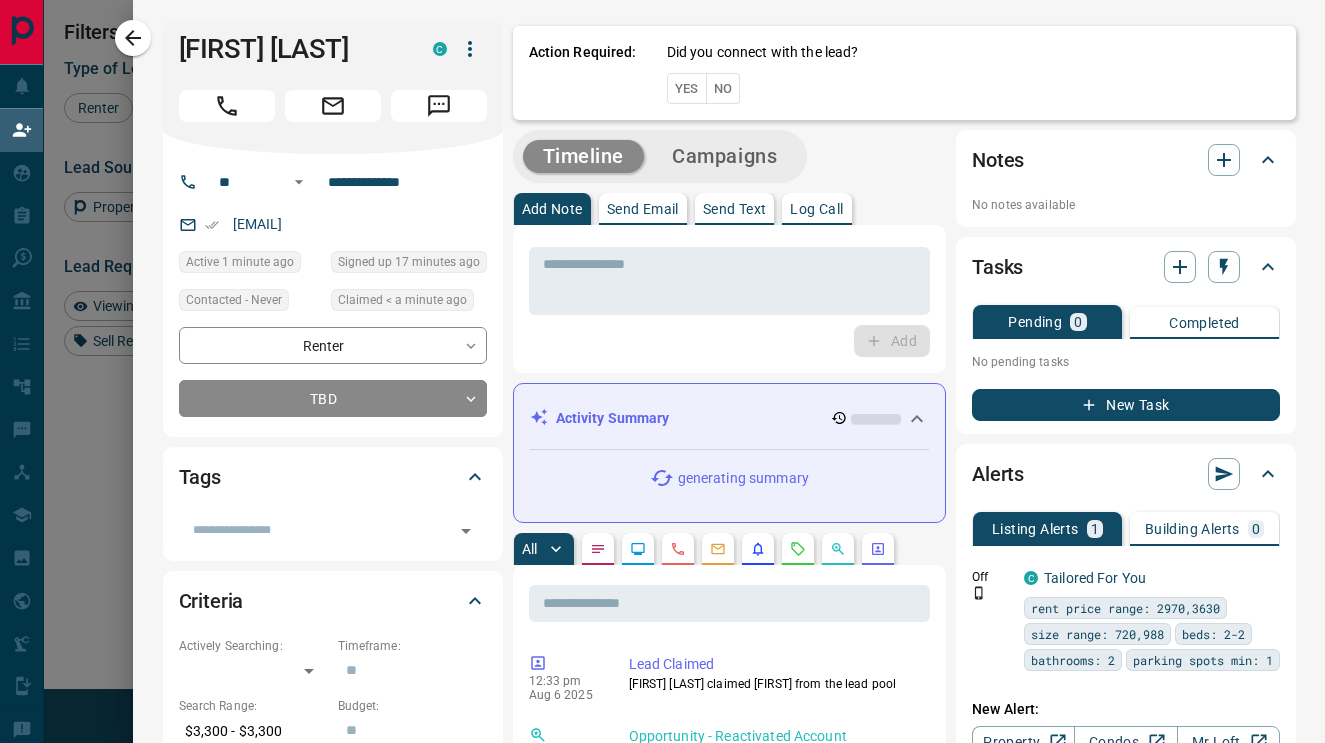 click on "No" at bounding box center (723, 88) 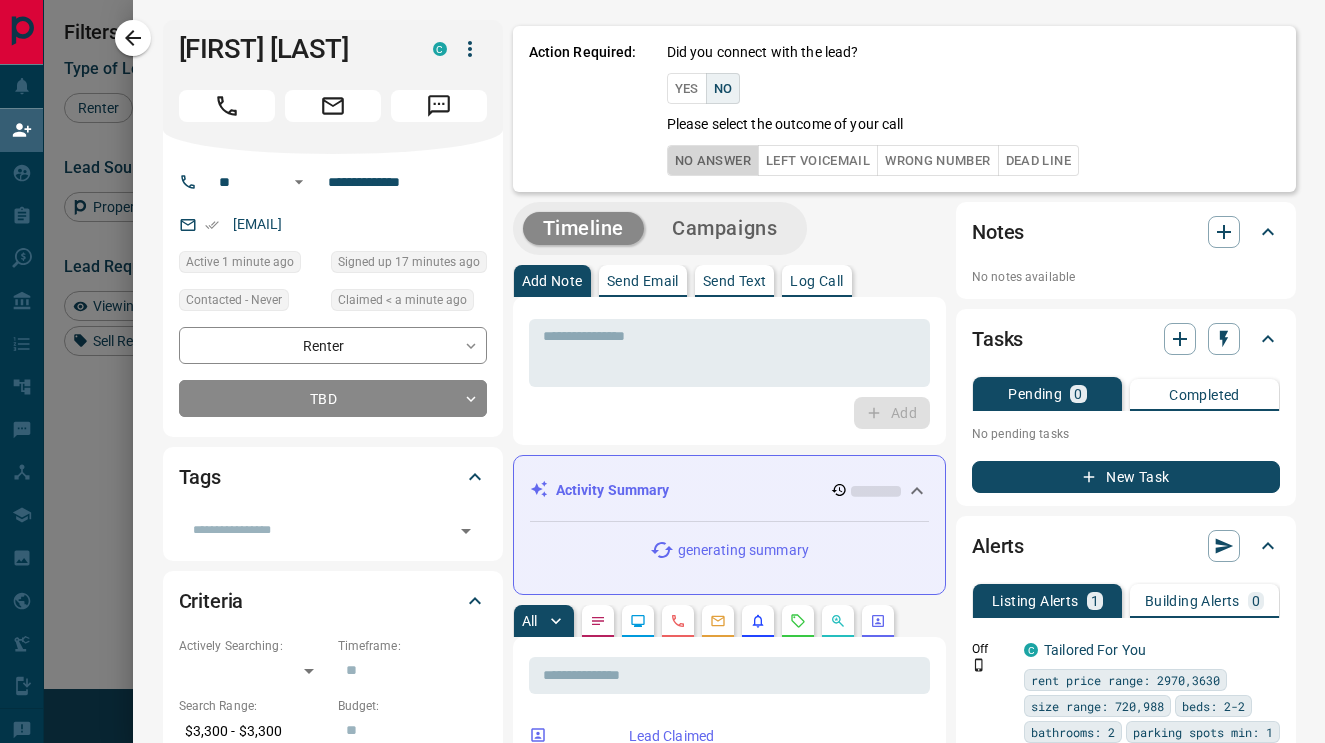 click on "No Answer" at bounding box center [713, 160] 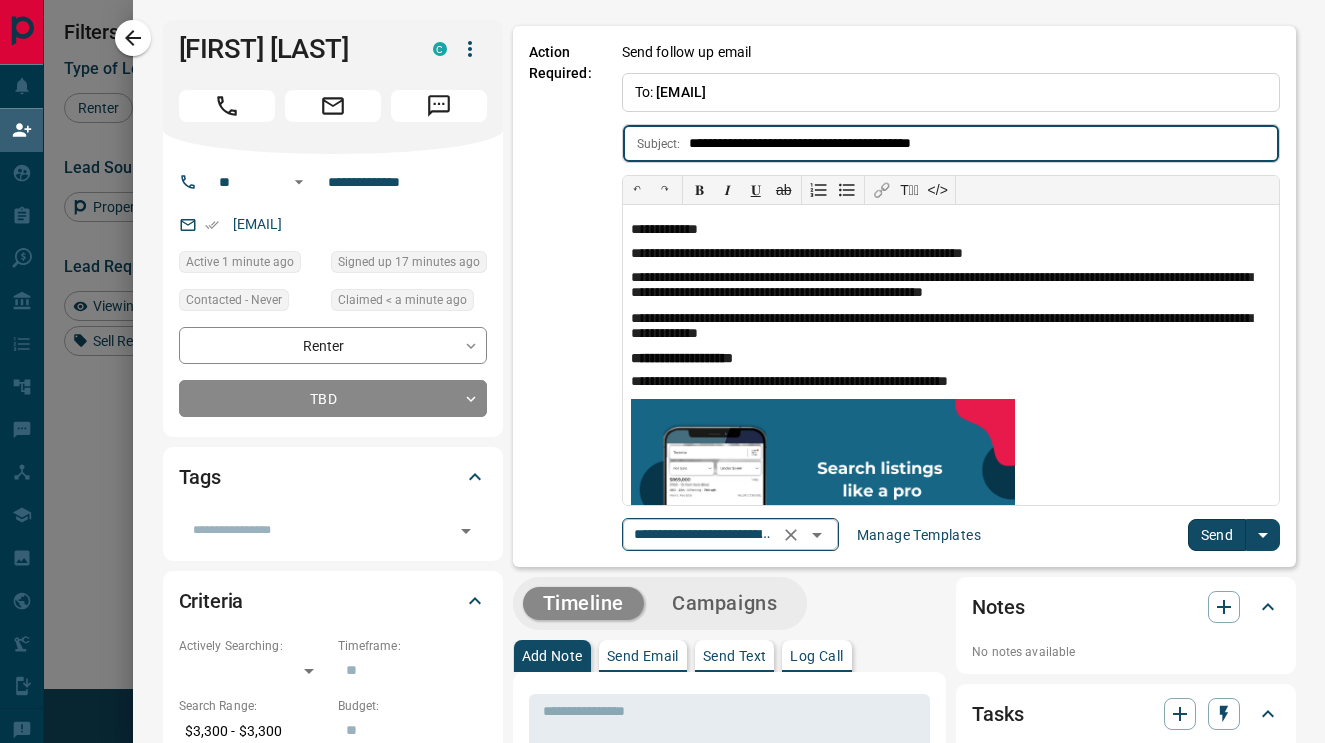 click 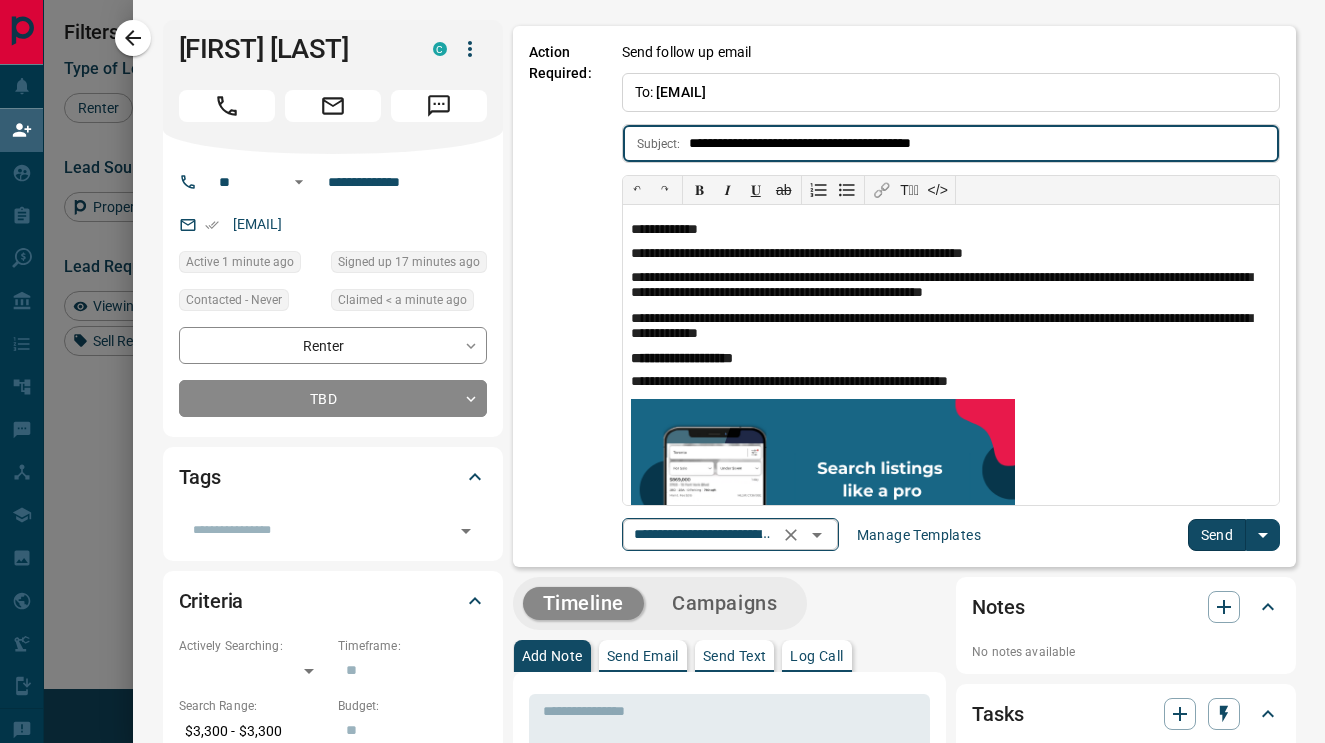type 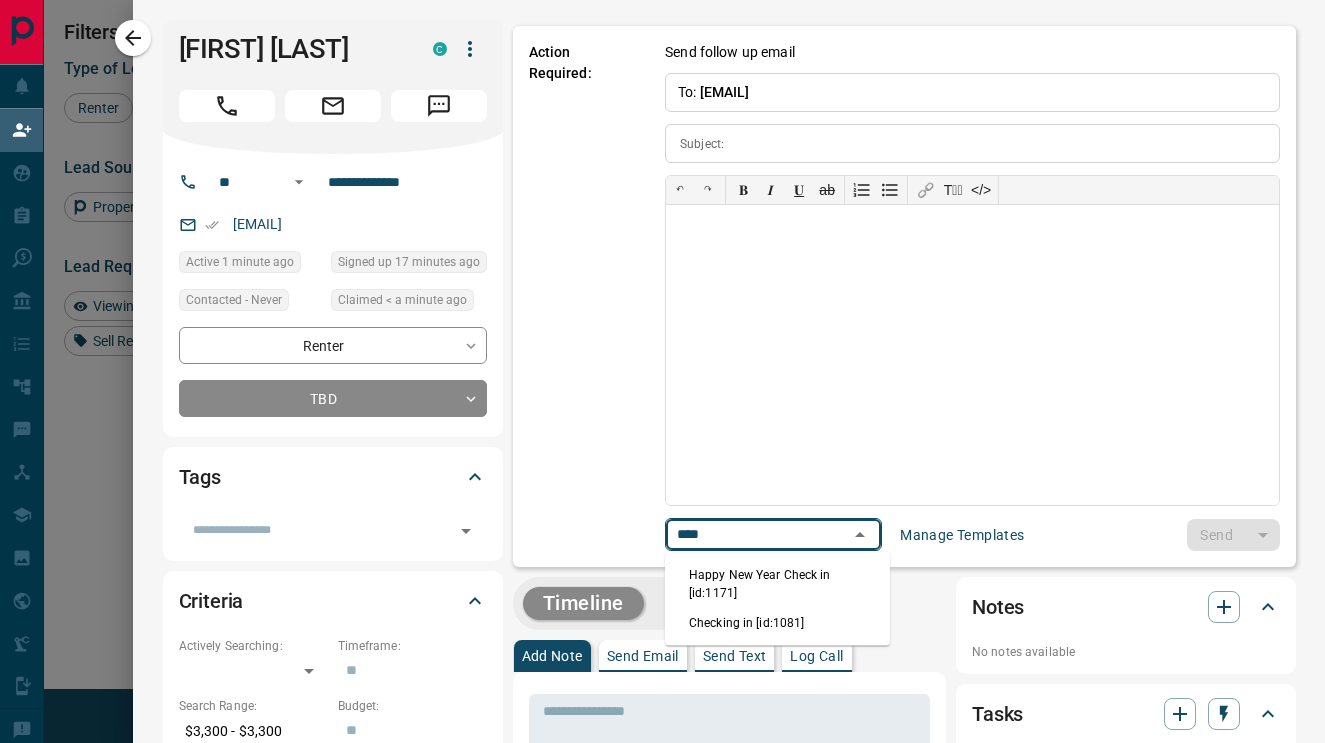 click on "Checking in [id:1081]" at bounding box center [777, 623] 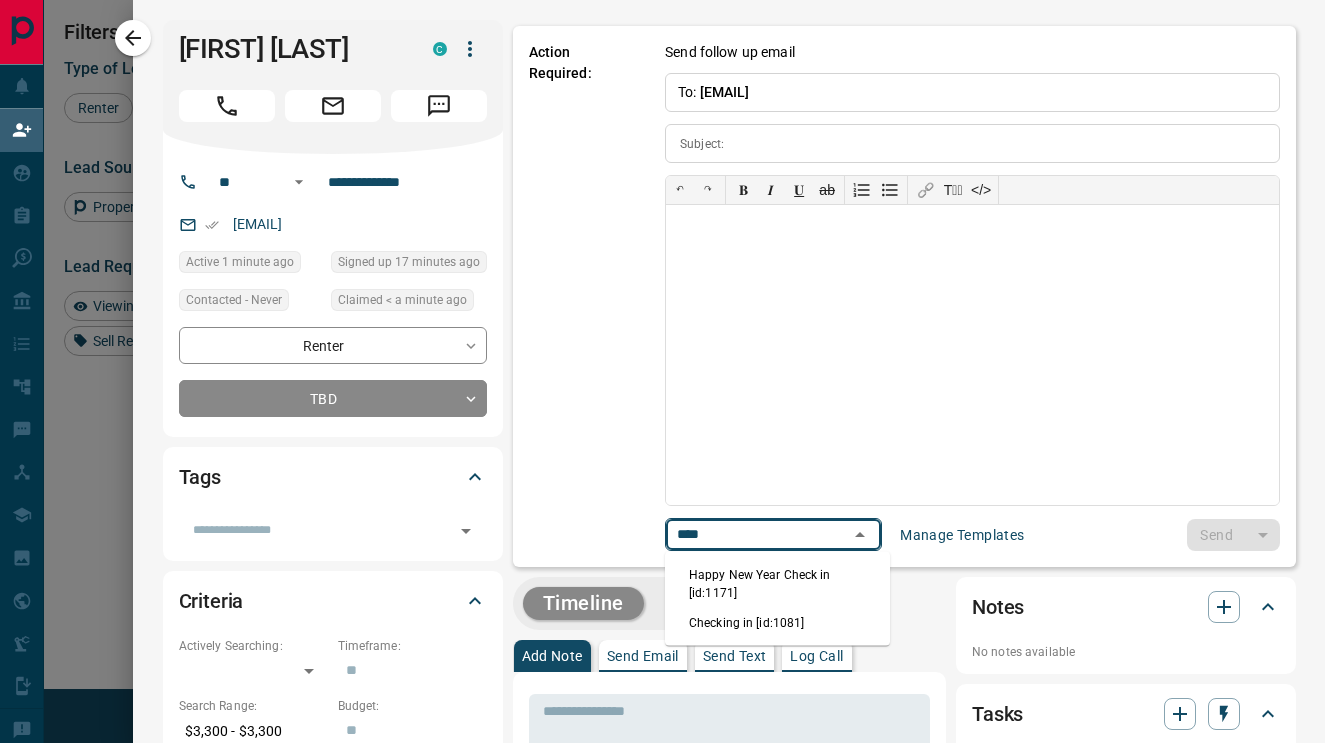 type on "****" 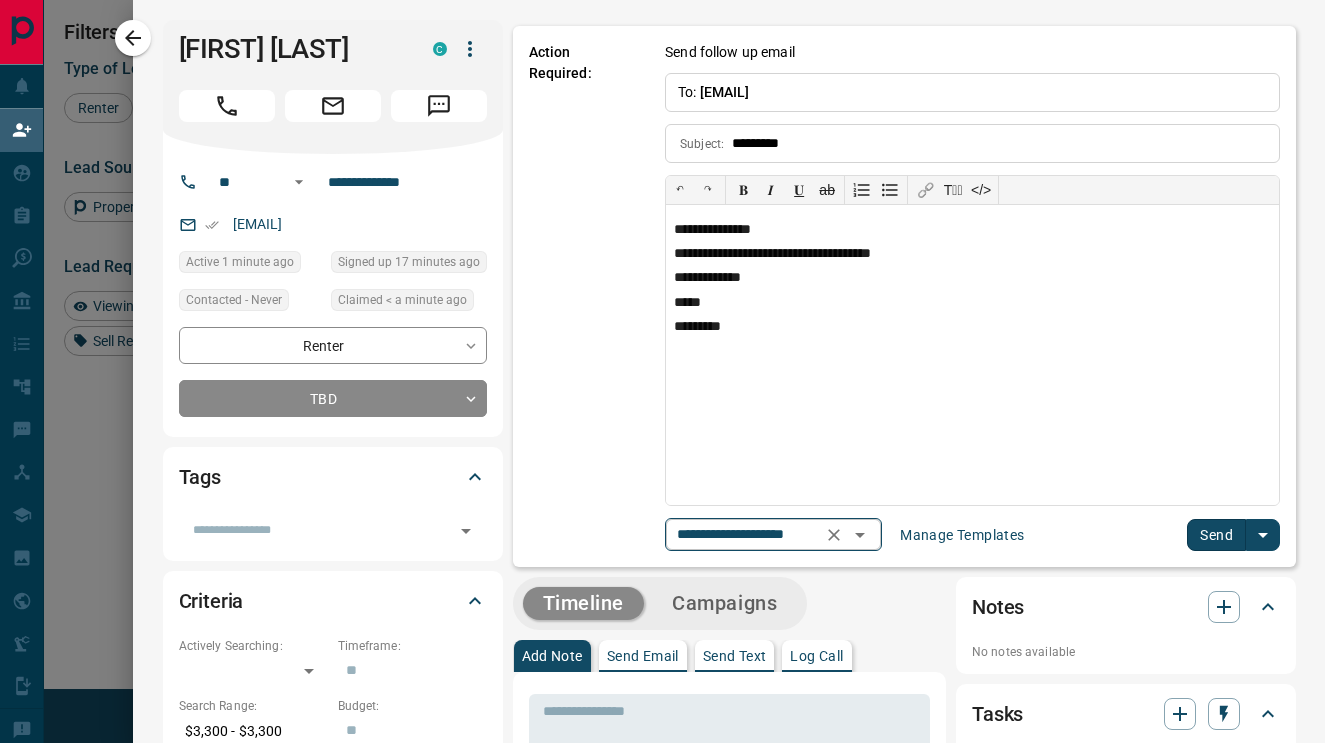 click on "Send" at bounding box center [1216, 535] 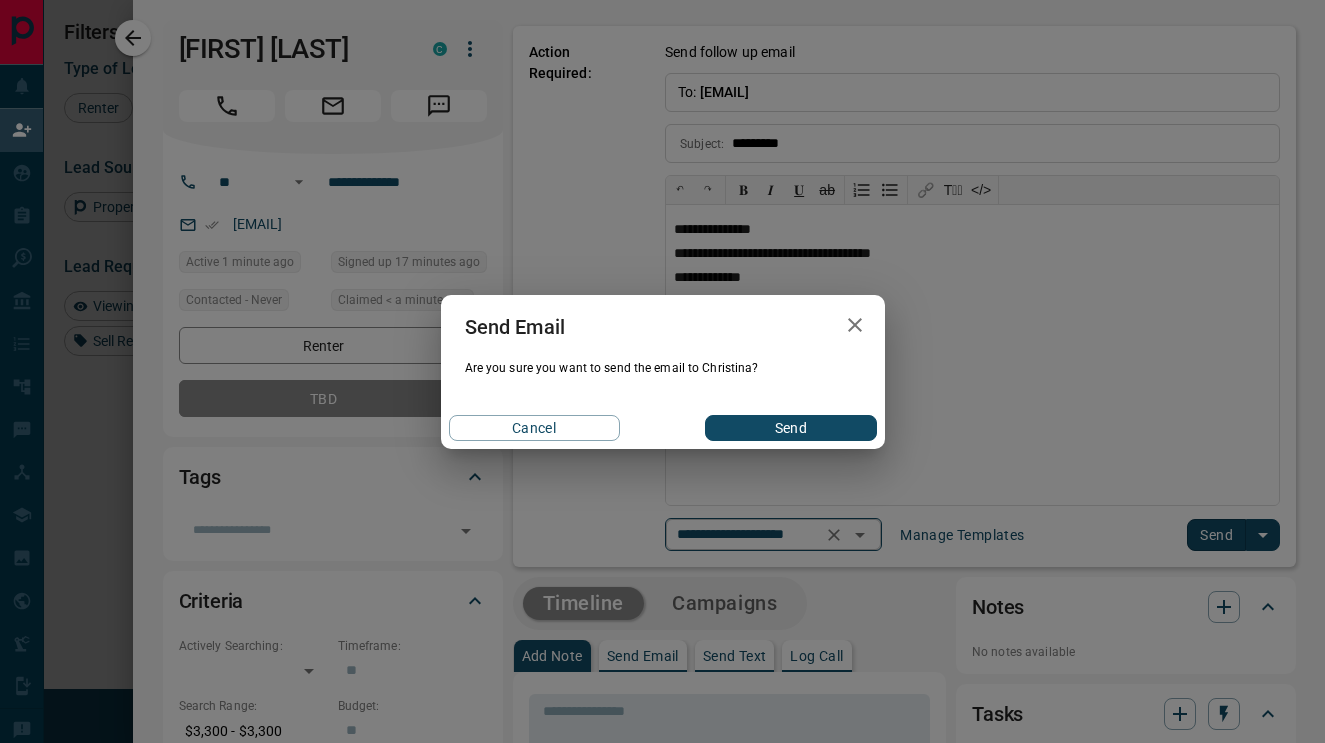 click on "Send" at bounding box center (790, 428) 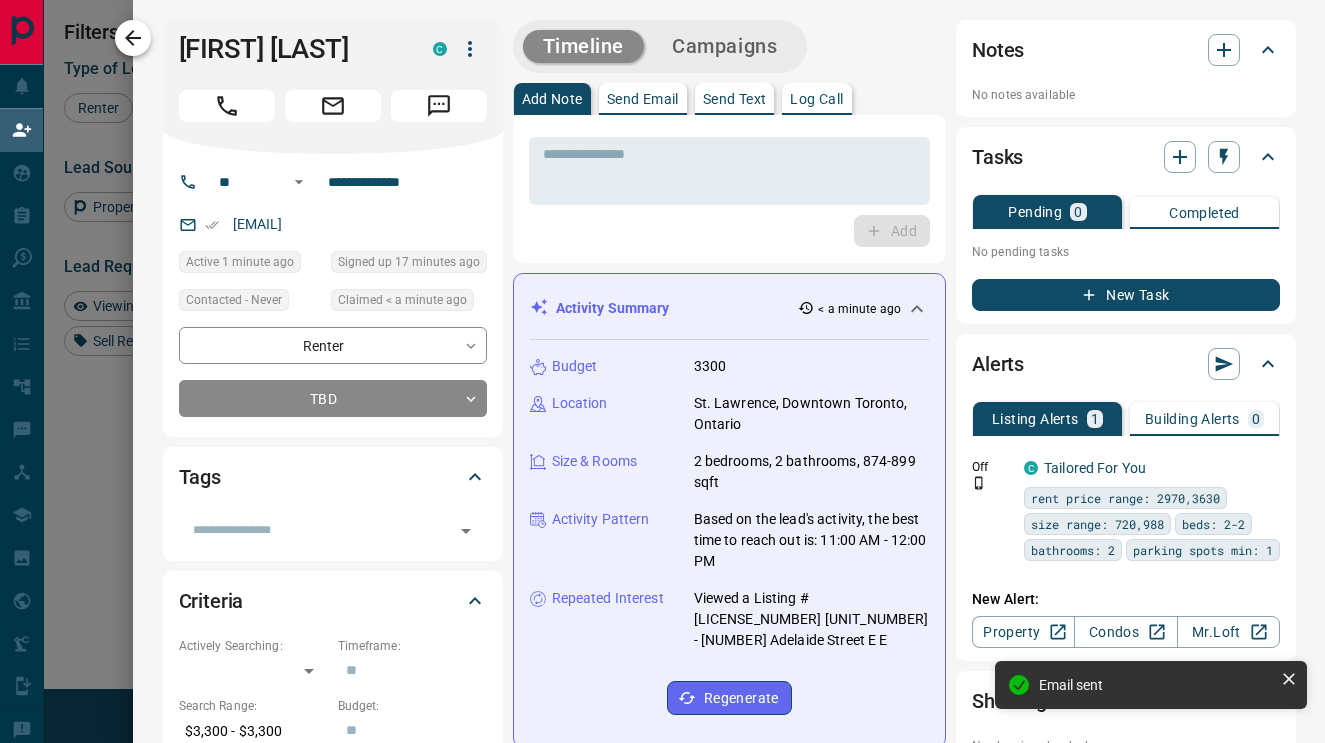 click 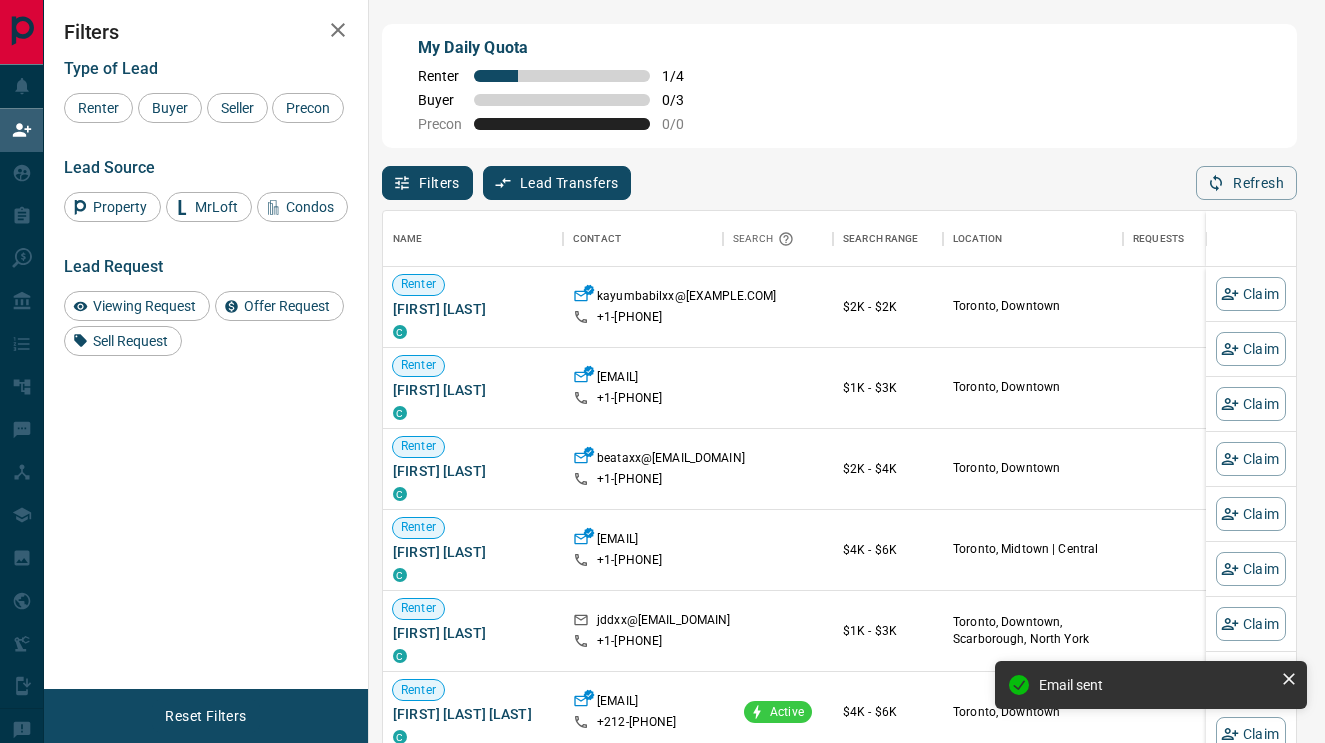 scroll, scrollTop: 1, scrollLeft: 1, axis: both 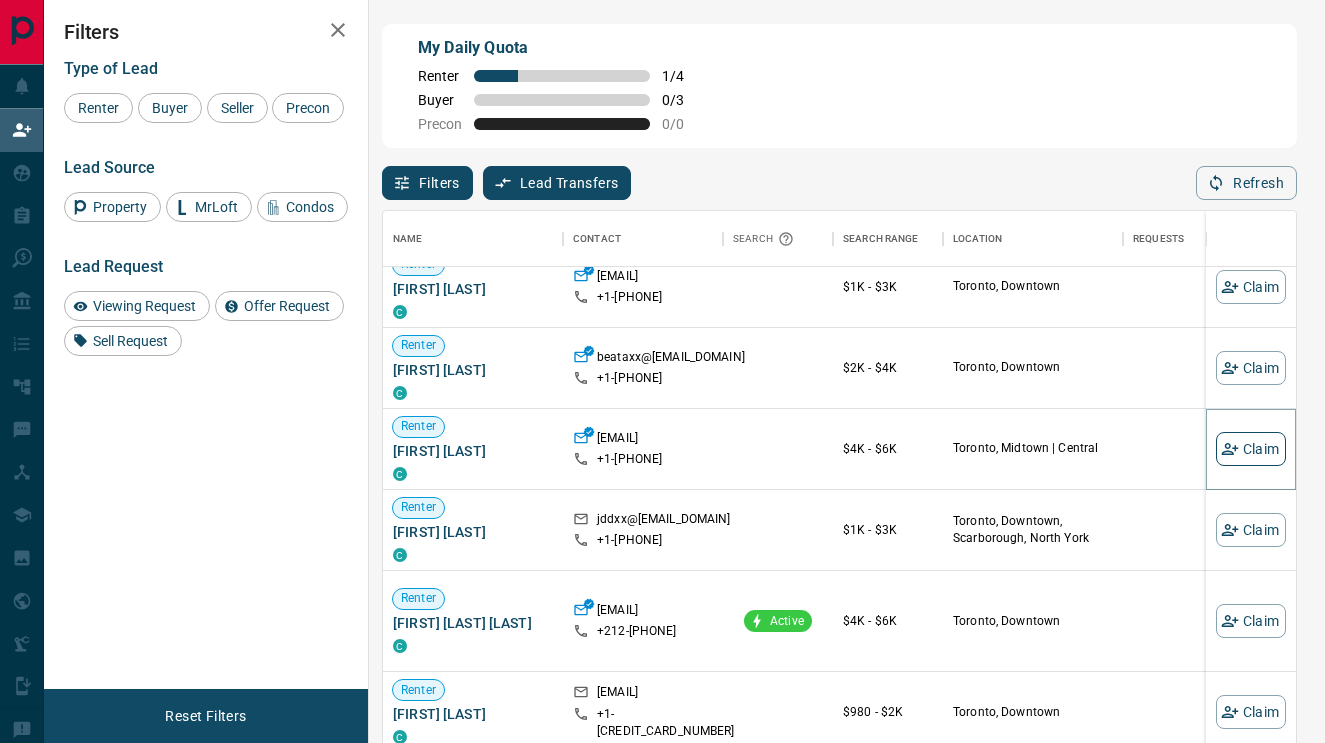 click on "Claim" at bounding box center [1251, 449] 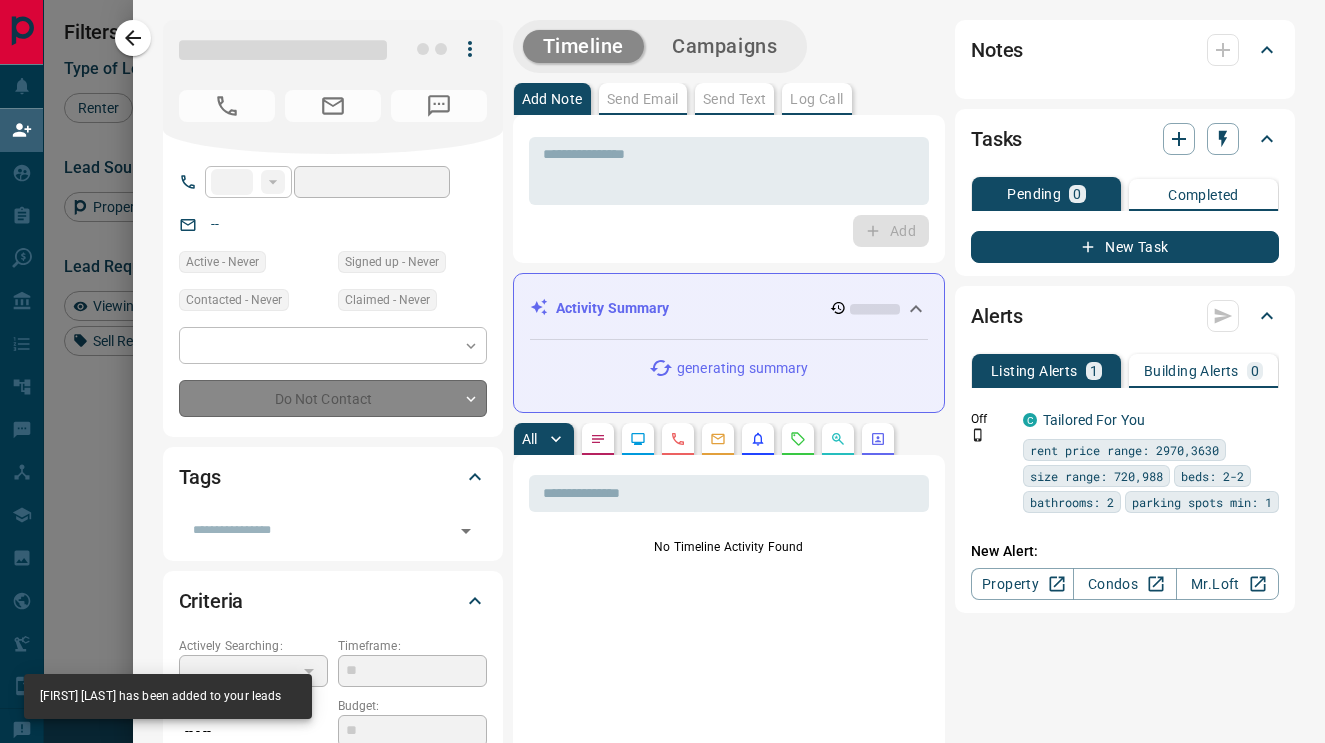 type on "**" 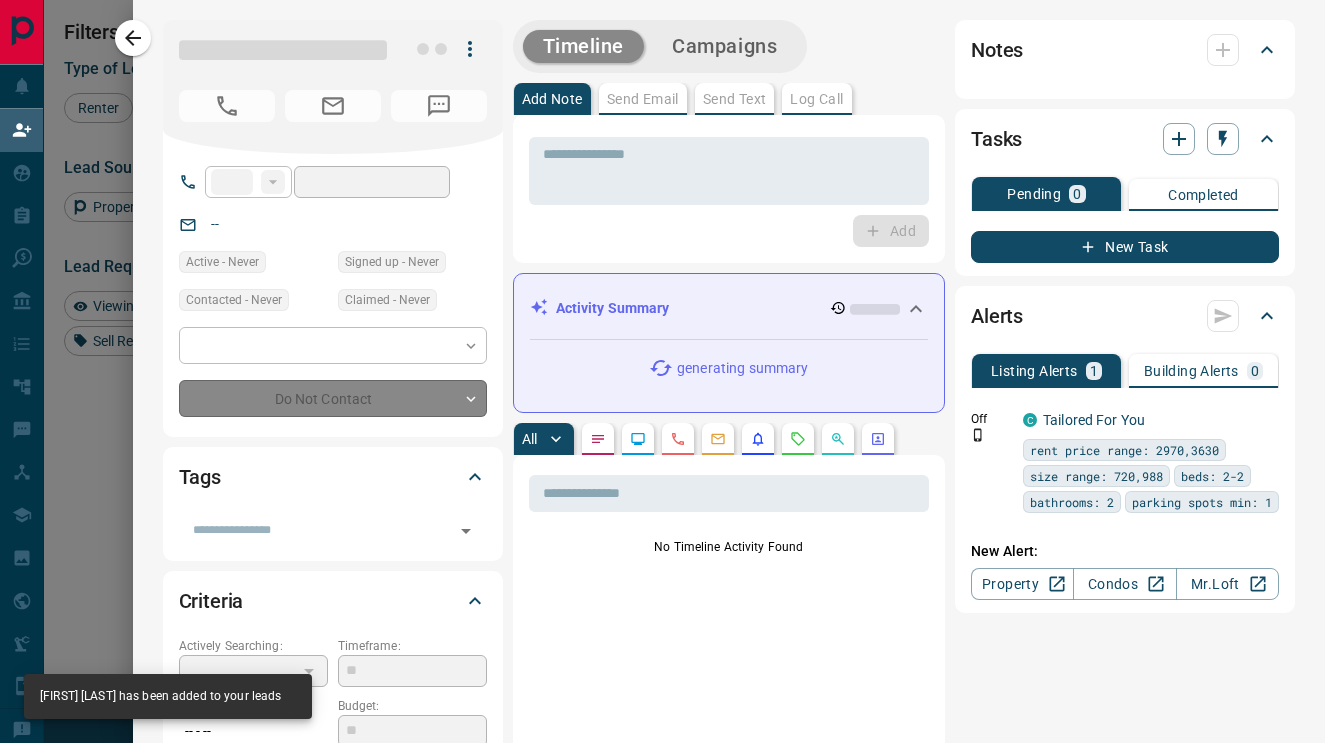 type on "**********" 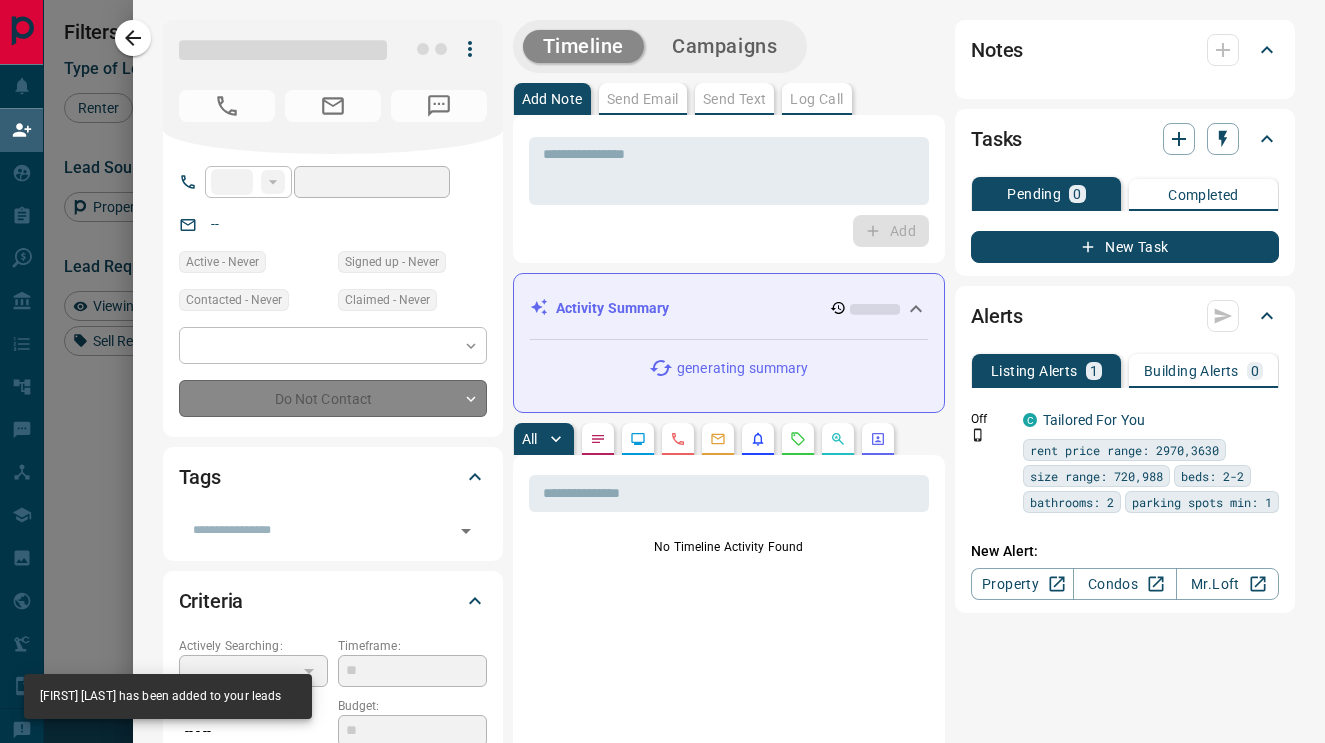 type on "**********" 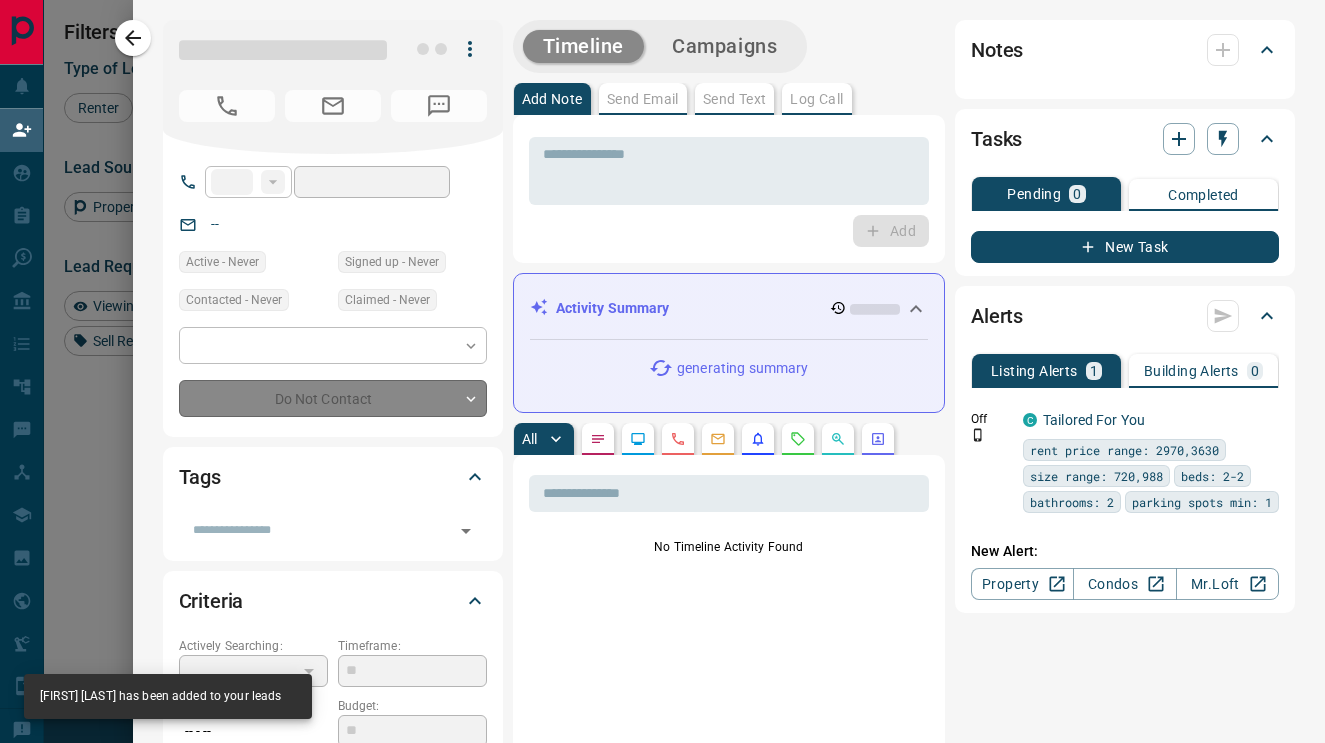 type on "**" 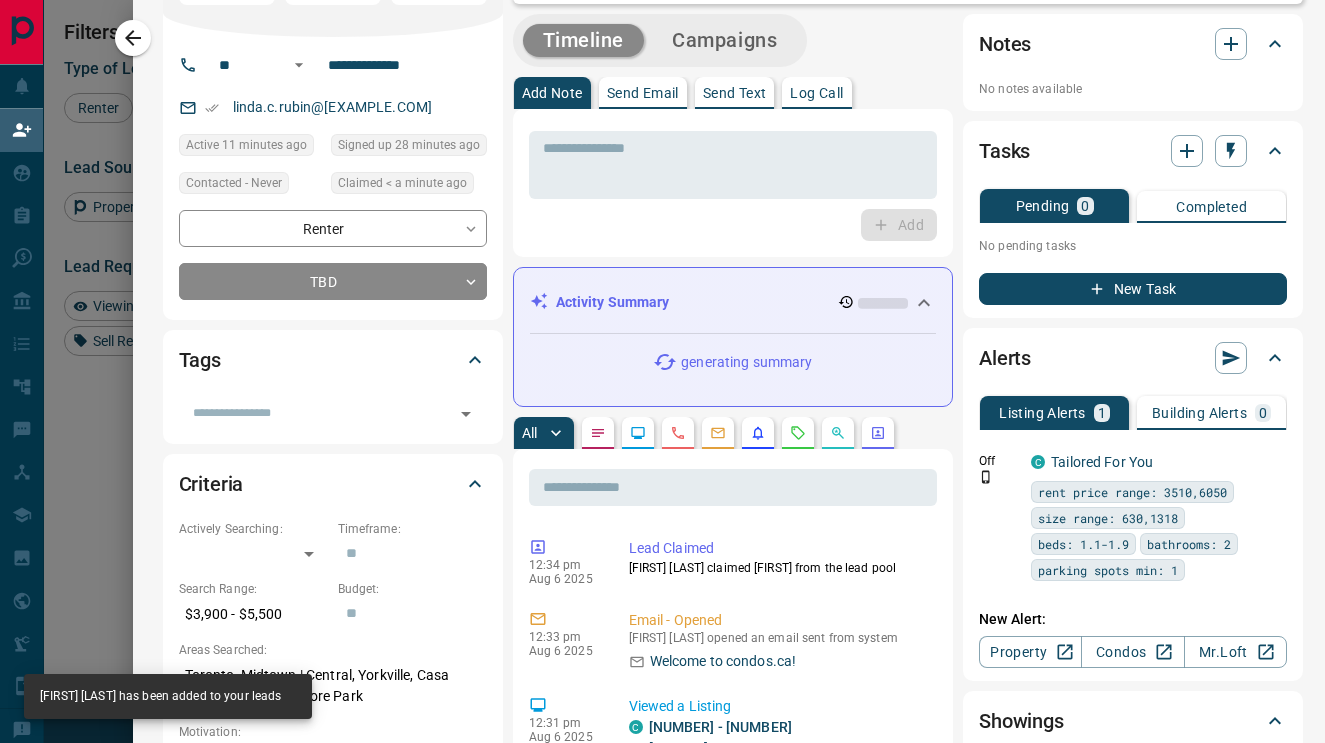 scroll, scrollTop: 168, scrollLeft: 0, axis: vertical 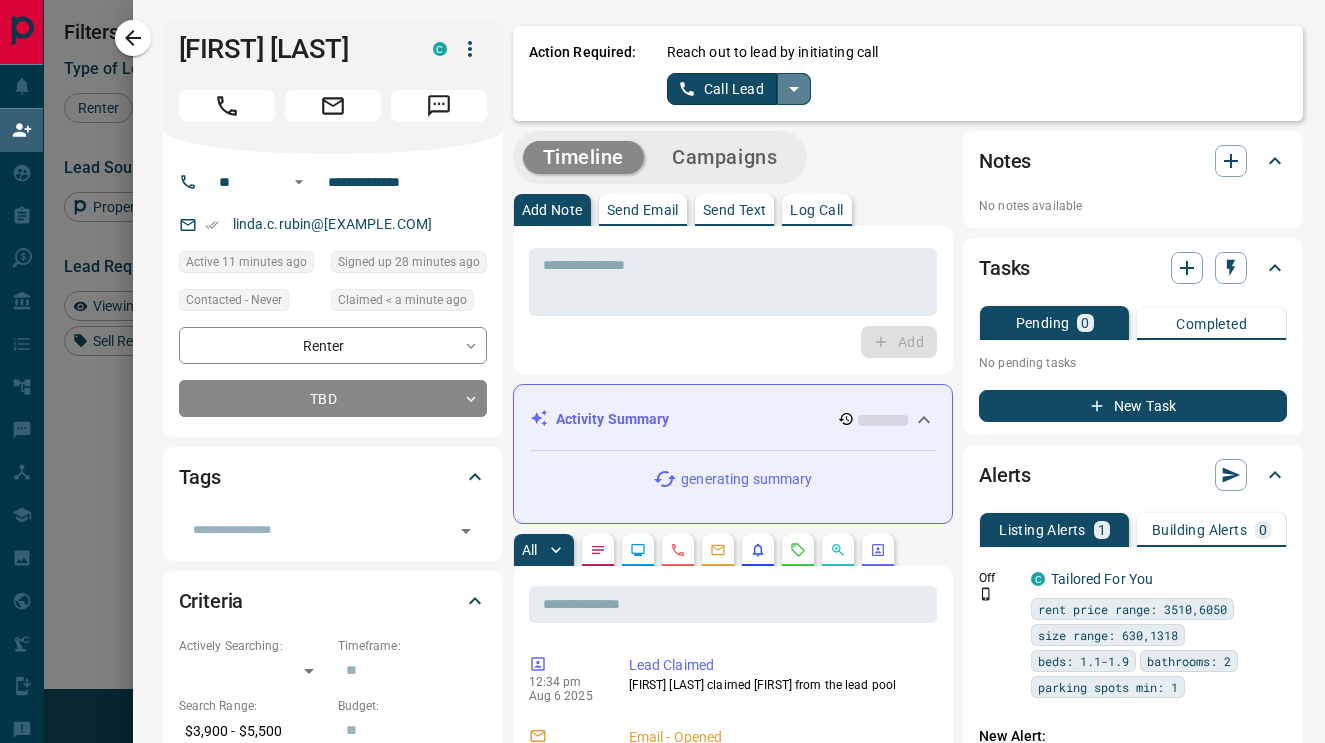 click at bounding box center [794, 89] 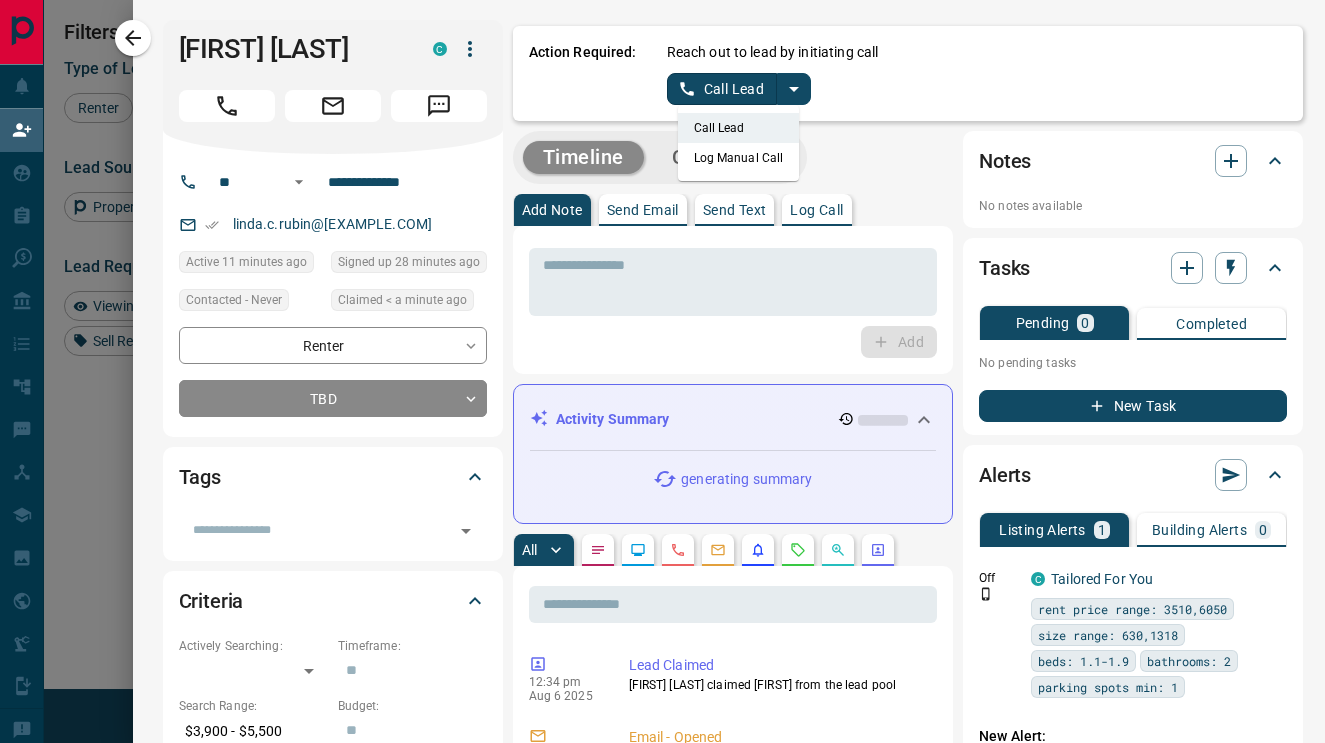 click on "Log Manual Call" at bounding box center [739, 158] 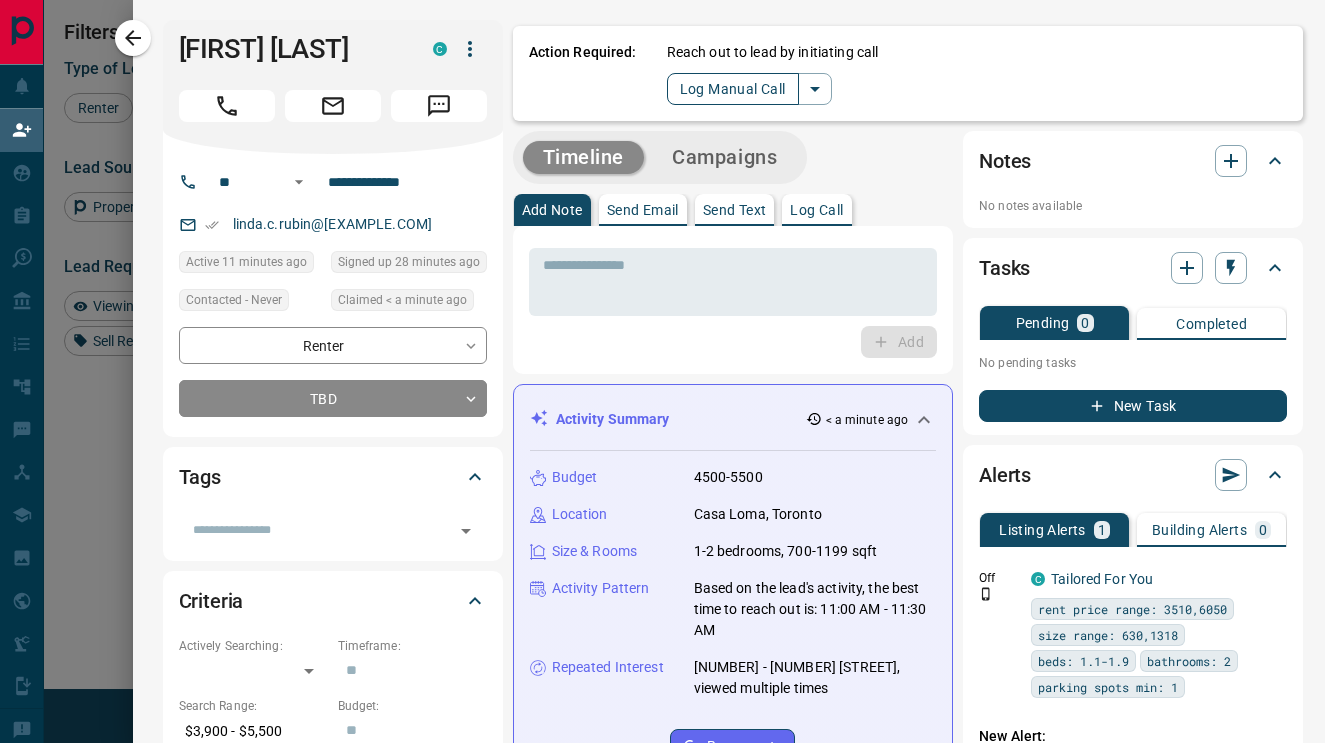 click on "Log Manual Call" at bounding box center (733, 89) 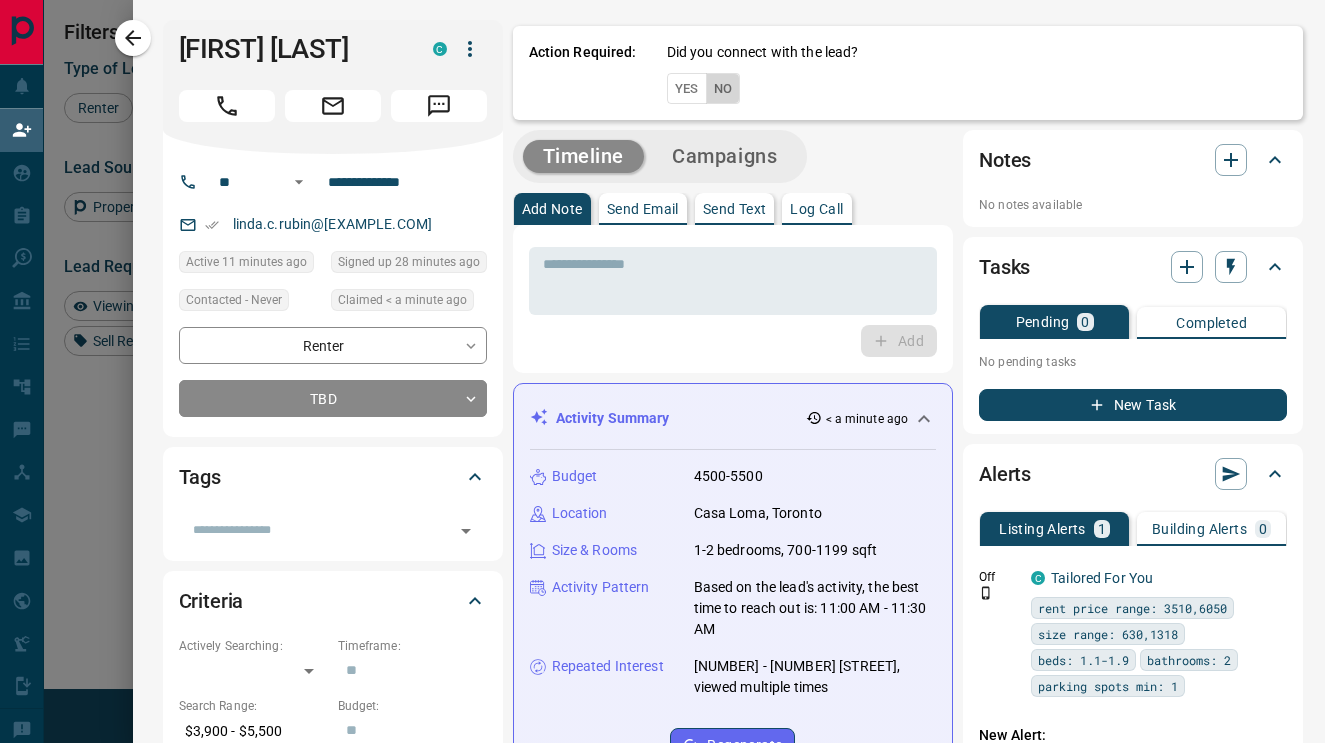 click on "No" at bounding box center [723, 88] 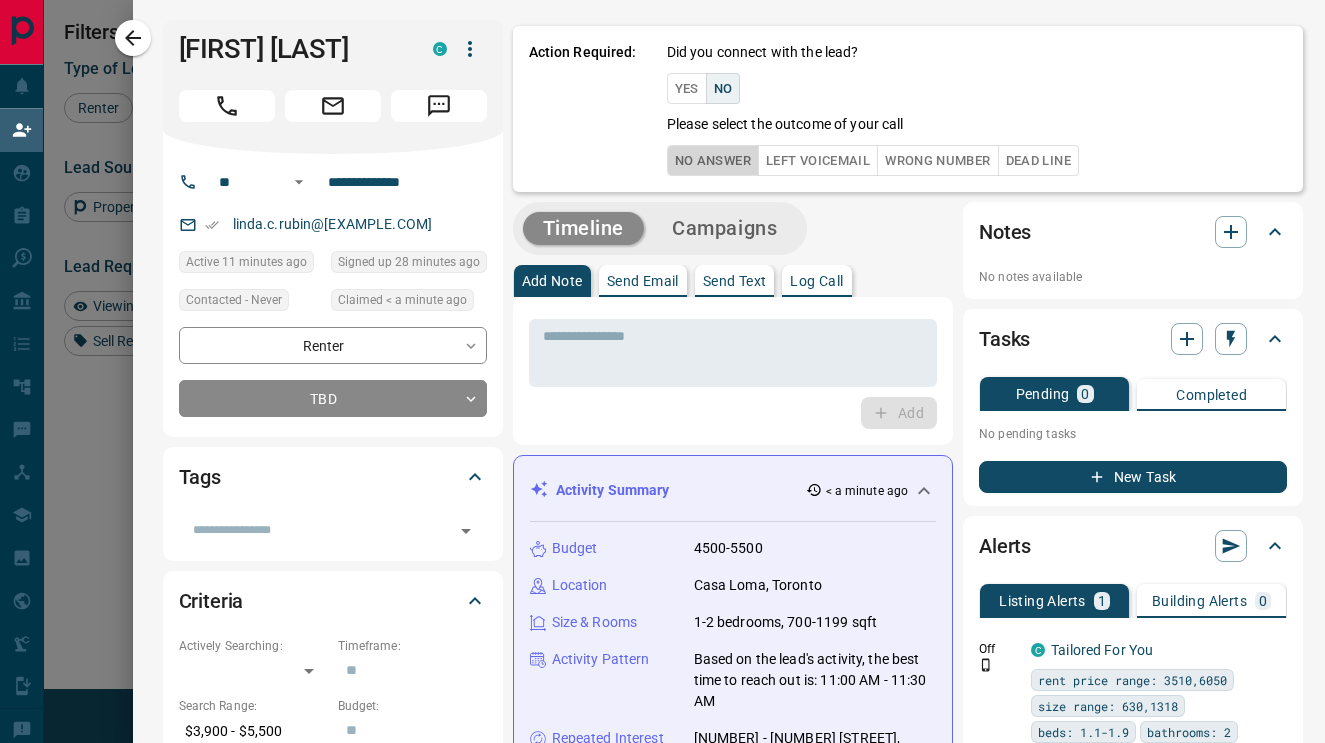 click on "No Answer" at bounding box center [713, 160] 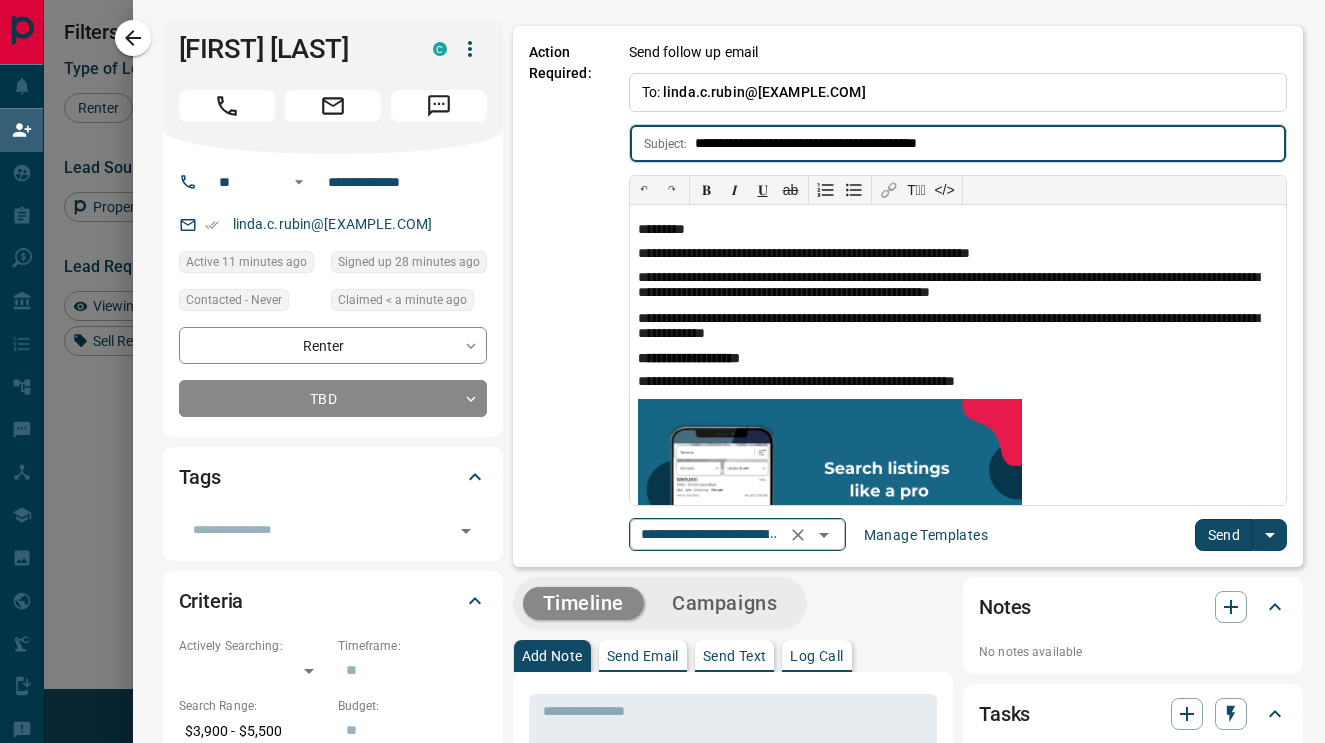 click 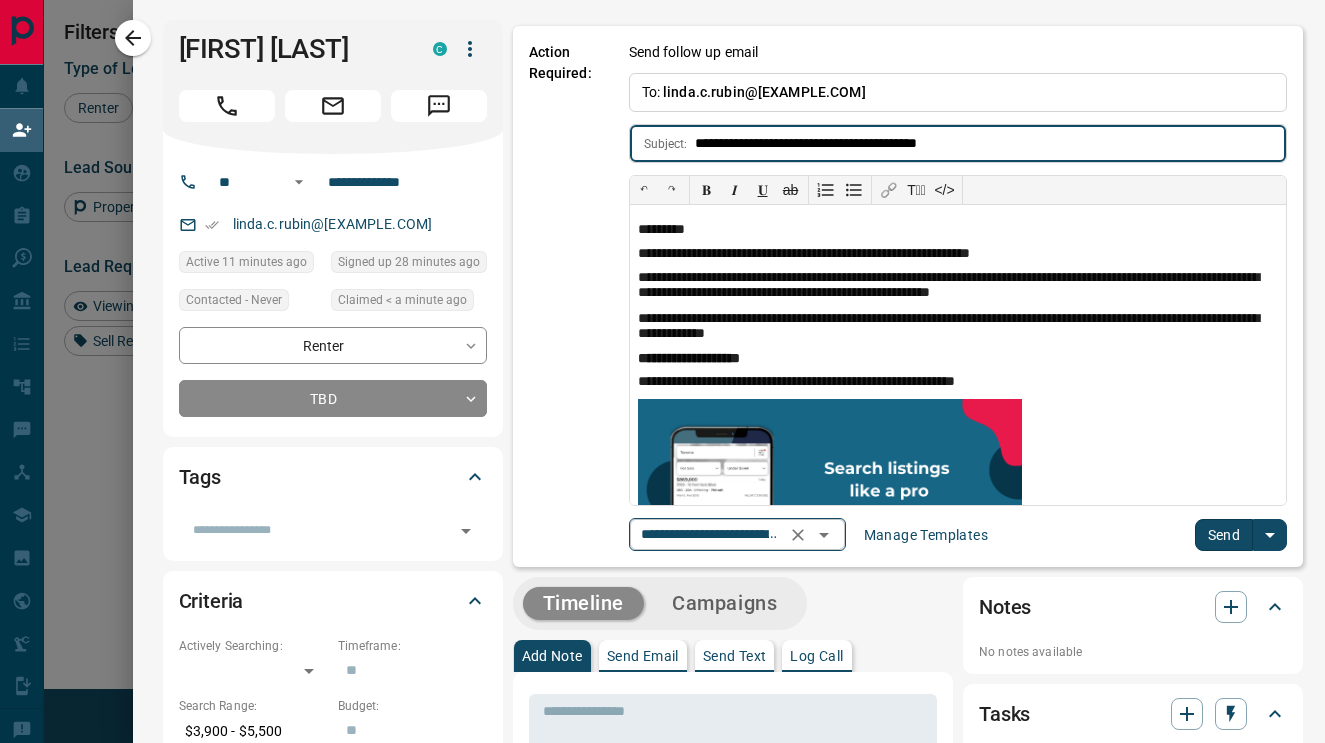 type 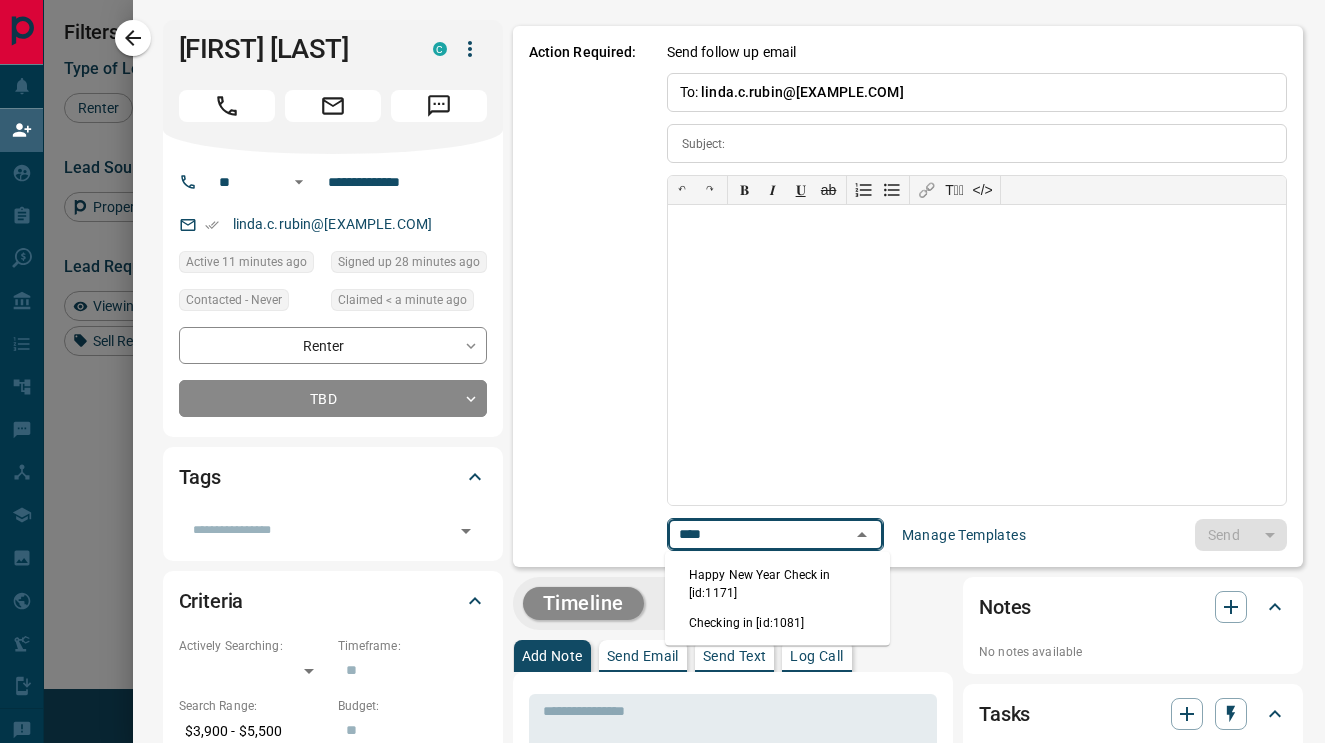 click on "Checking in [id:1081]" at bounding box center [777, 623] 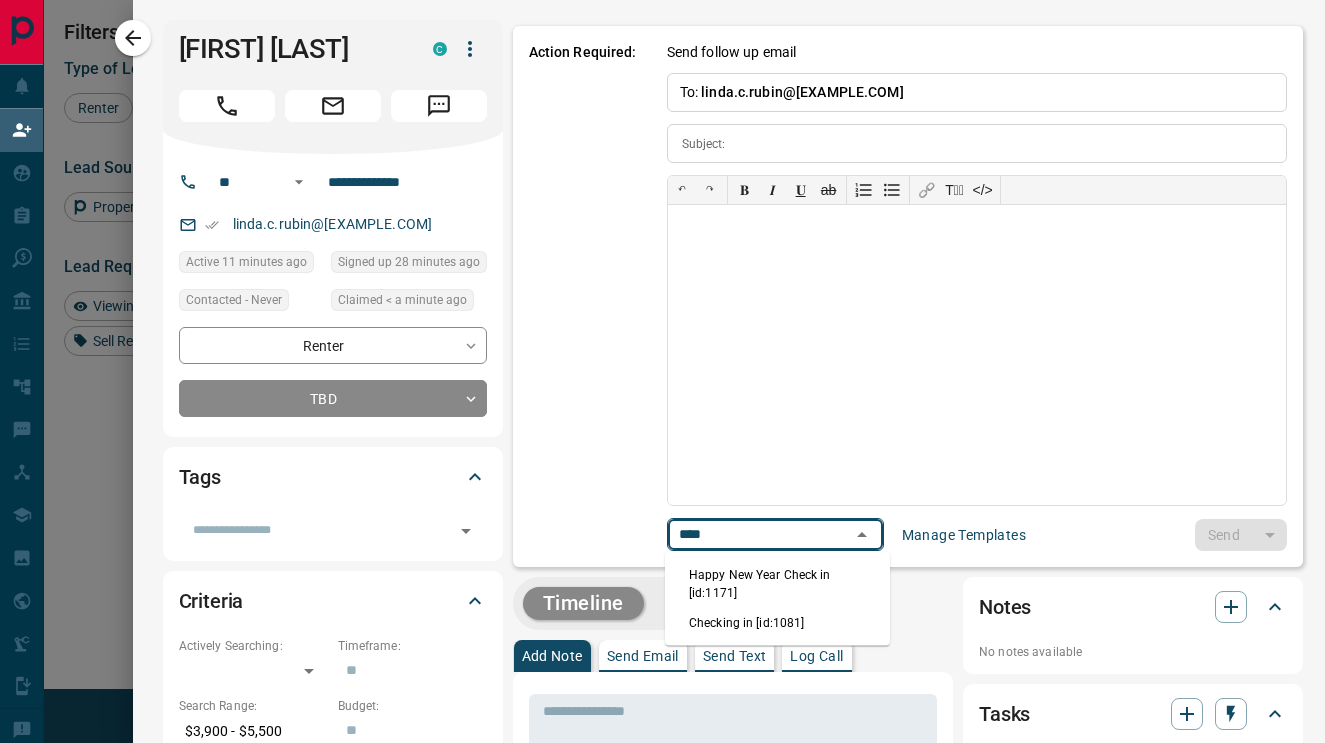type on "****" 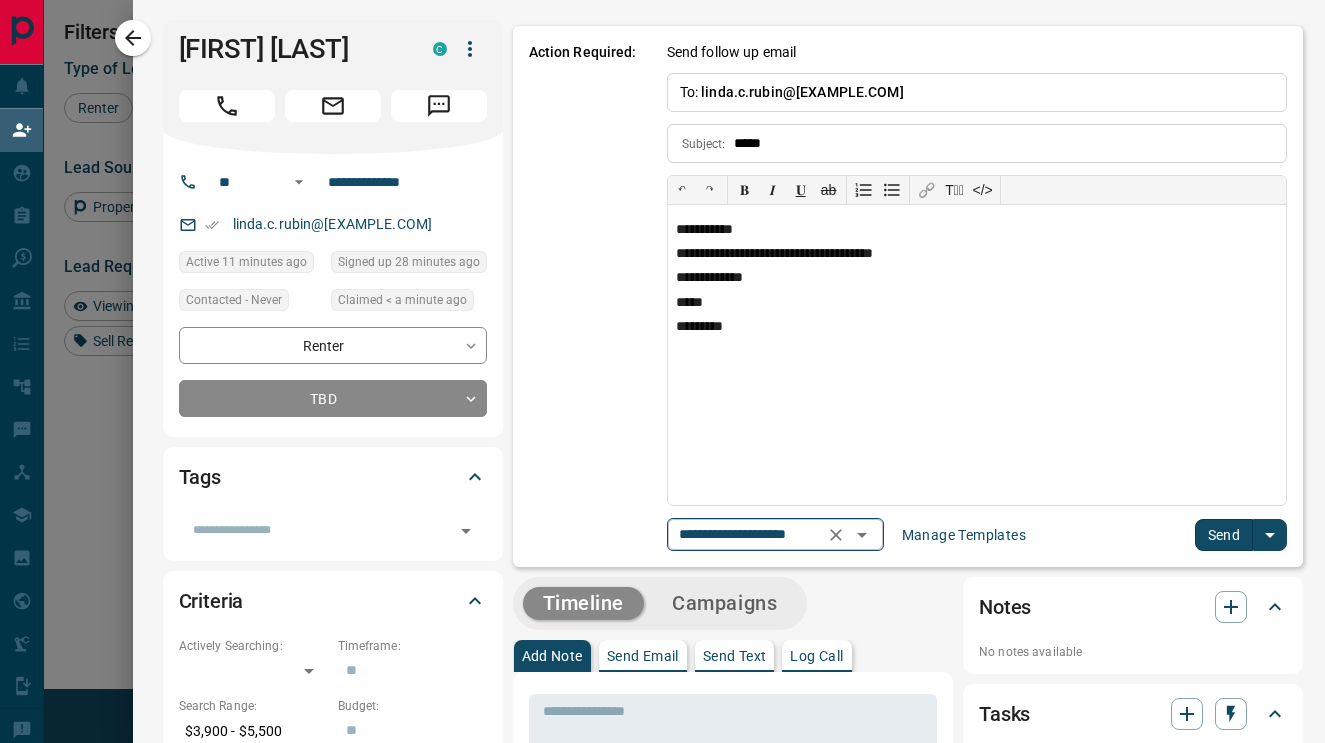 click on "Send" at bounding box center [1224, 535] 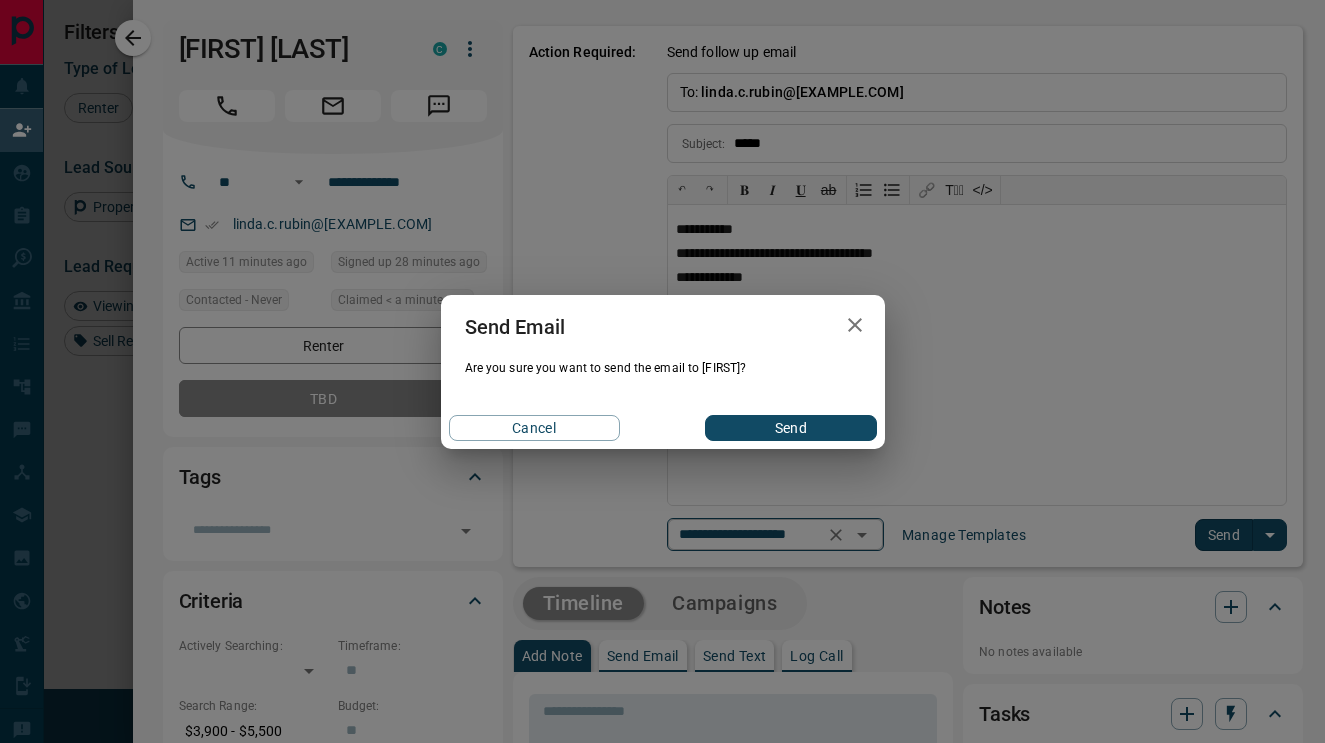 click on "Send" at bounding box center (790, 428) 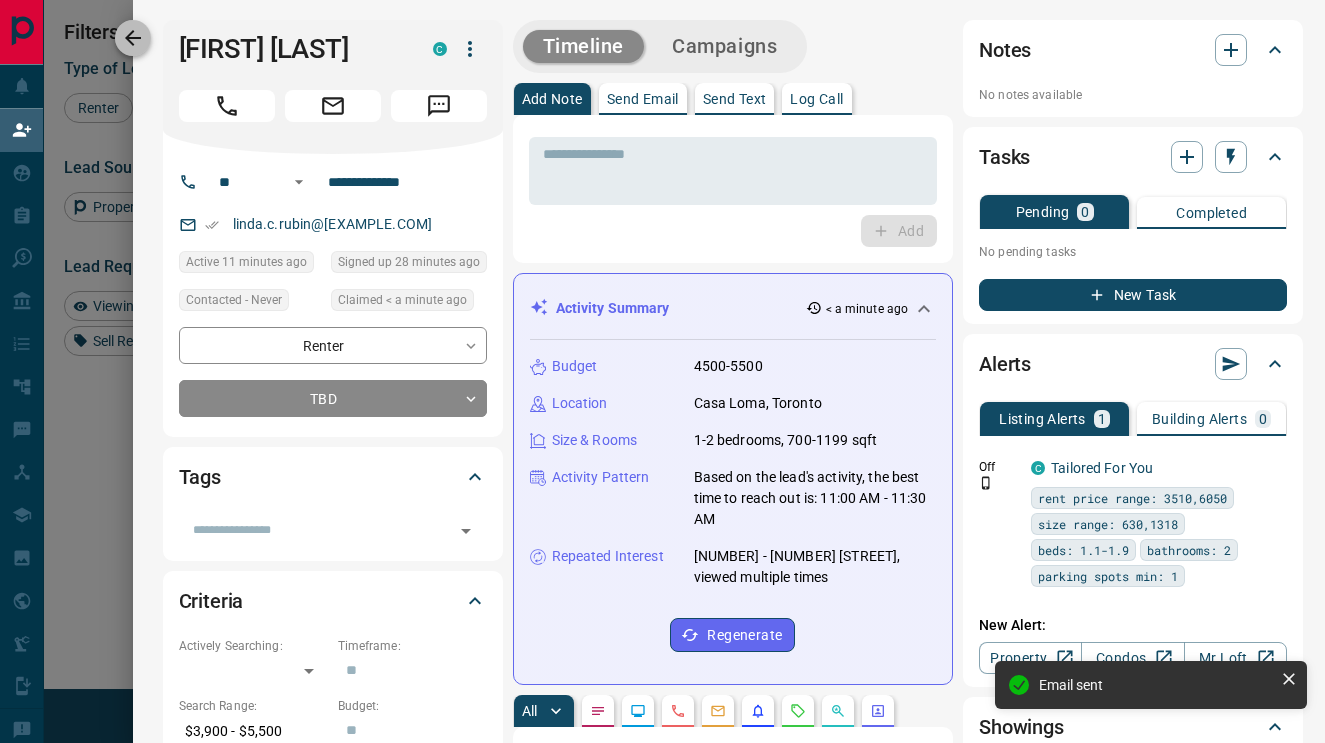 click 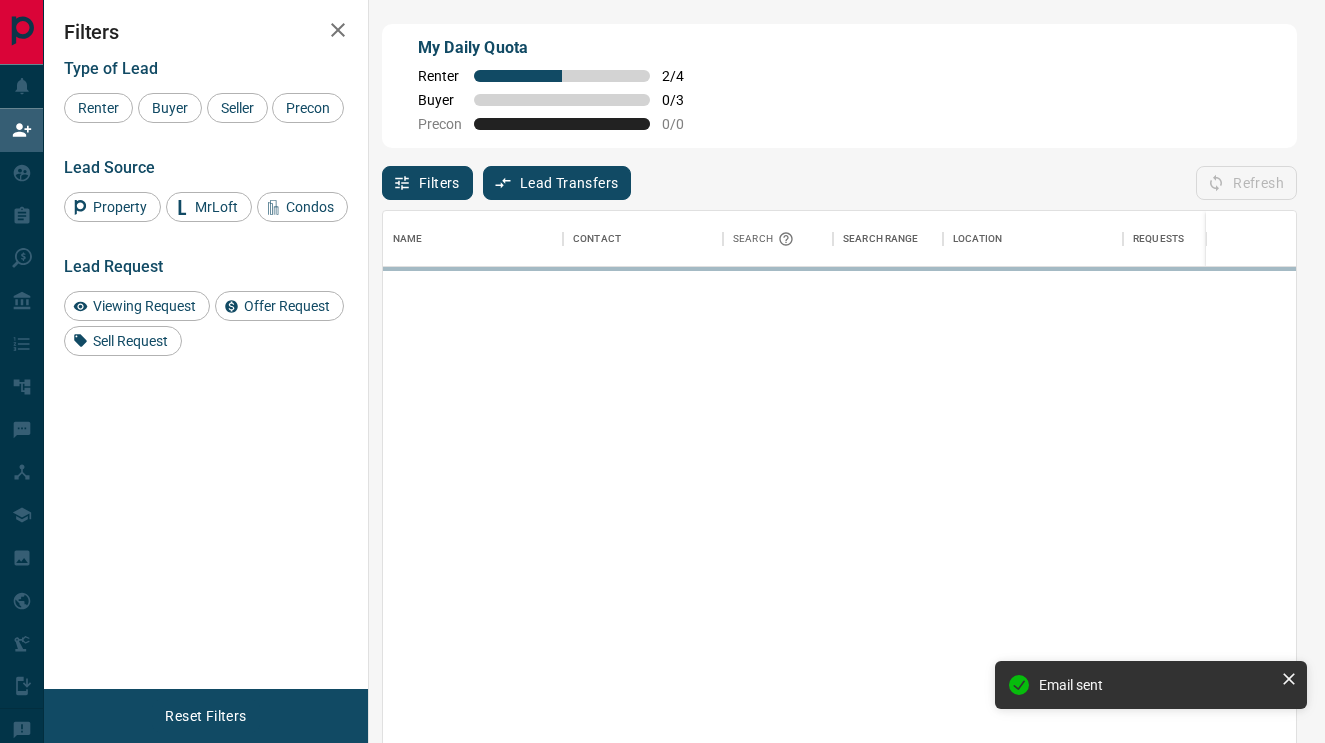 scroll, scrollTop: 1, scrollLeft: 1, axis: both 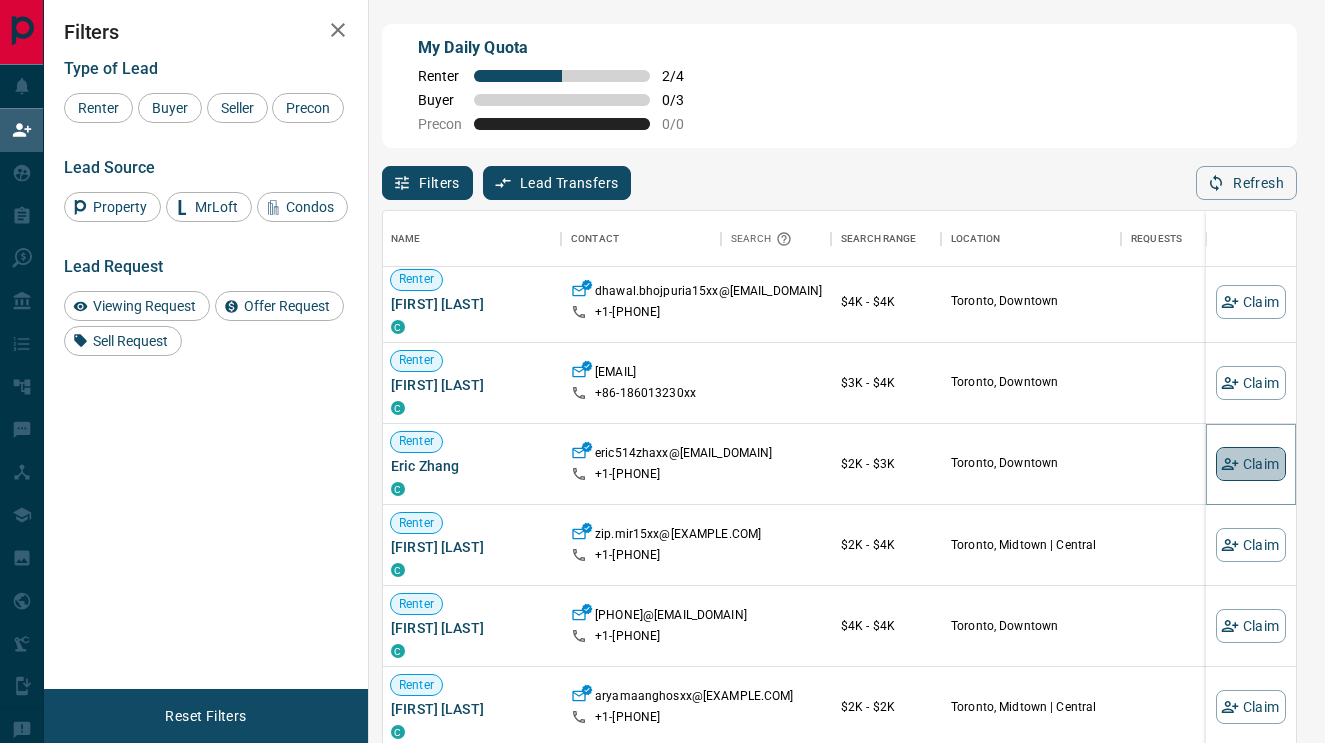 click 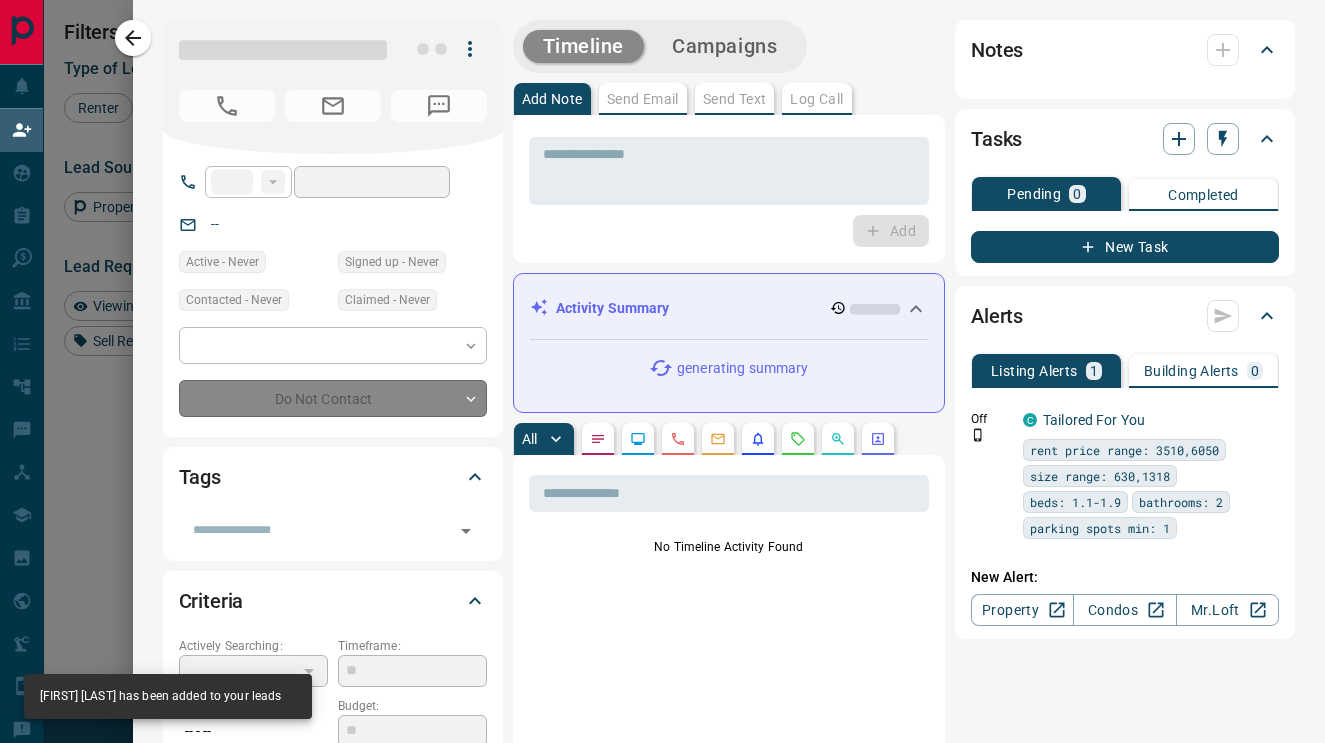 type on "**" 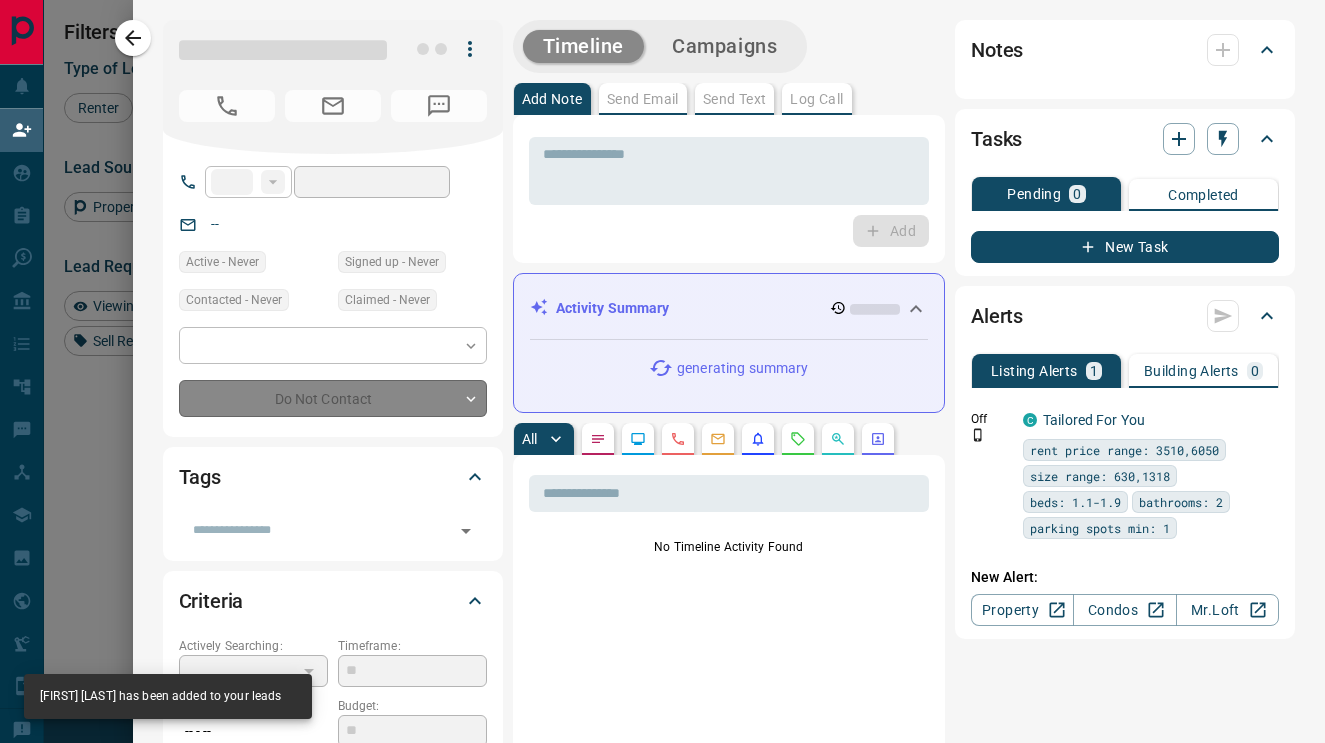 type on "**********" 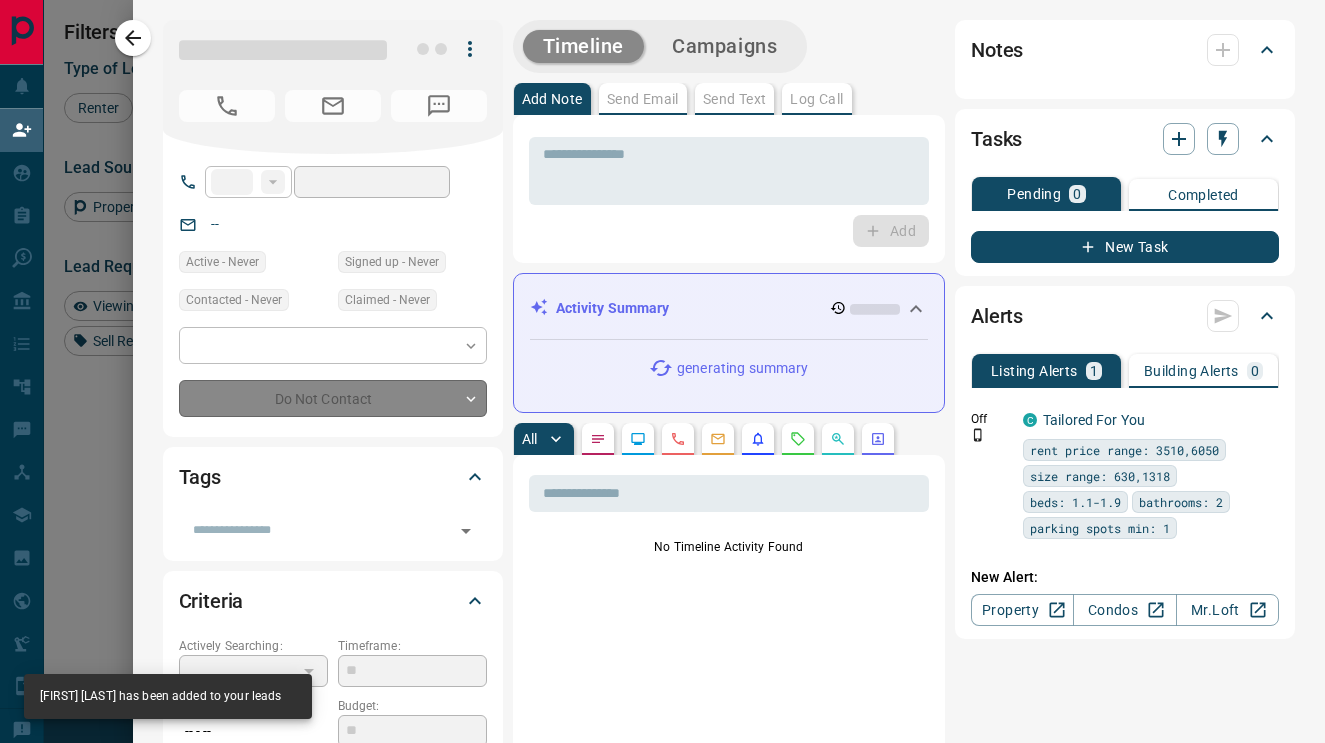 type on "**********" 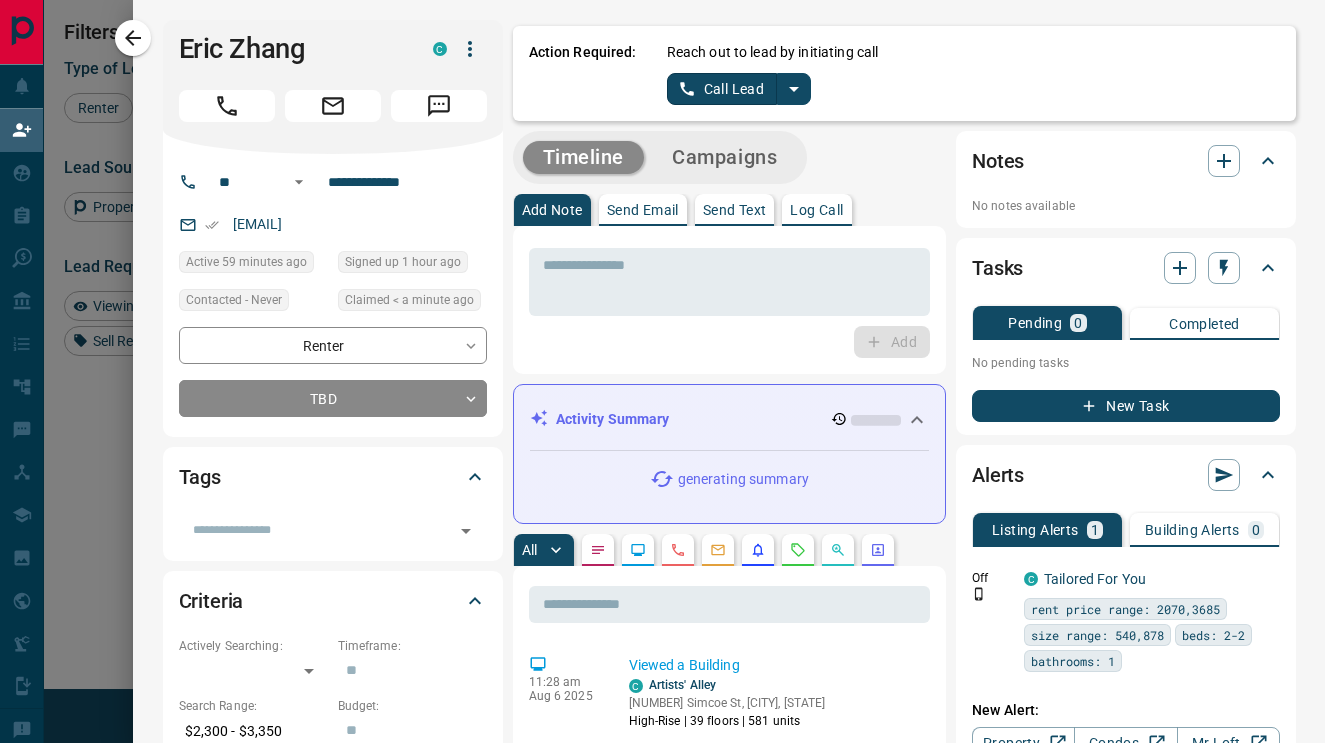 scroll, scrollTop: 0, scrollLeft: 0, axis: both 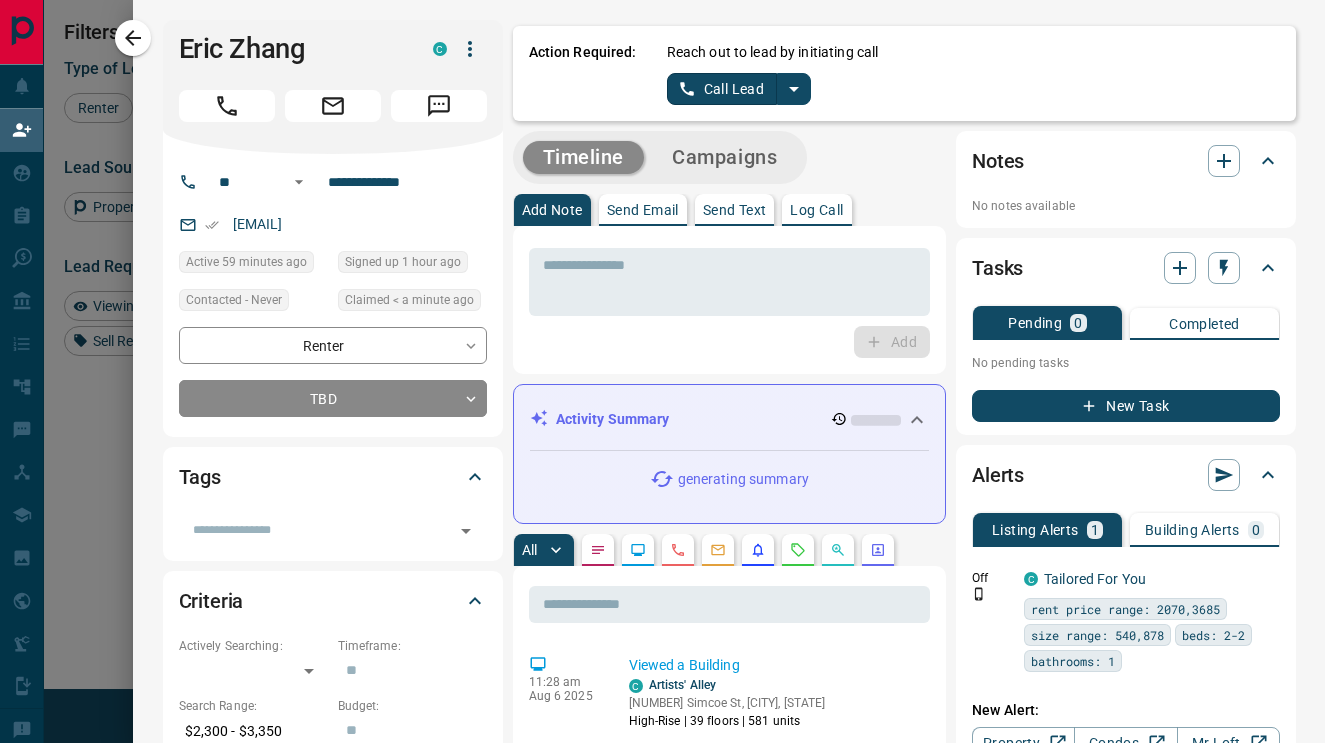click at bounding box center (794, 89) 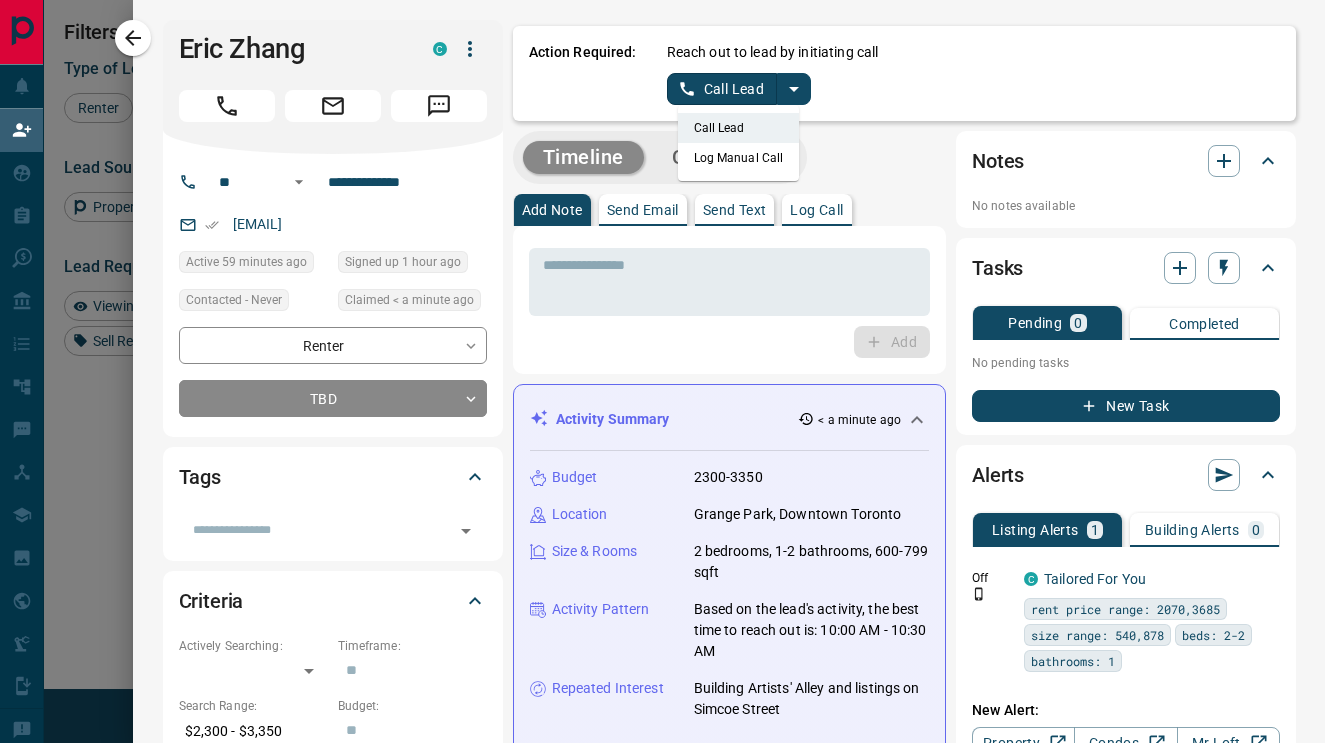 click on "Log Manual Call" at bounding box center (739, 158) 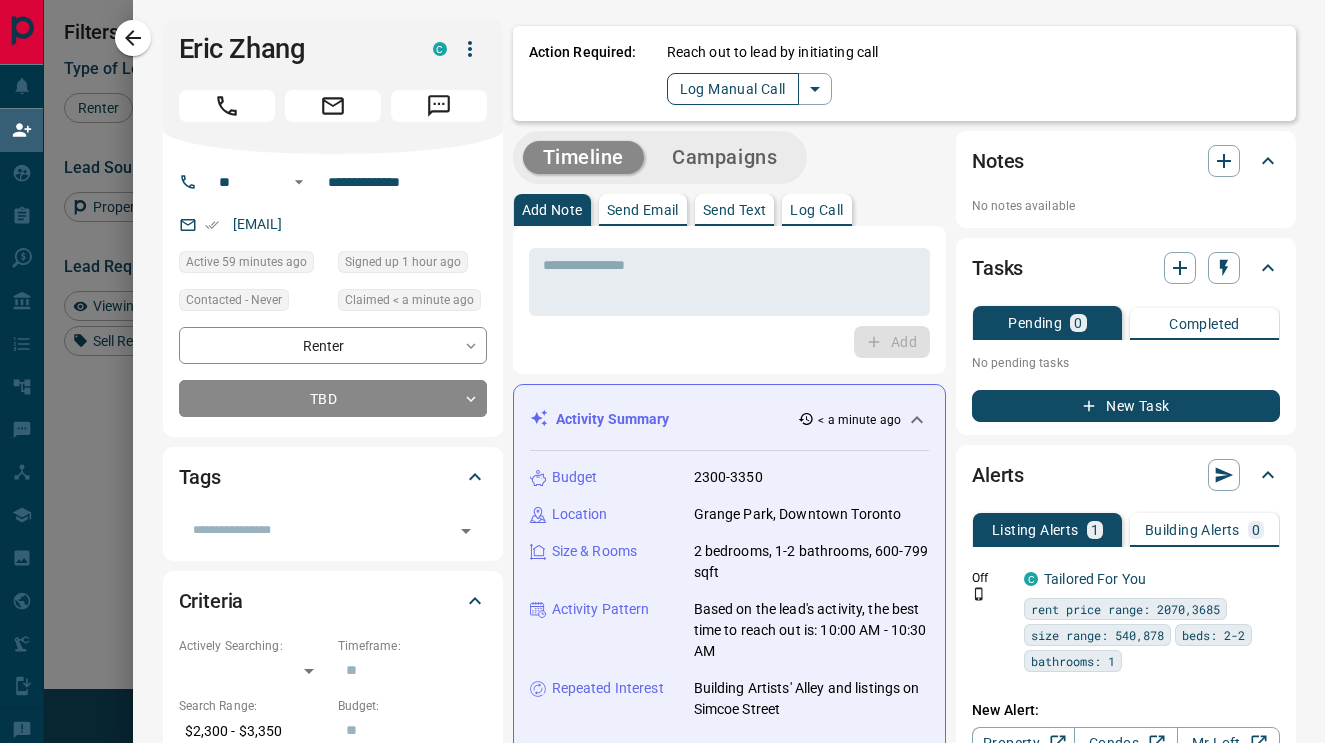 click on "Log Manual Call" at bounding box center [733, 89] 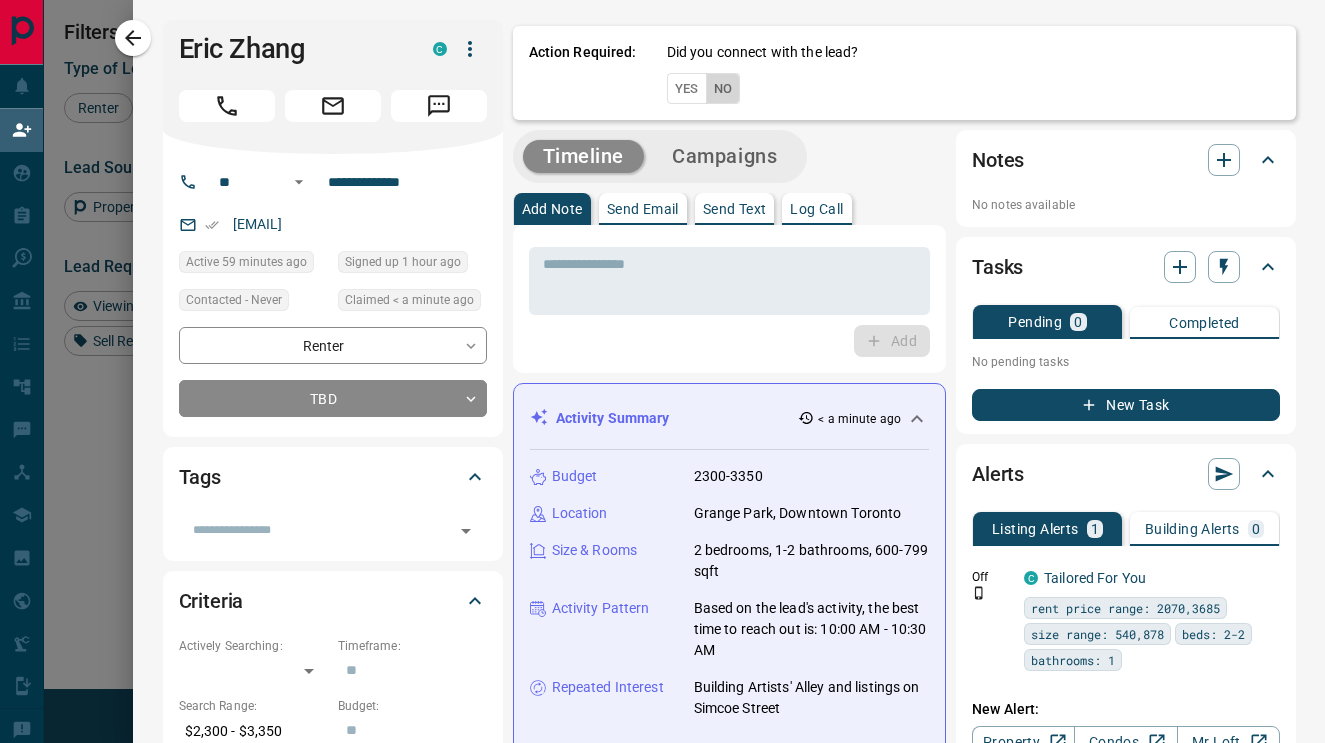 click on "No" at bounding box center [723, 88] 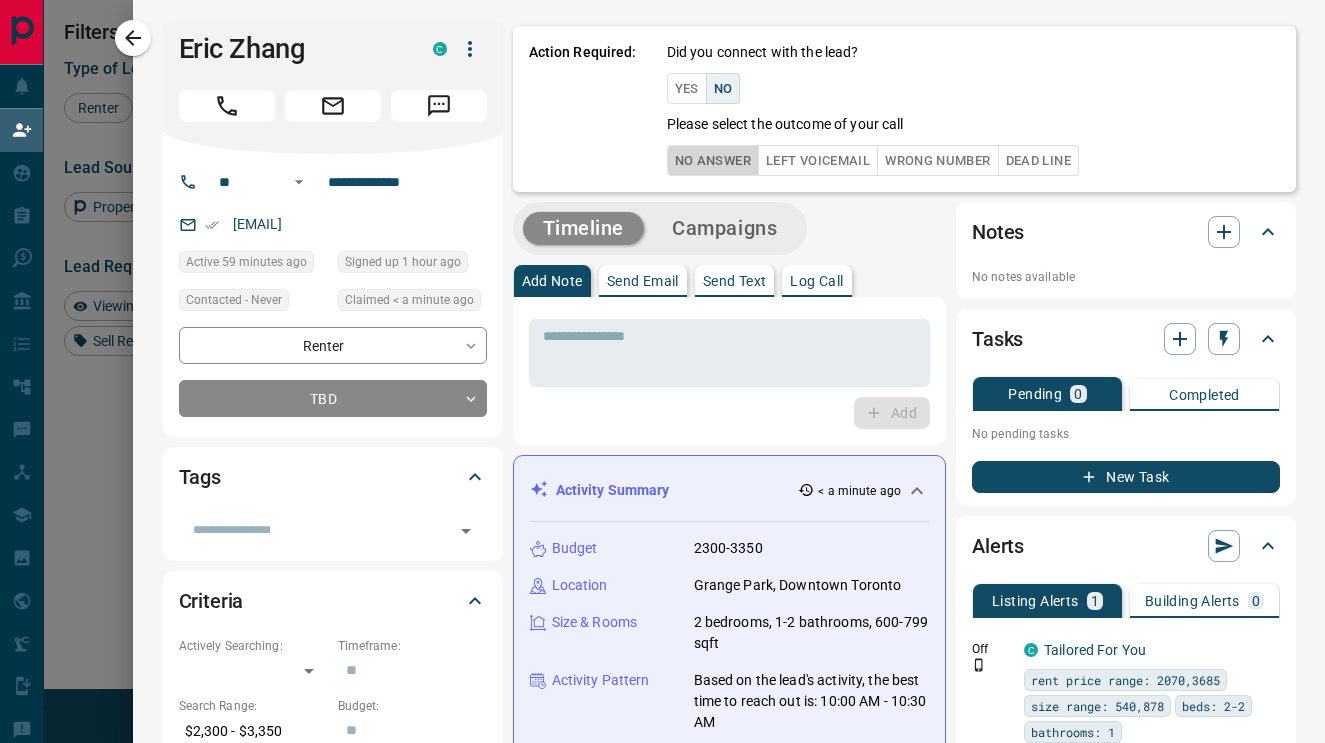 click on "No Answer" at bounding box center [713, 160] 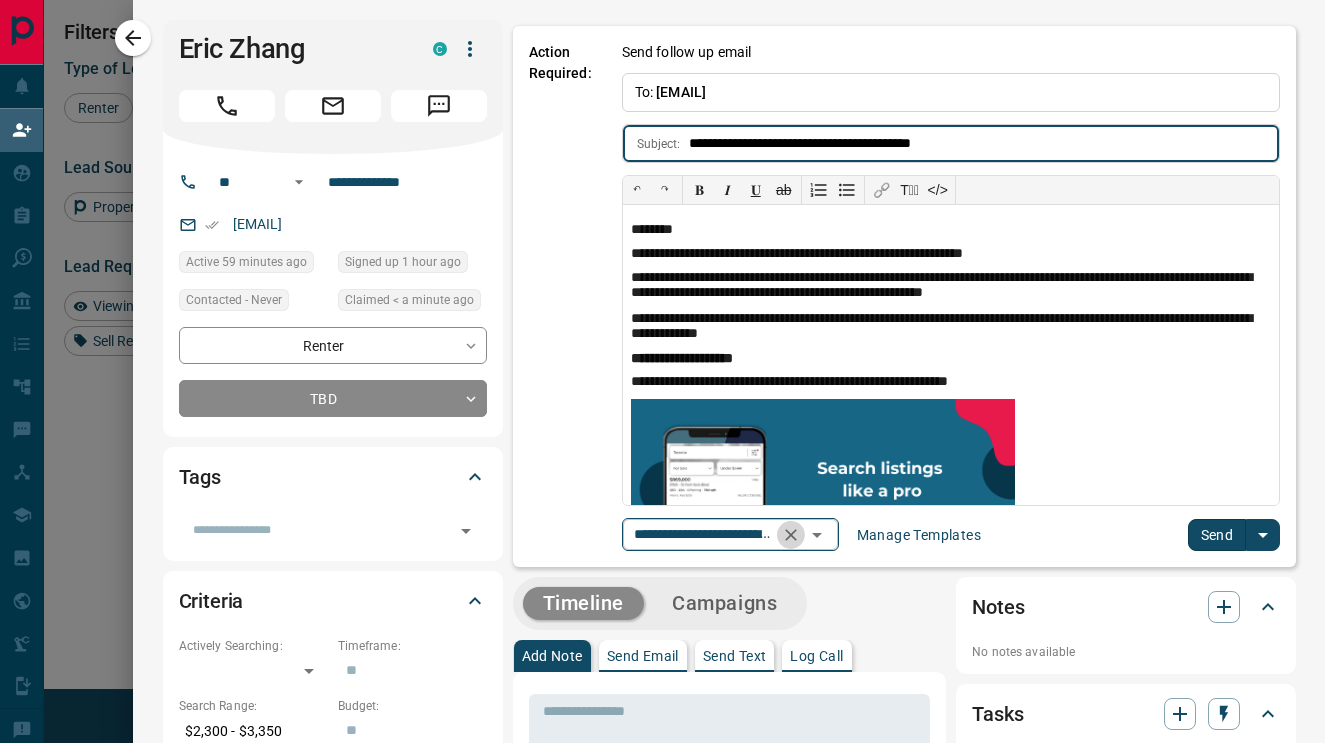 click 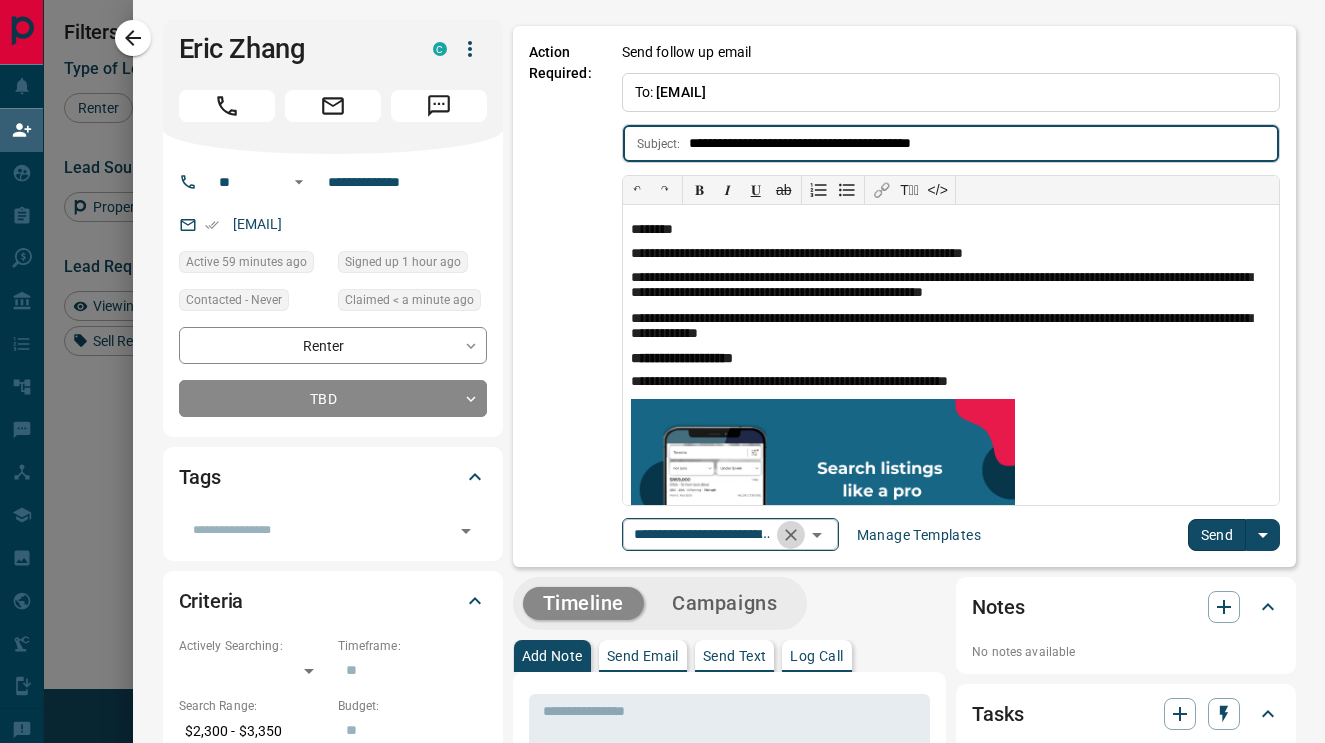 type 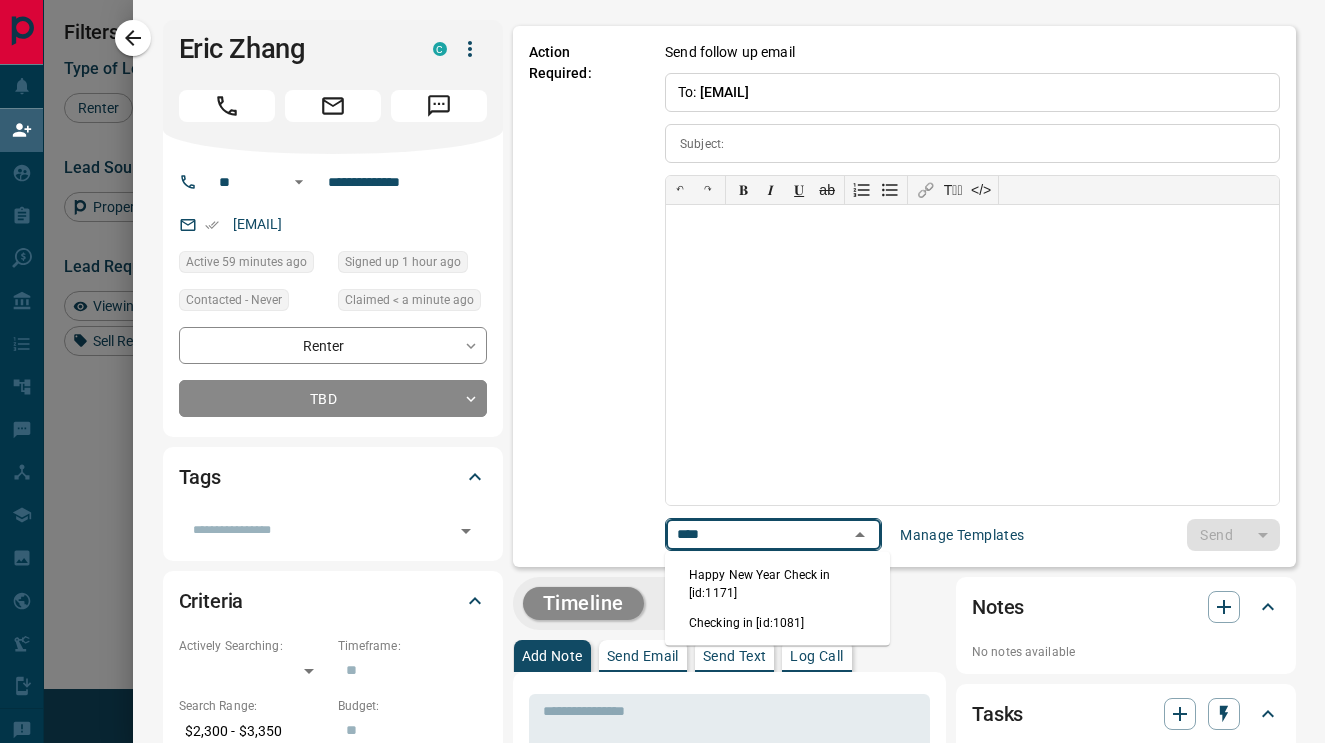 click on "Checking in [id:1081]" at bounding box center (777, 623) 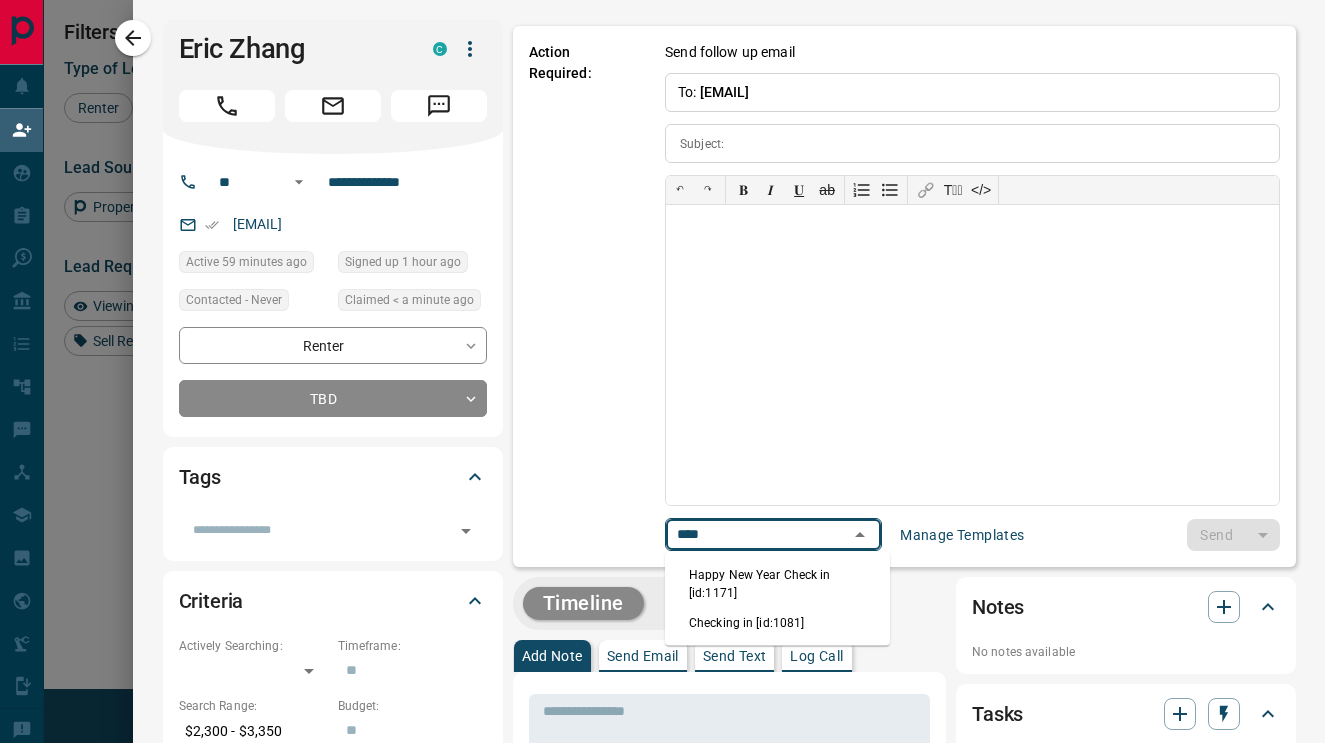 type on "****" 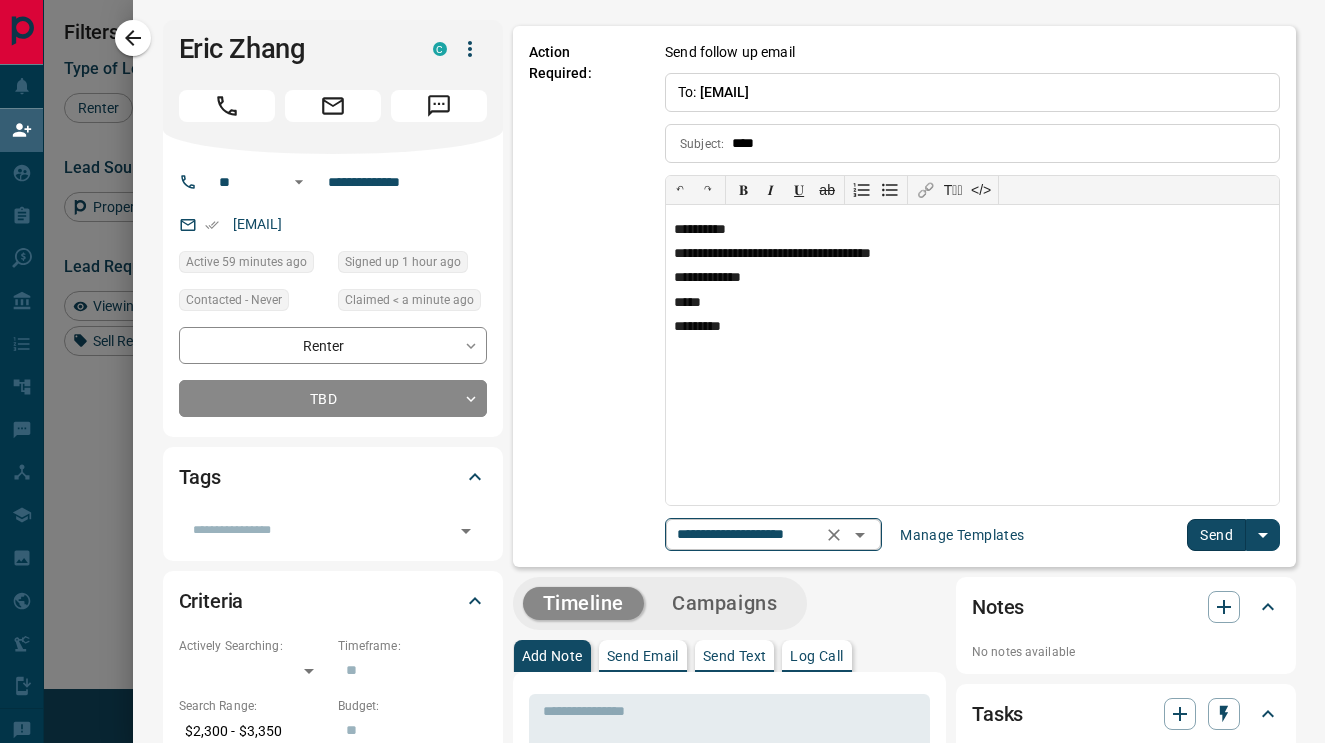 click on "Send" at bounding box center (1216, 535) 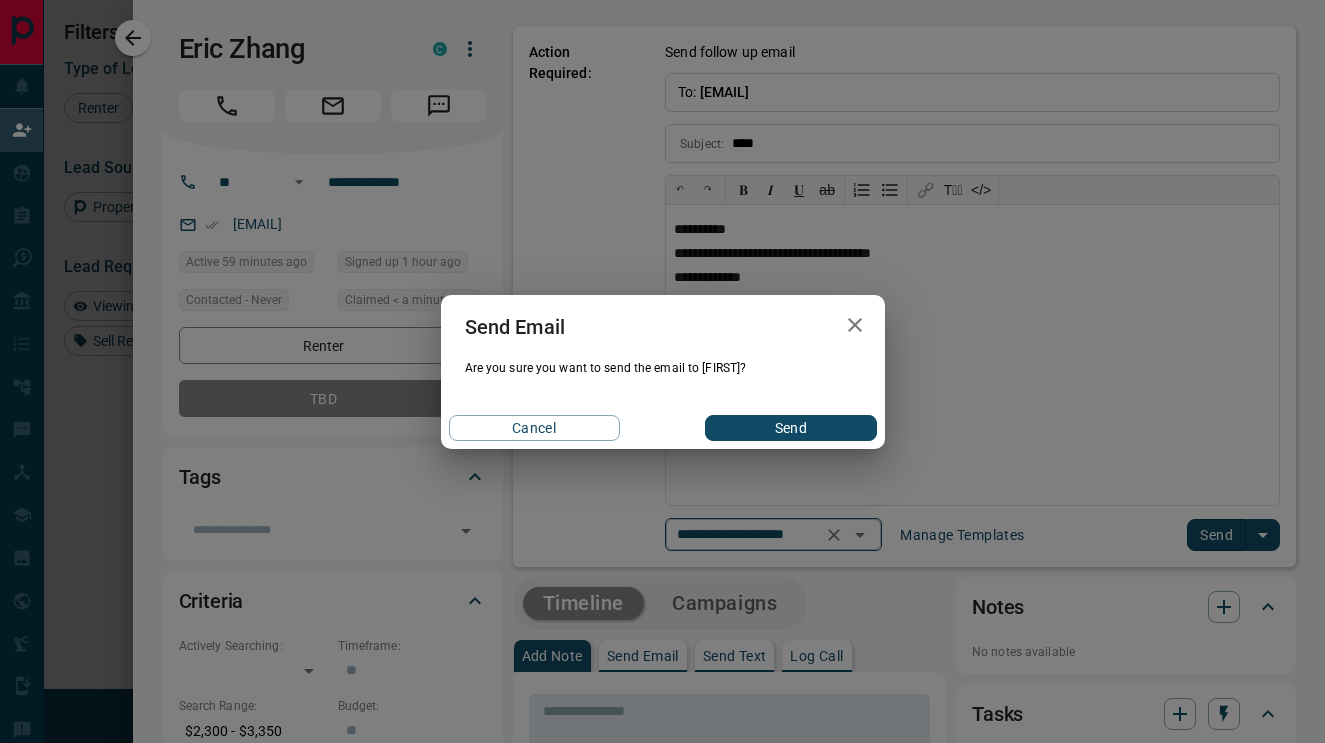click on "Send" at bounding box center (790, 428) 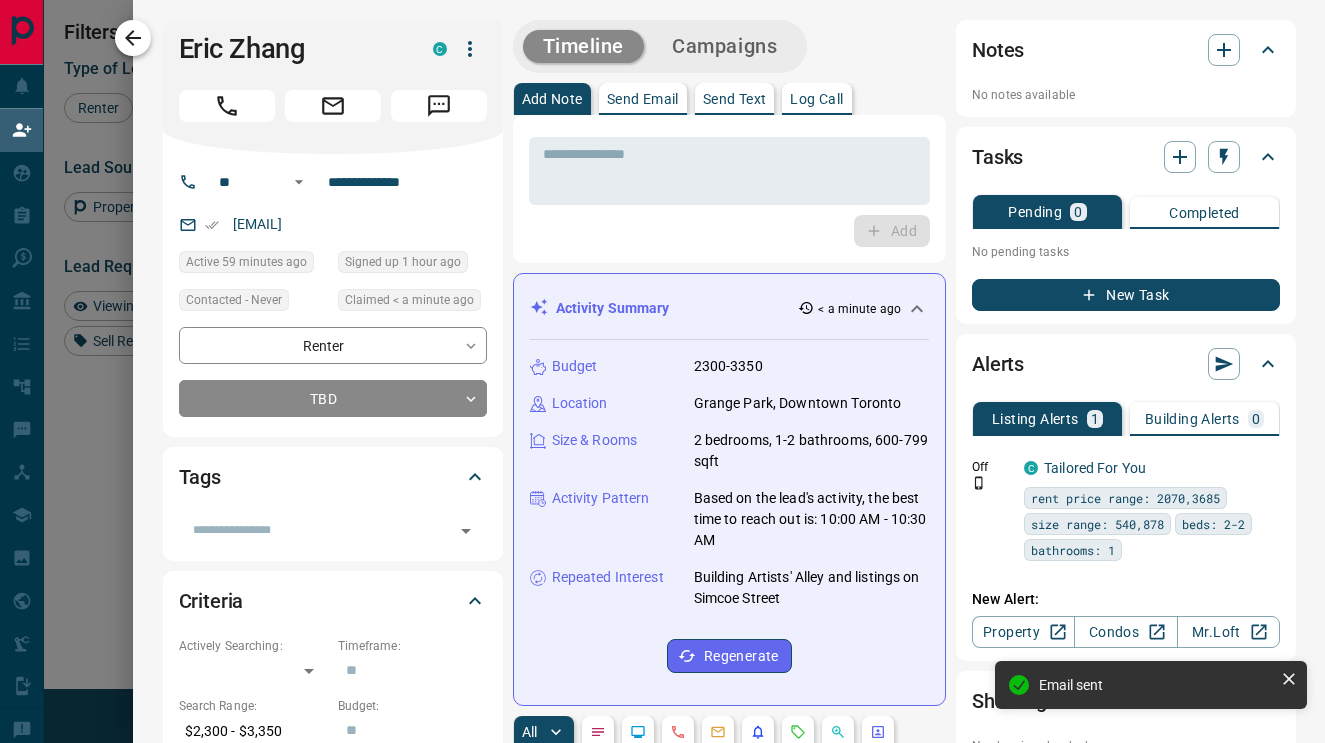 click at bounding box center [133, 38] 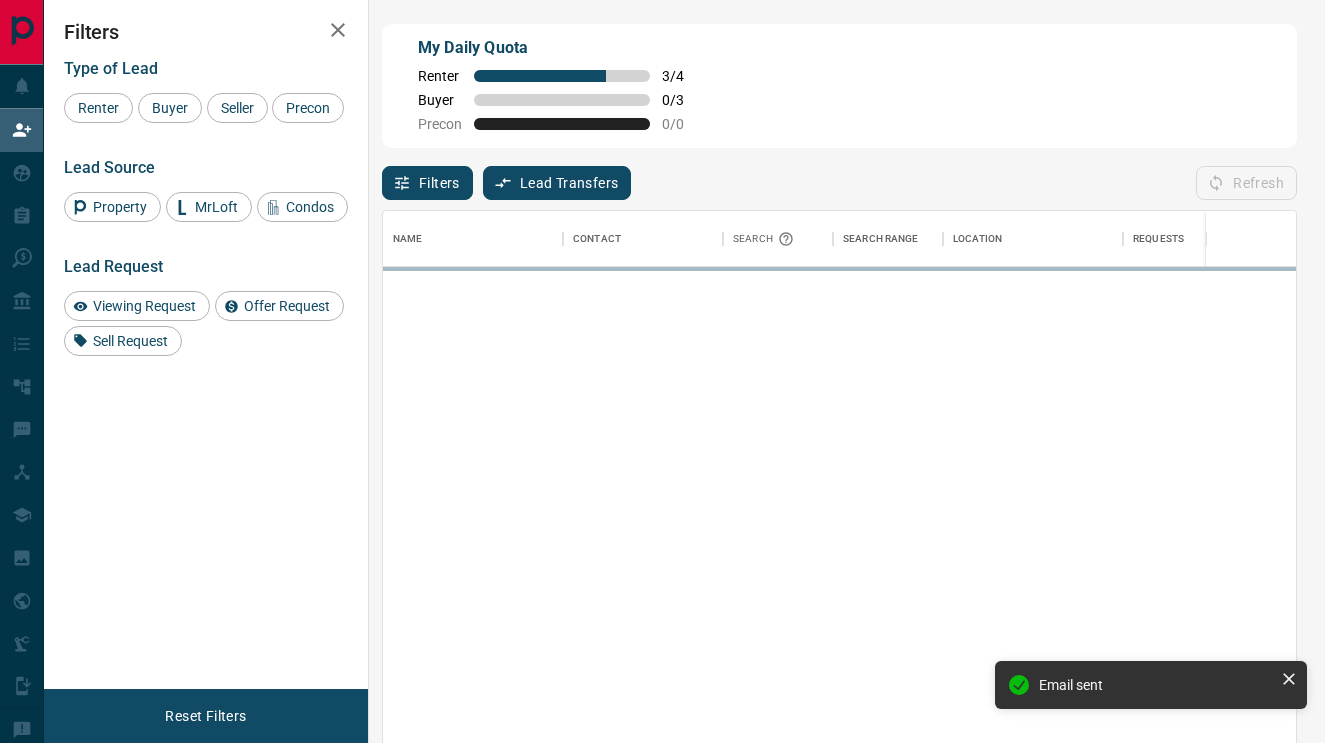 scroll, scrollTop: 1, scrollLeft: 1, axis: both 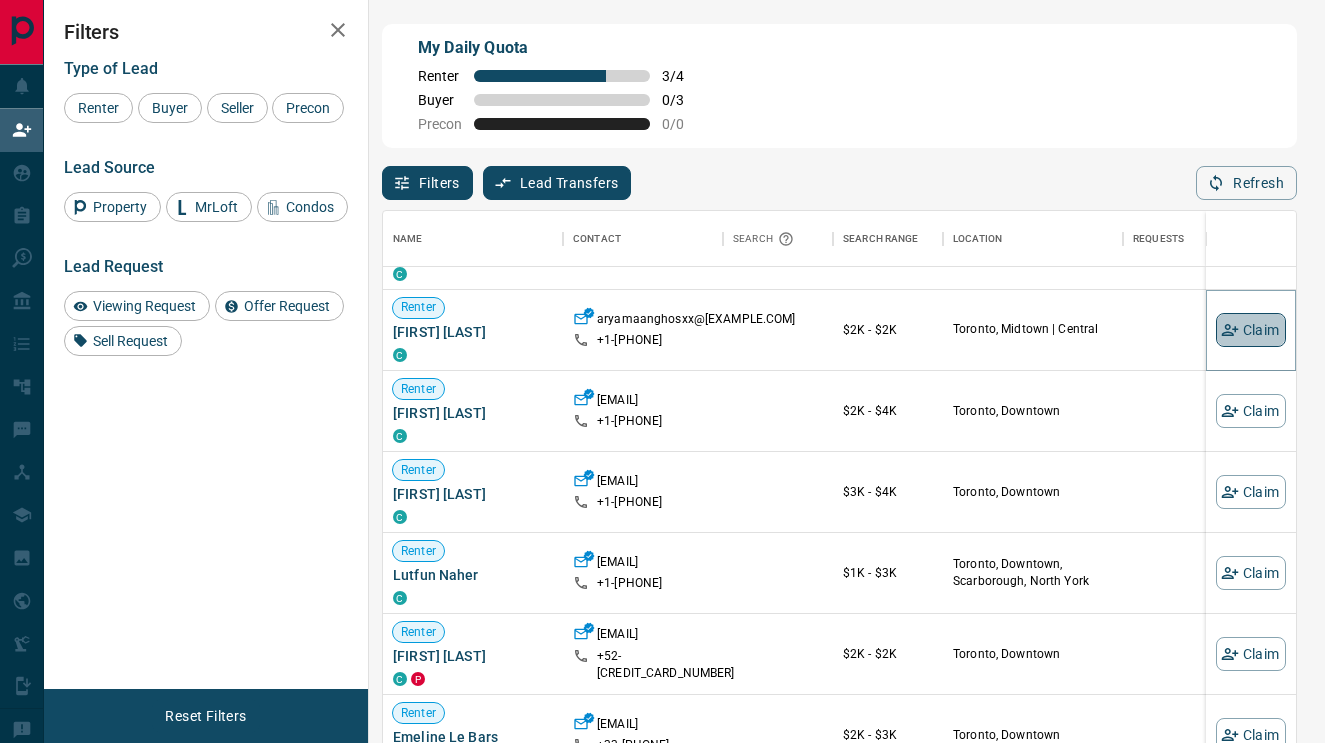 click on "Claim" at bounding box center (1251, 330) 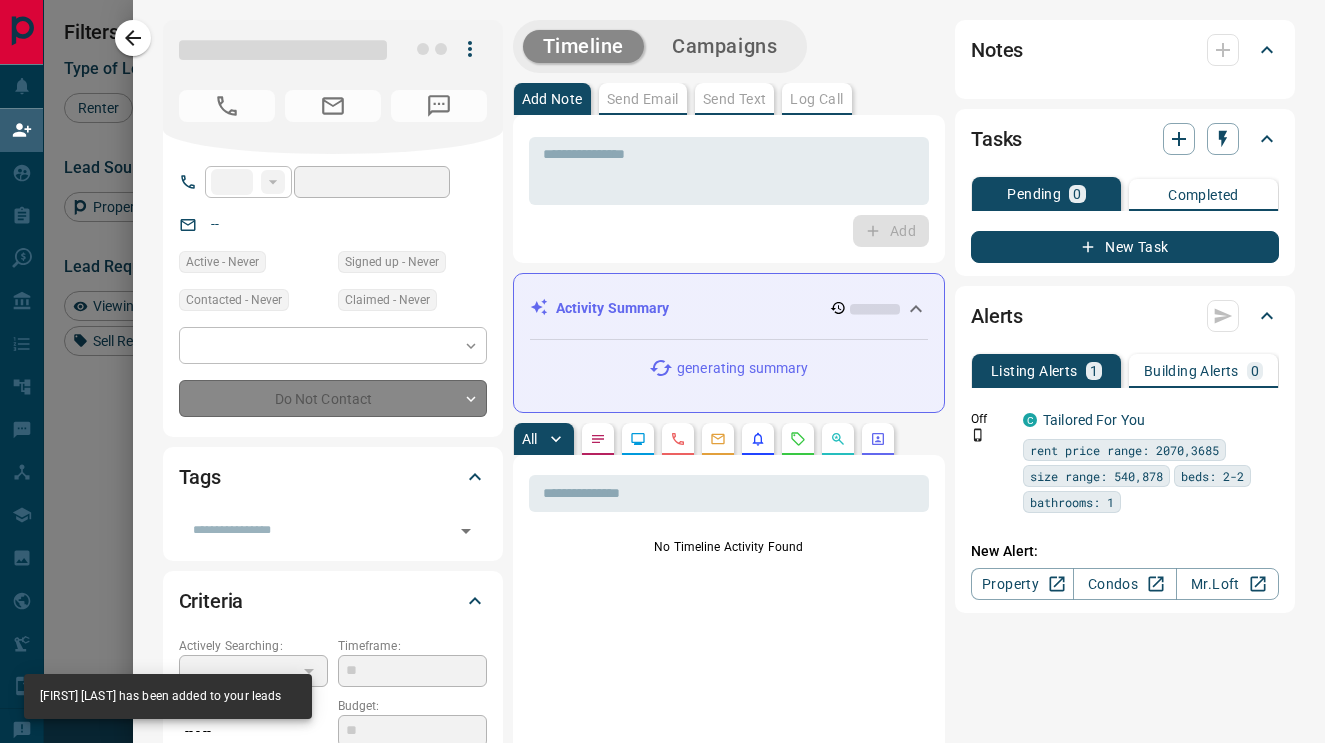 type on "**" 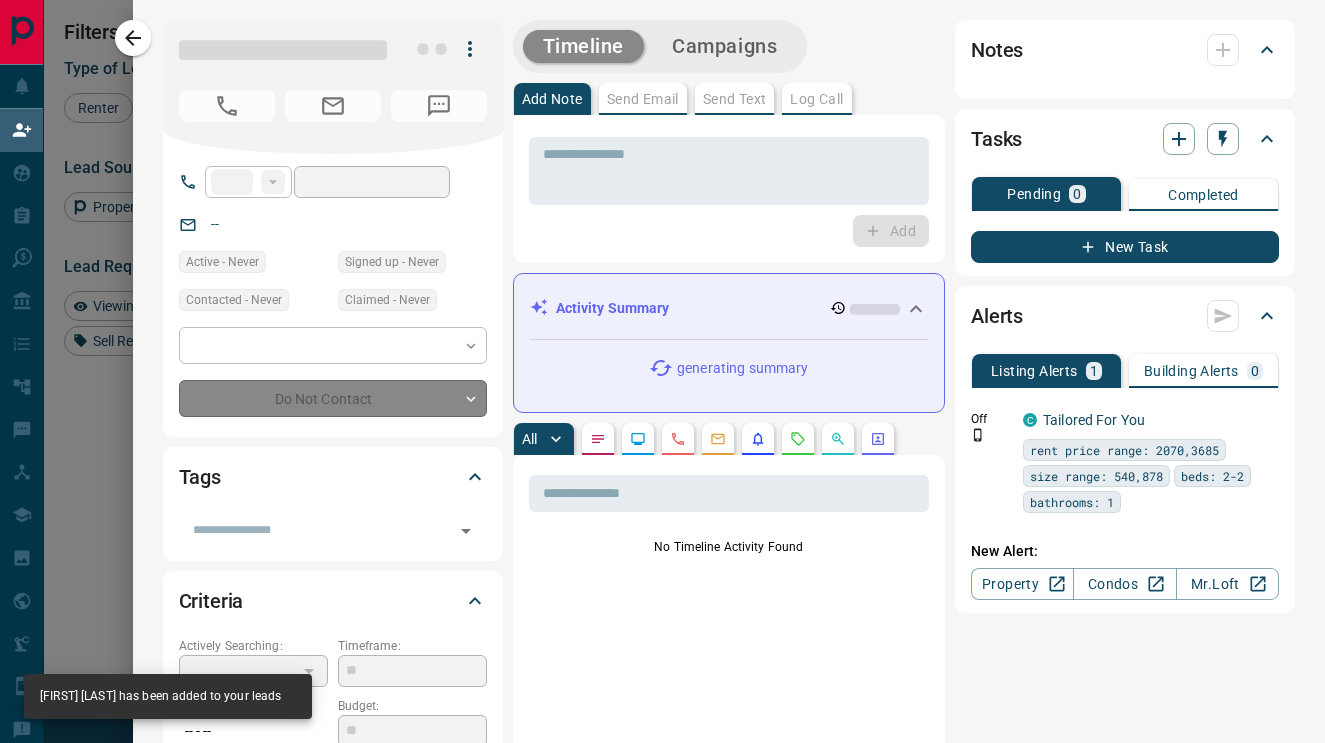 type on "**********" 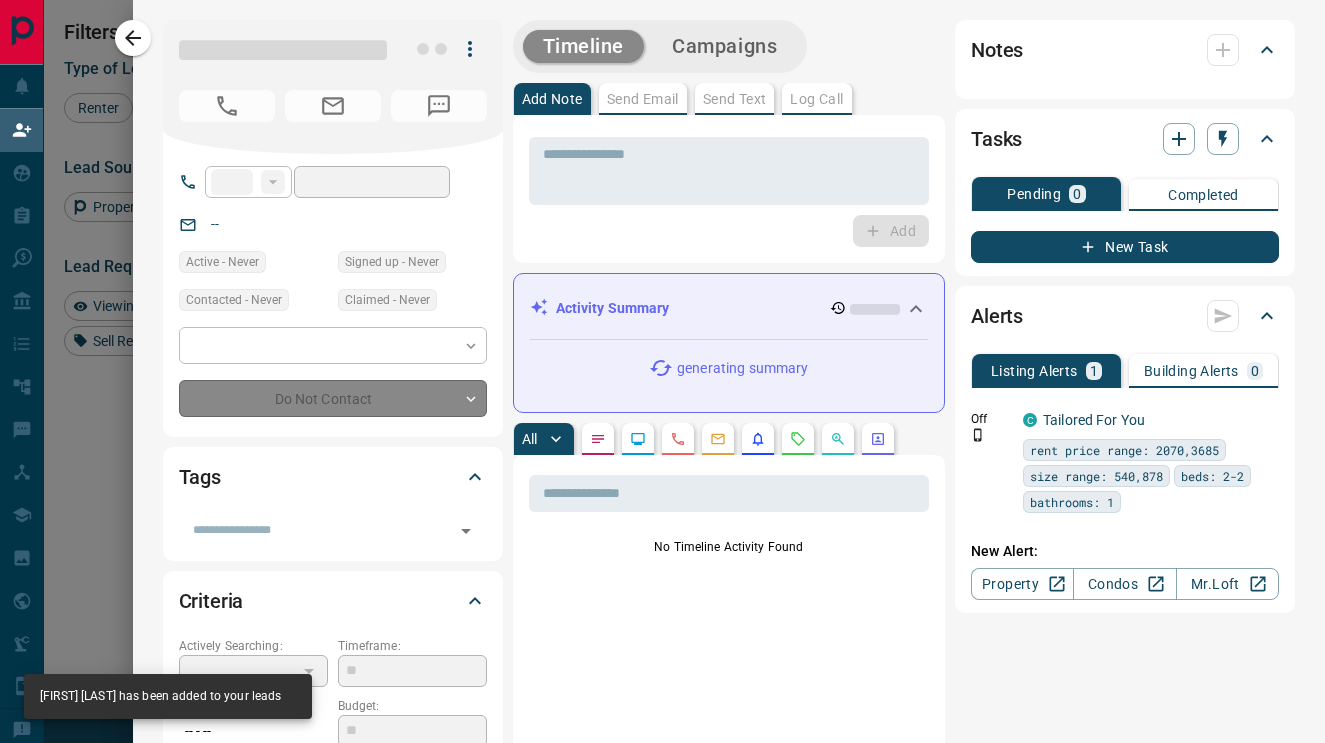 type on "**********" 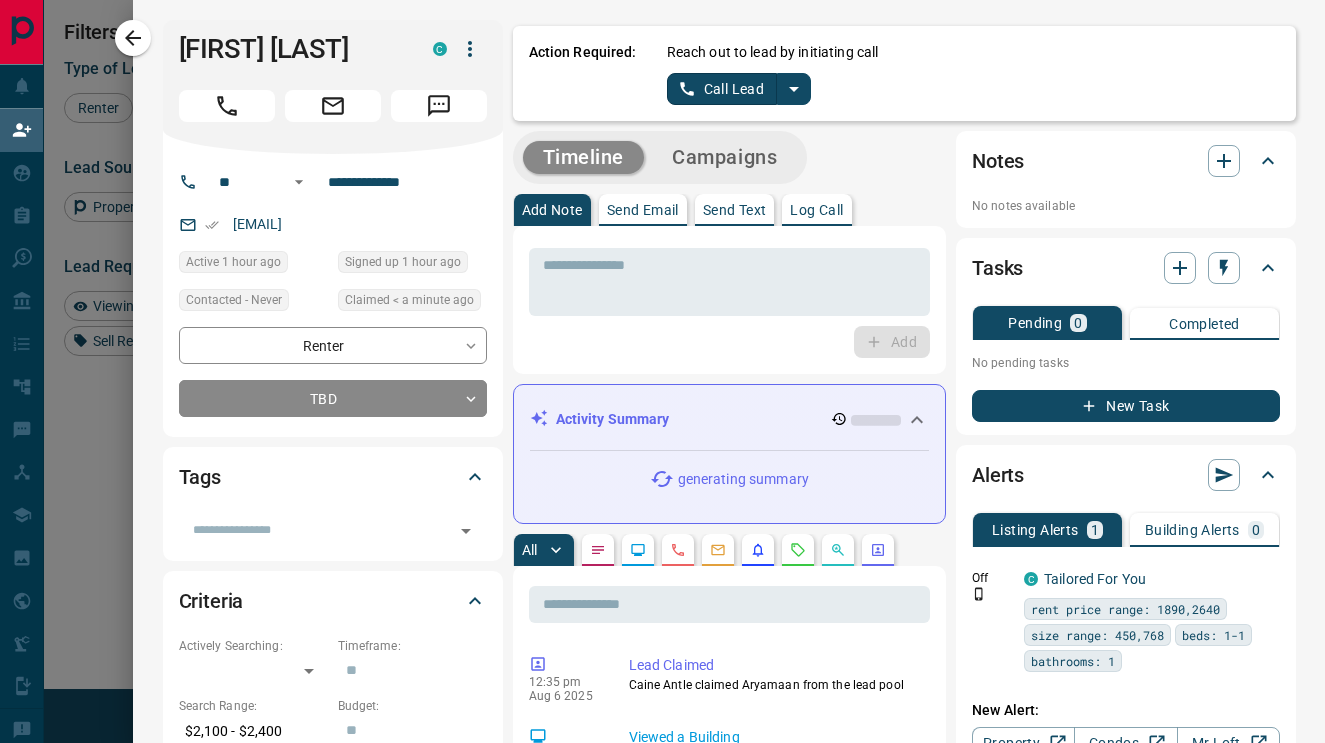 scroll, scrollTop: 0, scrollLeft: 0, axis: both 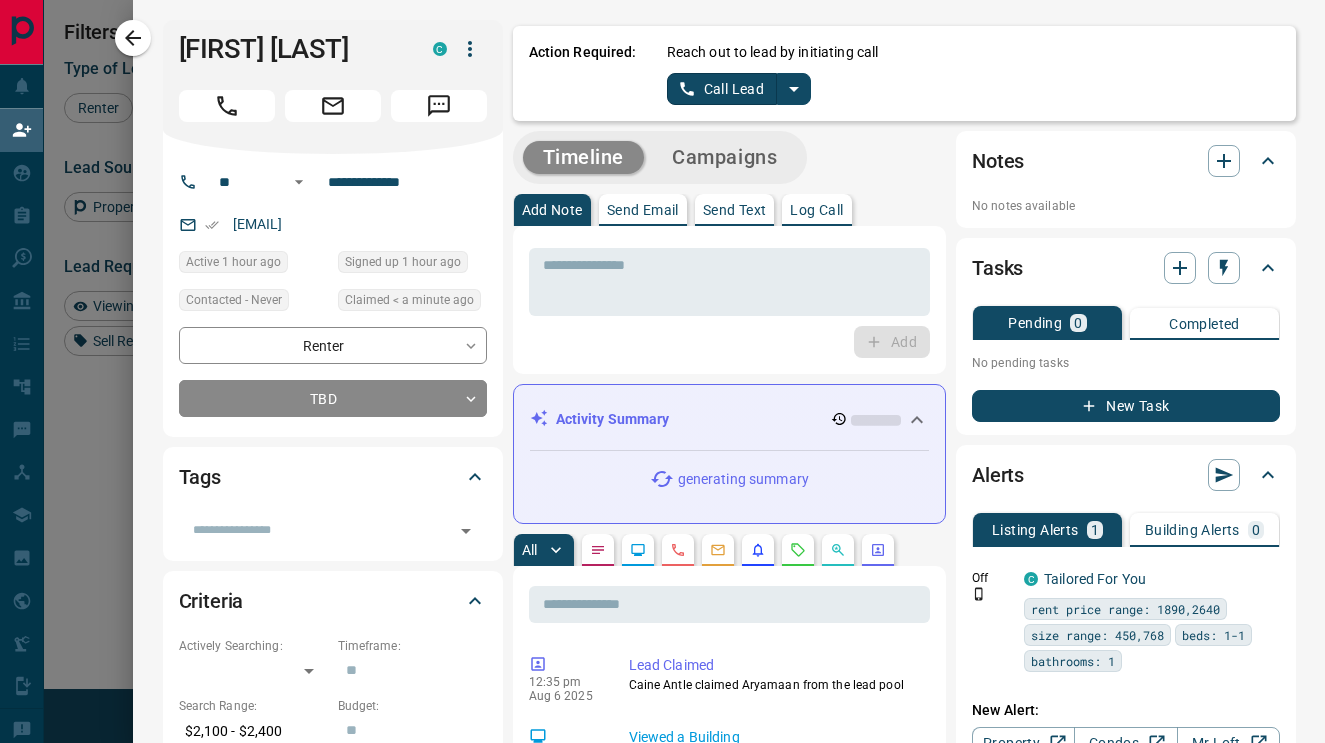 click 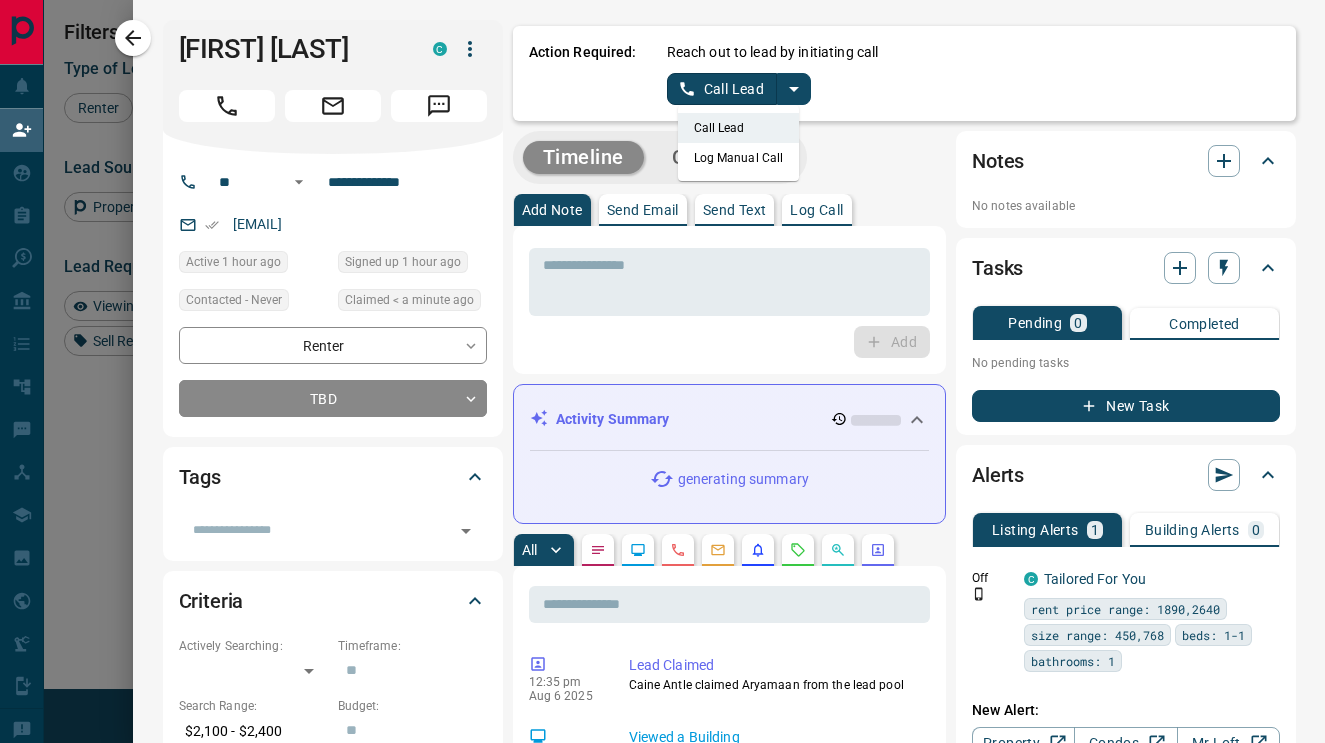 click on "Log Manual Call" at bounding box center [739, 158] 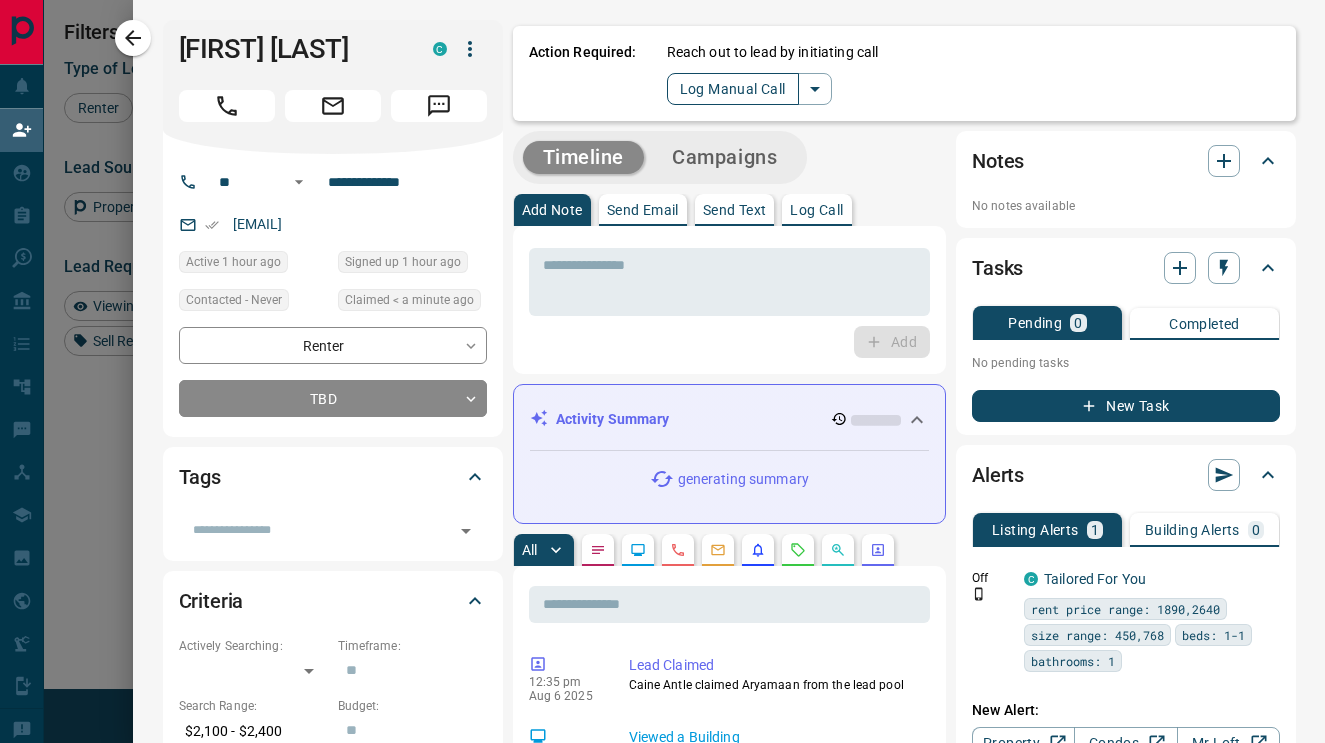 click on "Log Manual Call" at bounding box center (733, 89) 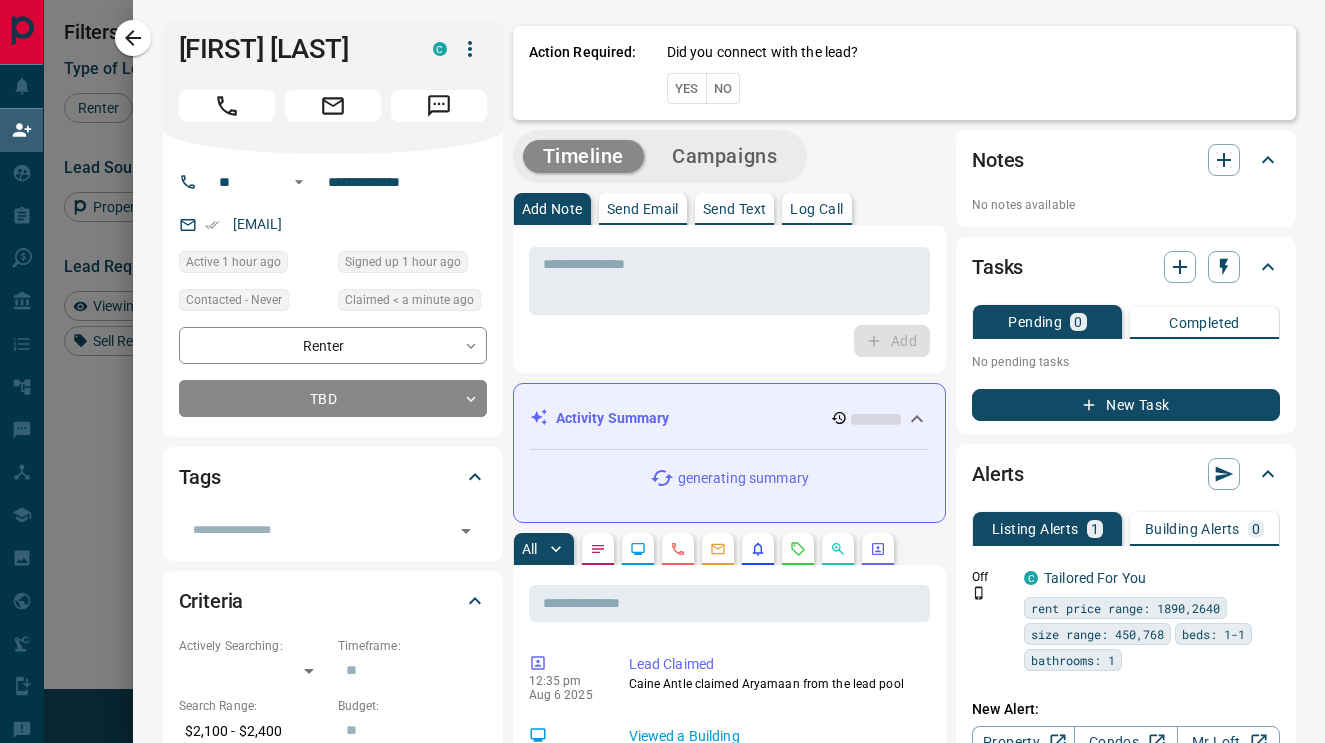 click on "No" at bounding box center [723, 88] 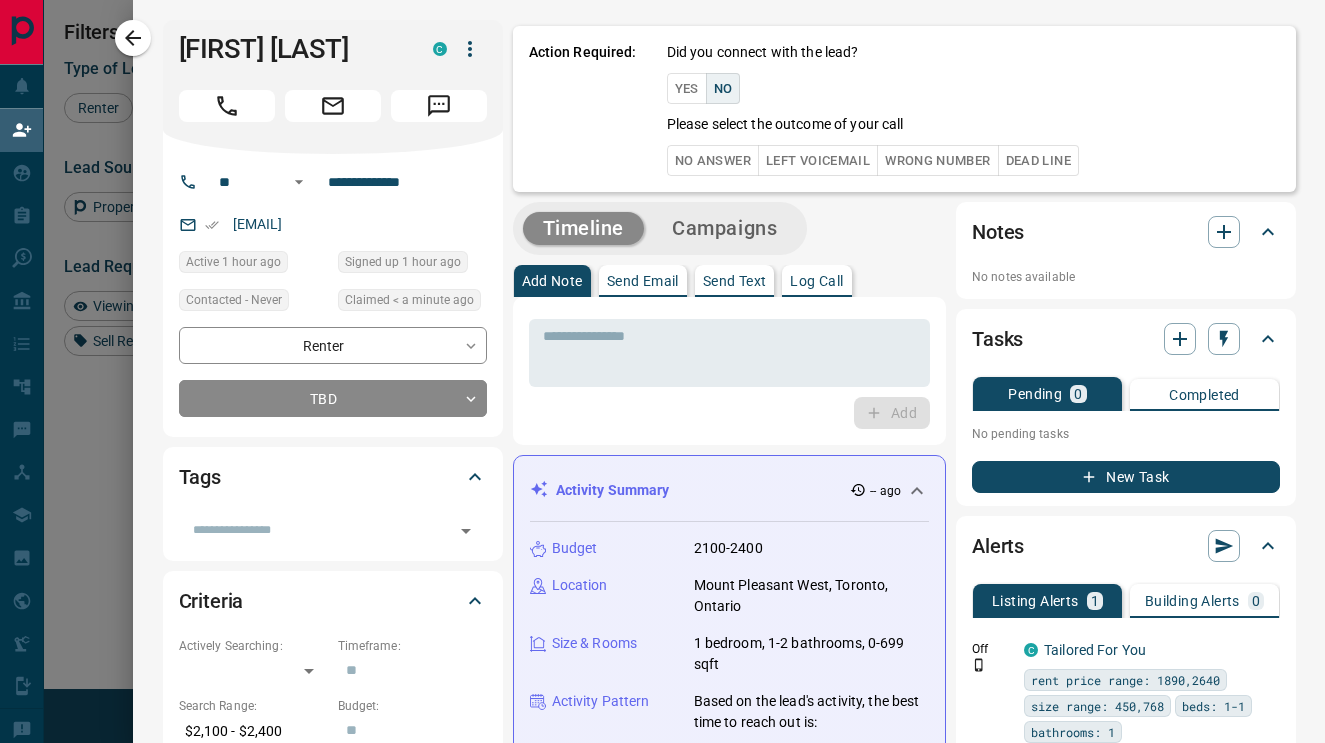 click on "No Answer" at bounding box center [713, 160] 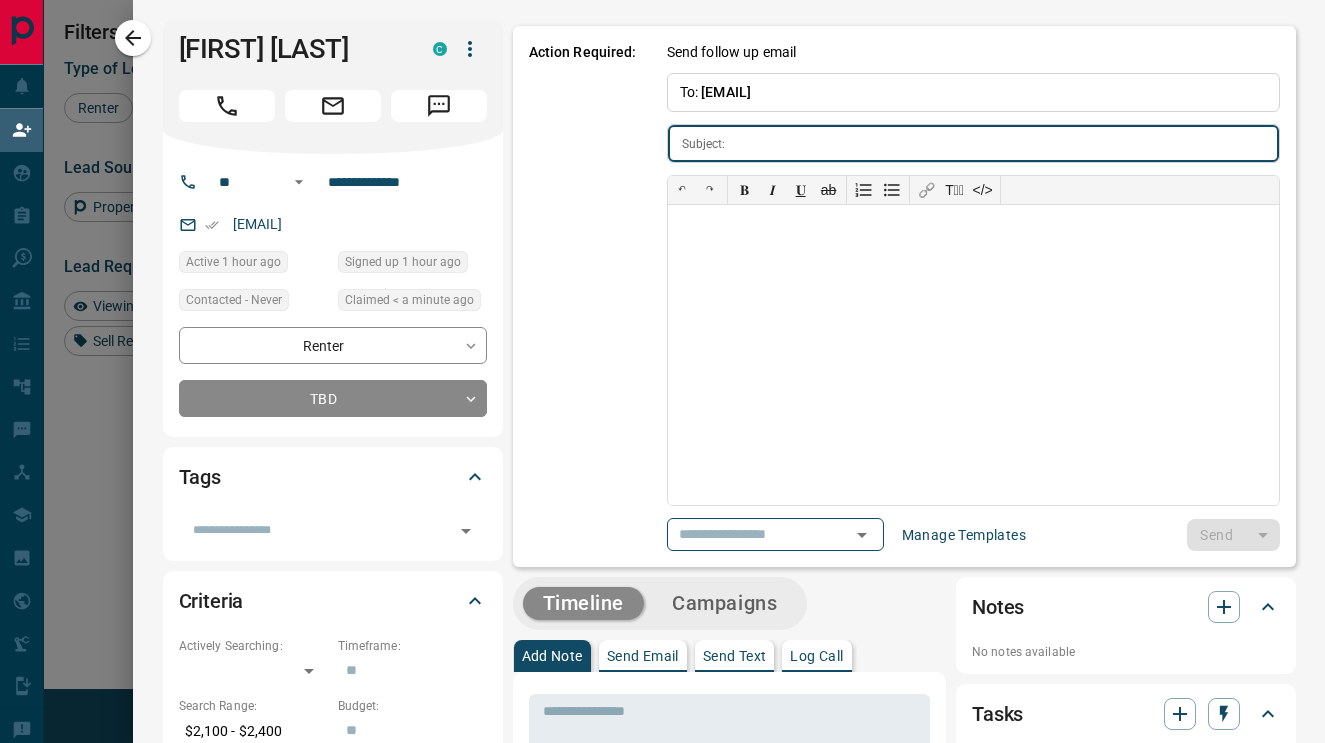 type on "**********" 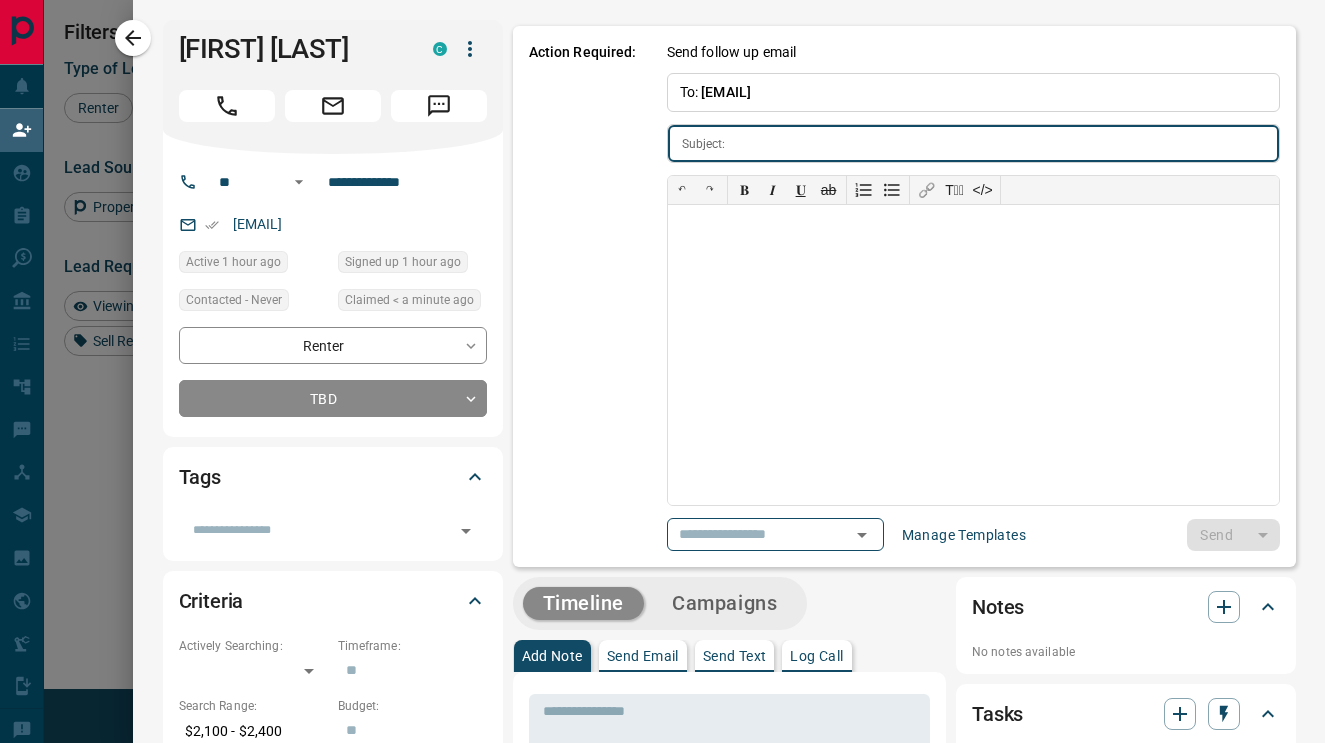 type on "**********" 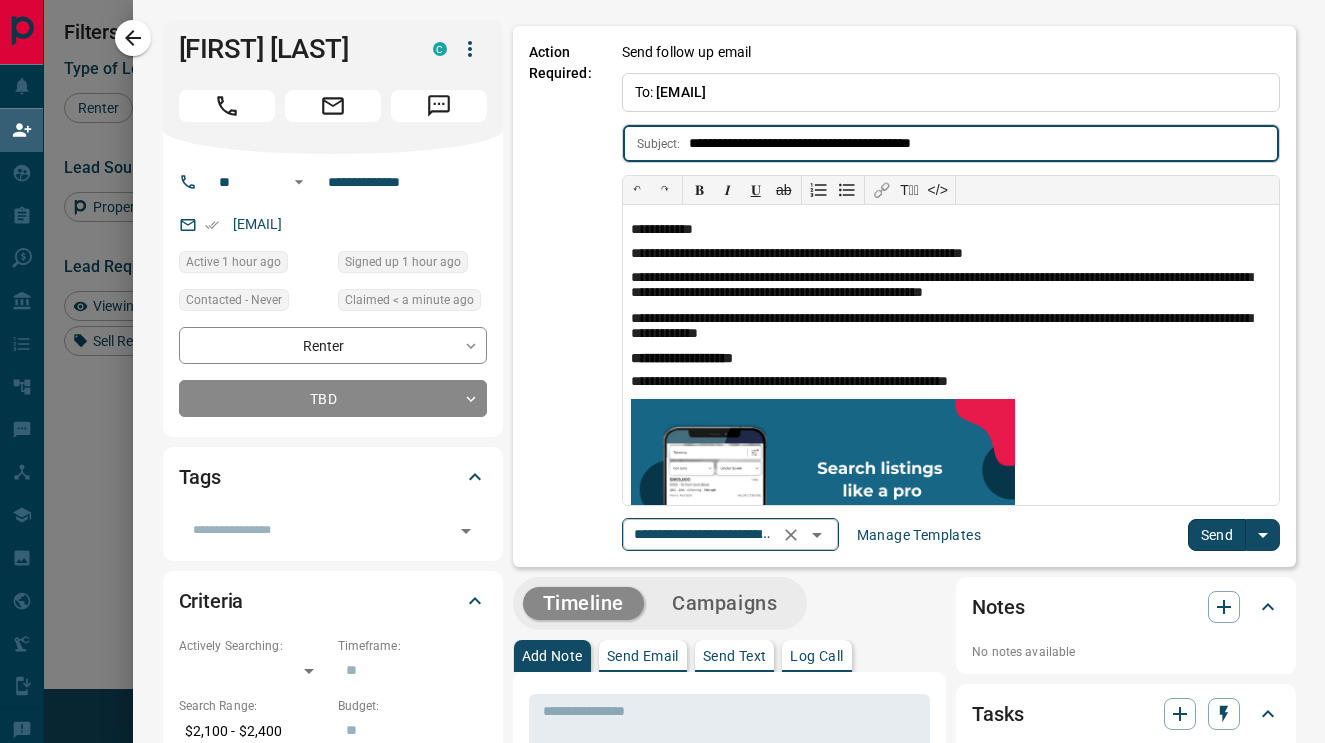 click 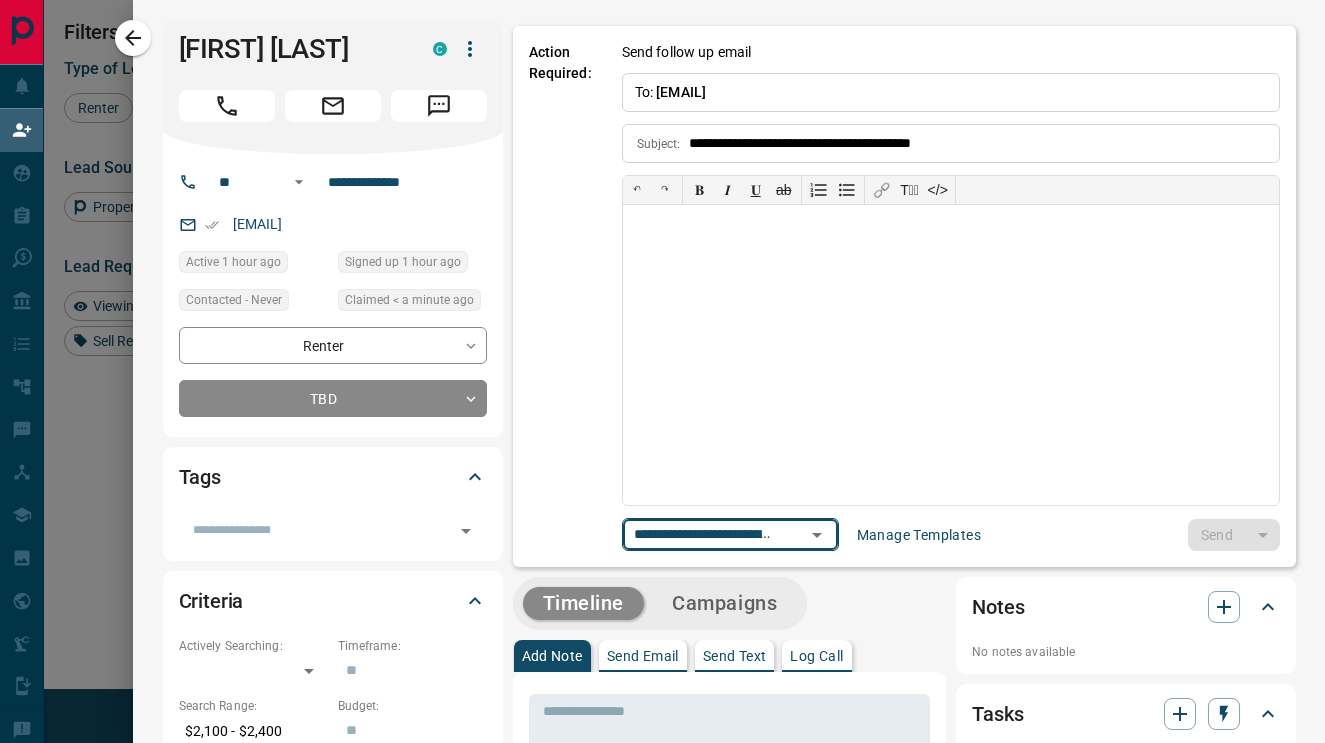 type 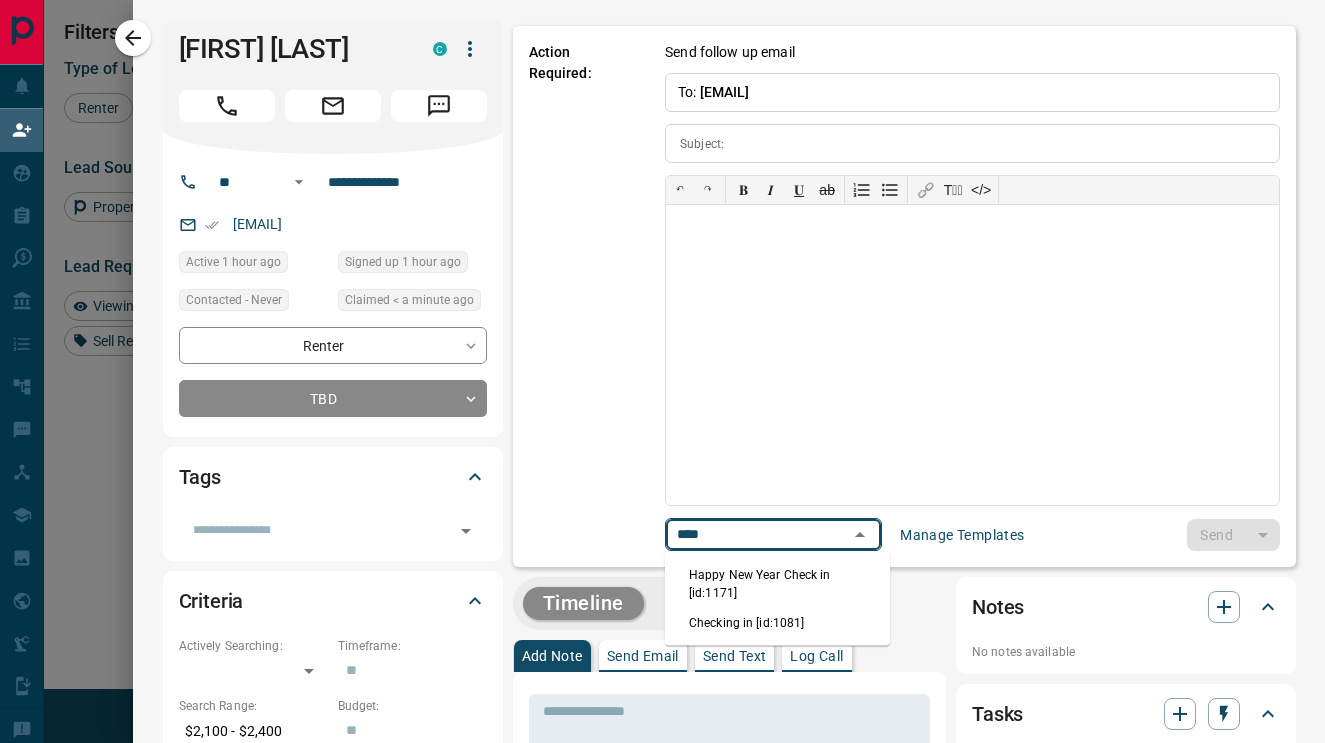 click on "Checking in [id:1081]" at bounding box center [777, 623] 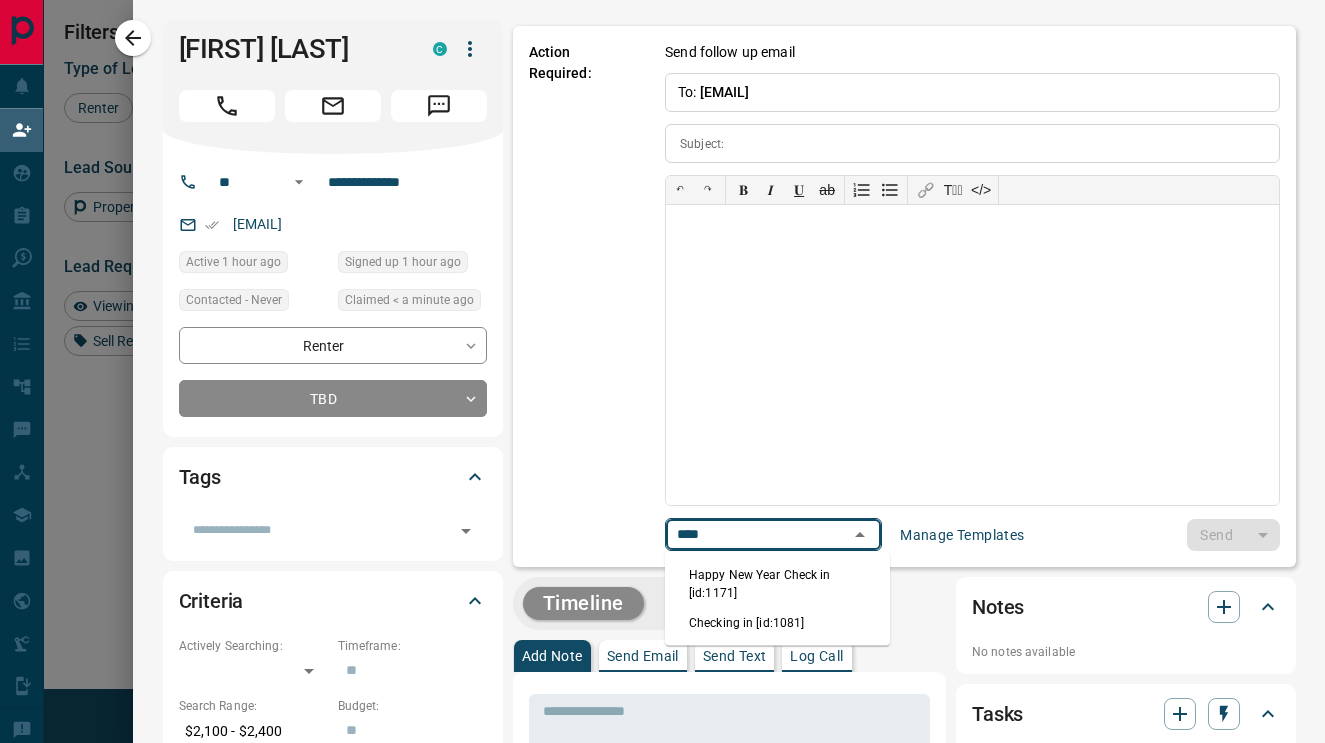 type on "****" 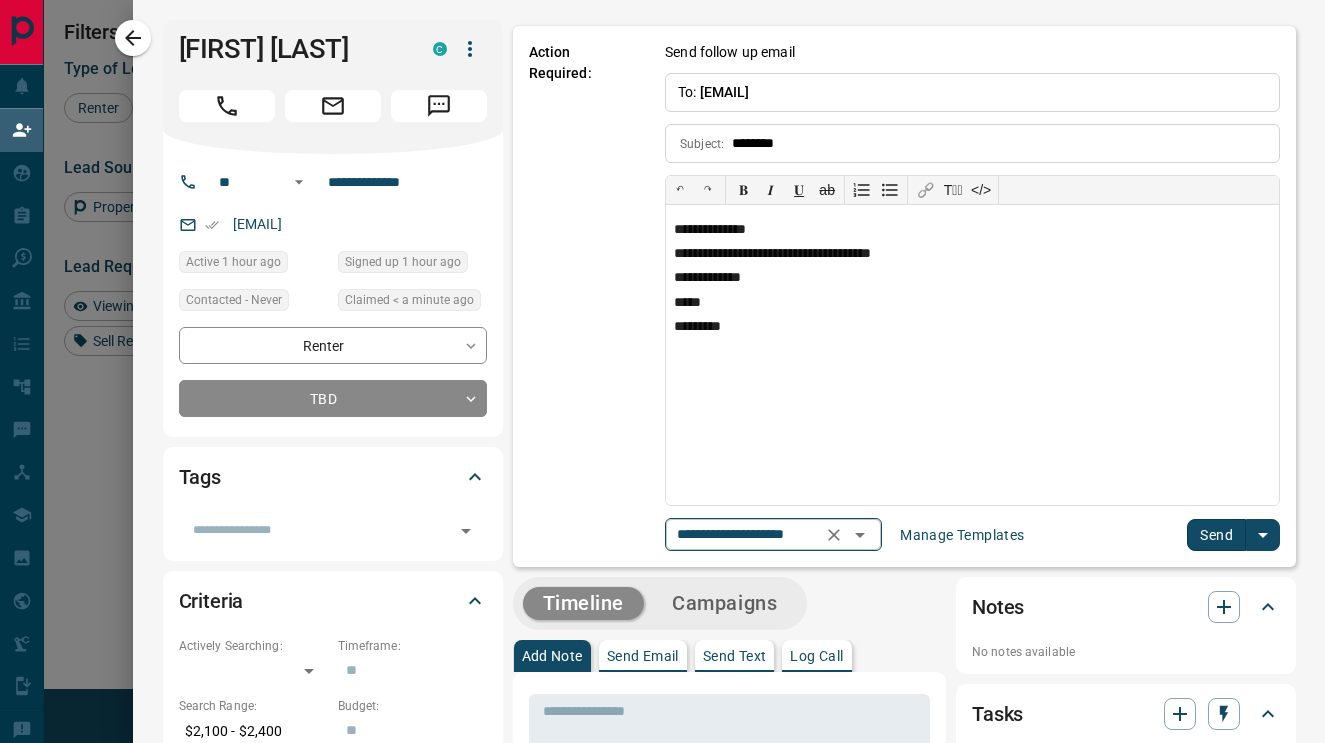 click on "Send" at bounding box center (1216, 535) 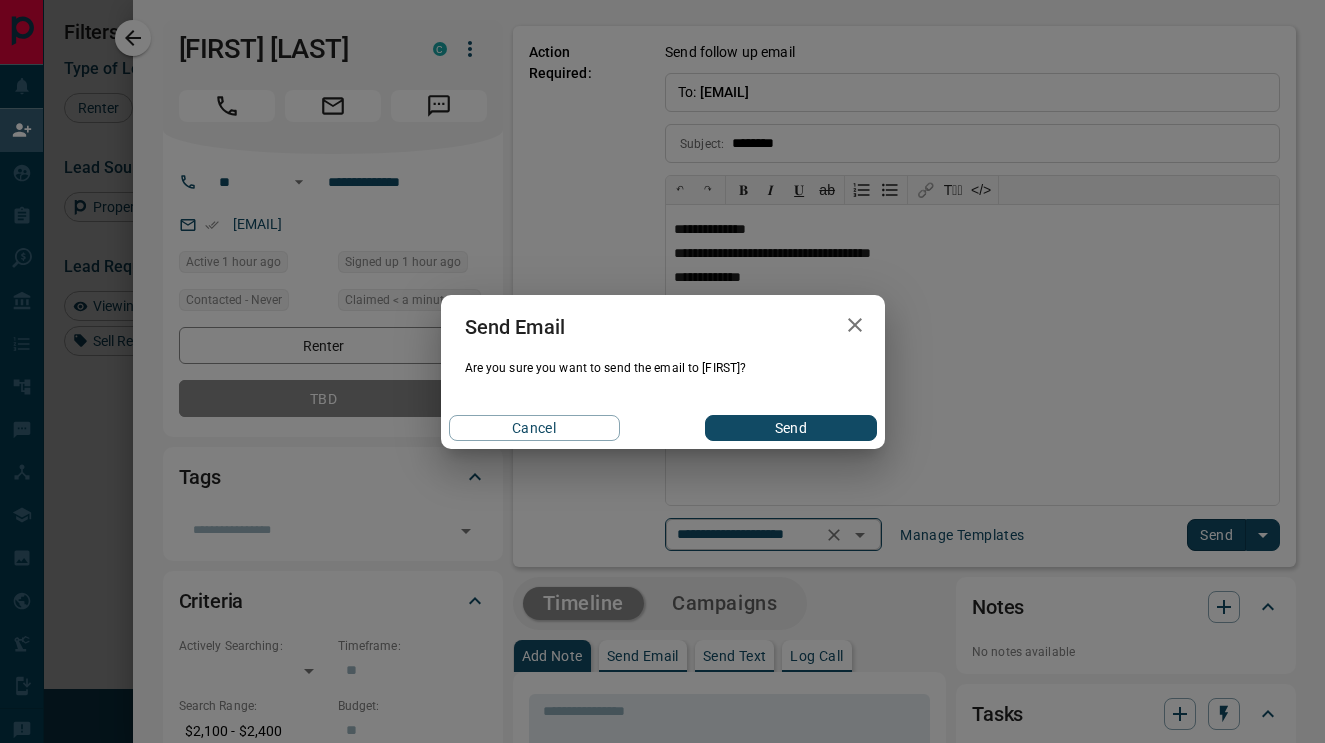 click on "Send" at bounding box center (790, 428) 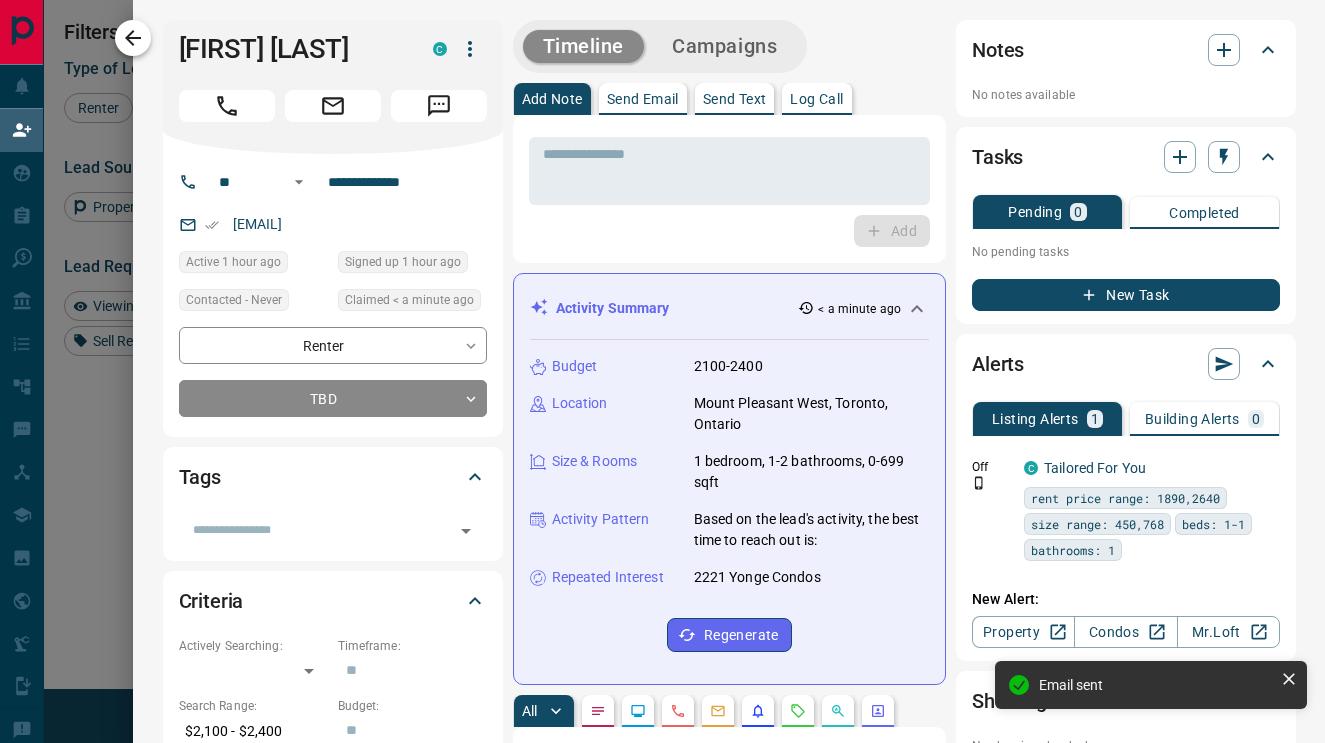 click 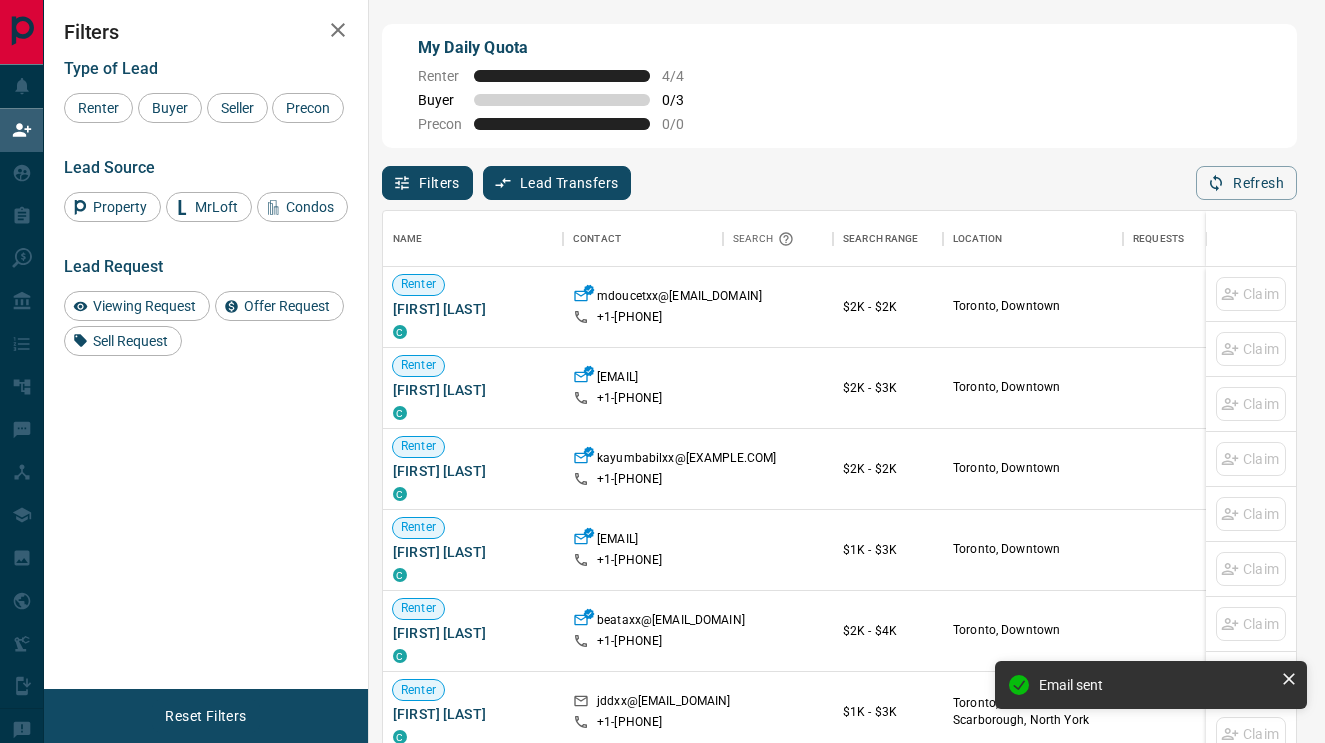 scroll, scrollTop: 1, scrollLeft: 1, axis: both 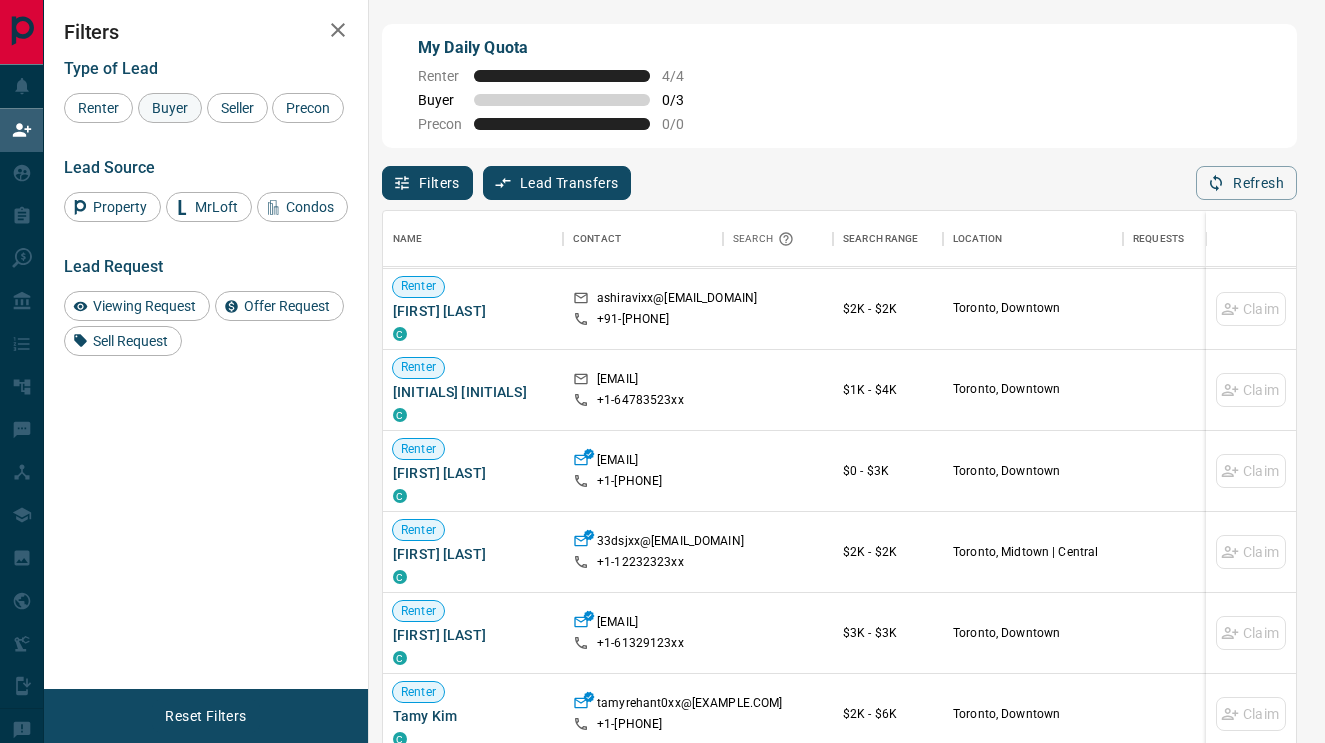 click on "Buyer" at bounding box center (170, 108) 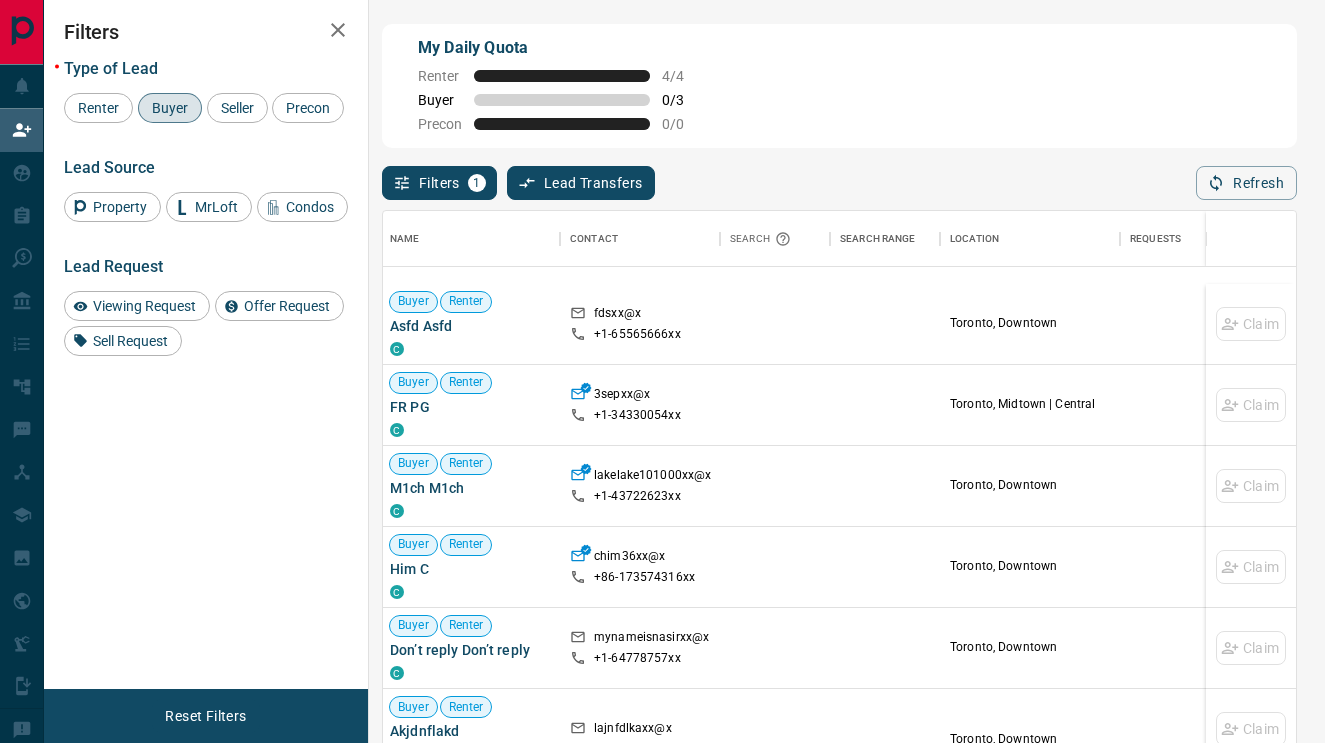 scroll, scrollTop: 1519, scrollLeft: 3, axis: both 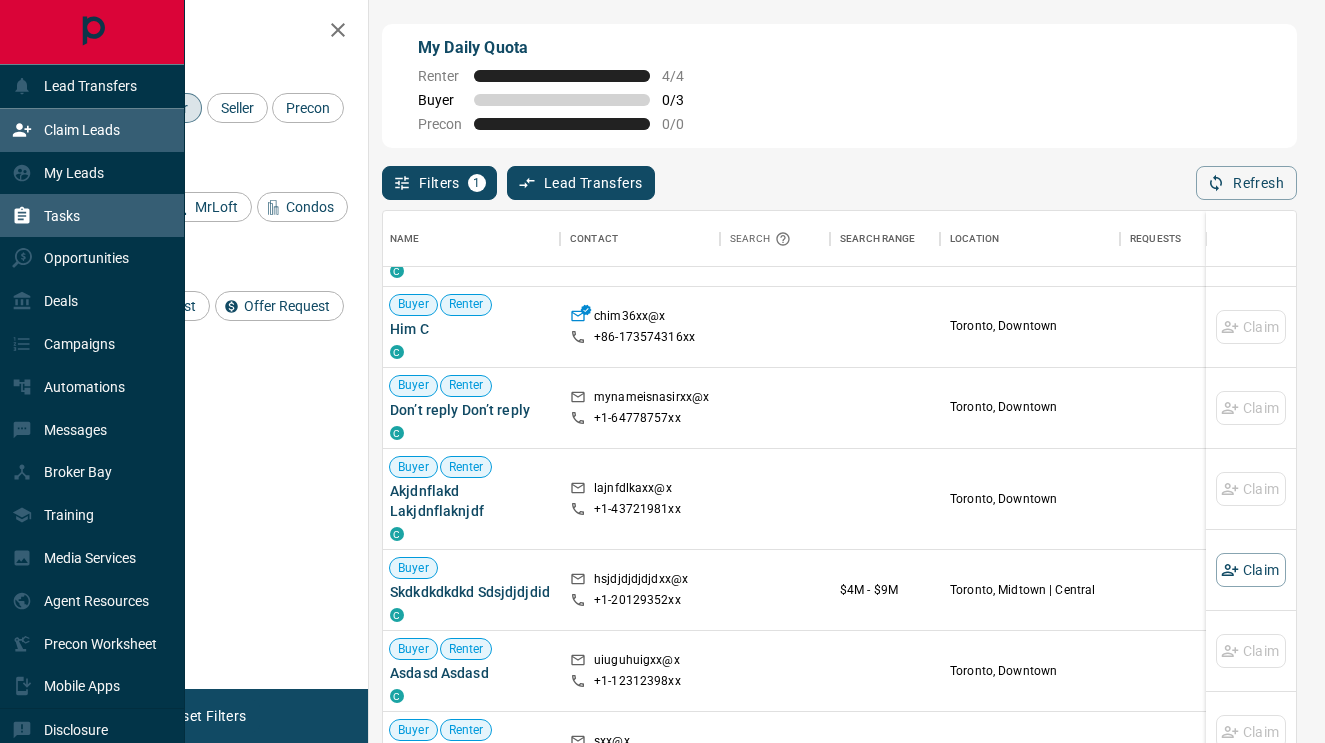 click on "Tasks" at bounding box center (46, 215) 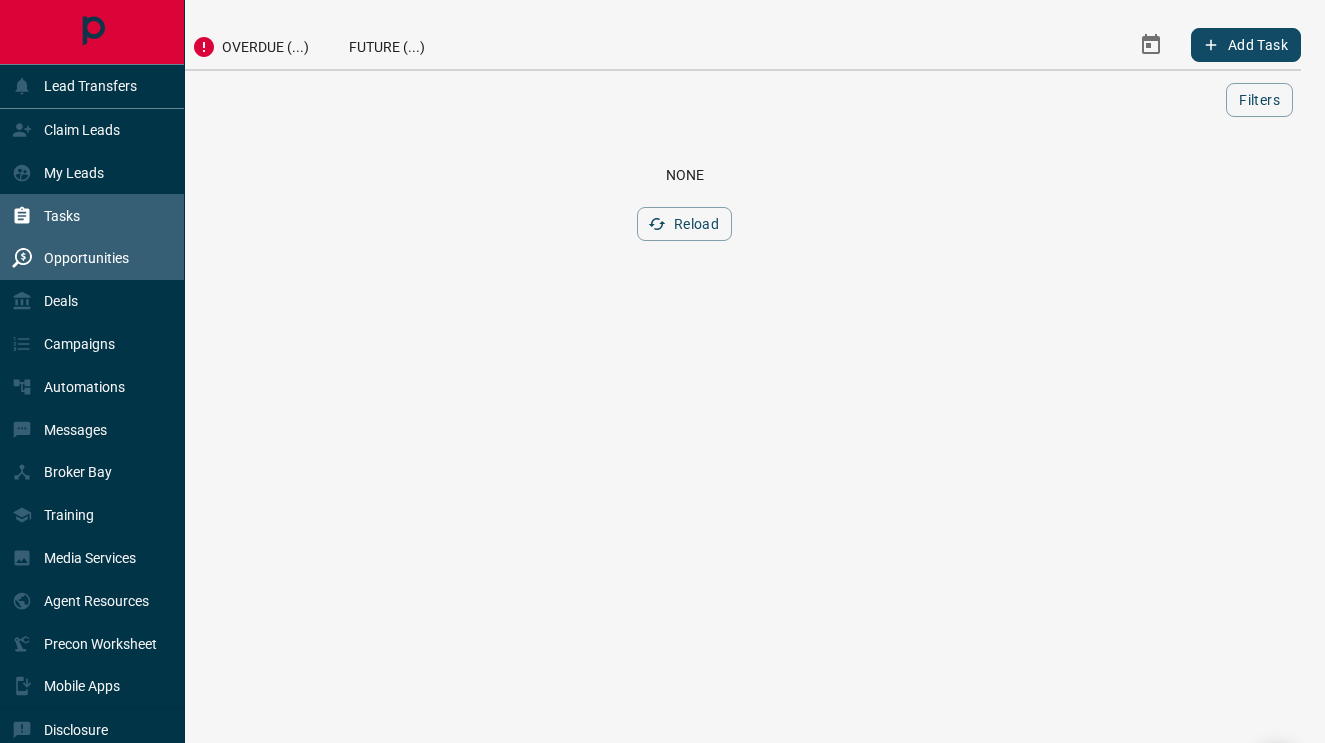 click on "Opportunities" at bounding box center [86, 258] 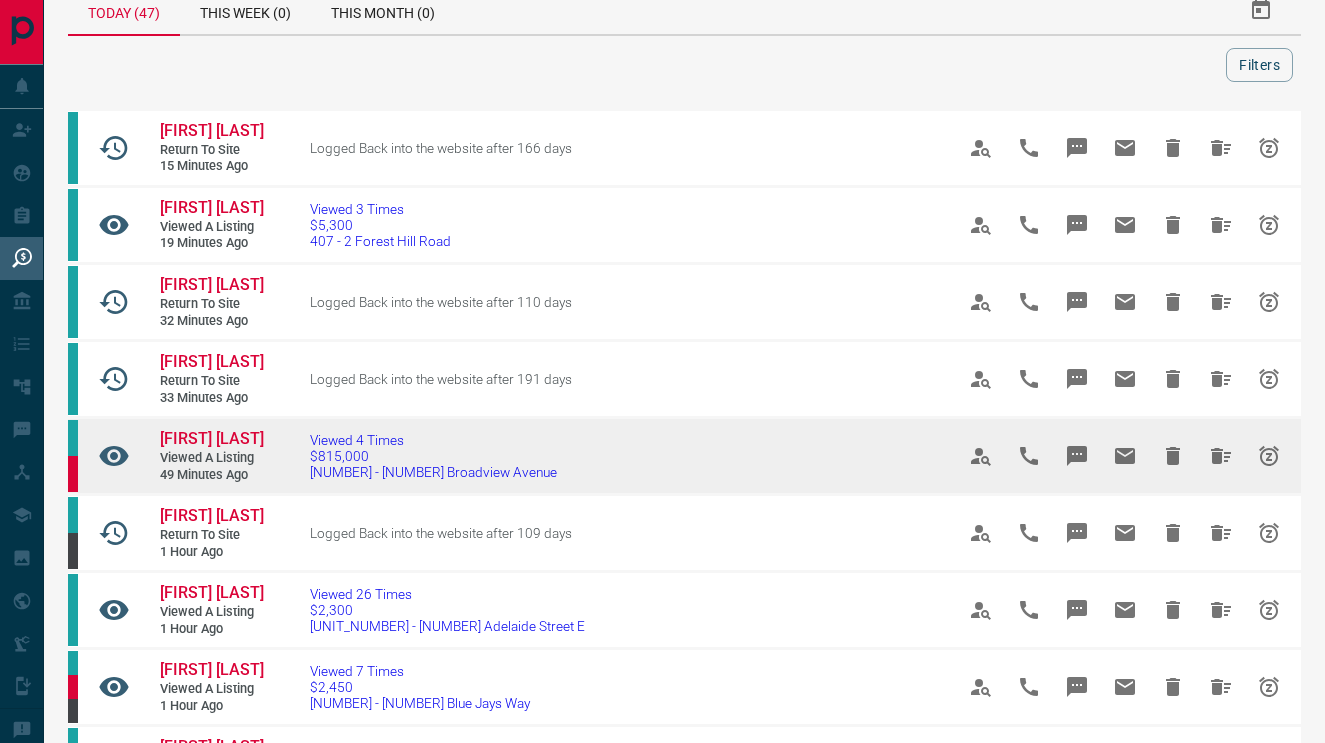 scroll, scrollTop: 35, scrollLeft: 0, axis: vertical 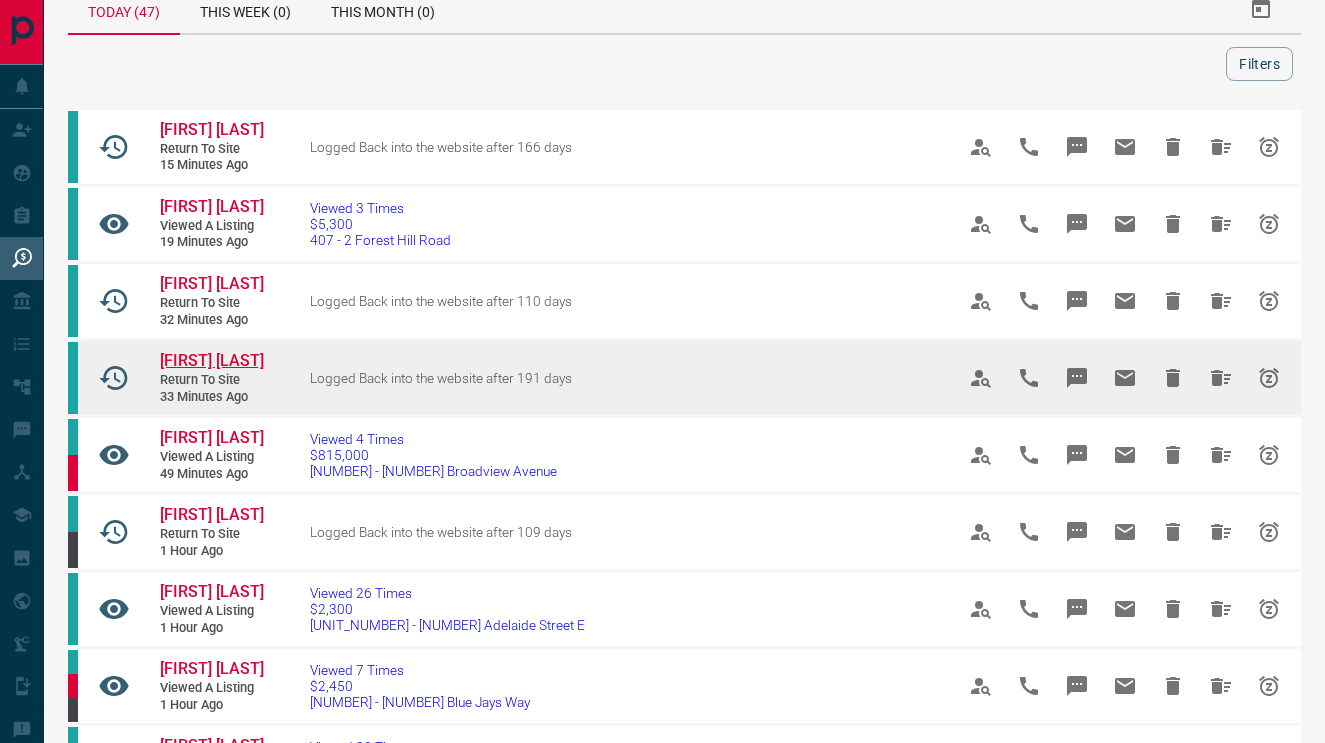 click on "[FIRST] [LAST]" at bounding box center [212, 360] 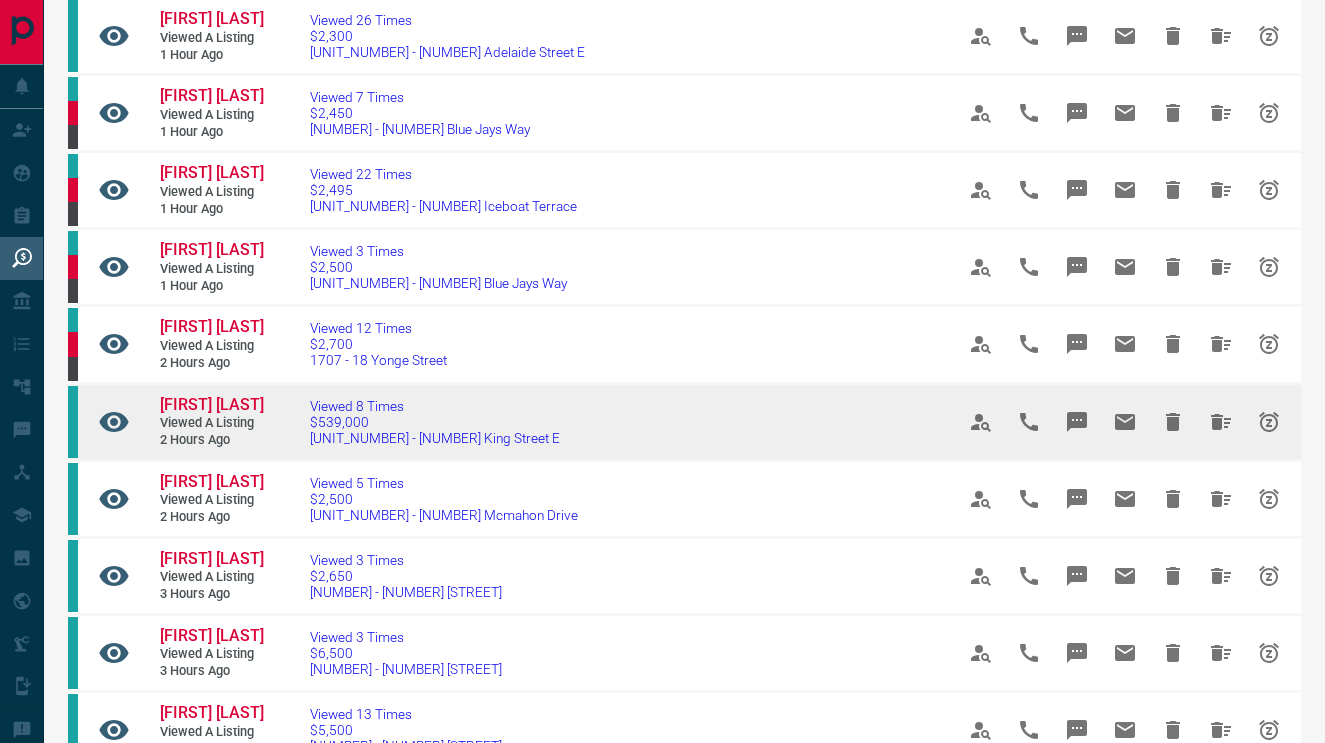 scroll, scrollTop: 610, scrollLeft: 0, axis: vertical 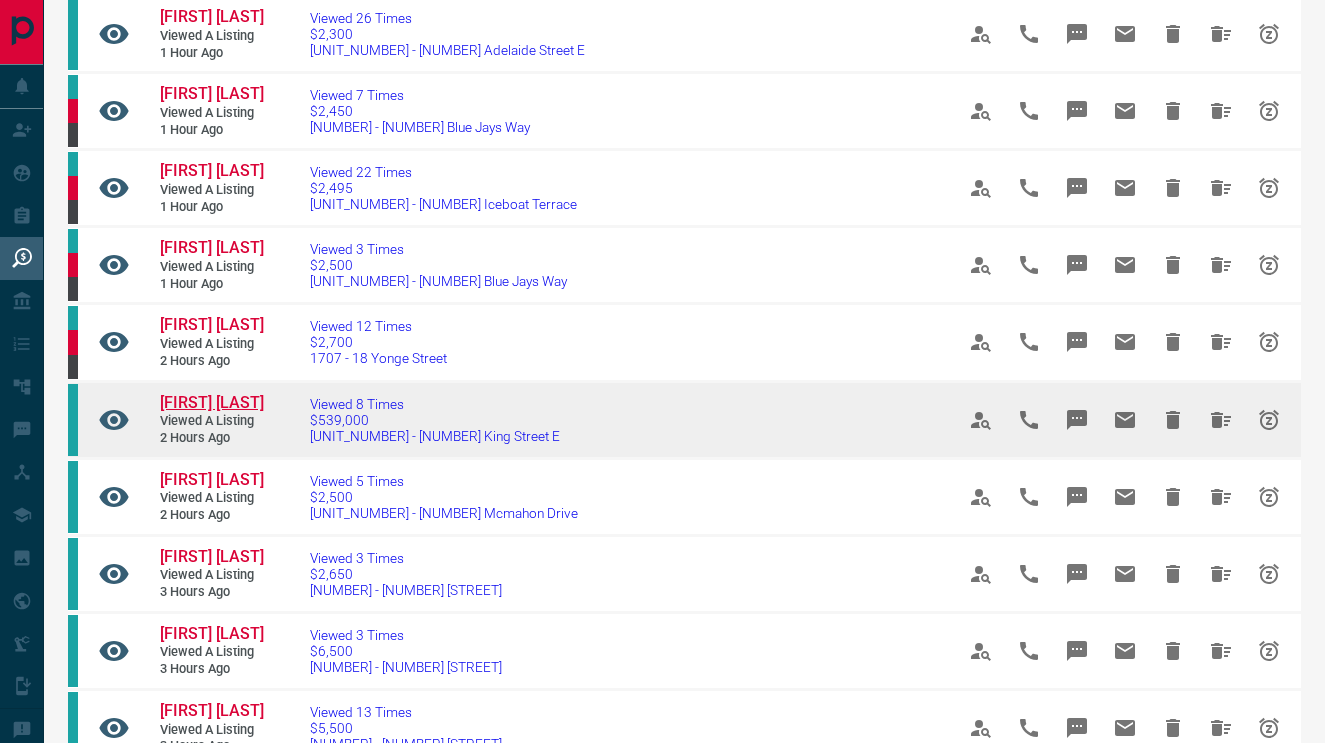 click on "[FIRST] [LAST]" at bounding box center [212, 402] 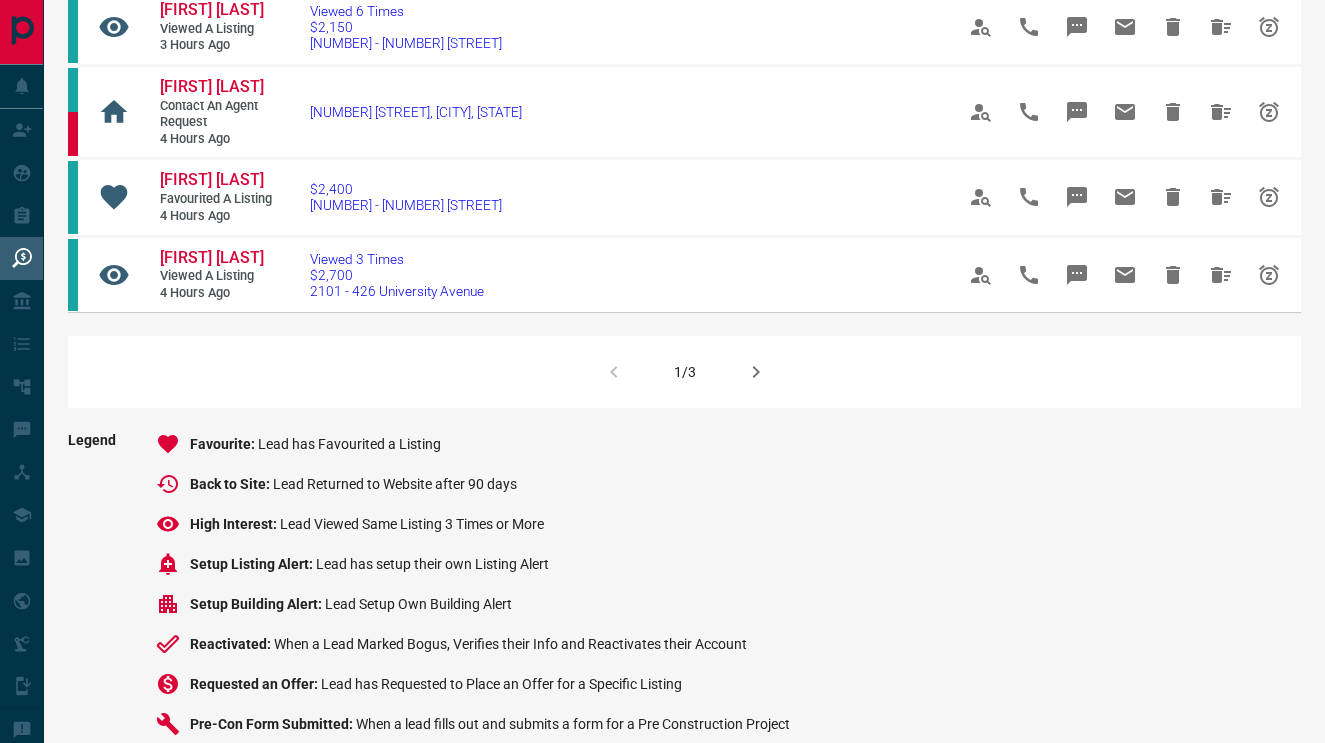 scroll, scrollTop: 1390, scrollLeft: 0, axis: vertical 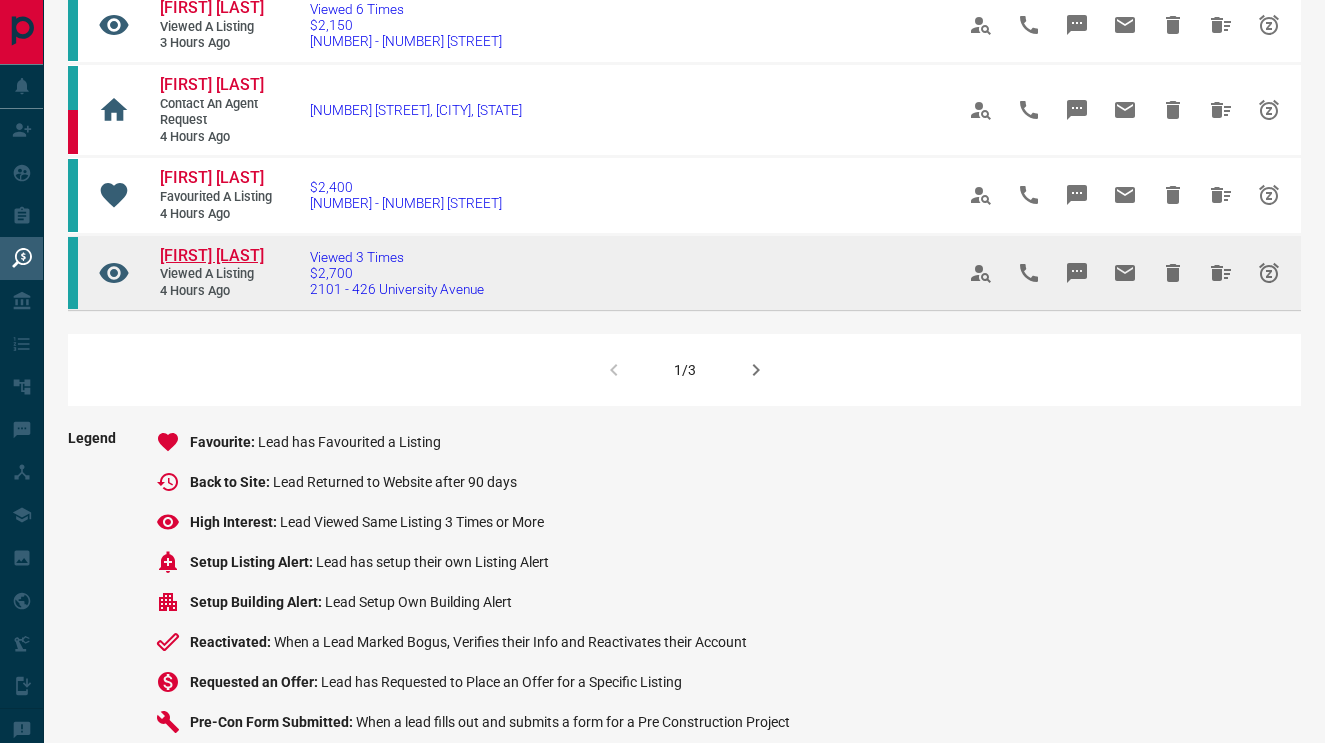click on "[FIRST] [LAST]" at bounding box center [212, 255] 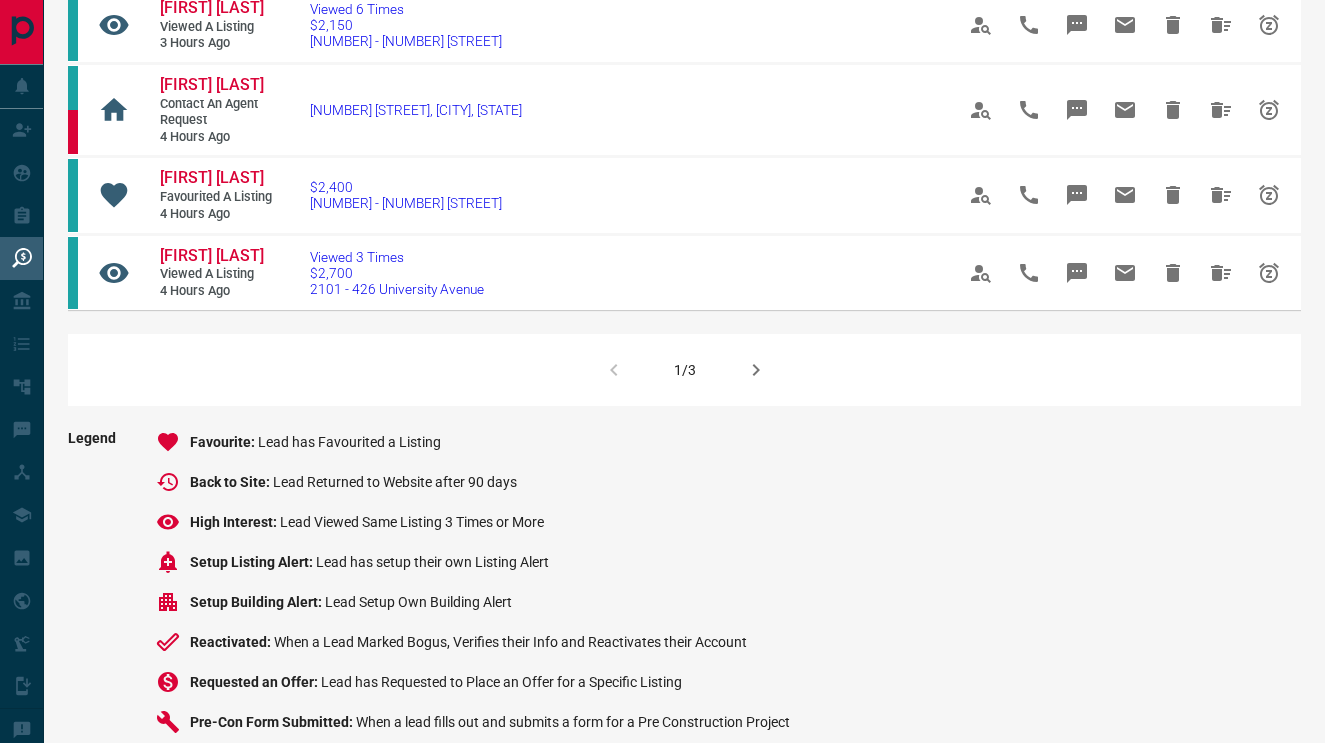 scroll, scrollTop: 1412, scrollLeft: 0, axis: vertical 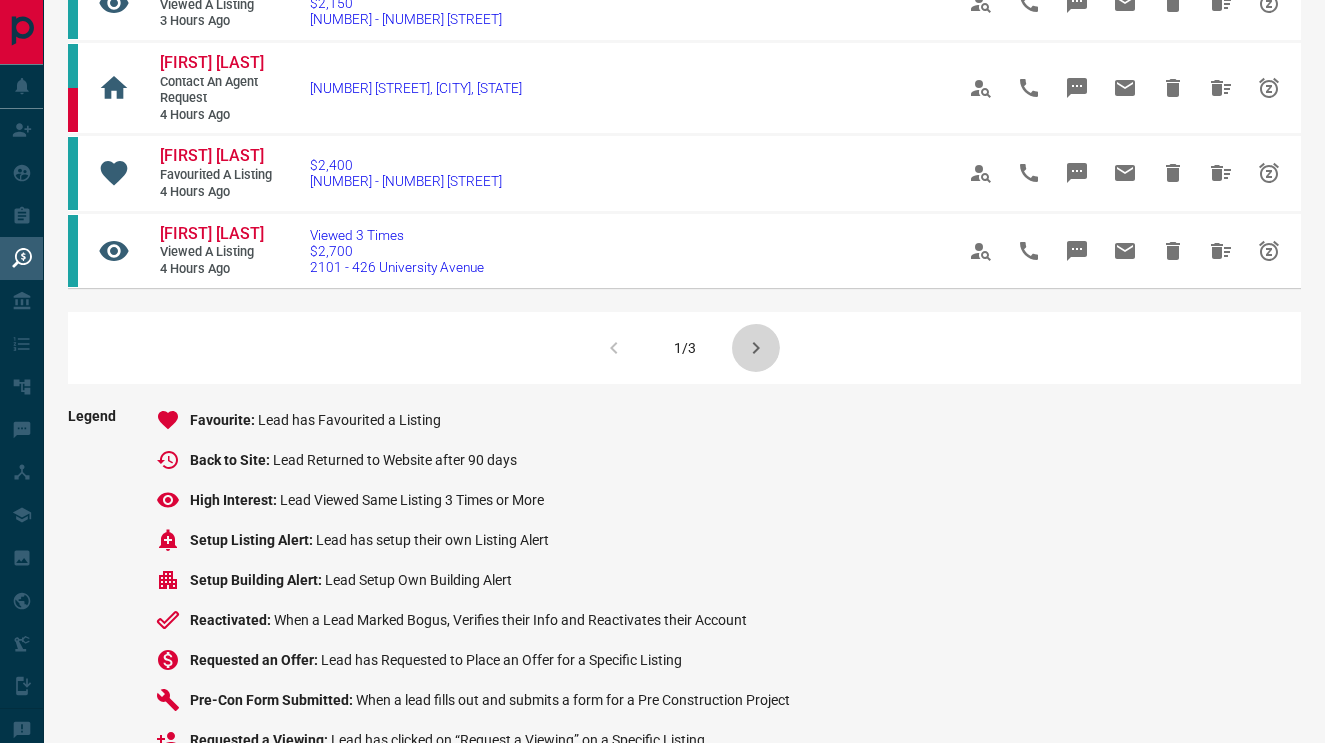 click at bounding box center [756, 348] 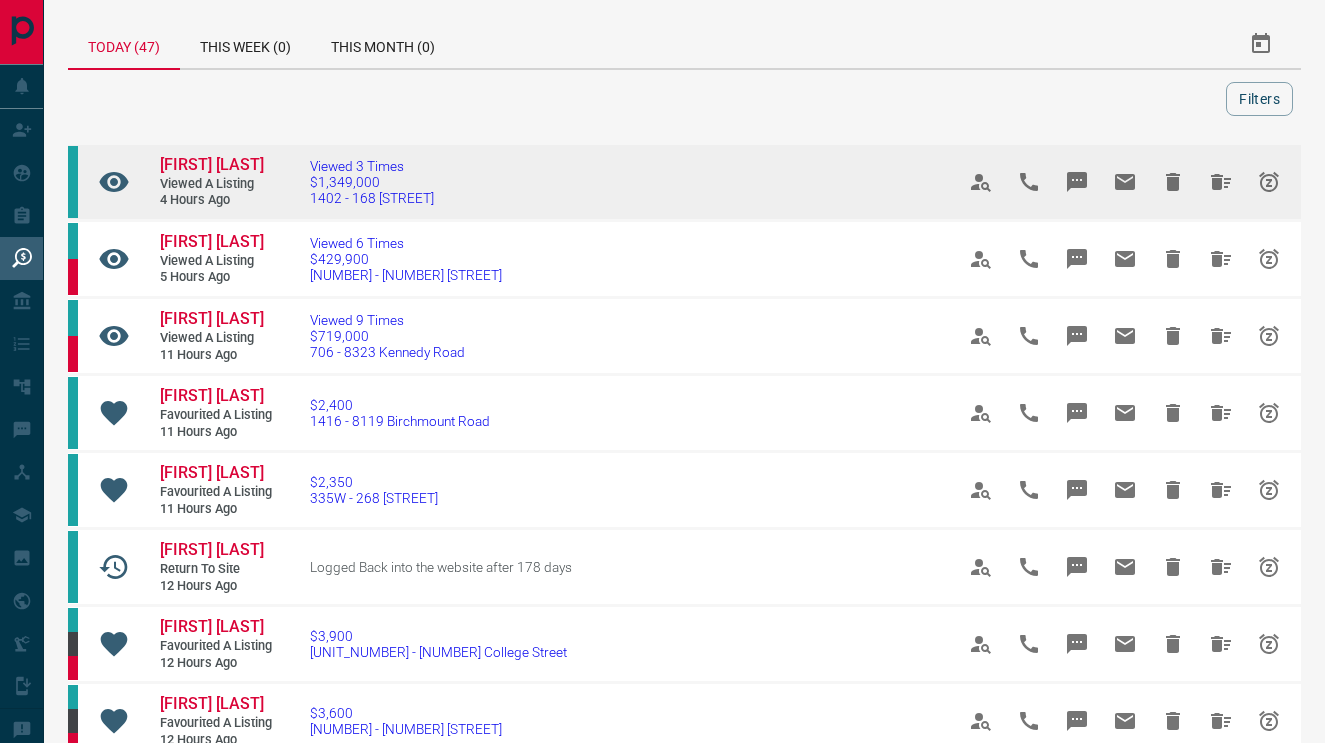 click on "[FIRST] [LAST]" at bounding box center [220, 165] 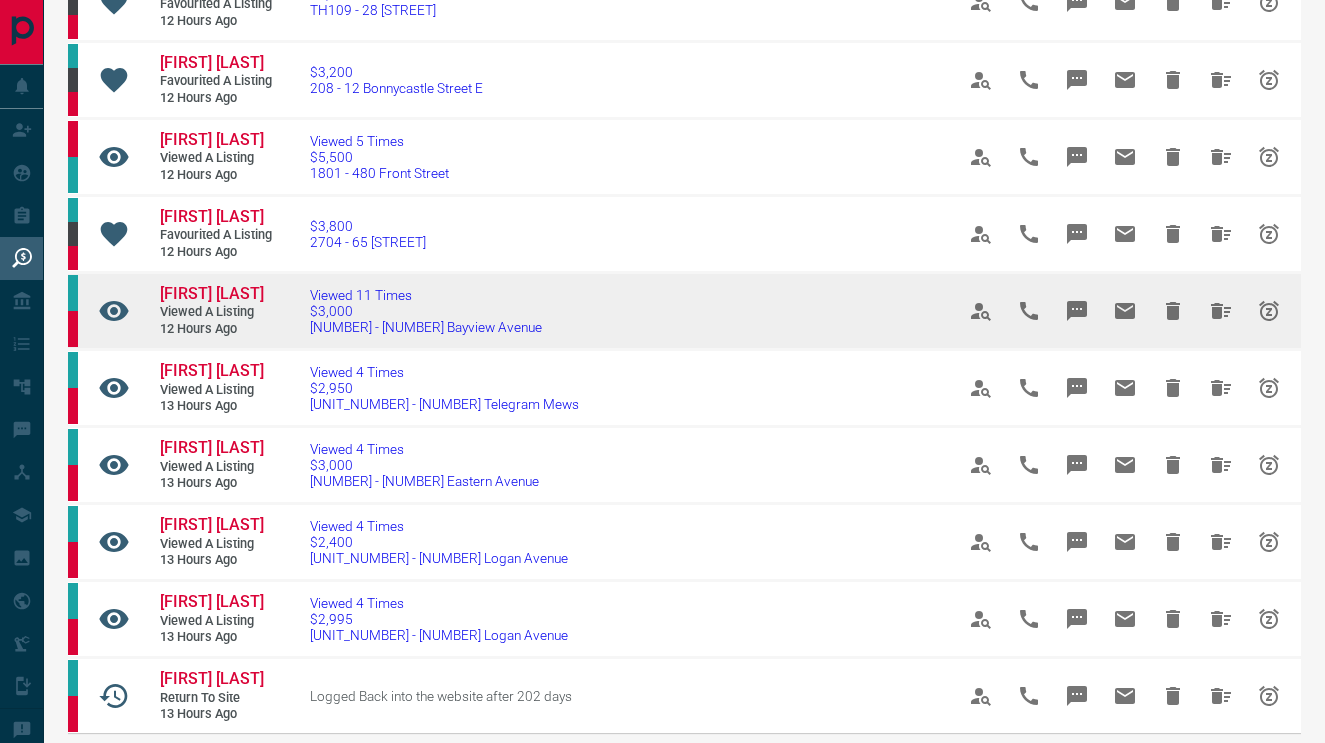 scroll, scrollTop: 952, scrollLeft: 0, axis: vertical 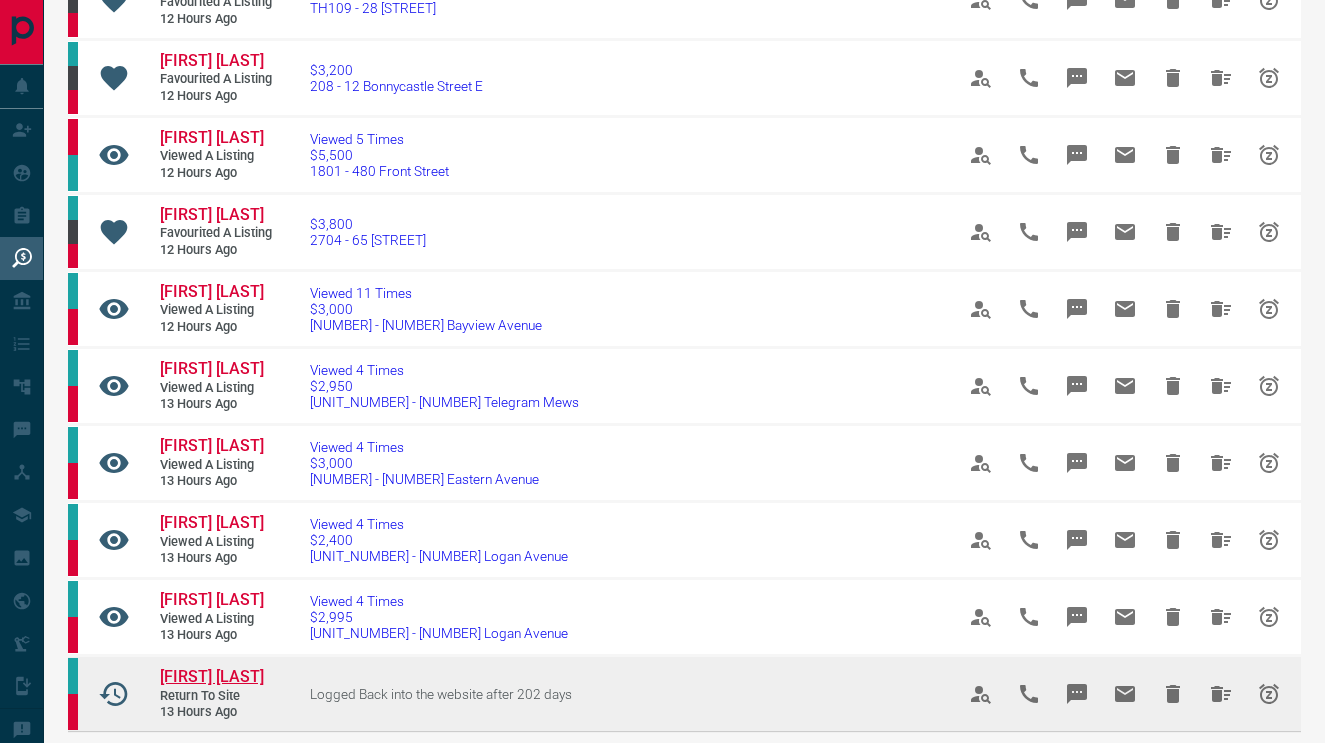 click on "[FIRST] [LAST]" at bounding box center [212, 676] 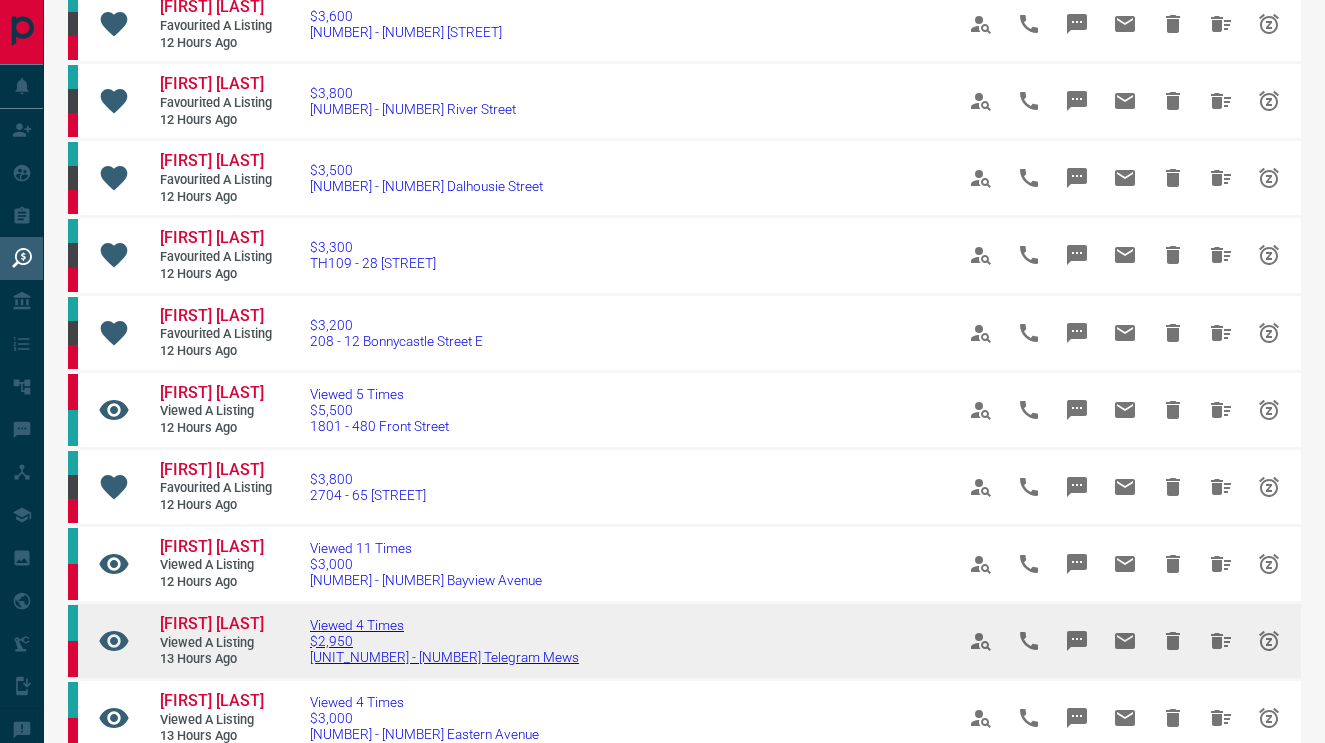 scroll, scrollTop: 694, scrollLeft: 0, axis: vertical 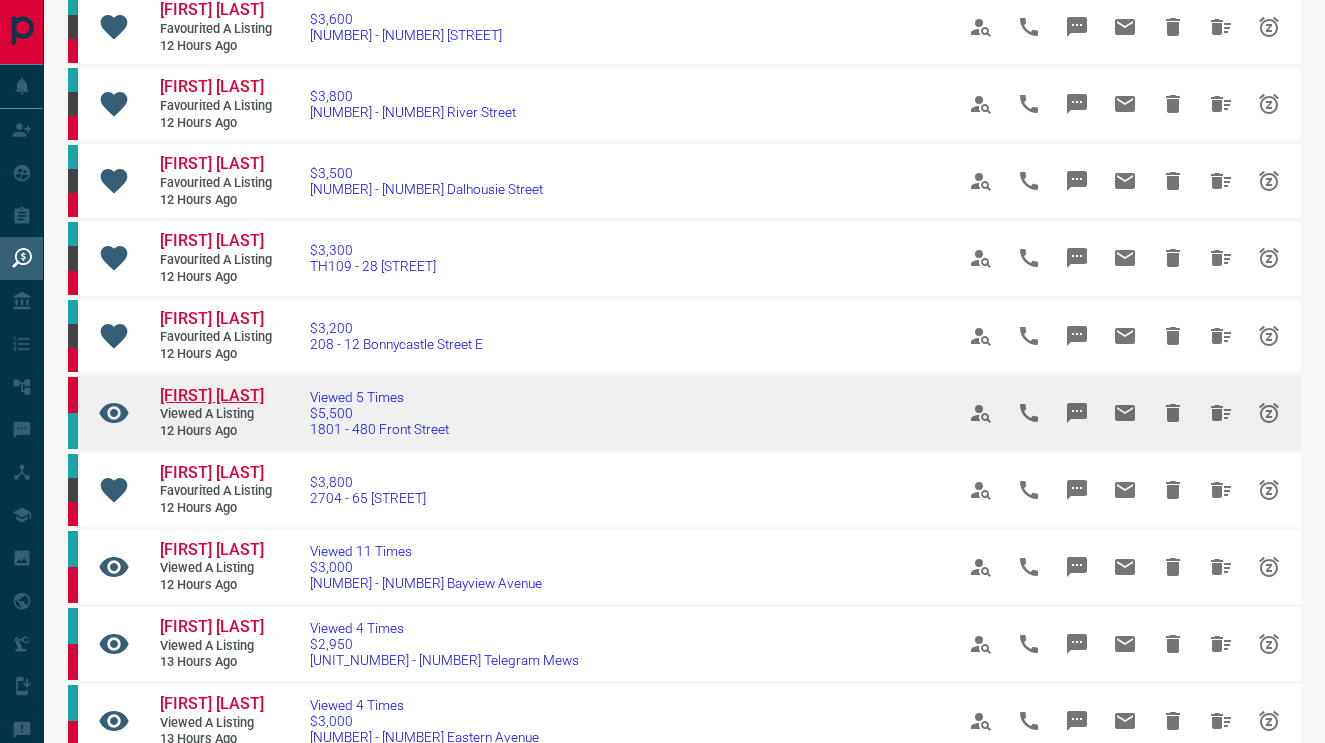 click on "[FIRST] [LAST]" at bounding box center (212, 395) 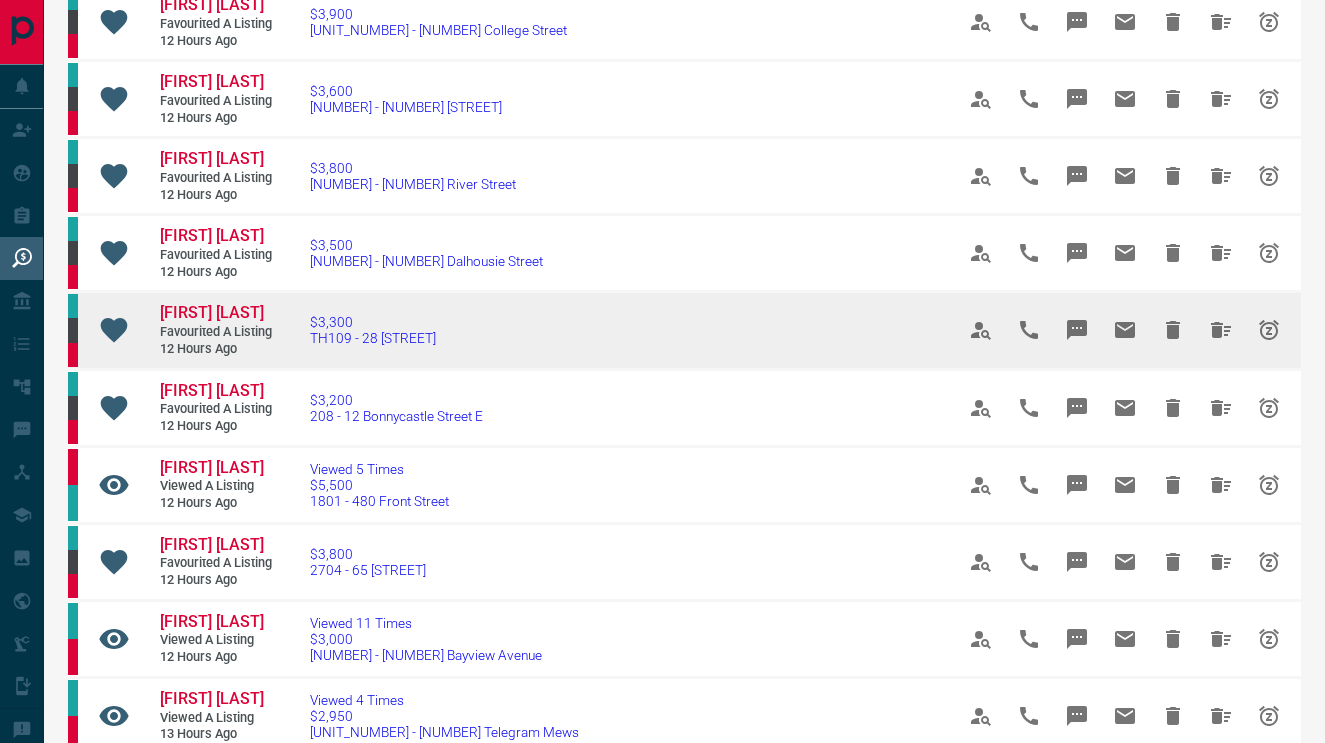 scroll, scrollTop: 601, scrollLeft: 0, axis: vertical 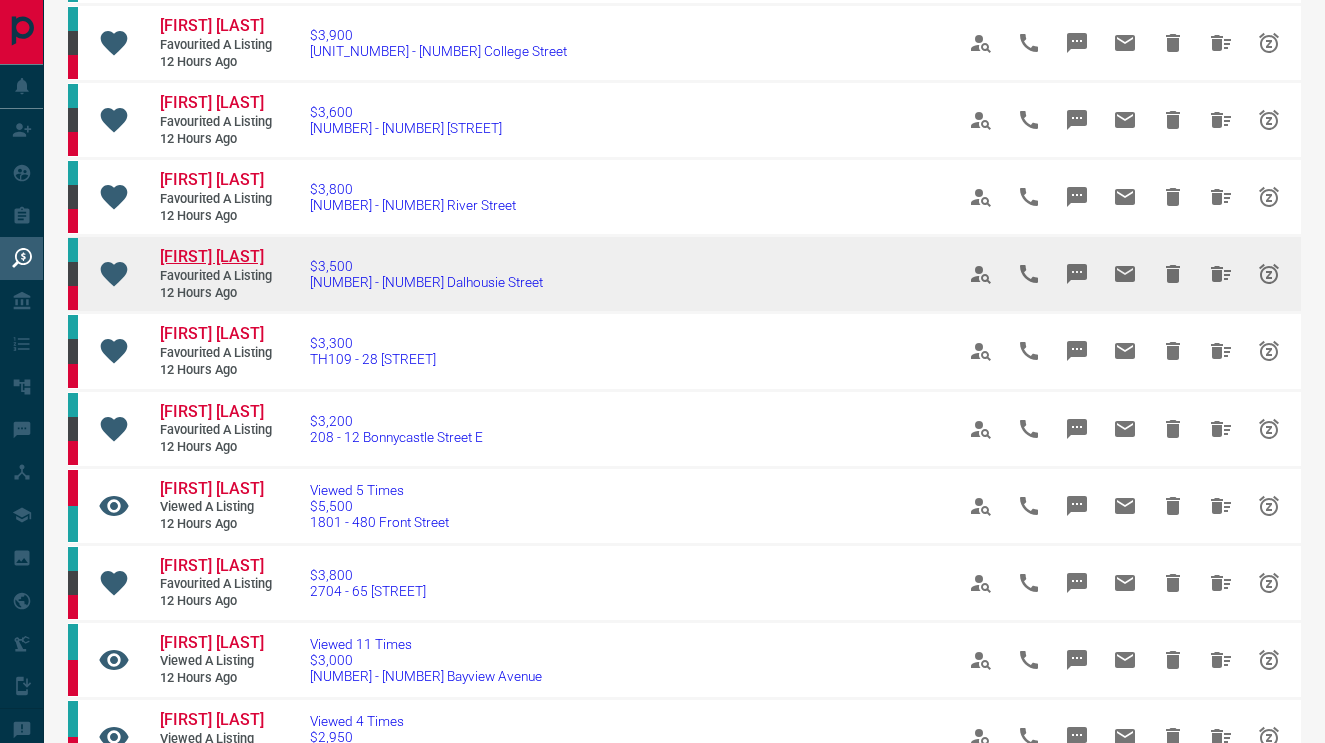 click on "[FIRST] [LAST]" at bounding box center (212, 256) 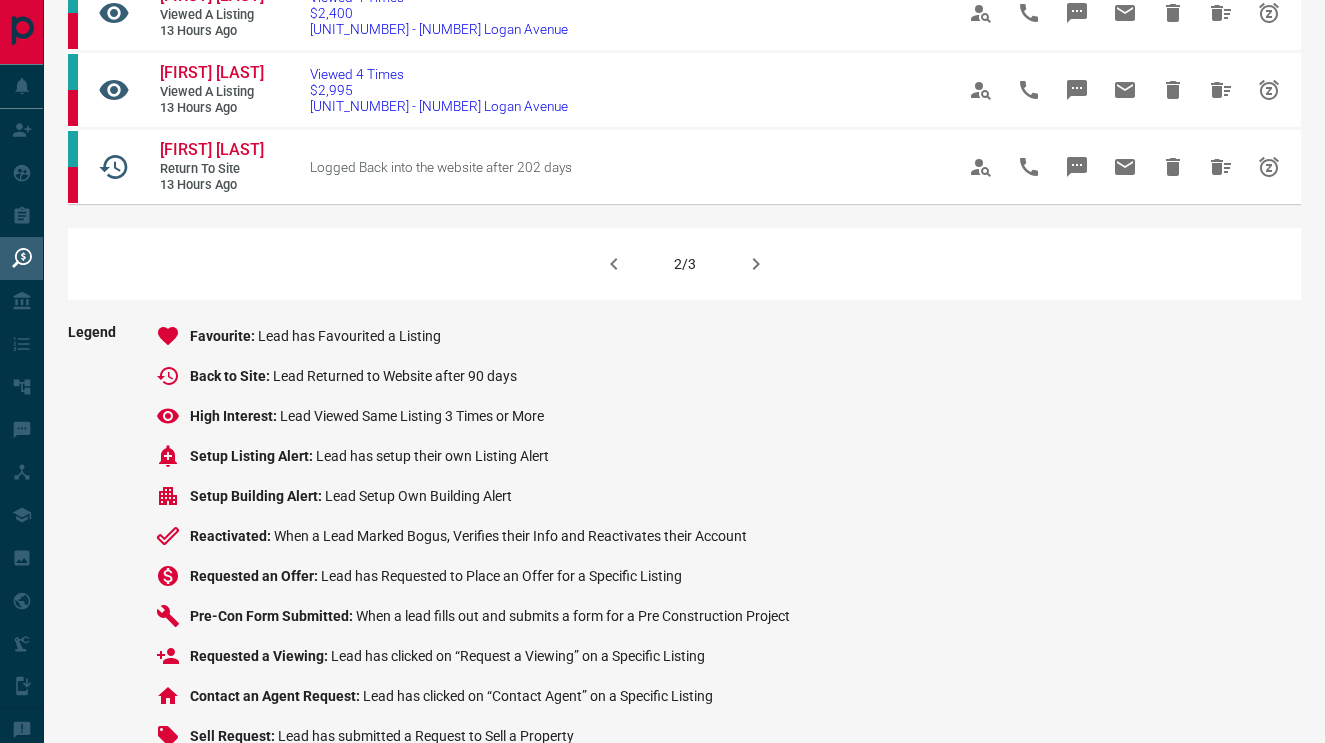 scroll, scrollTop: 1478, scrollLeft: 0, axis: vertical 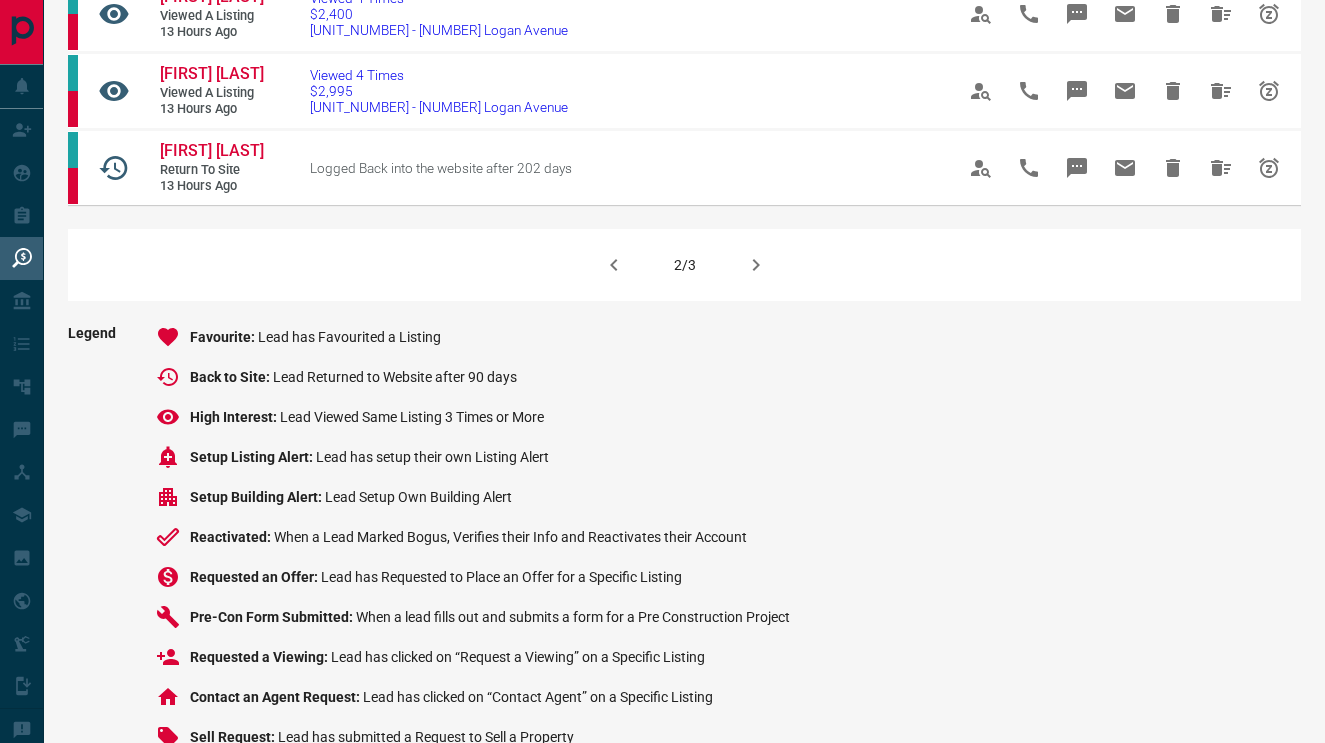 click at bounding box center [756, 265] 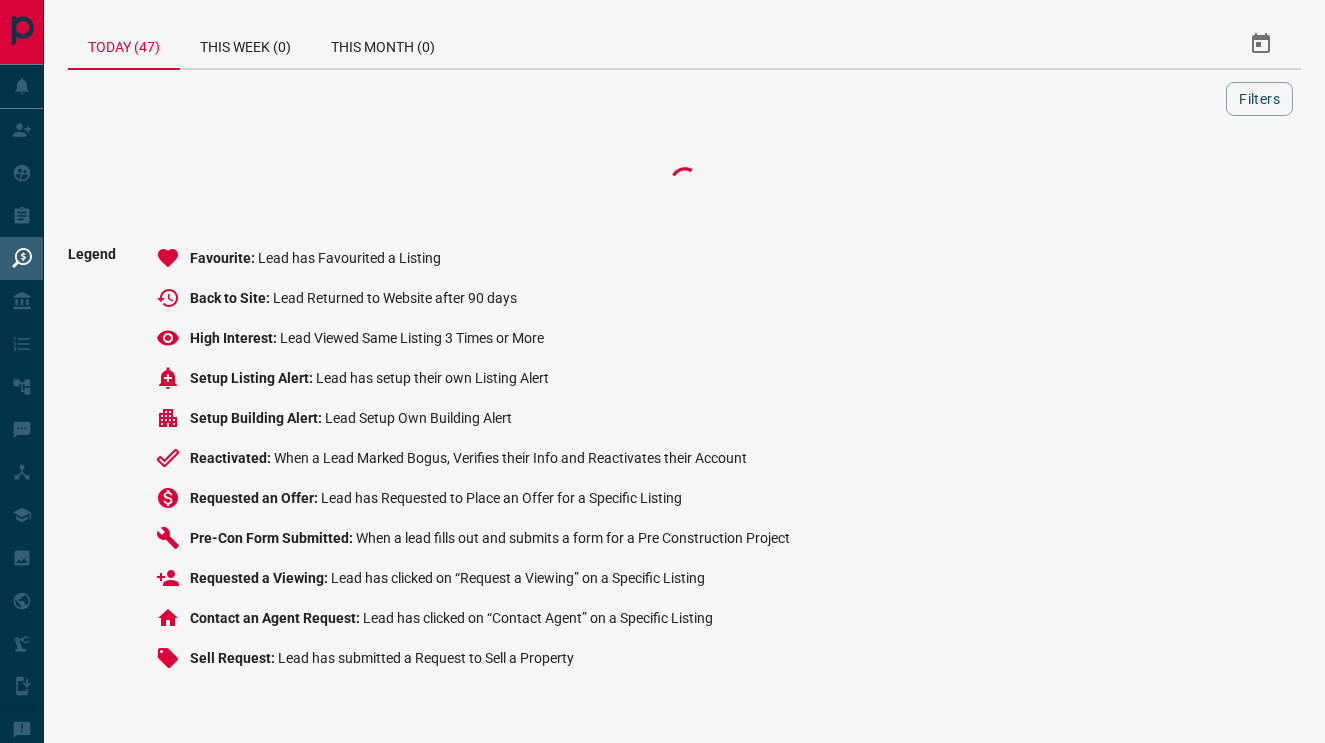 scroll, scrollTop: 0, scrollLeft: 0, axis: both 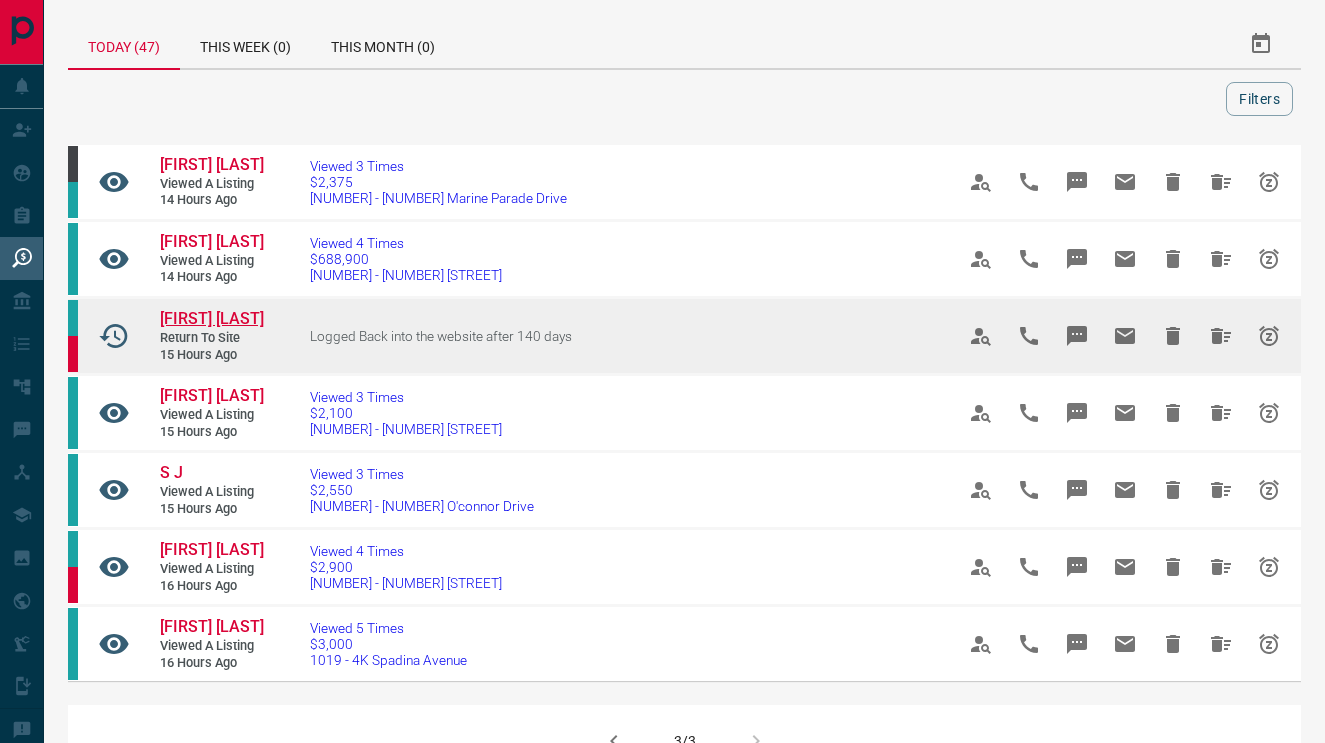 click on "[FIRST] [LAST]" at bounding box center [212, 318] 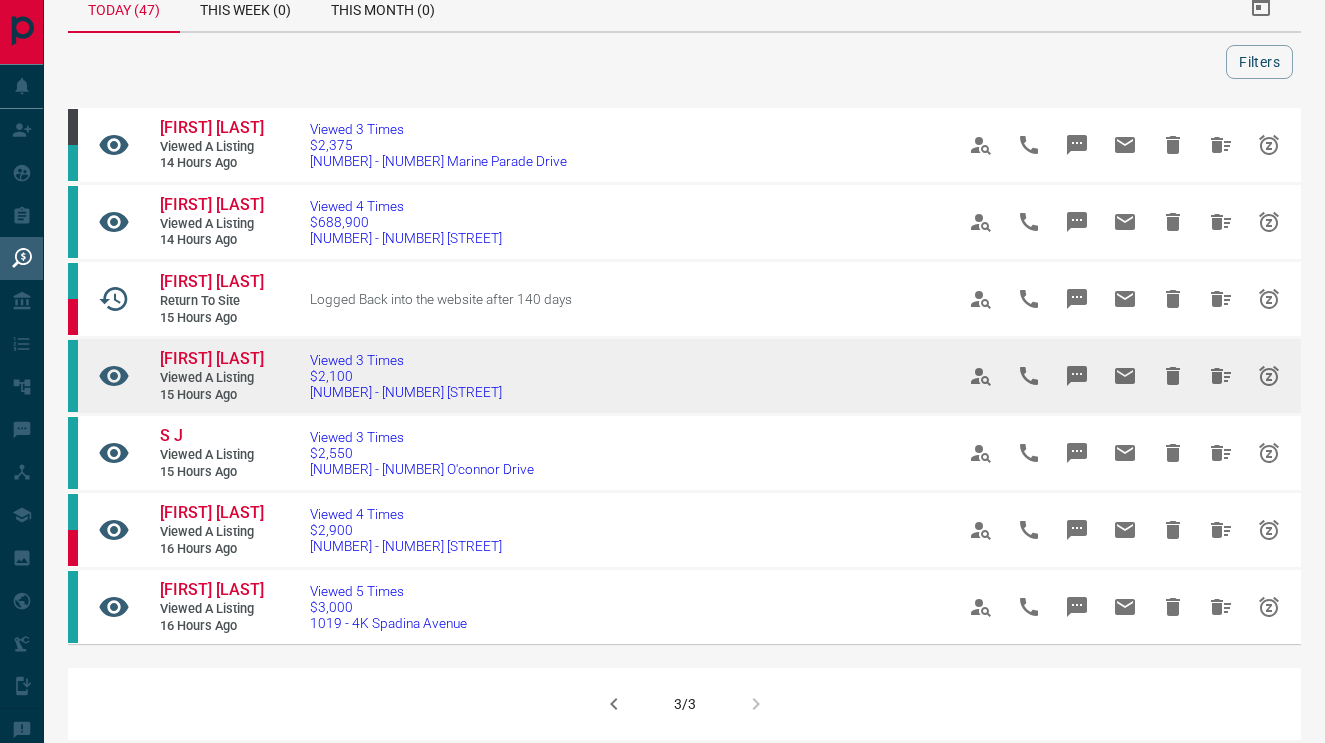 scroll, scrollTop: 39, scrollLeft: 0, axis: vertical 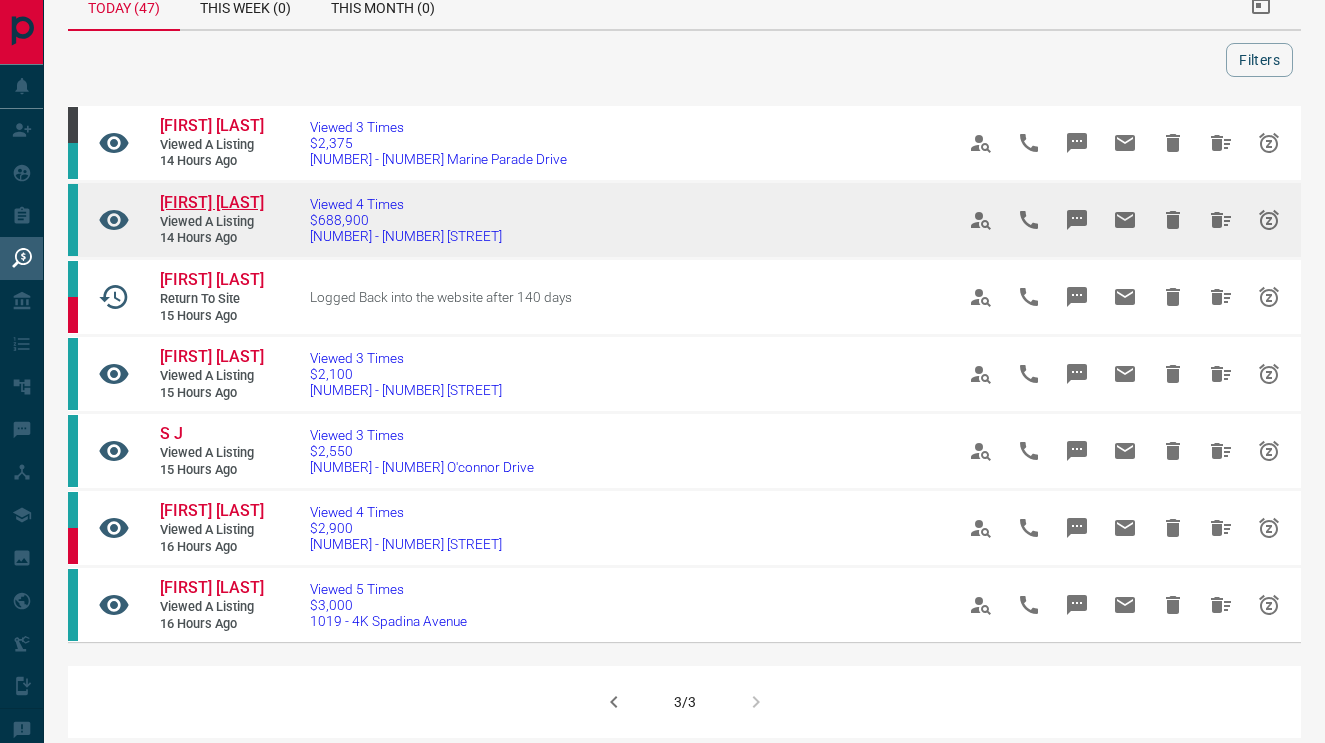 click on "[FIRST] [LAST]" at bounding box center (212, 202) 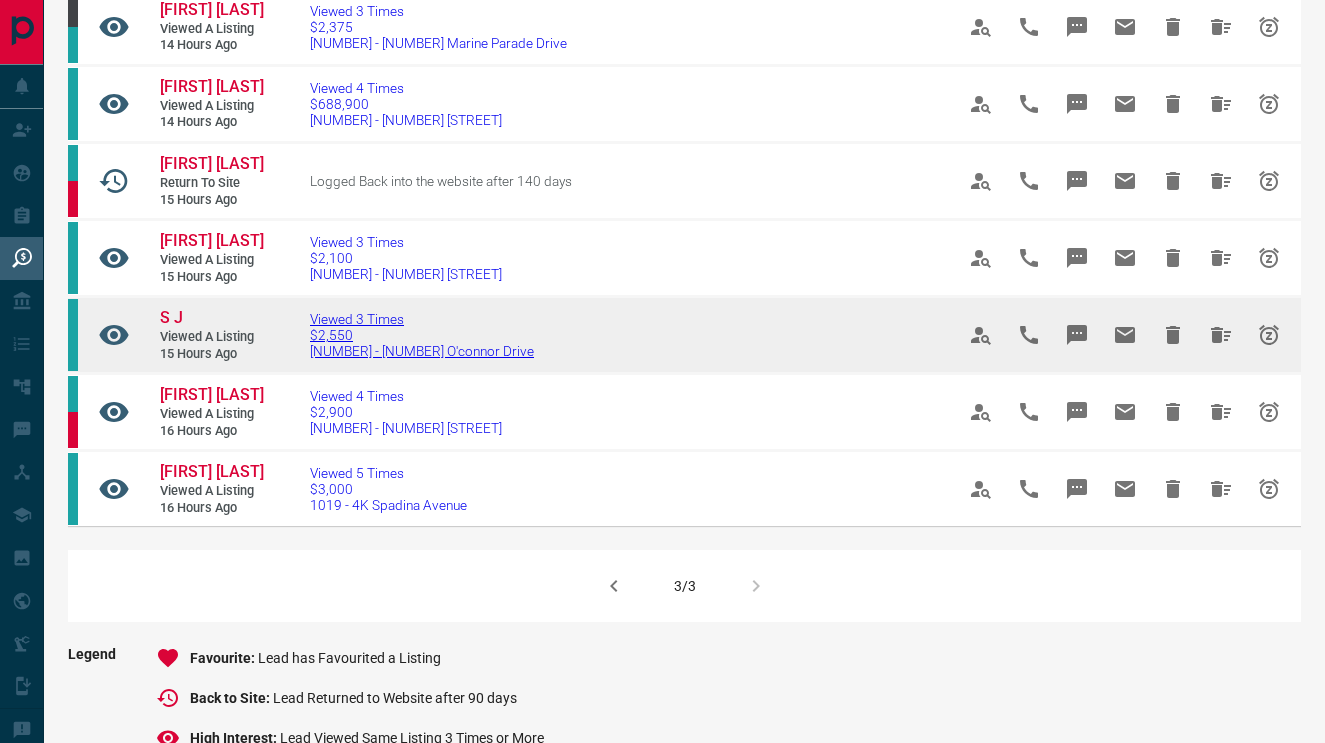 scroll, scrollTop: 158, scrollLeft: 0, axis: vertical 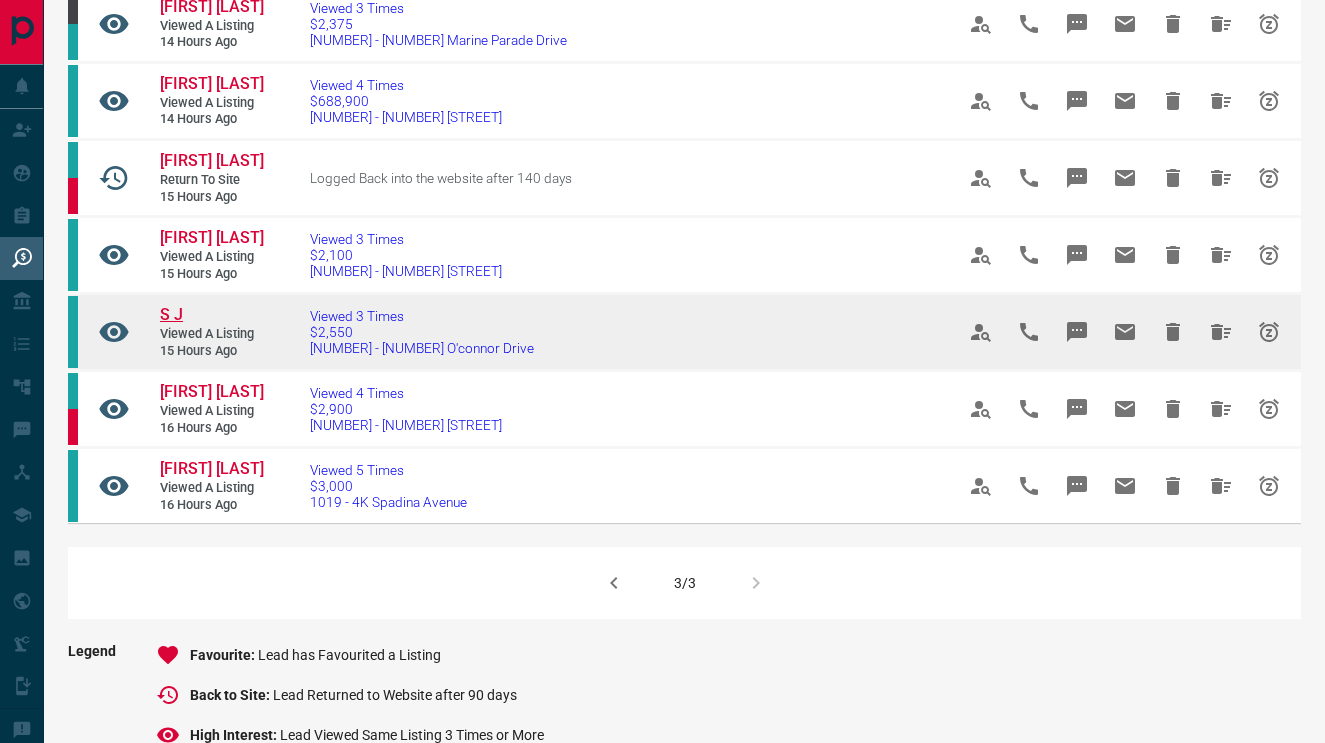 click on "S J" at bounding box center (171, 314) 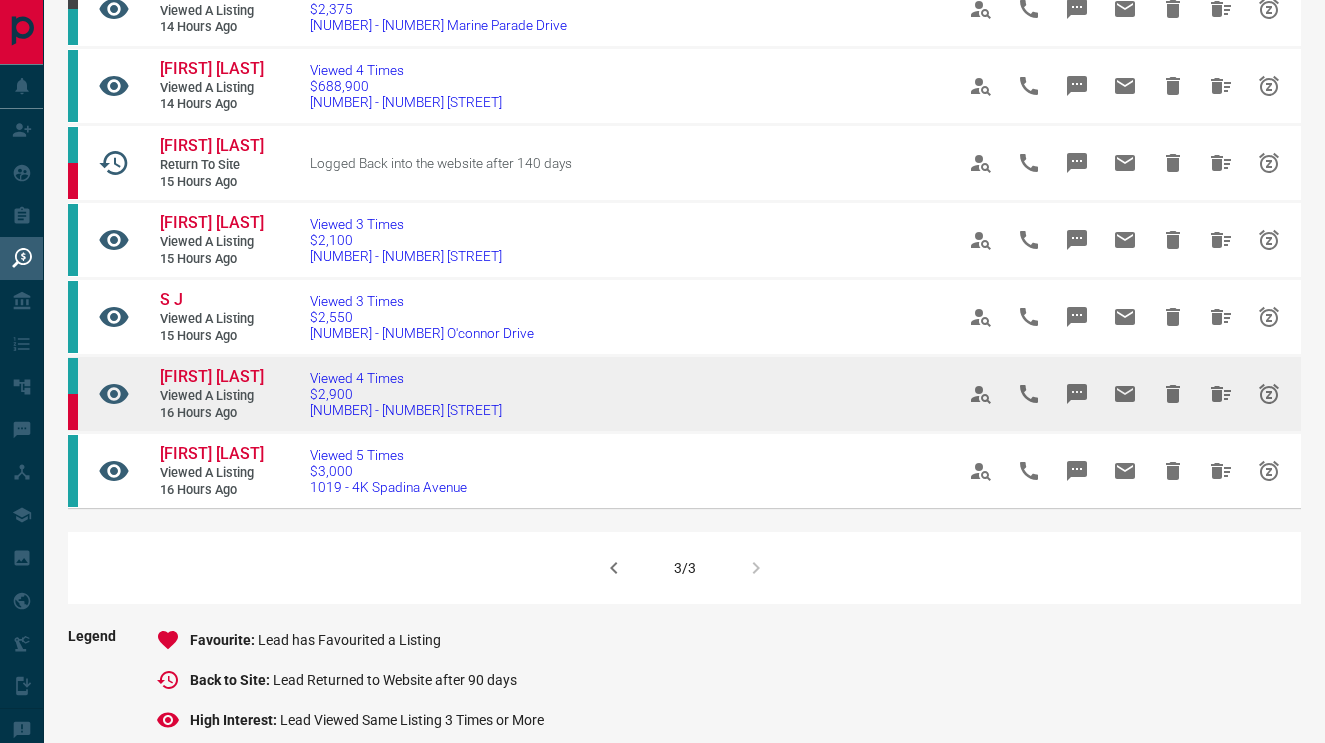 scroll, scrollTop: 174, scrollLeft: 0, axis: vertical 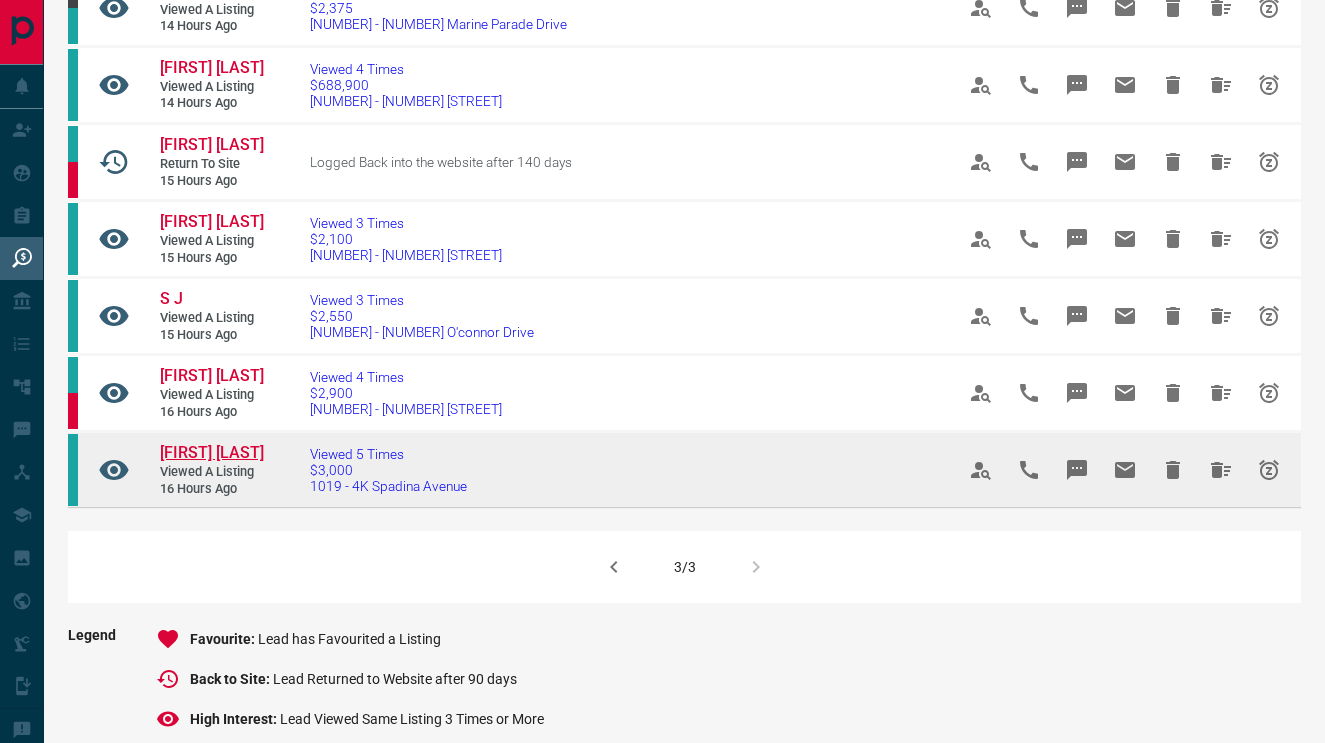 click on "[FIRST] [LAST]" at bounding box center (212, 452) 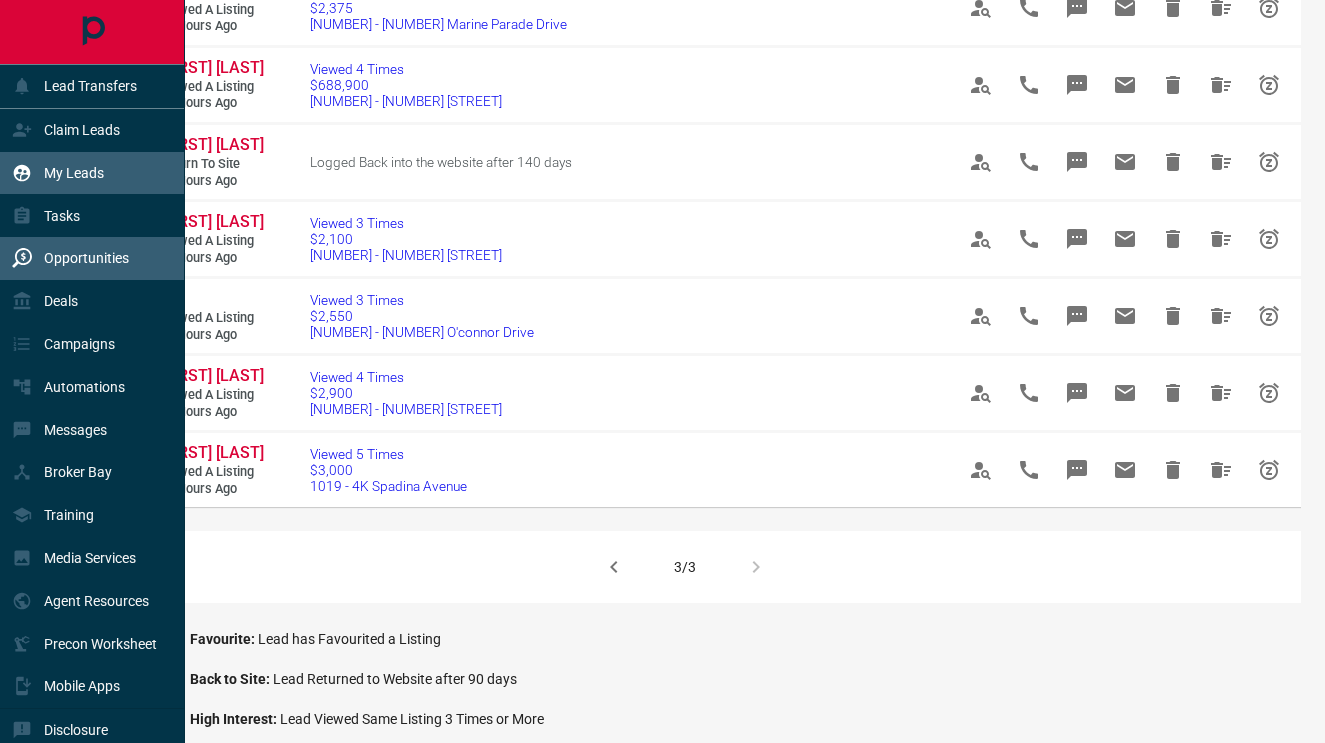click 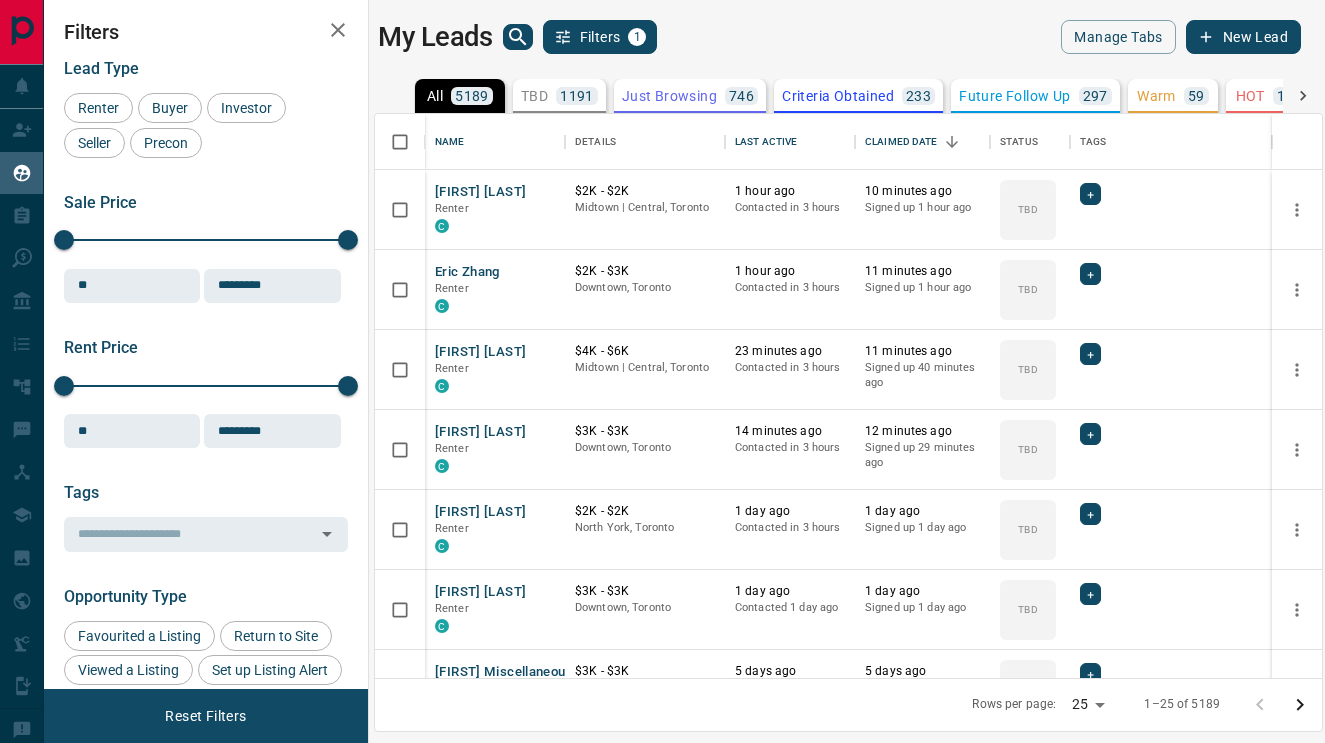 scroll, scrollTop: 0, scrollLeft: 0, axis: both 